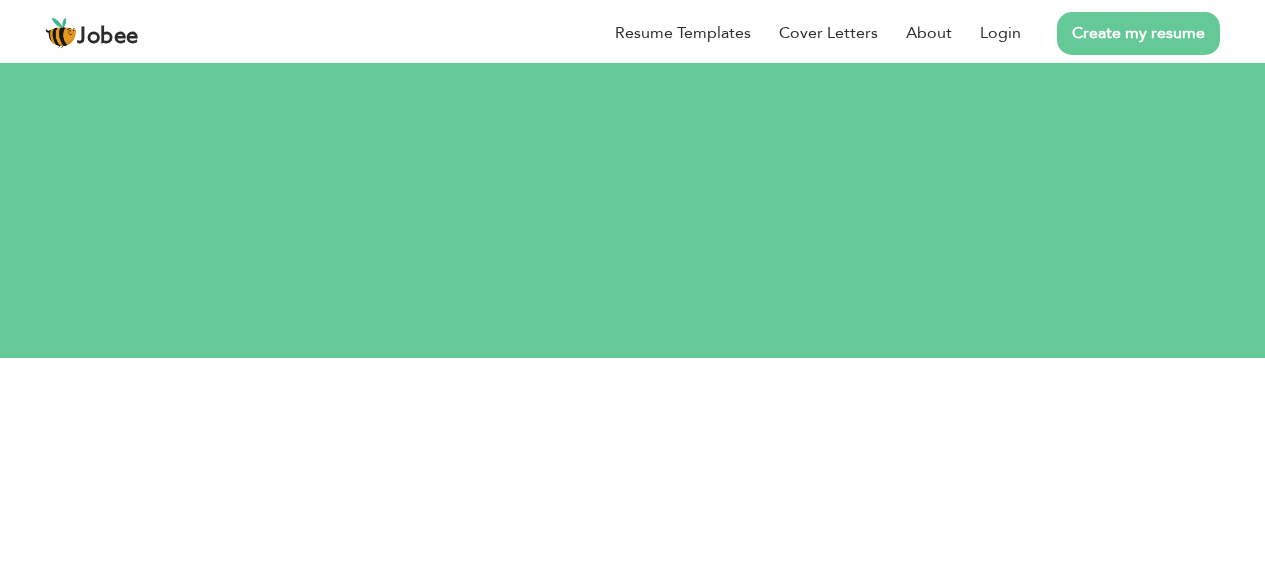 scroll, scrollTop: 0, scrollLeft: 0, axis: both 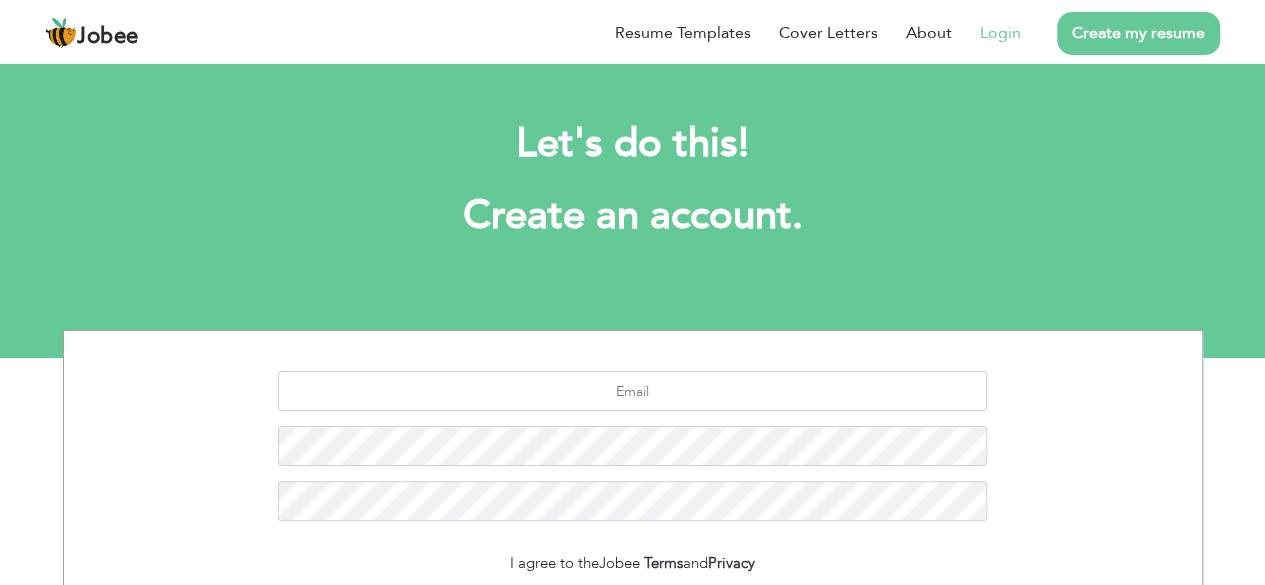 click on "Login" at bounding box center (1000, 33) 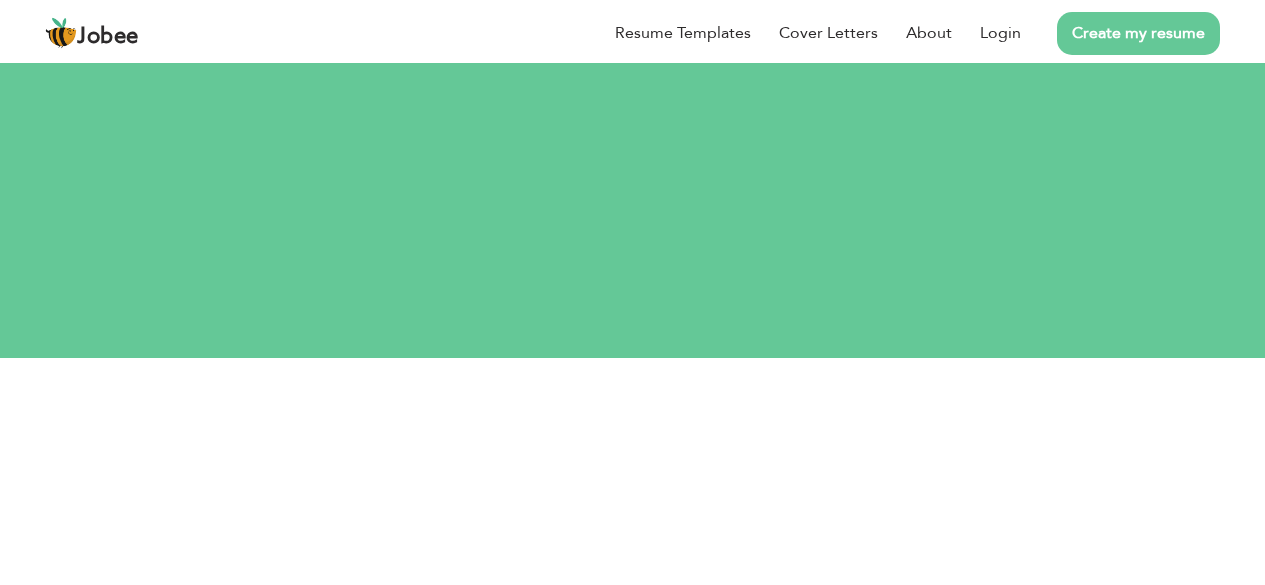 scroll, scrollTop: 0, scrollLeft: 0, axis: both 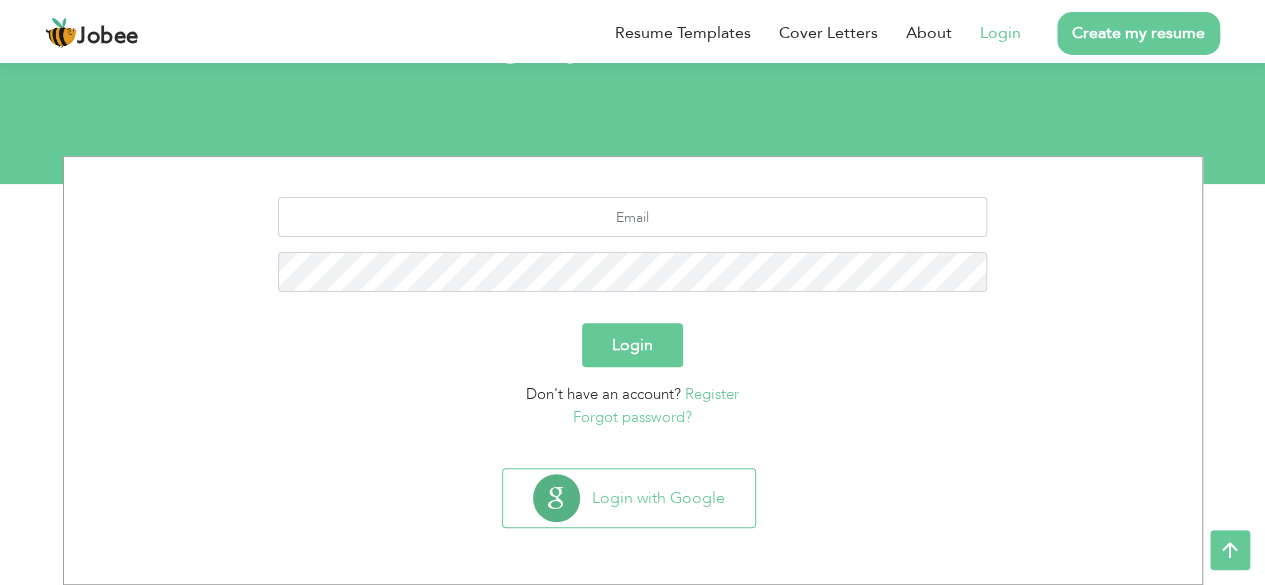 click on "Login" at bounding box center [632, 345] 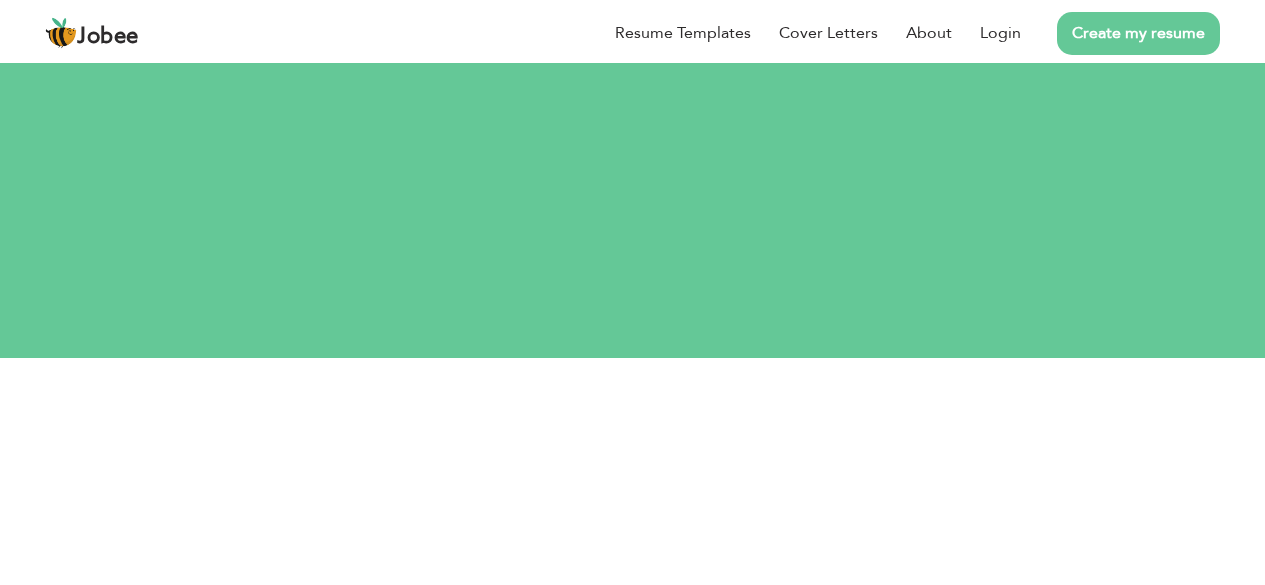 scroll, scrollTop: 0, scrollLeft: 0, axis: both 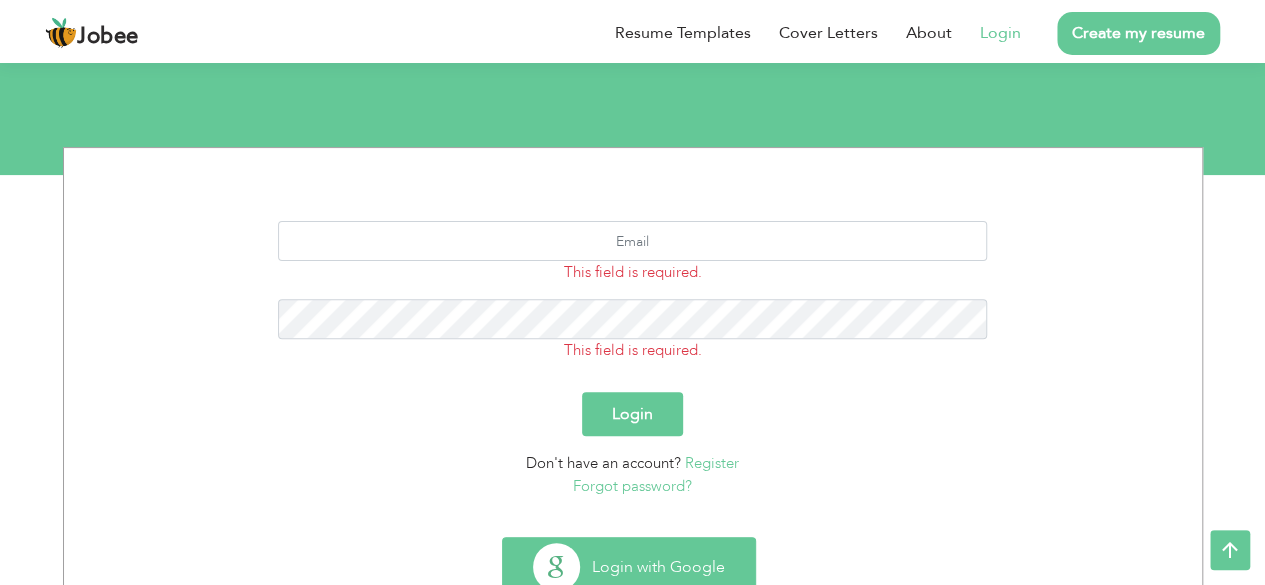 click on "Login with Google" at bounding box center (629, 567) 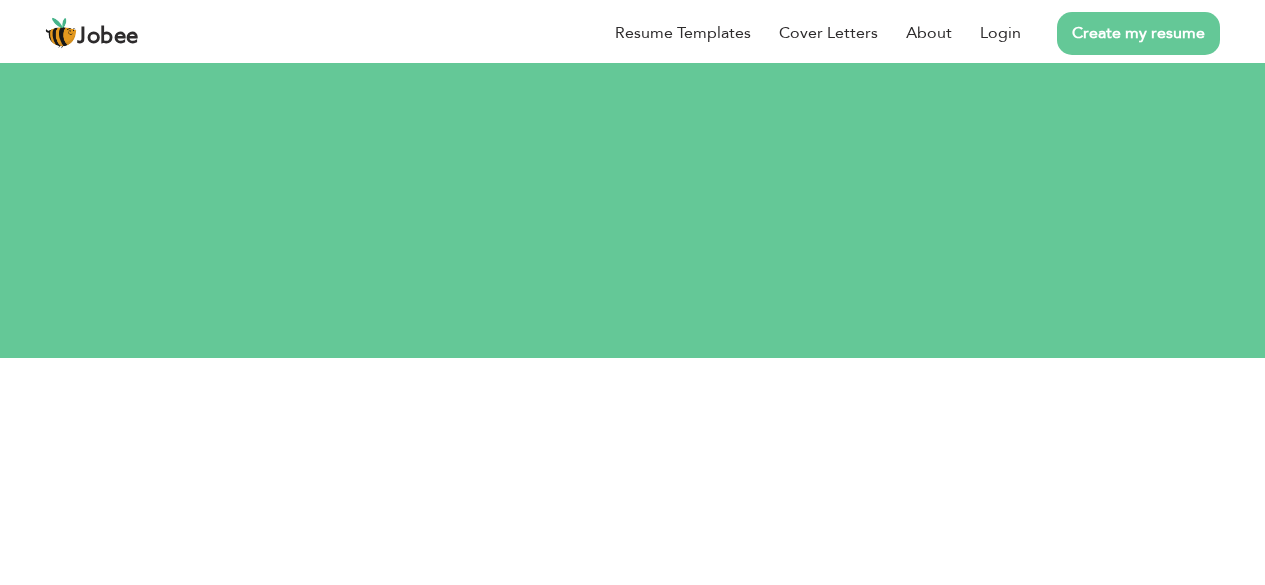scroll, scrollTop: 0, scrollLeft: 0, axis: both 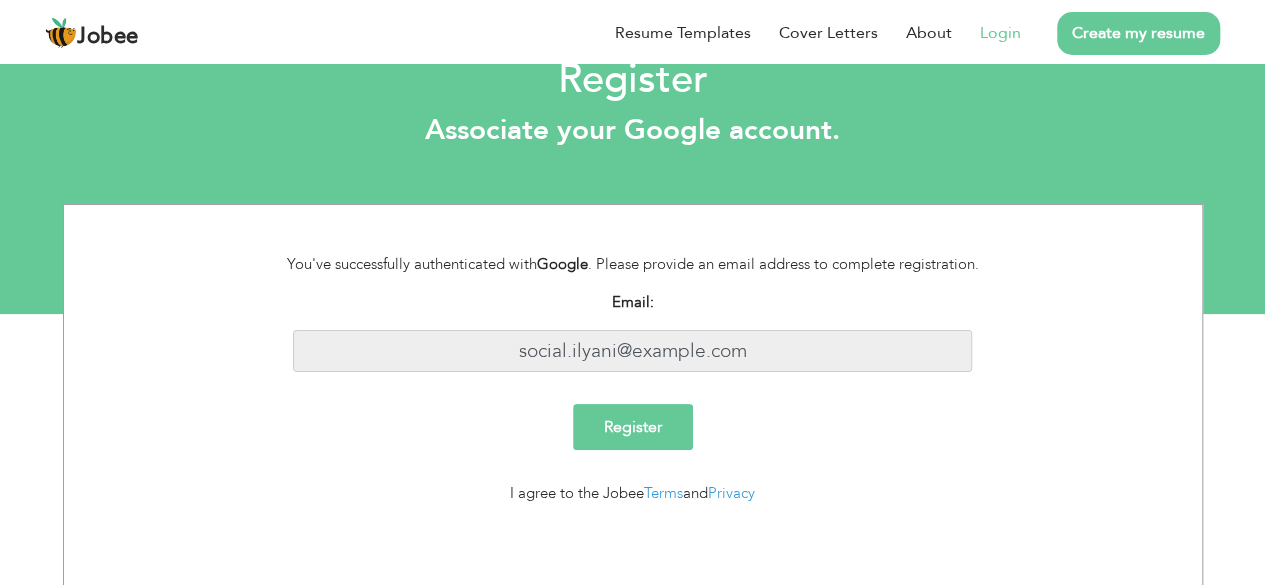 click on "social.ilyani@gmail.com" at bounding box center [632, 351] 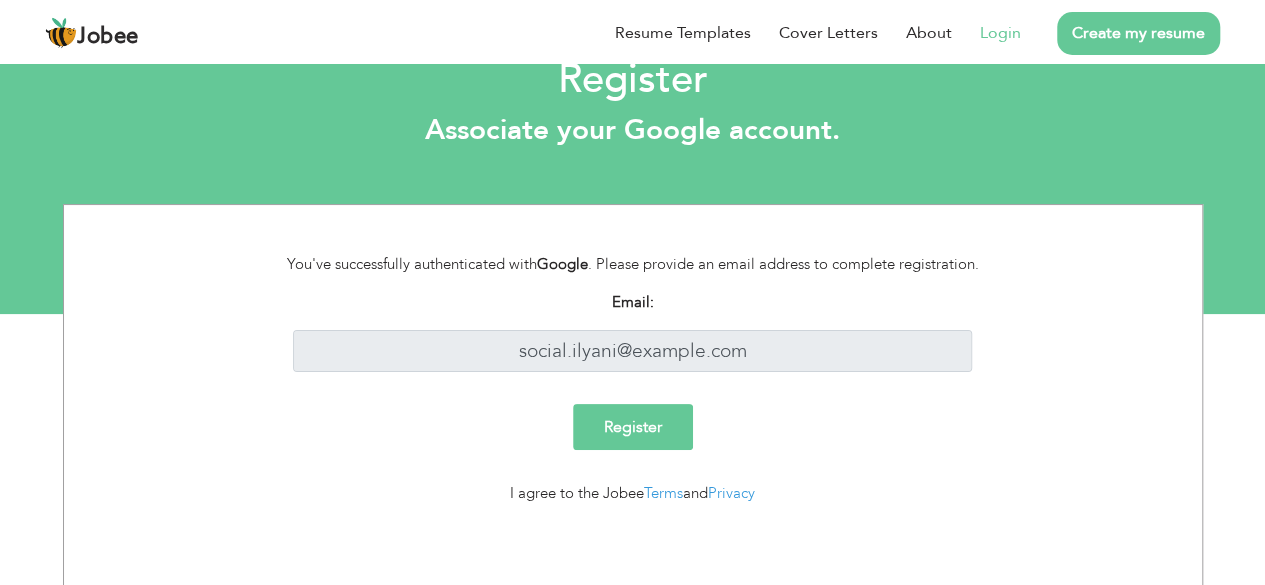 click on "Register" at bounding box center [633, 427] 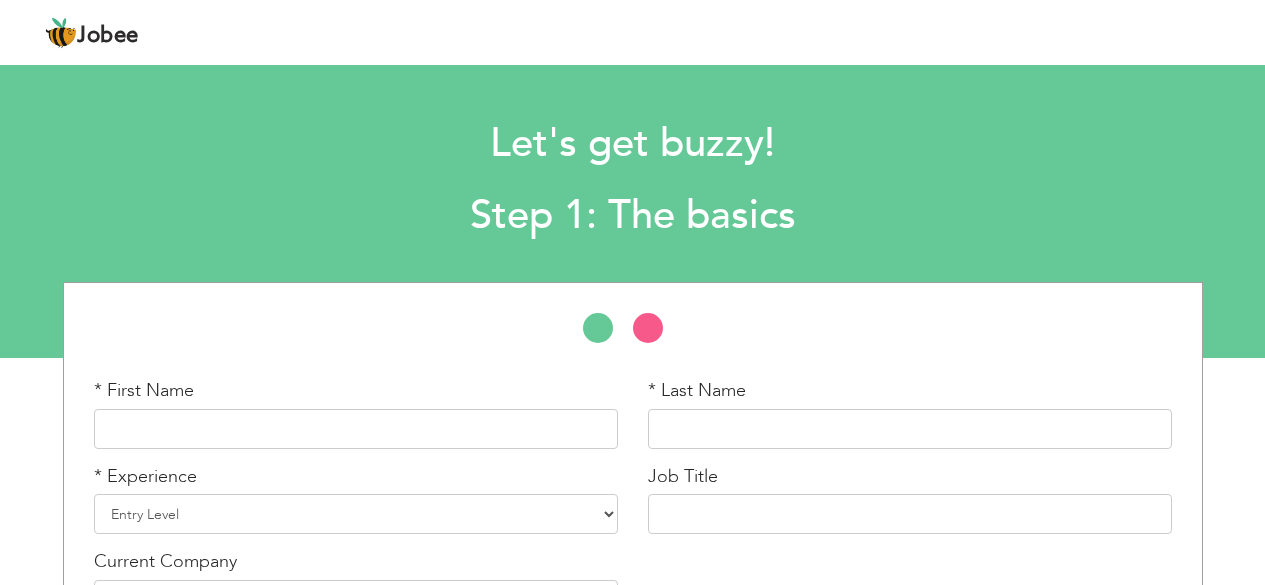 scroll, scrollTop: 0, scrollLeft: 0, axis: both 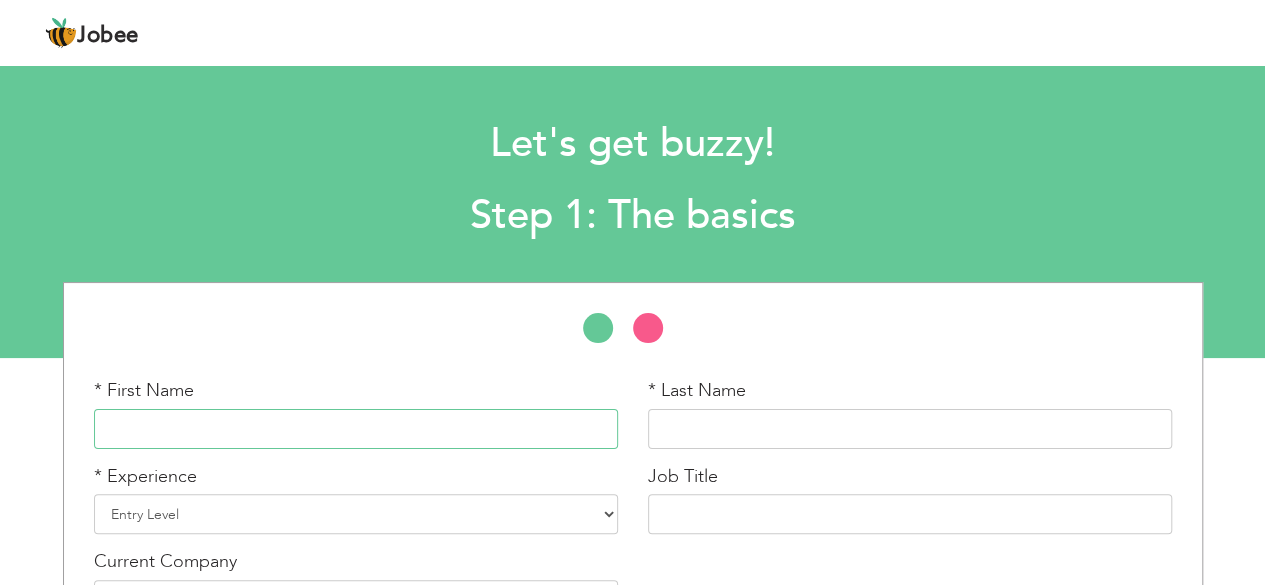 click at bounding box center (356, 429) 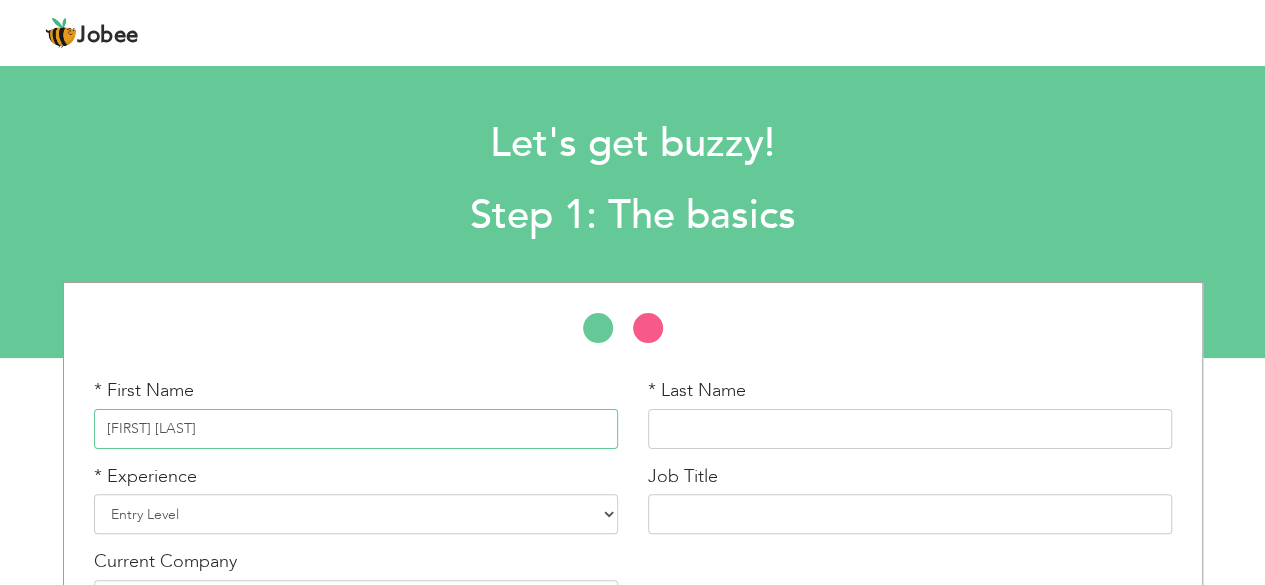 click on "[FIRST] [LAST]" at bounding box center [356, 429] 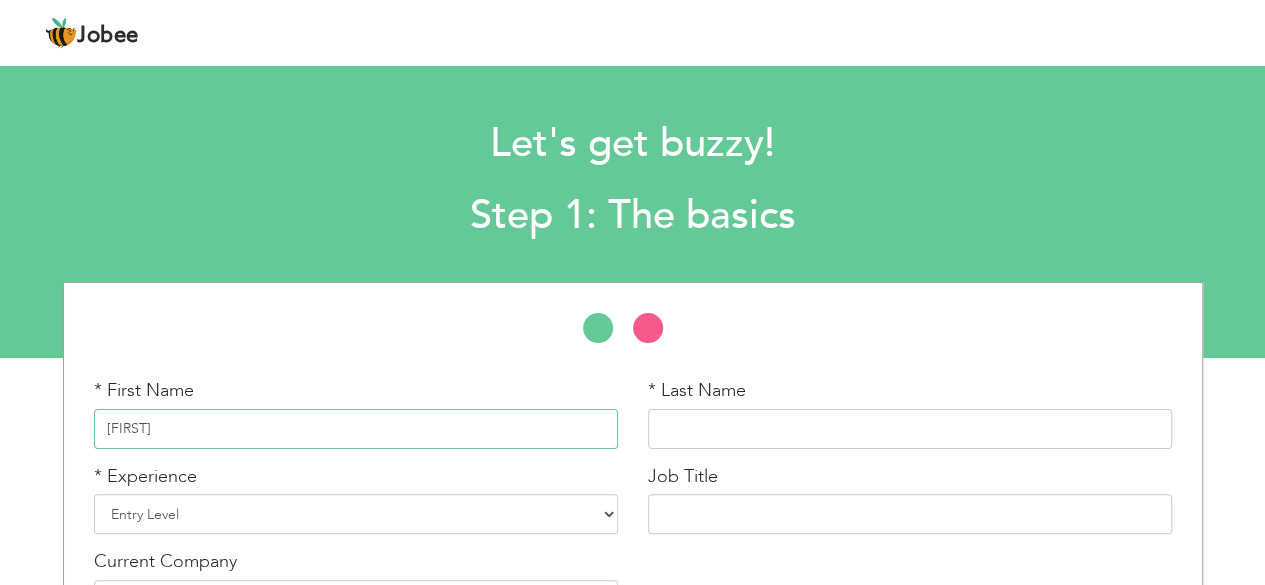 type on "[FIRST]" 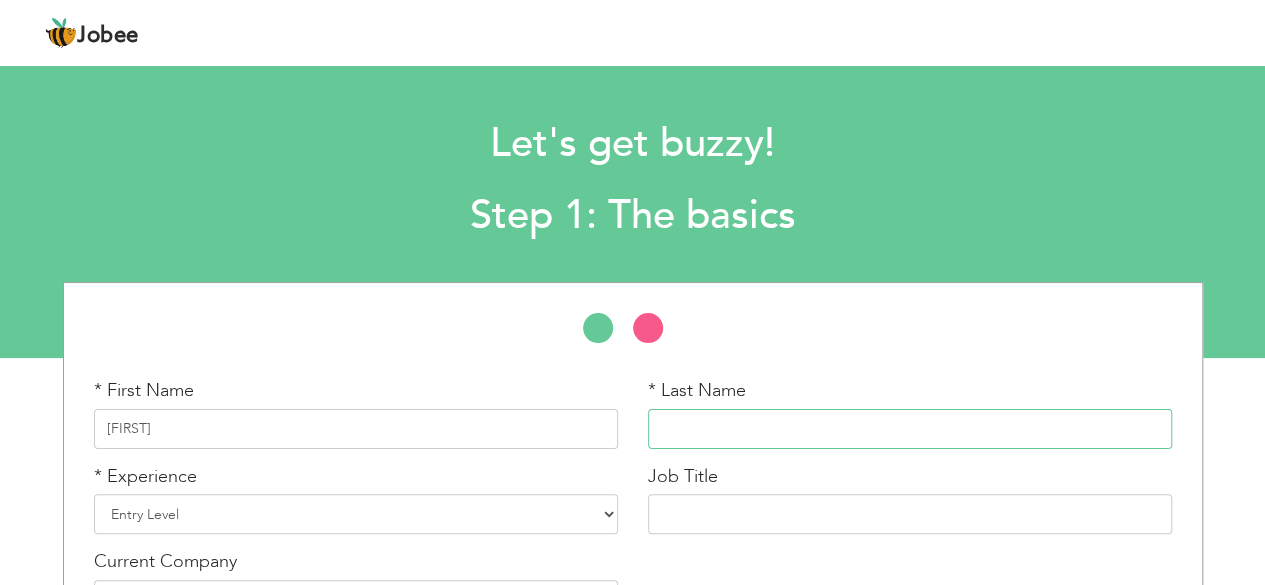 click at bounding box center [910, 429] 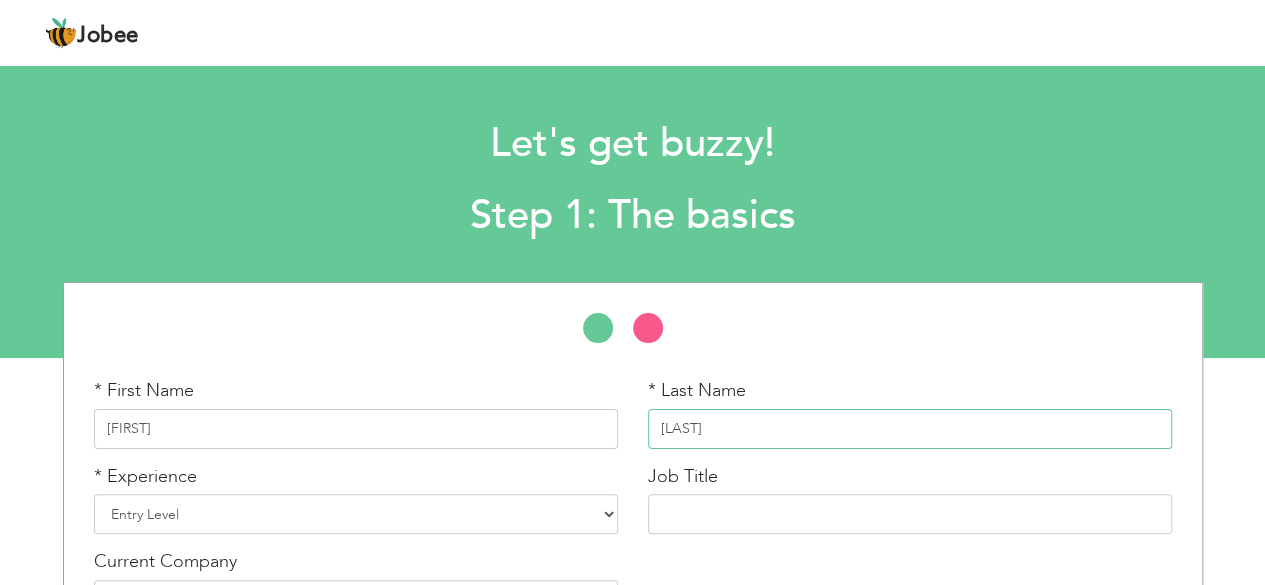 type on "[LAST]" 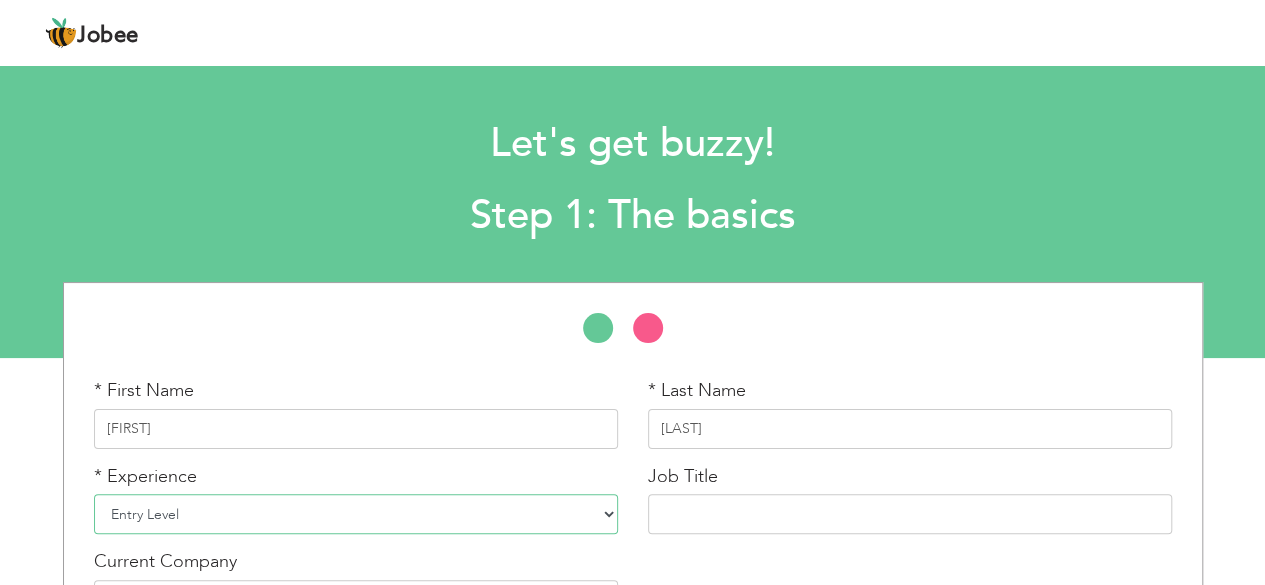 click on "Entry Level
Less than 1 Year
1 Year
2 Years
3 Years
4 Years
5 Years
6 Years
7 Years
8 Years
9 Years
10 Years
11 Years
12 Years
13 Years
14 Years
15 Years
16 Years
17 Years
18 Years
19 Years
20 Years
21 Years
22 Years
23 Years
24 Years
25 Years
26 Years
27 Years
28 Years
29 Years
30 Years
31 Years
32 Years
33 Years
34 Years
35 Years
More than 35 Years" at bounding box center [356, 514] 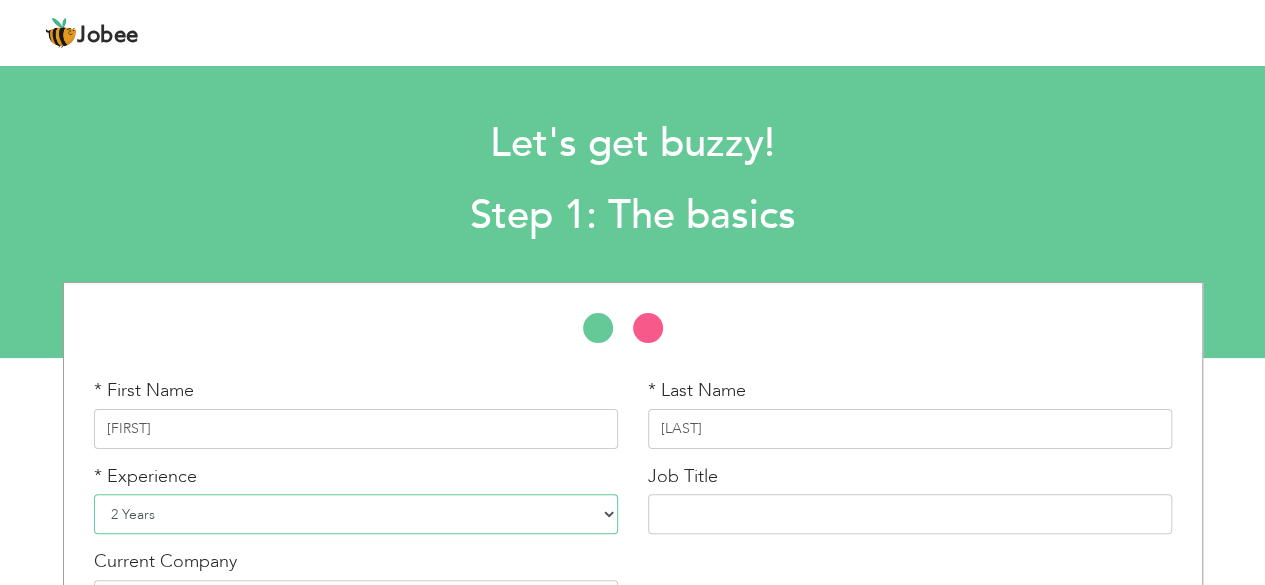 click on "Entry Level
Less than 1 Year
1 Year
2 Years
3 Years
4 Years
5 Years
6 Years
7 Years
8 Years
9 Years
10 Years
11 Years
12 Years
13 Years
14 Years
15 Years
16 Years
17 Years
18 Years
19 Years
20 Years
21 Years
22 Years
23 Years
24 Years
25 Years
26 Years
27 Years
28 Years
29 Years
30 Years
31 Years
32 Years
33 Years
34 Years
35 Years
More than 35 Years" at bounding box center (356, 514) 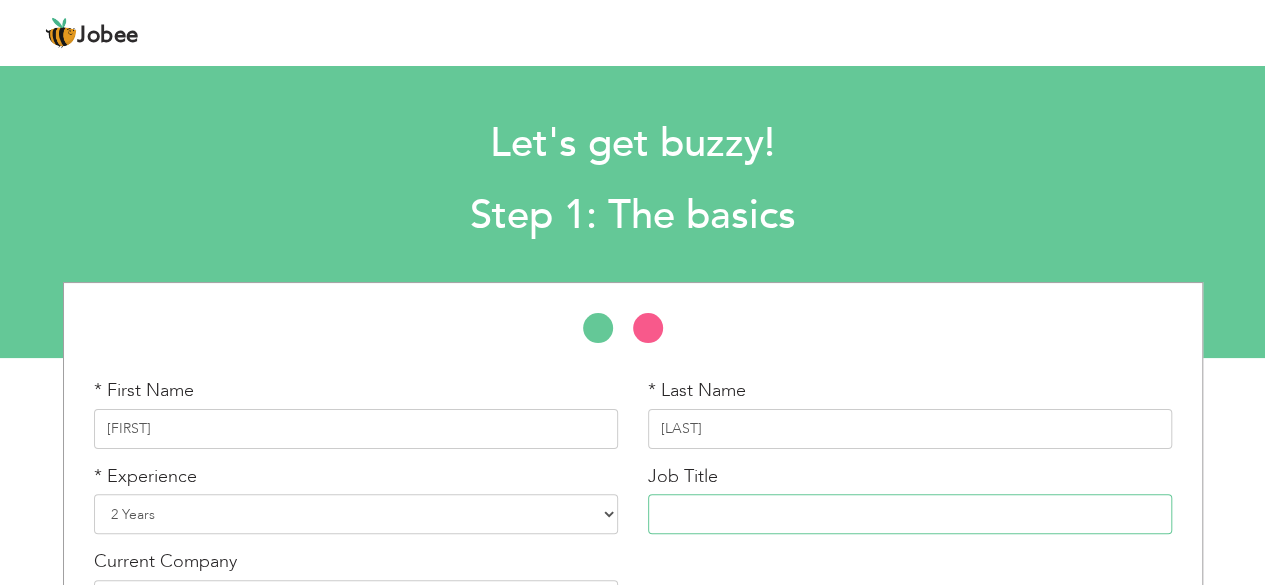 click at bounding box center [910, 514] 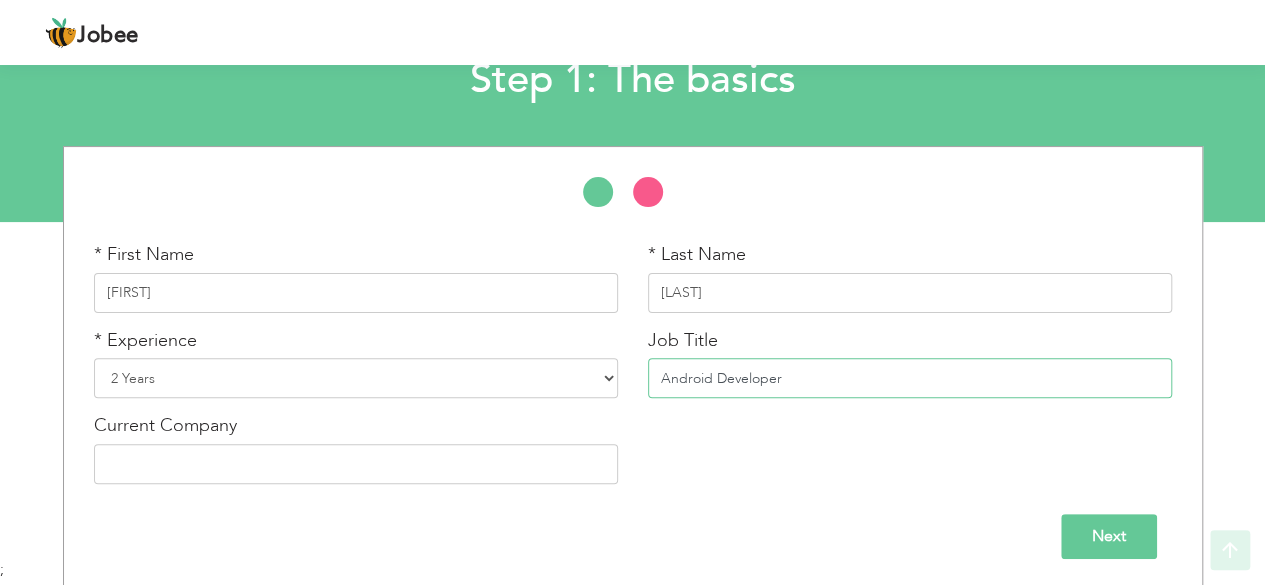 scroll, scrollTop: 139, scrollLeft: 0, axis: vertical 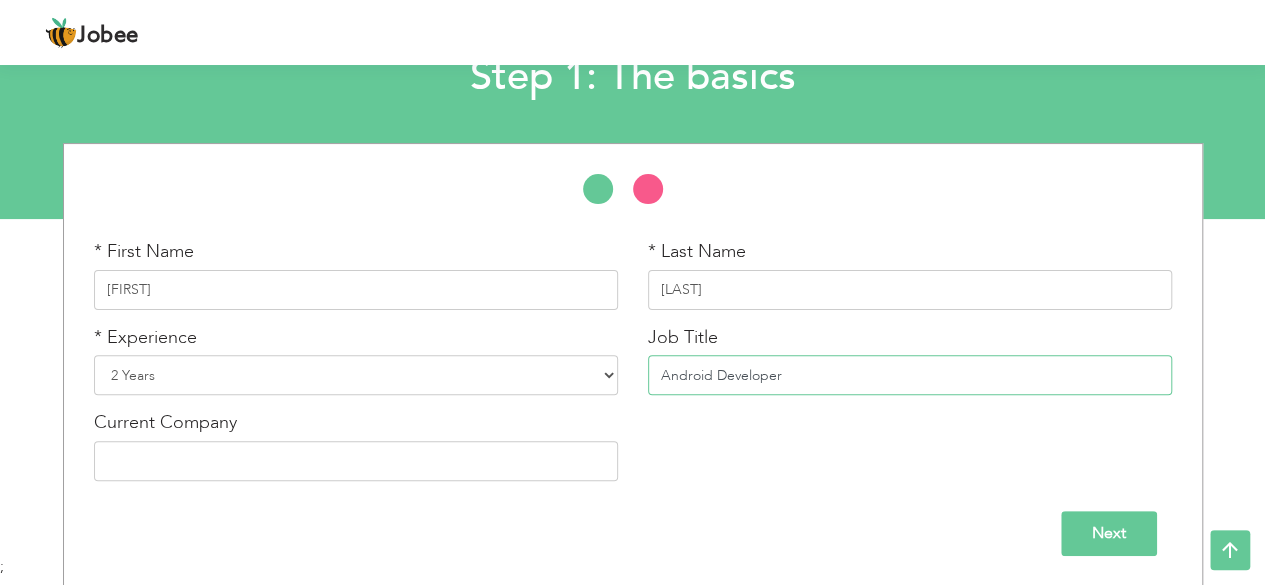 type on "Android Developer" 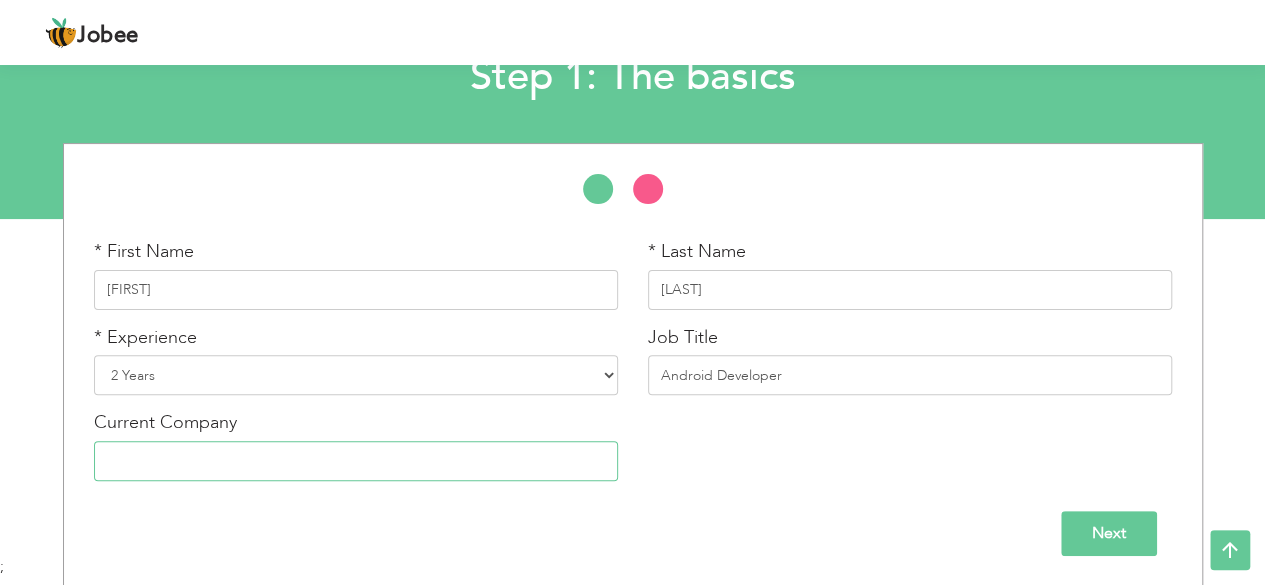 click at bounding box center (356, 461) 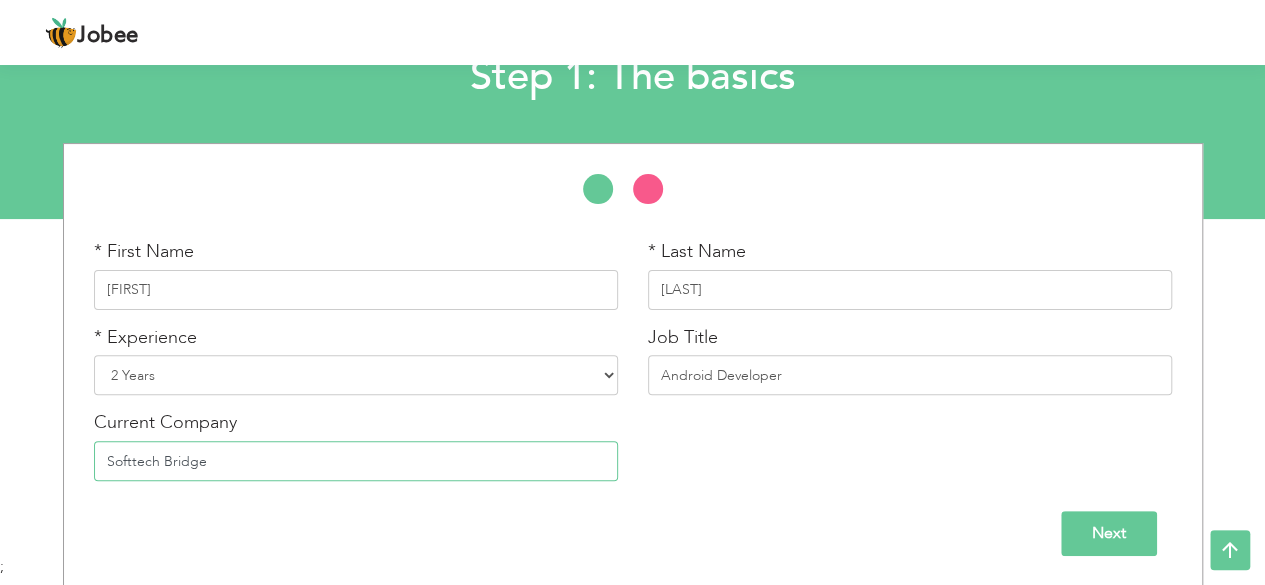 type on "Softtech Bridge" 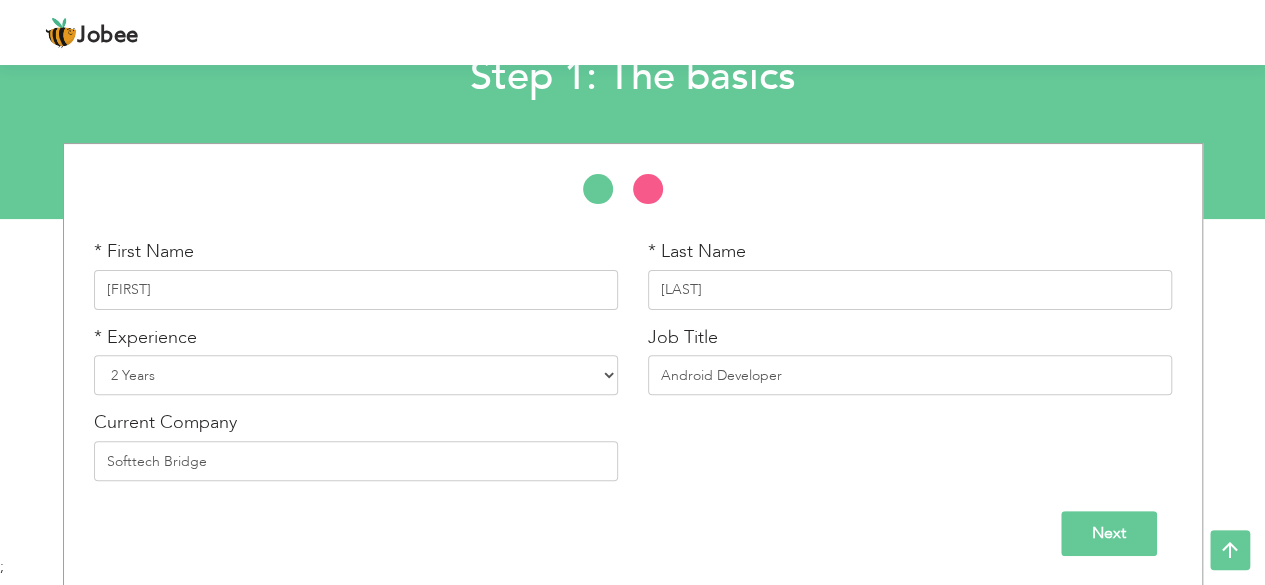 click on "Next" at bounding box center (1109, 533) 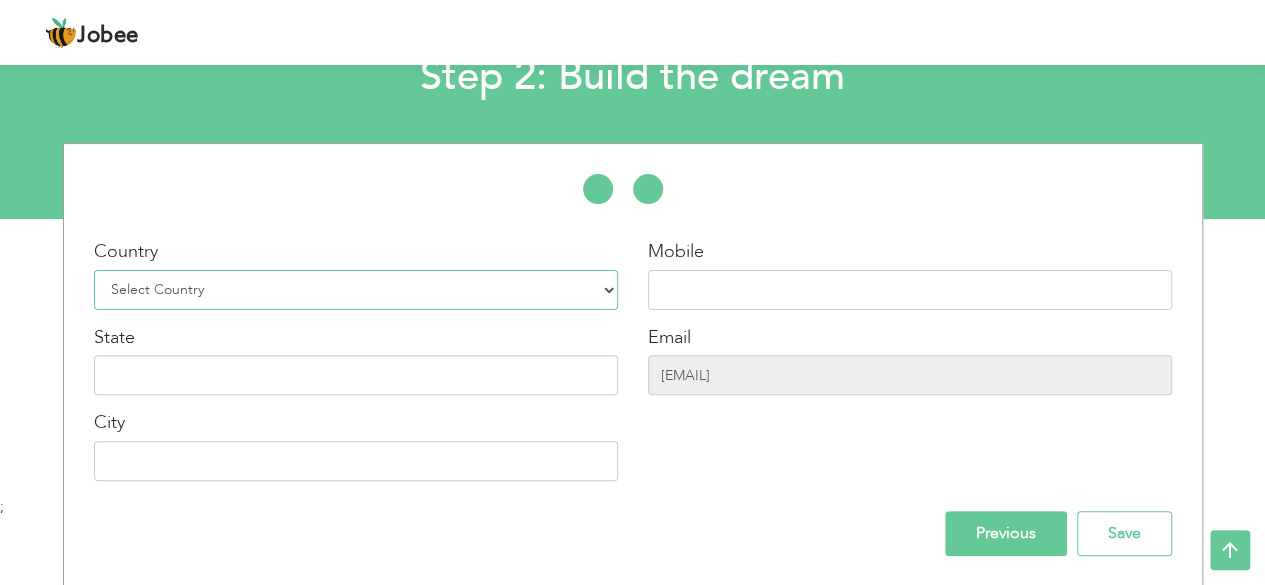 click on "Select Country
Afghanistan
Albania
Algeria
American Samoa
Andorra
Angola
Anguilla
Antarctica
Antigua and Barbuda
Argentina
Armenia
Aruba
Australia
Austria
Azerbaijan
Bahamas
Bahrain
Bangladesh
Barbados
Belarus
Belgium
Belize
Benin
Bermuda
Bhutan
Bolivia
Bosnia-Herzegovina
Botswana
Bouvet Island
Brazil
British Indian Ocean Territory
Brunei Darussalam
Bulgaria
Burkina Faso
Burundi
Cambodia
Cameroon
Canada
Cape Verde
Cayman Islands
Central African Republic
Chad
Chile
China
Christmas Island
Cocos (Keeling) Islands
Colombia
Comoros
Congo
Congo, Dem. Republic
Cook Islands
Costa Rica
Croatia
Cuba
Cyprus
Czech Rep
Denmark
Djibouti
Dominica
Dominican Republic
Ecuador
Egypt
El Salvador
Equatorial Guinea
Eritrea
Estonia
Ethiopia
European Union
Falkland Islands (Malvinas)
Faroe Islands
Fiji
Finland
France
French Guiana
French Southern Territories
Gabon
Gambia
Georgia" at bounding box center (356, 290) 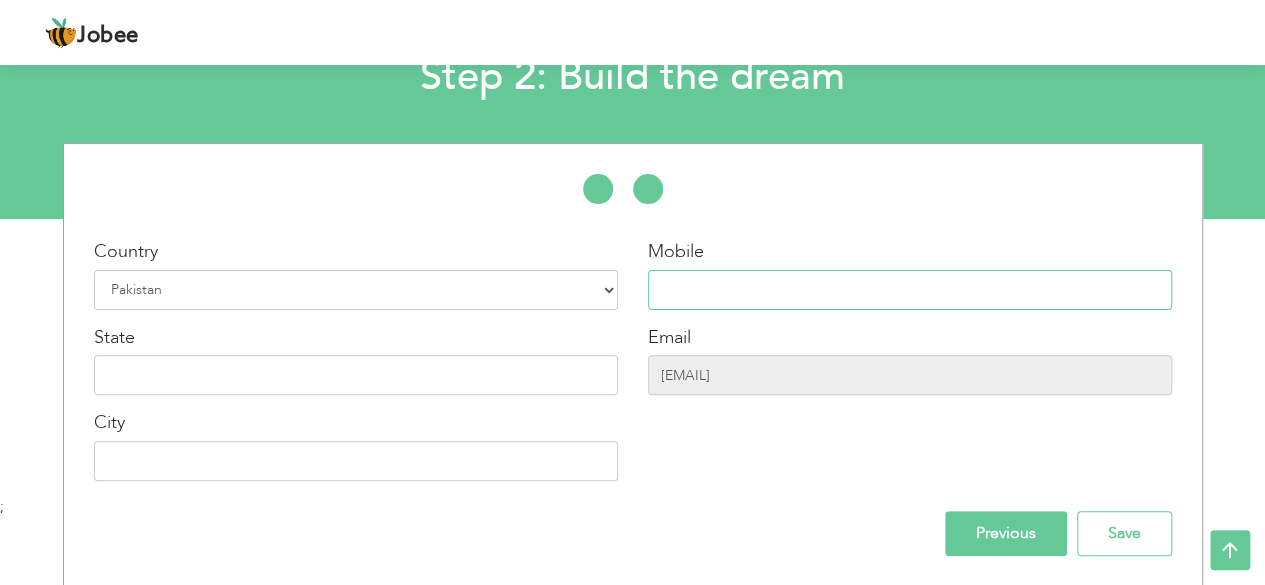 click at bounding box center [910, 290] 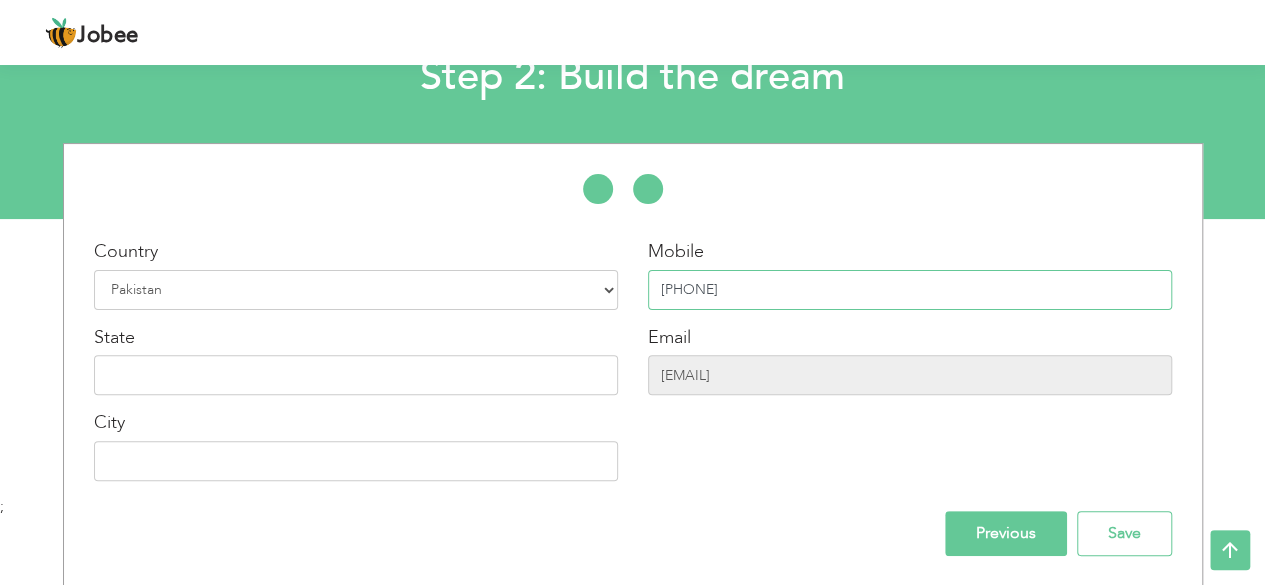 type on "+92 306 7051696" 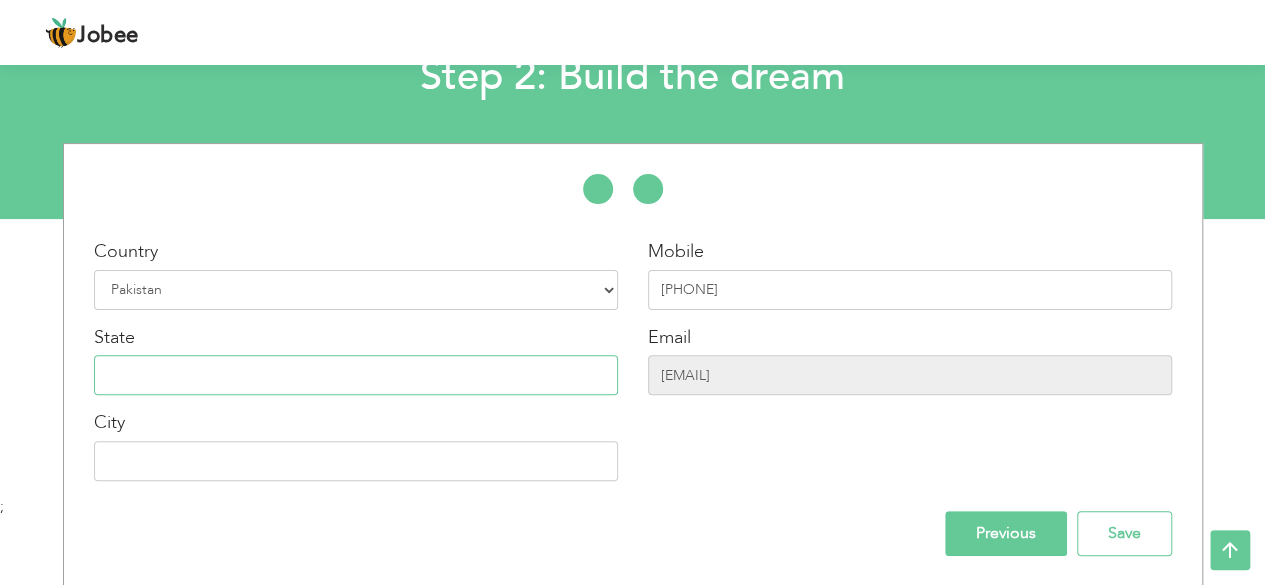click at bounding box center [356, 375] 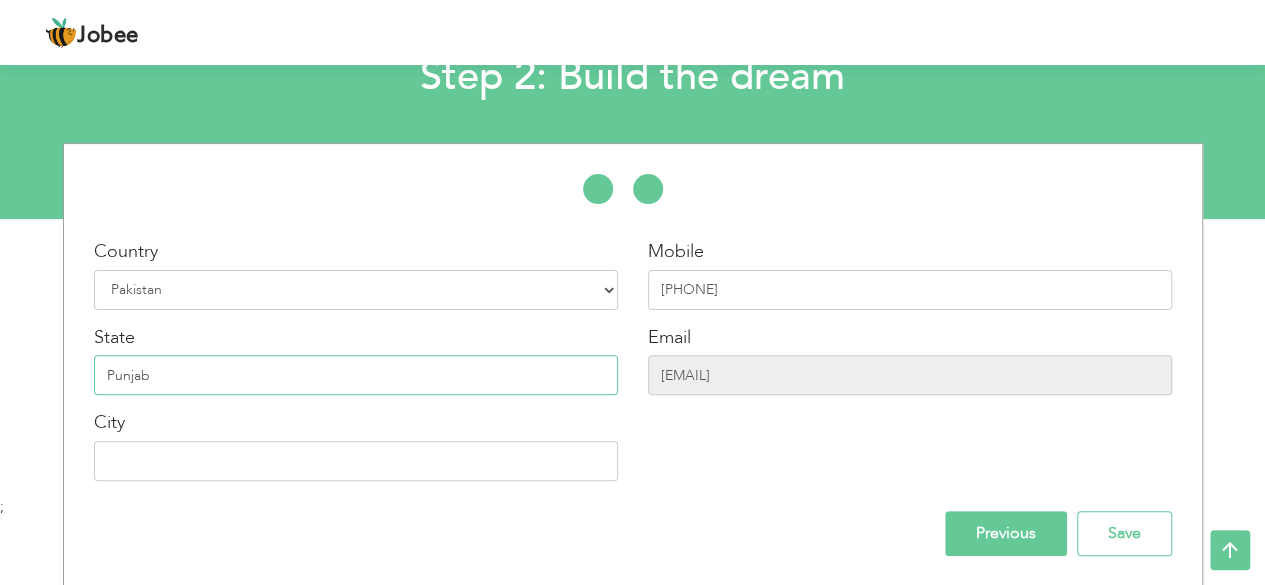 type on "Punjab" 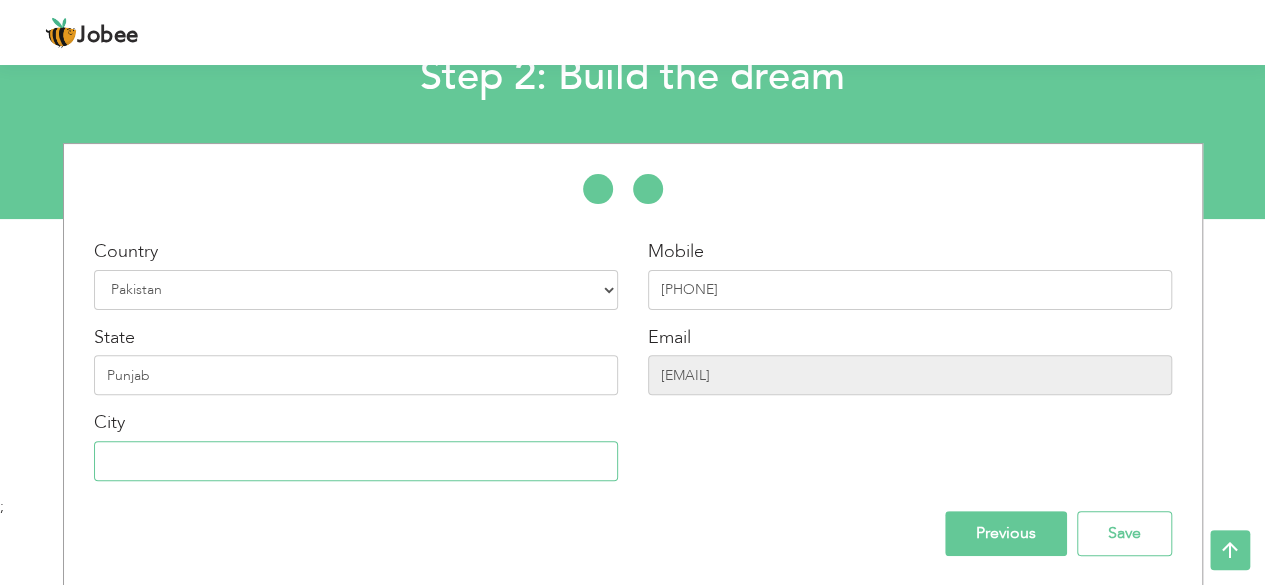 click at bounding box center [356, 461] 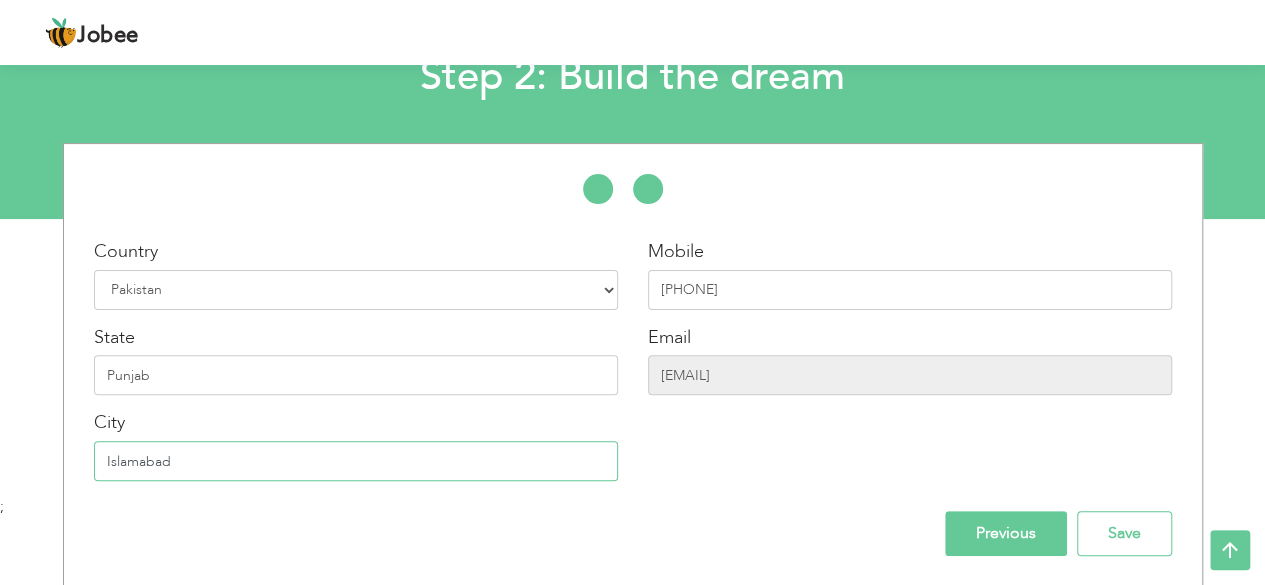type on "Islamabad" 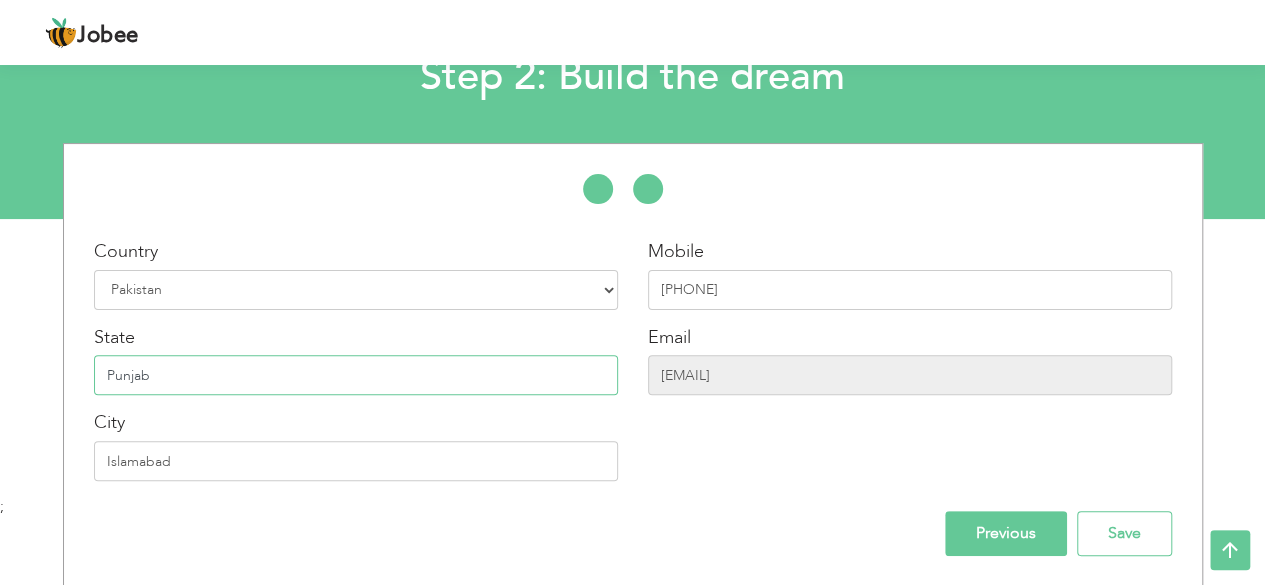 click on "Punjab" at bounding box center [356, 375] 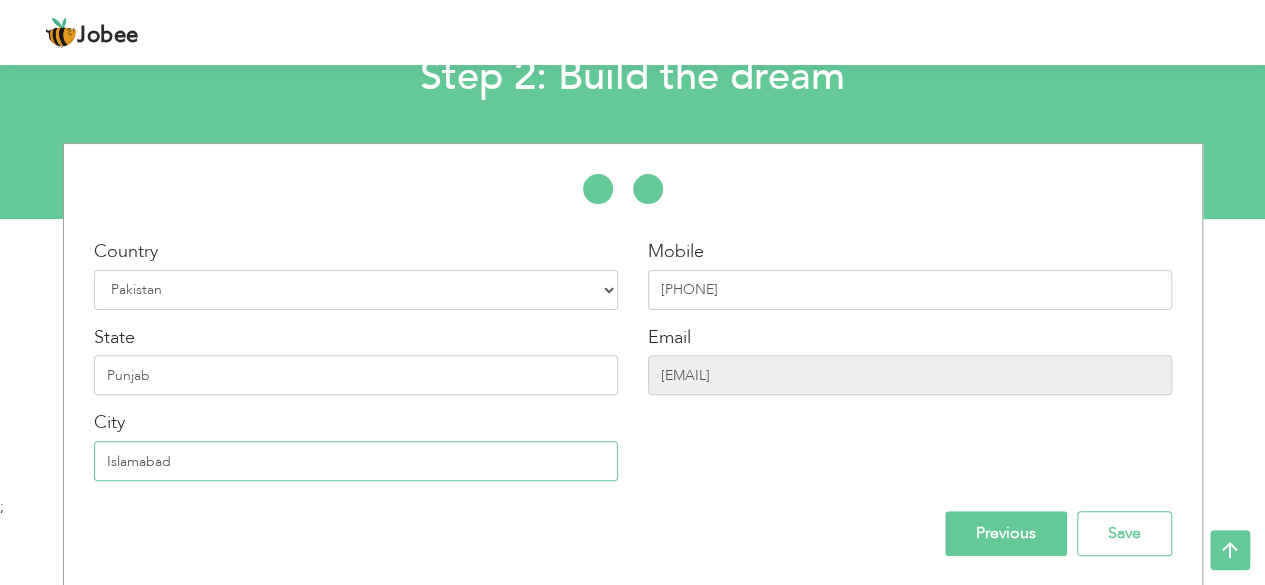 click on "Islamabad" at bounding box center (356, 461) 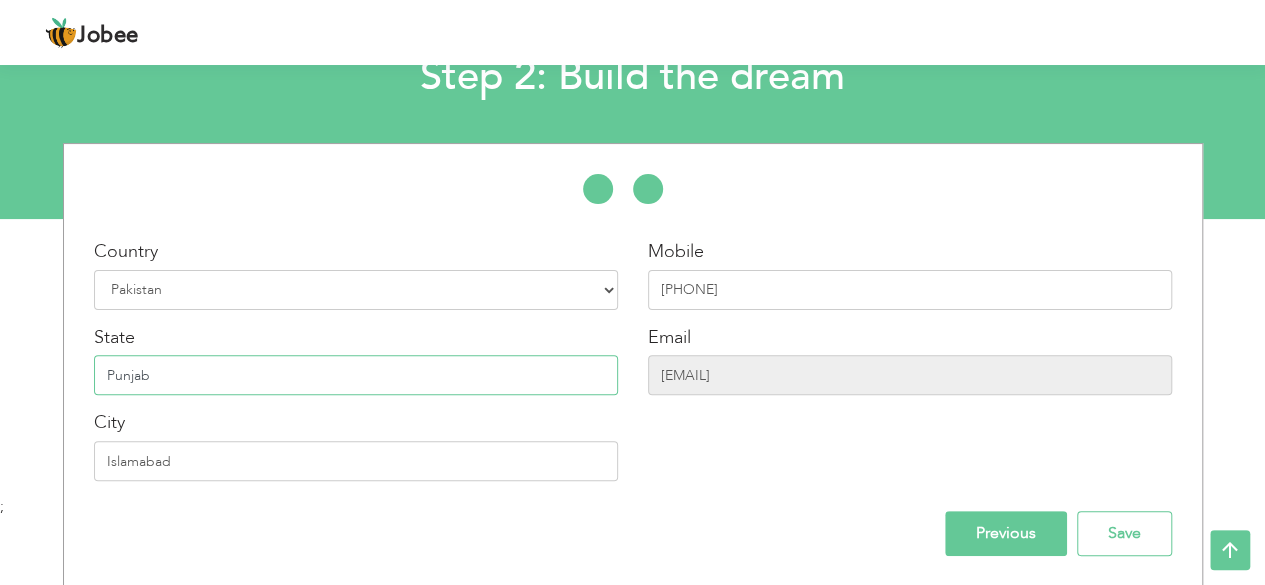 click on "Punjab" at bounding box center [356, 375] 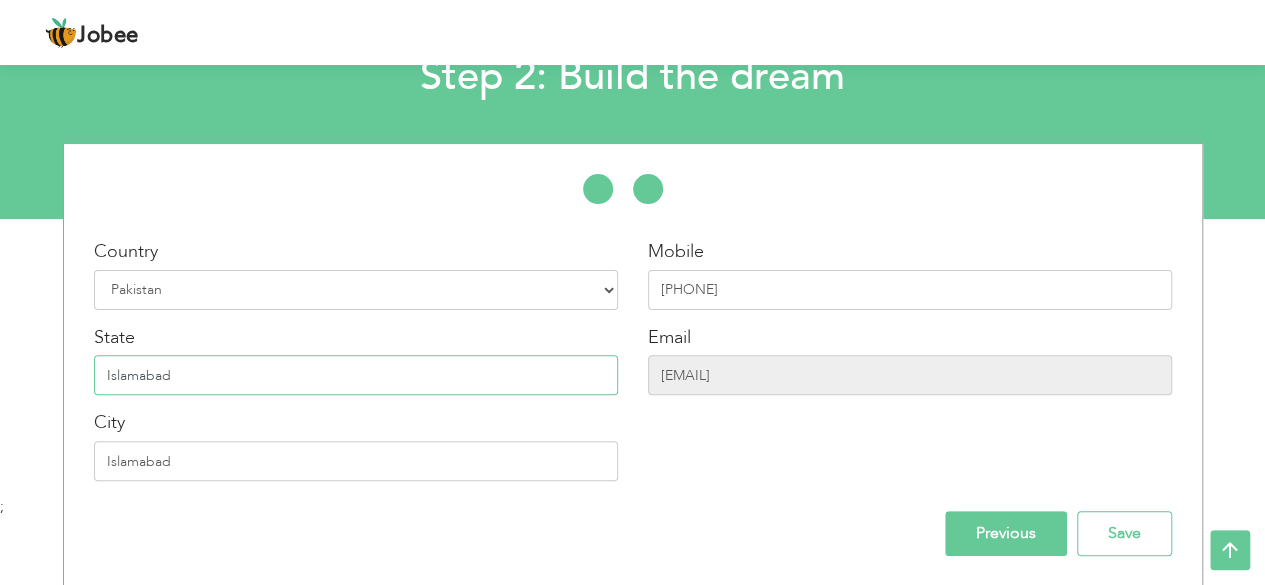 type on "Islamabad" 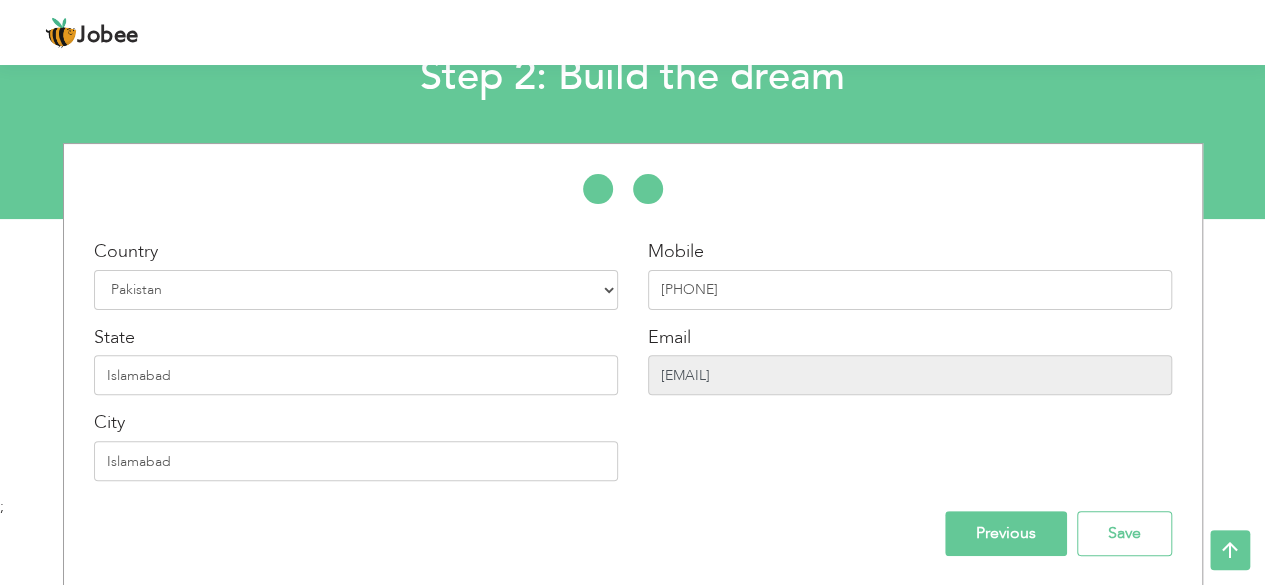 click on "social.ilyani@gmail.com" at bounding box center (910, 375) 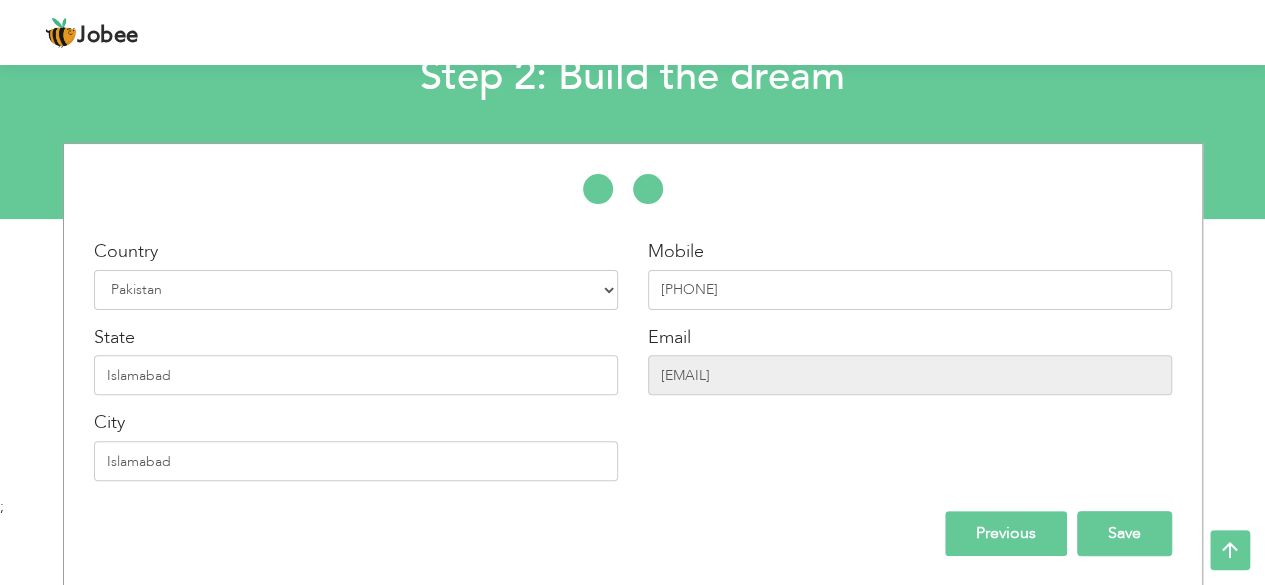 click on "Save" at bounding box center [1124, 533] 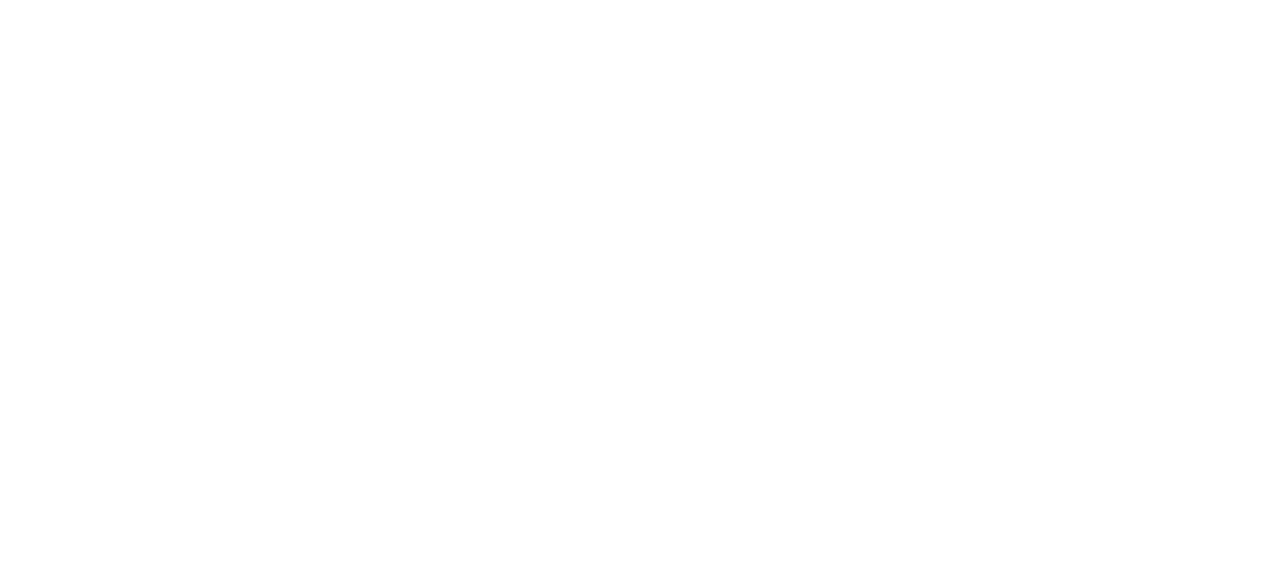 scroll, scrollTop: 0, scrollLeft: 0, axis: both 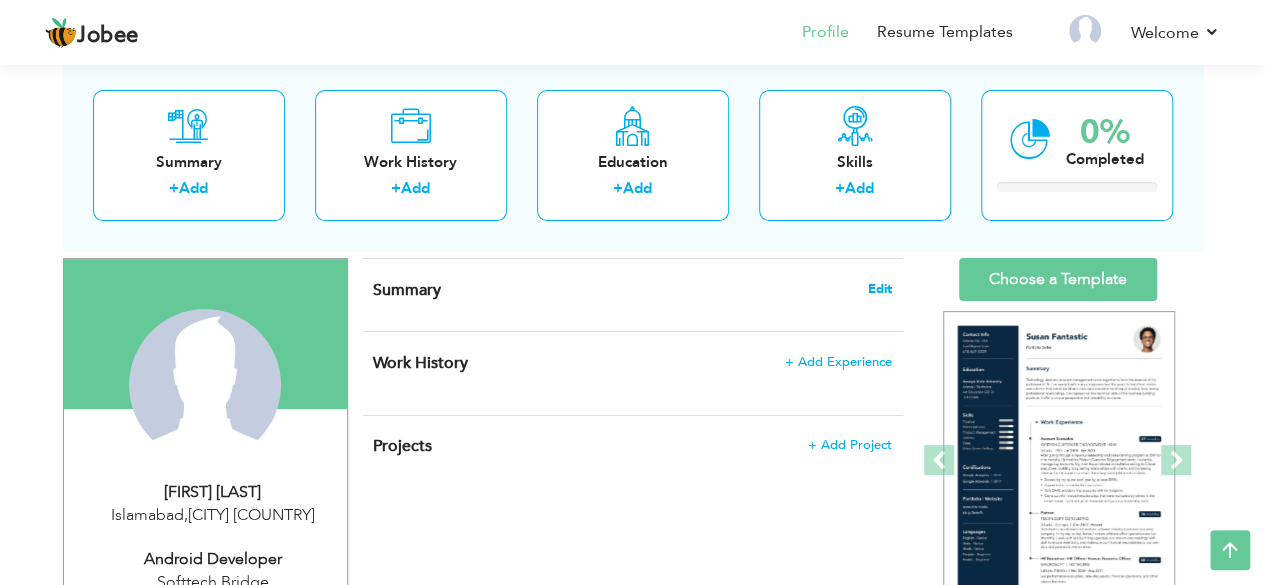 click on "Edit" at bounding box center (880, 289) 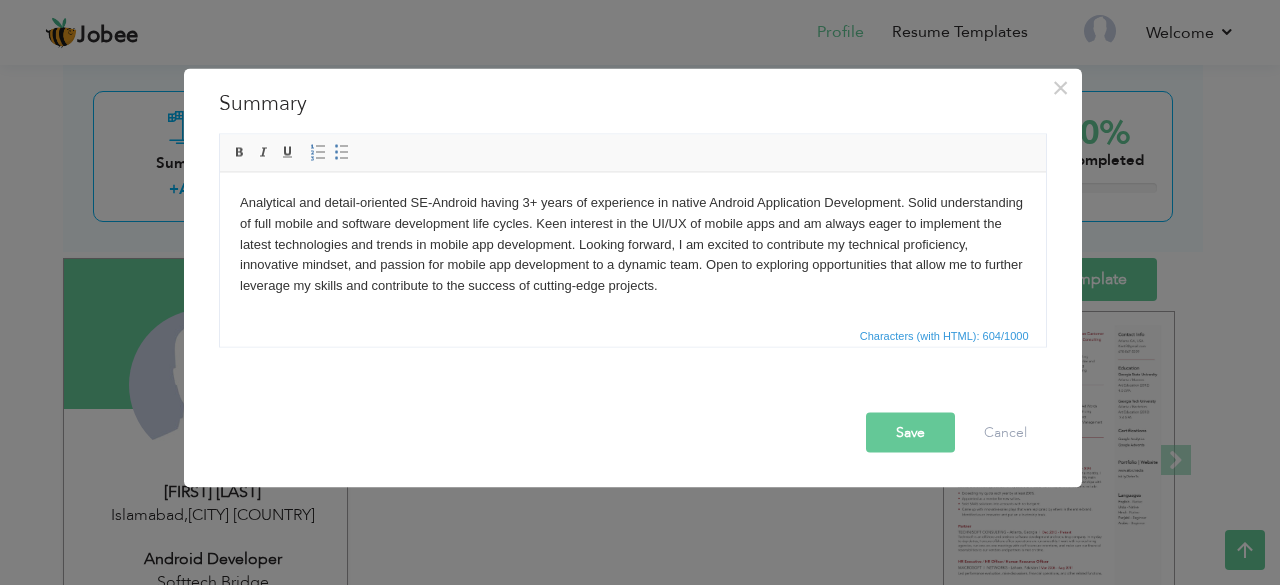 click on "Save" at bounding box center (910, 432) 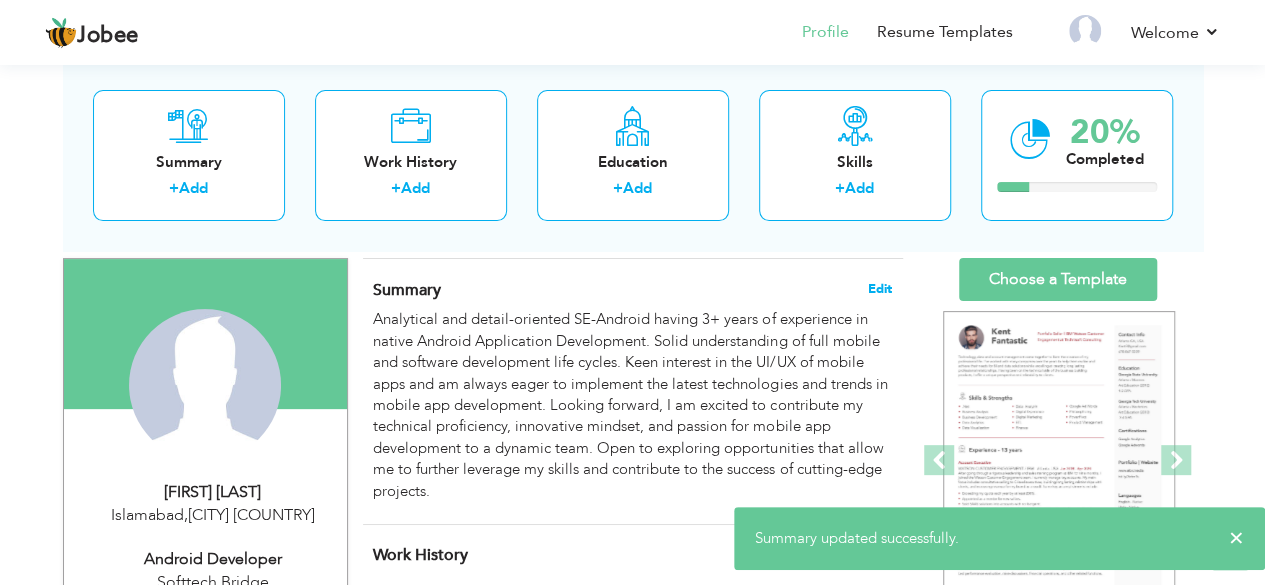 click on "Edit" at bounding box center [880, 289] 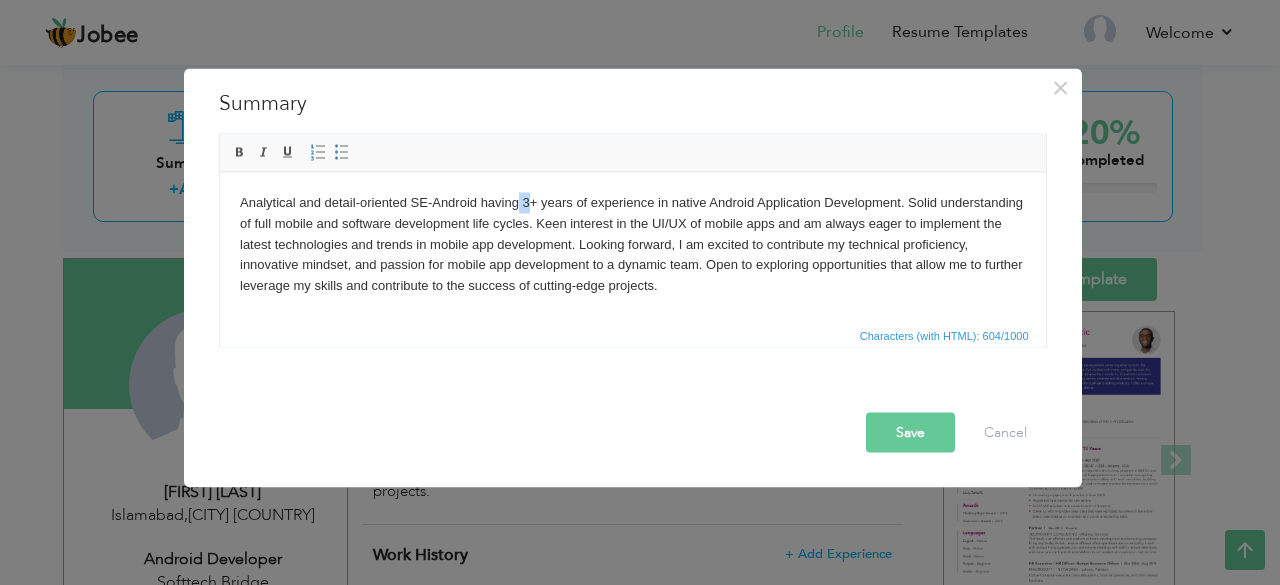 drag, startPoint x: 521, startPoint y: 201, endPoint x: 532, endPoint y: 199, distance: 11.18034 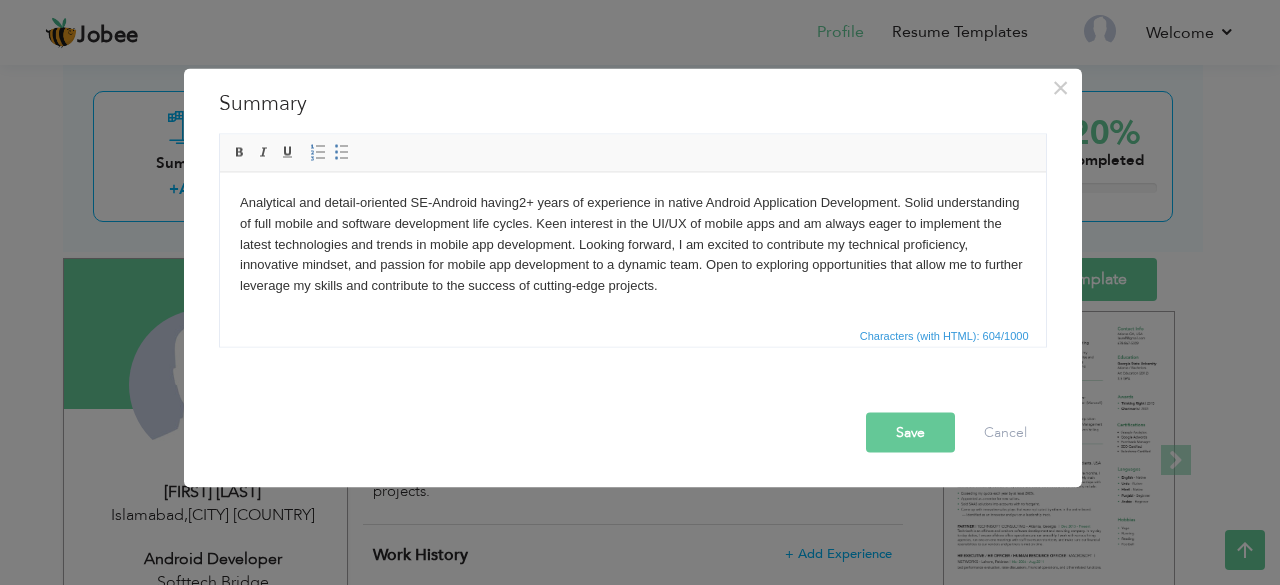 click on "Analytical and detail-oriented SE-Android having2+ years of experience in native Android Application Development. Solid understanding of full mobile and software development life cycles. Keen interest in the UI/UX of mobile apps and am always eager to implement the latest technologies and trends in mobile app development. Looking forward, I am excited to contribute my technical proficiency, innovative mindset, and passion for mobile app development to a dynamic team. Open to exploring opportunities that allow me to further leverage my skills and contribute to the success of cutting-edge projects." at bounding box center (632, 244) 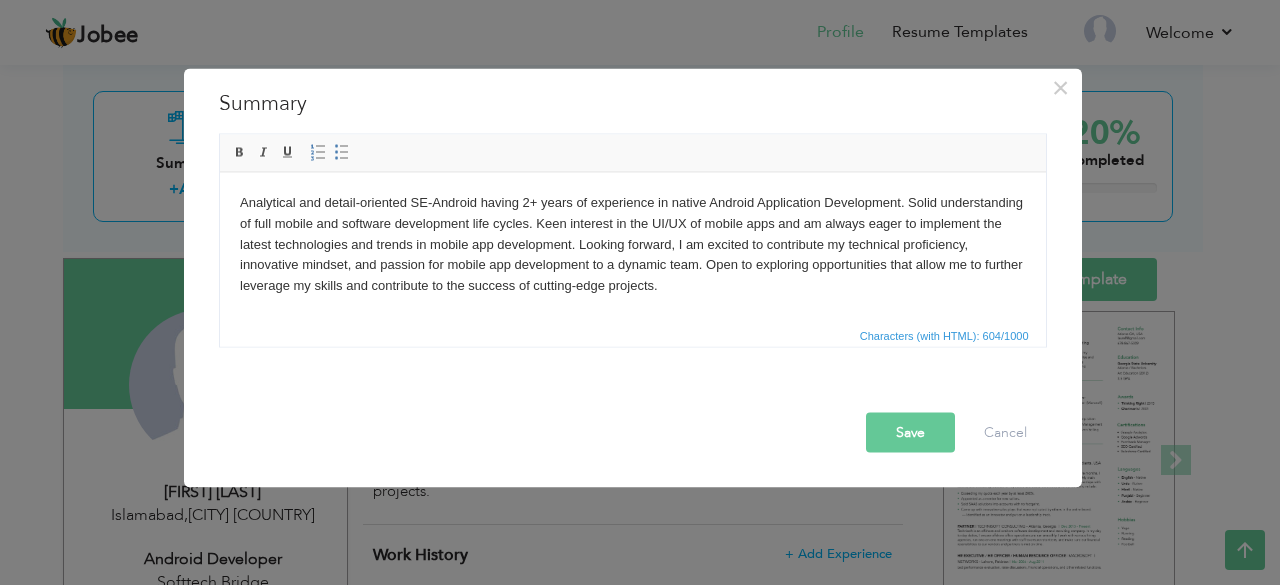 click on "Save" at bounding box center (910, 432) 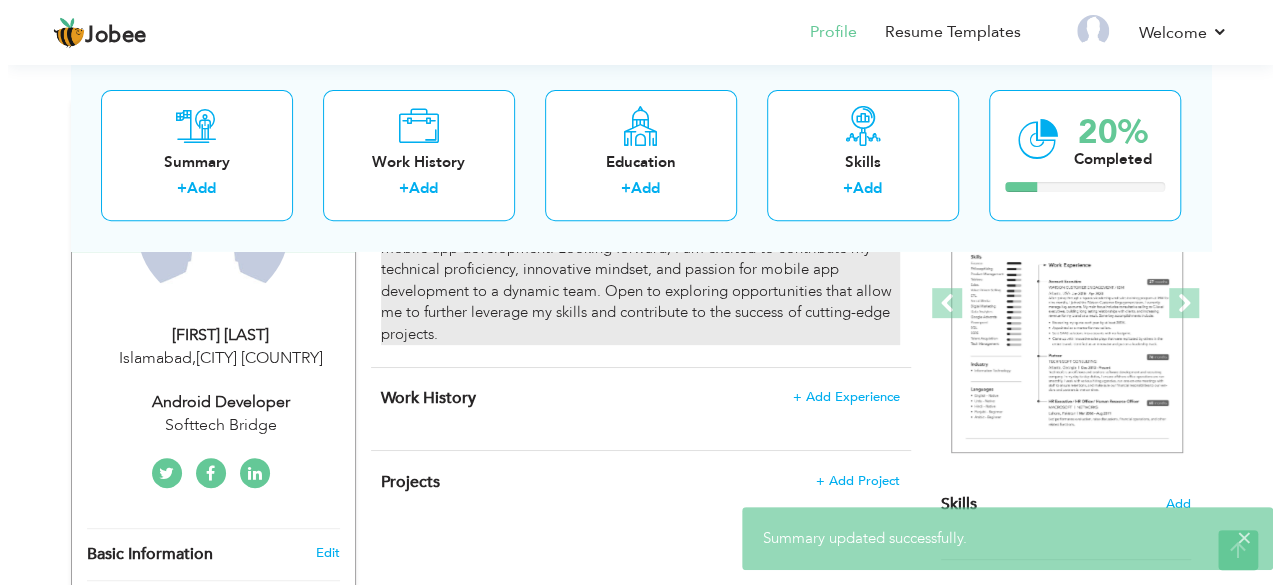 scroll, scrollTop: 279, scrollLeft: 0, axis: vertical 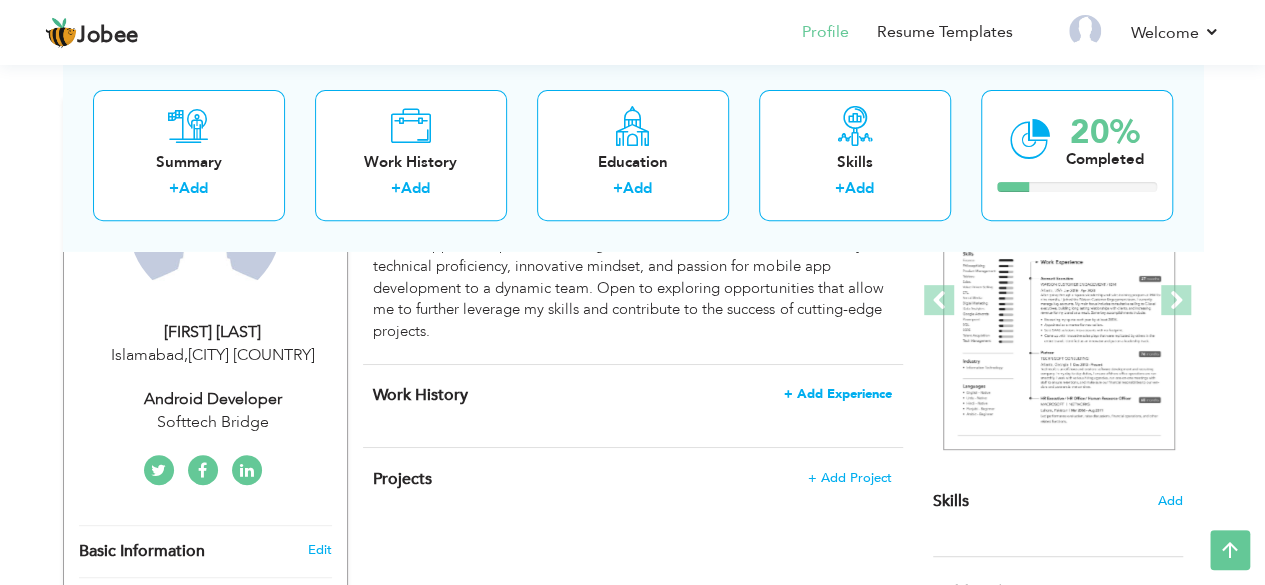 click on "+ Add Experience" at bounding box center (838, 394) 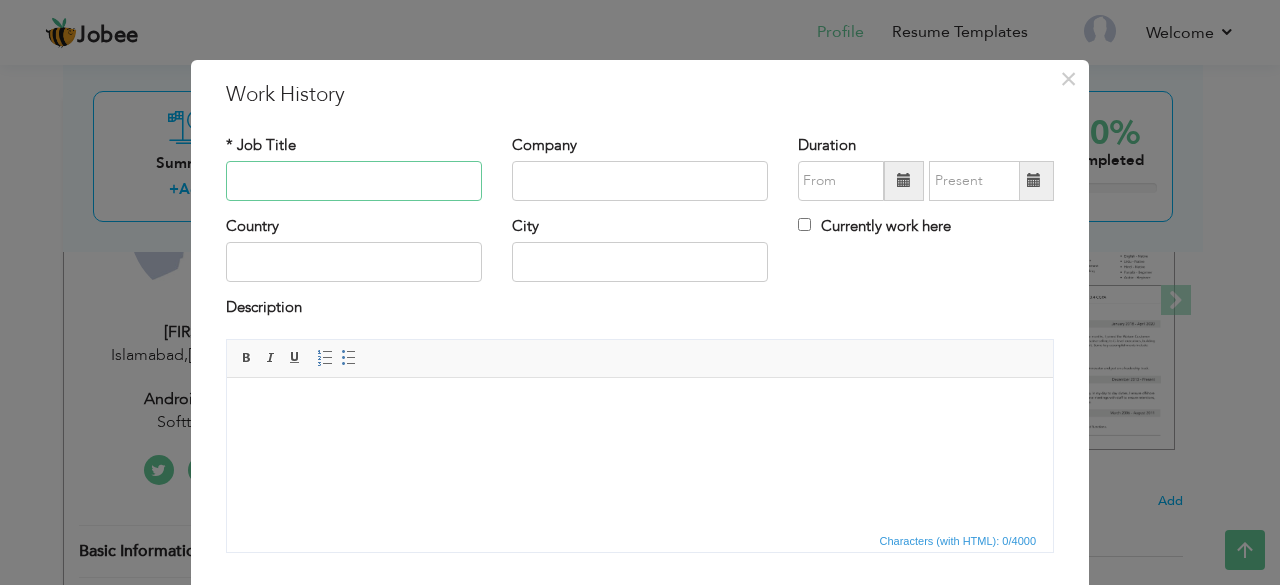 click at bounding box center (354, 181) 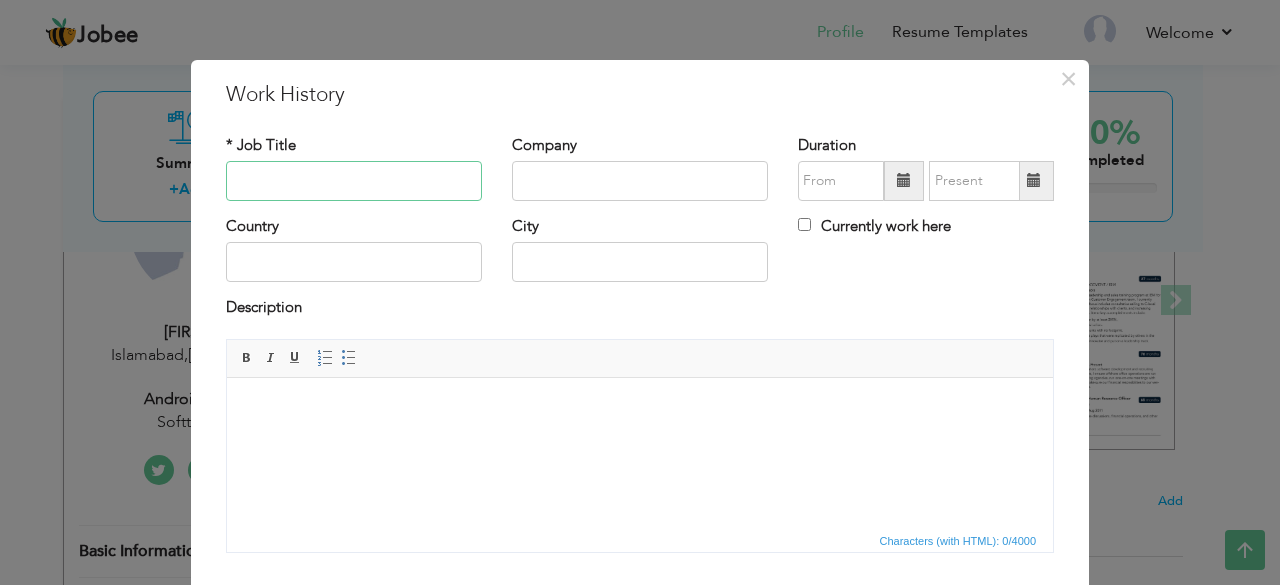 click at bounding box center (354, 181) 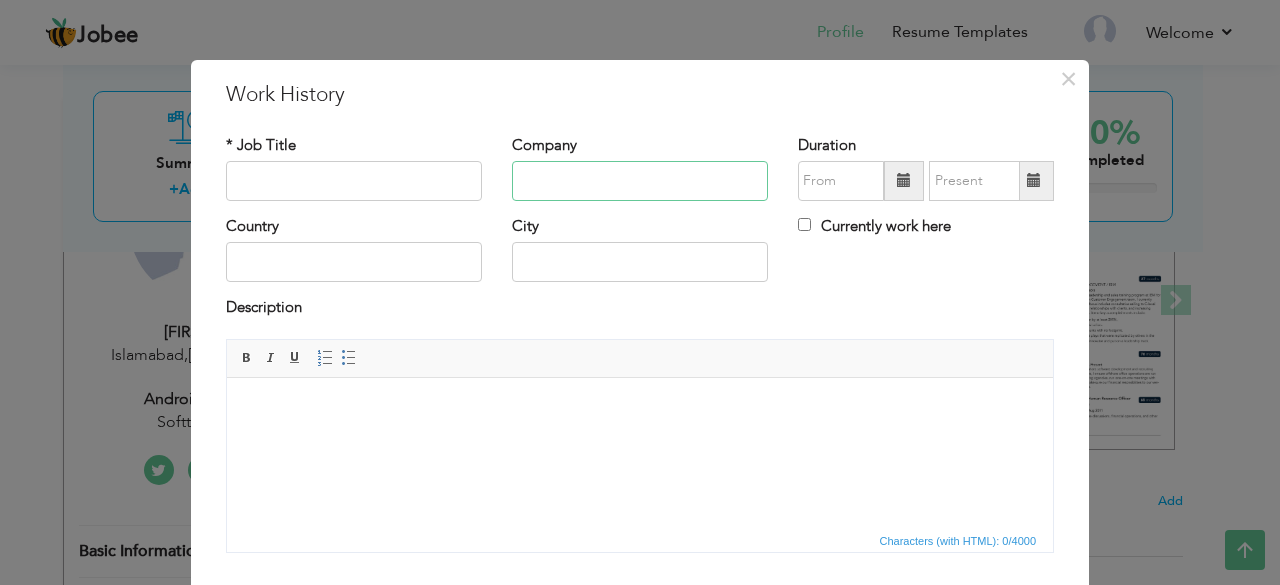 click at bounding box center [640, 181] 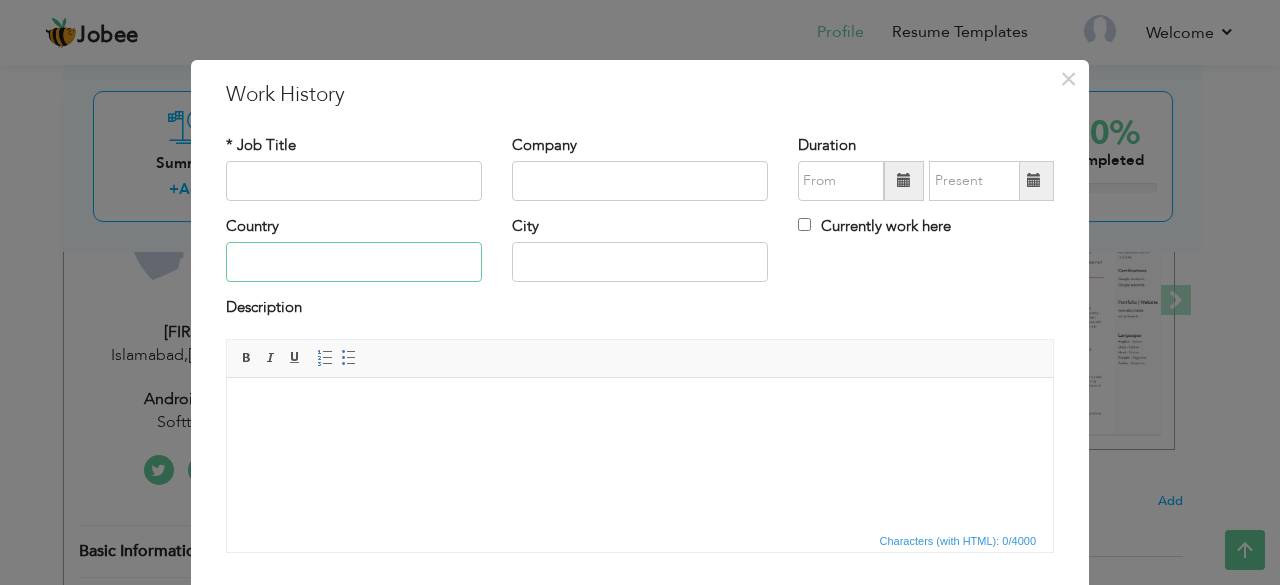 click at bounding box center [354, 262] 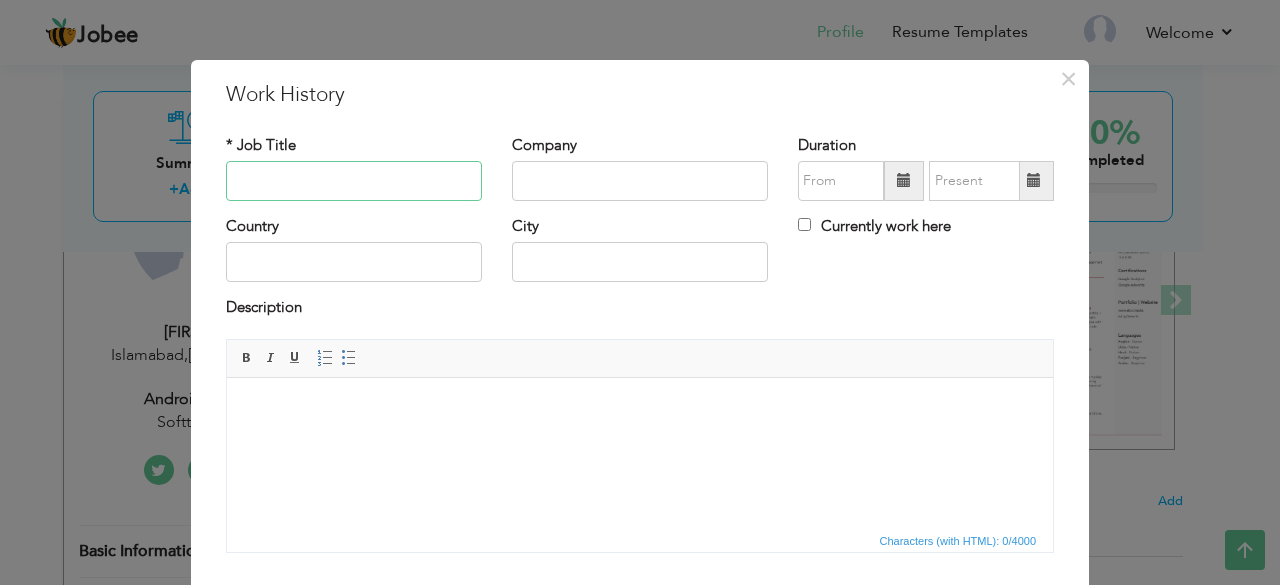 click at bounding box center [354, 181] 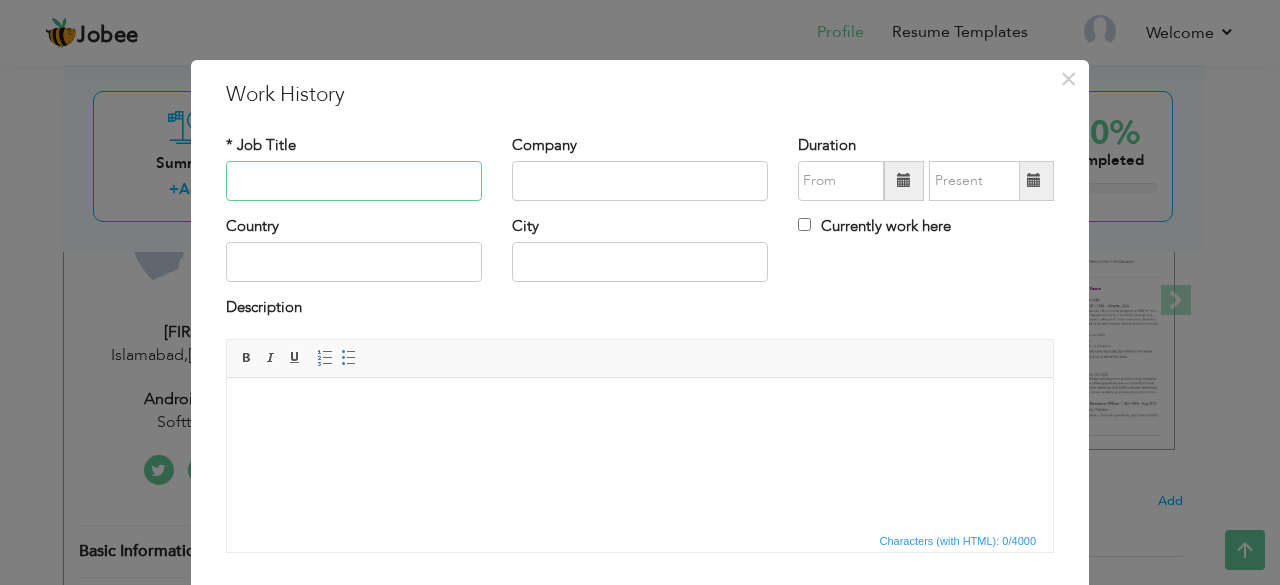 click at bounding box center (354, 181) 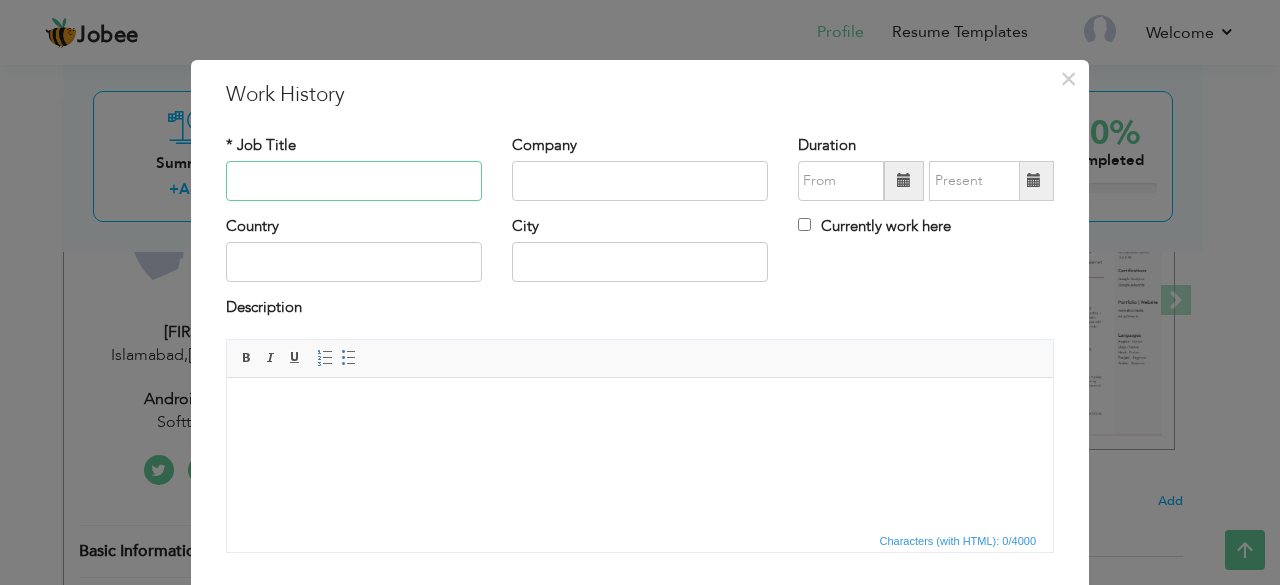 click at bounding box center (354, 181) 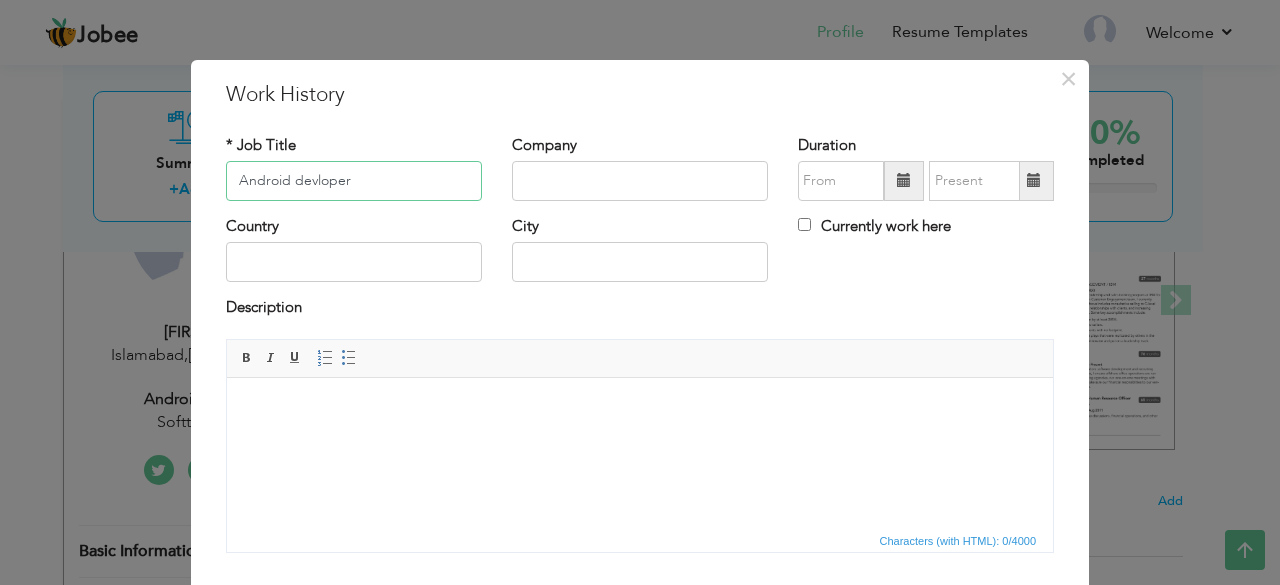 click on "Android devloper" at bounding box center [354, 181] 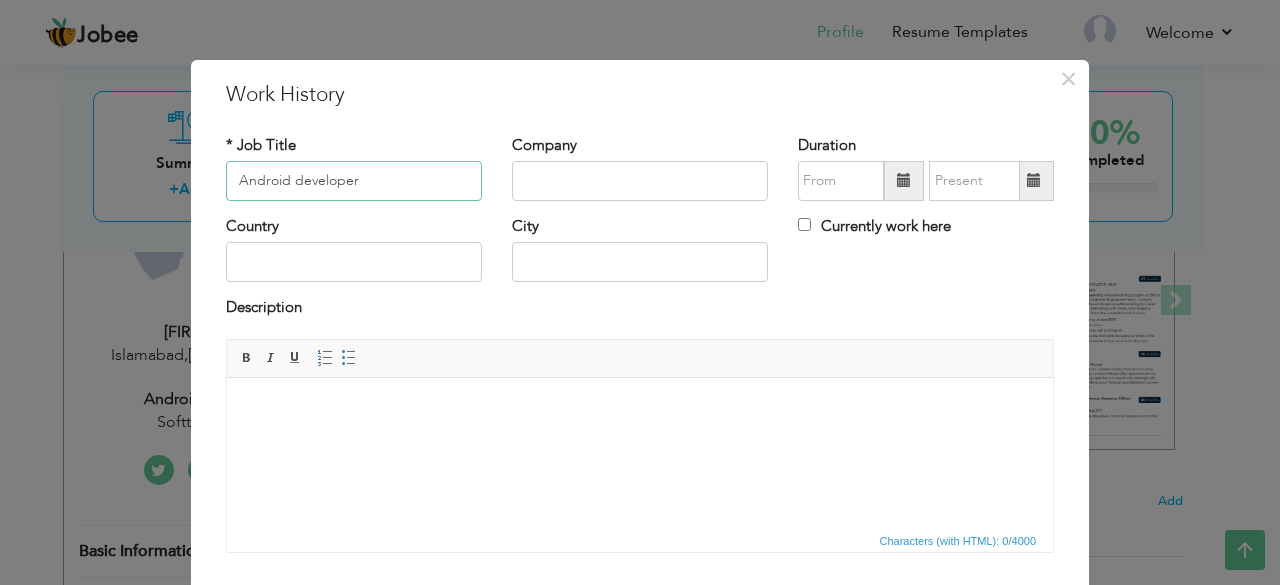 click on "Android developer" at bounding box center [354, 181] 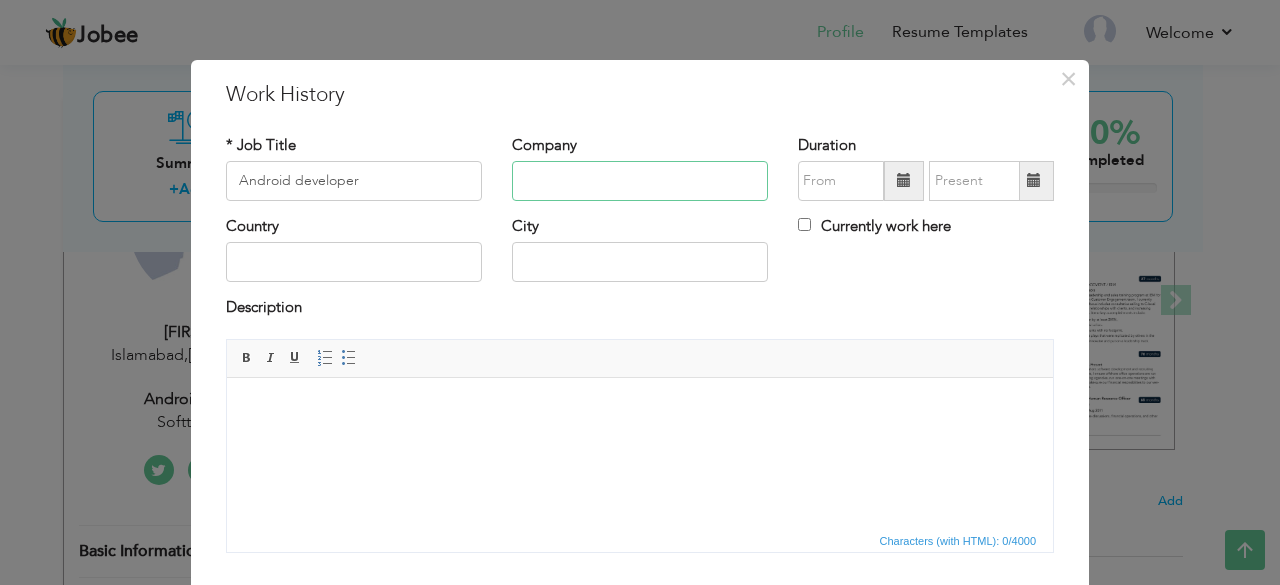 click at bounding box center (640, 181) 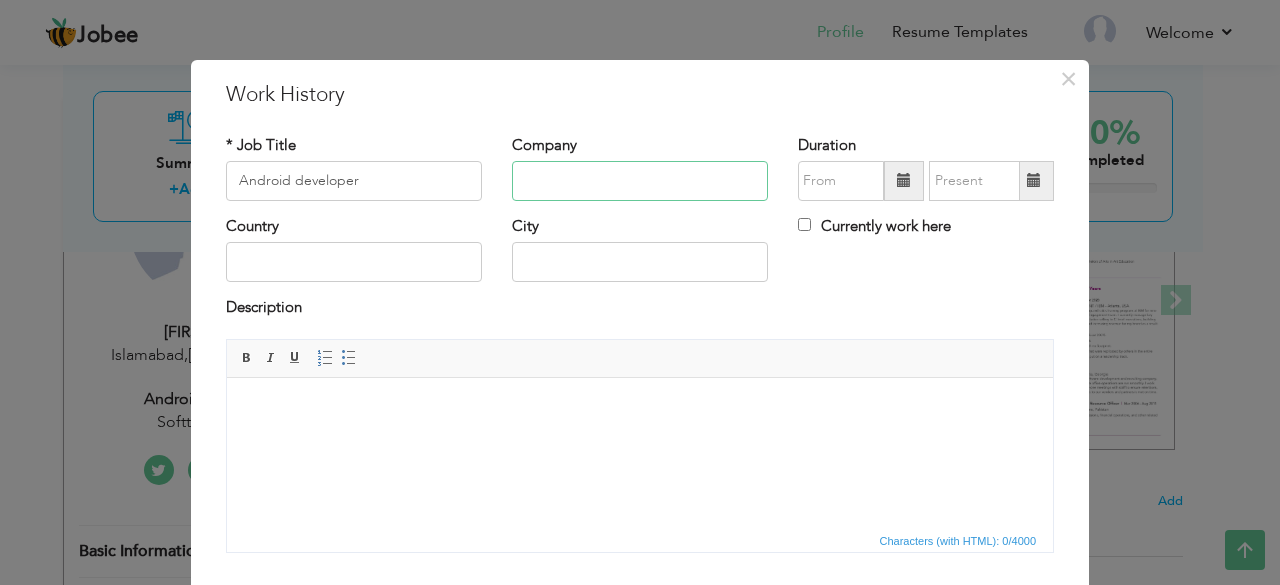 paste on "Softtech Bridge" 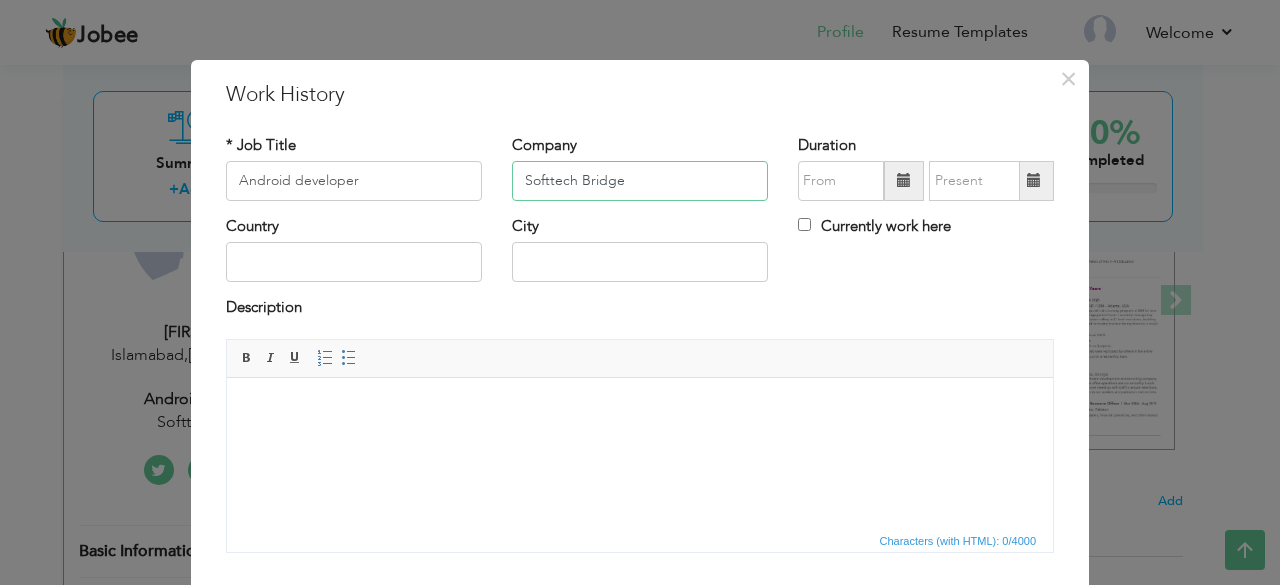type on "Softtech Bridge" 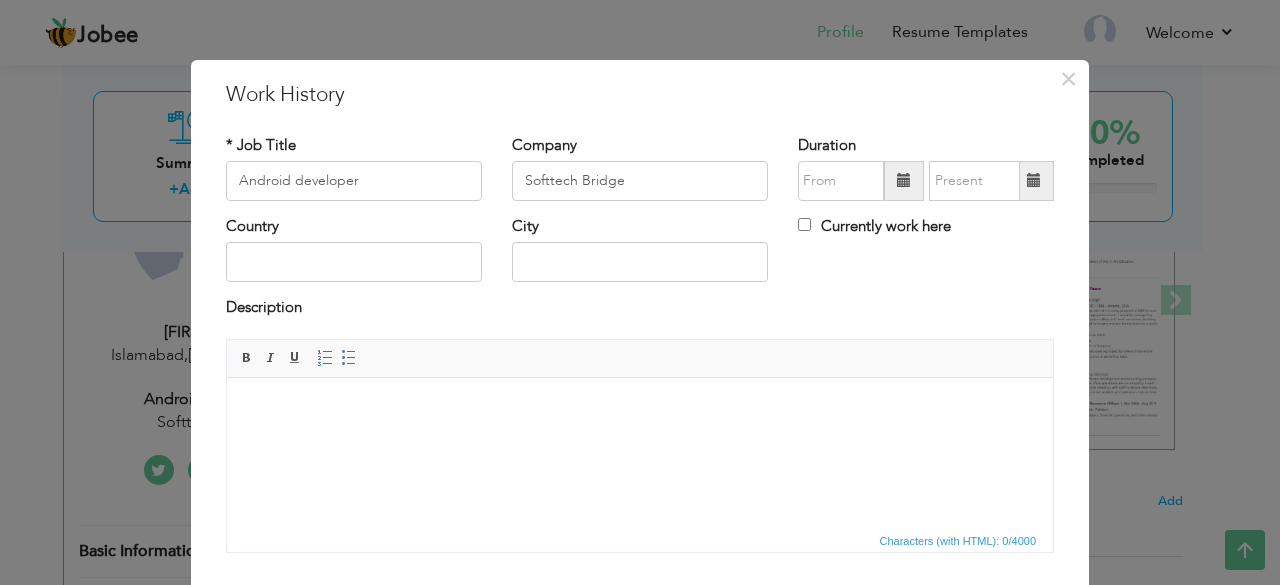 click at bounding box center (904, 181) 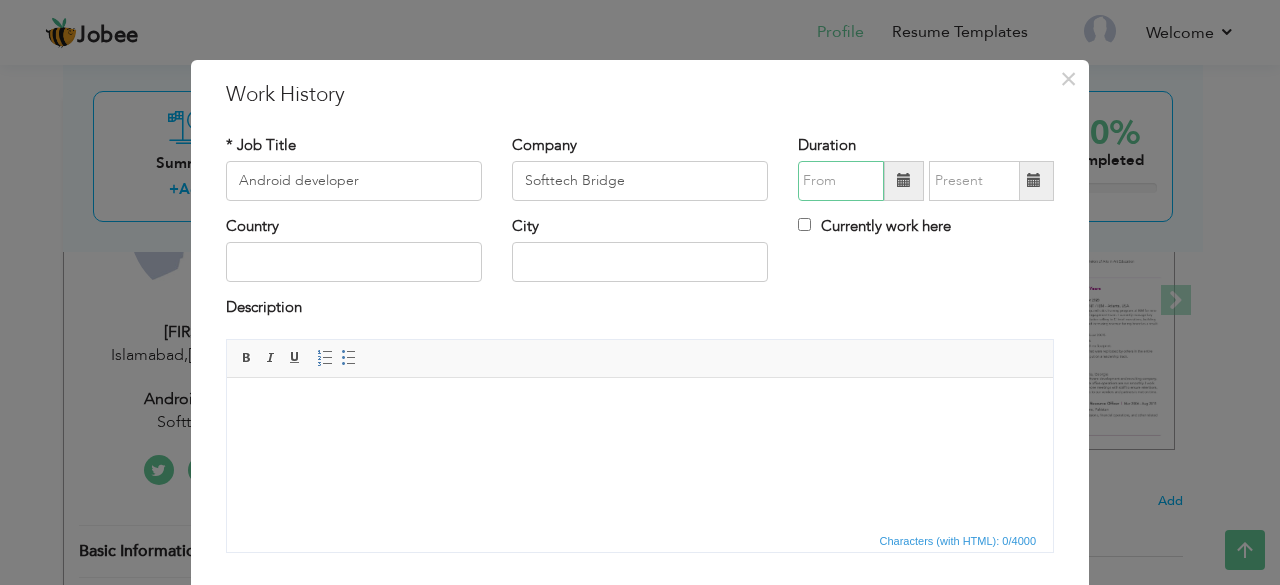 type on "08/2025" 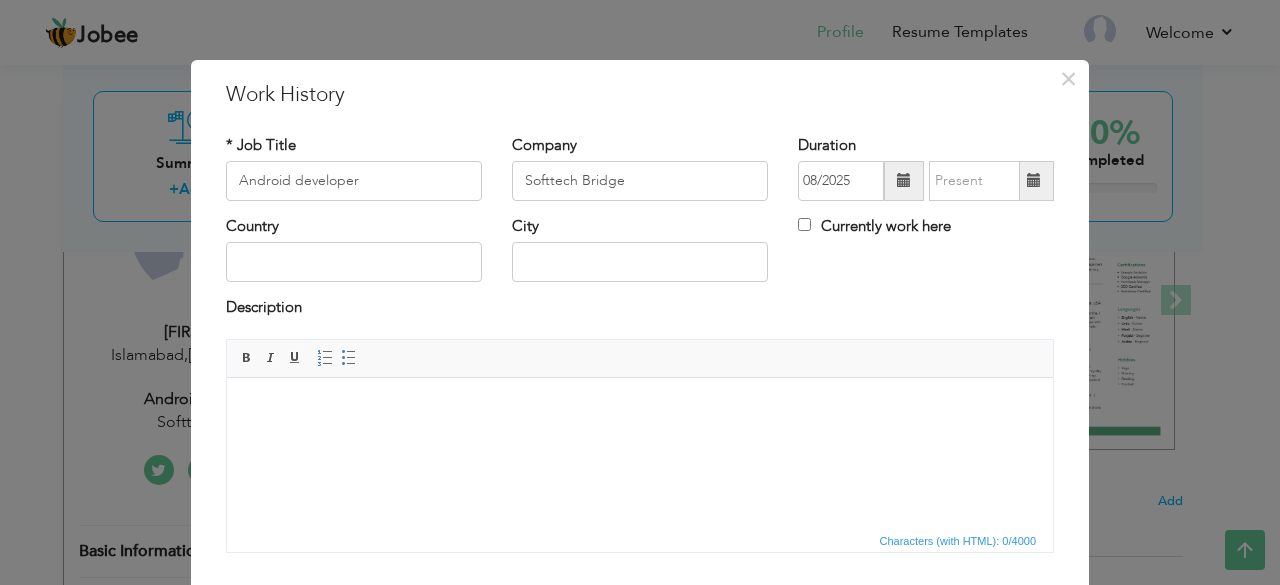 click on "Editor toolbars Basic Styles   Bold   Italic   Underline Paragraph   Insert/Remove Numbered List   Insert/Remove Bulleted List" at bounding box center (640, 359) 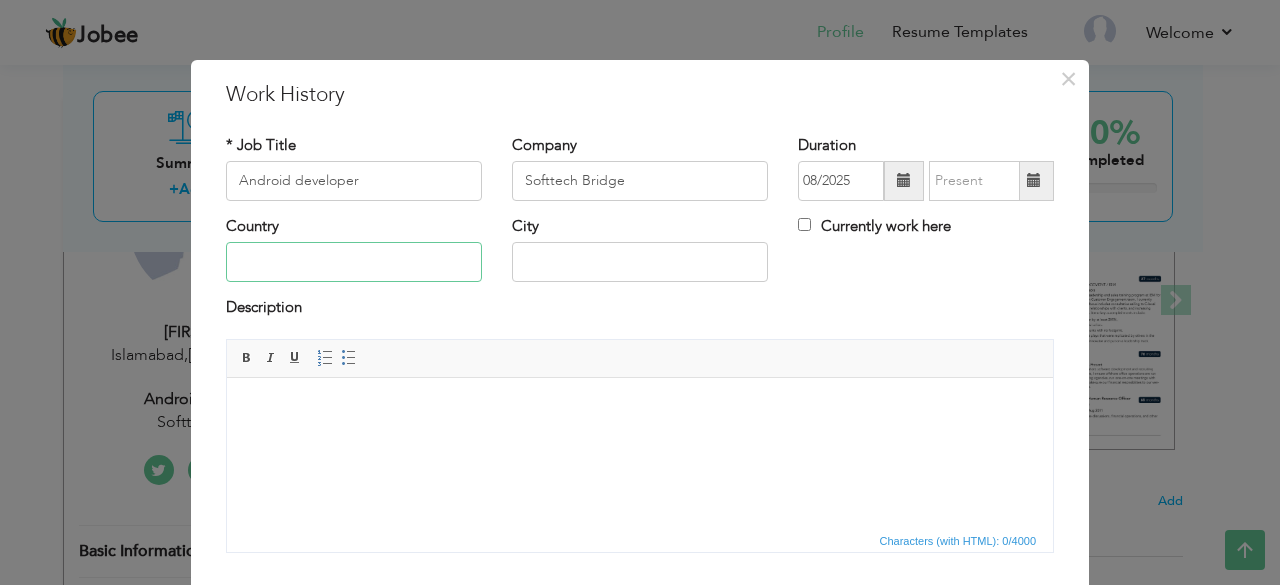 click at bounding box center (354, 262) 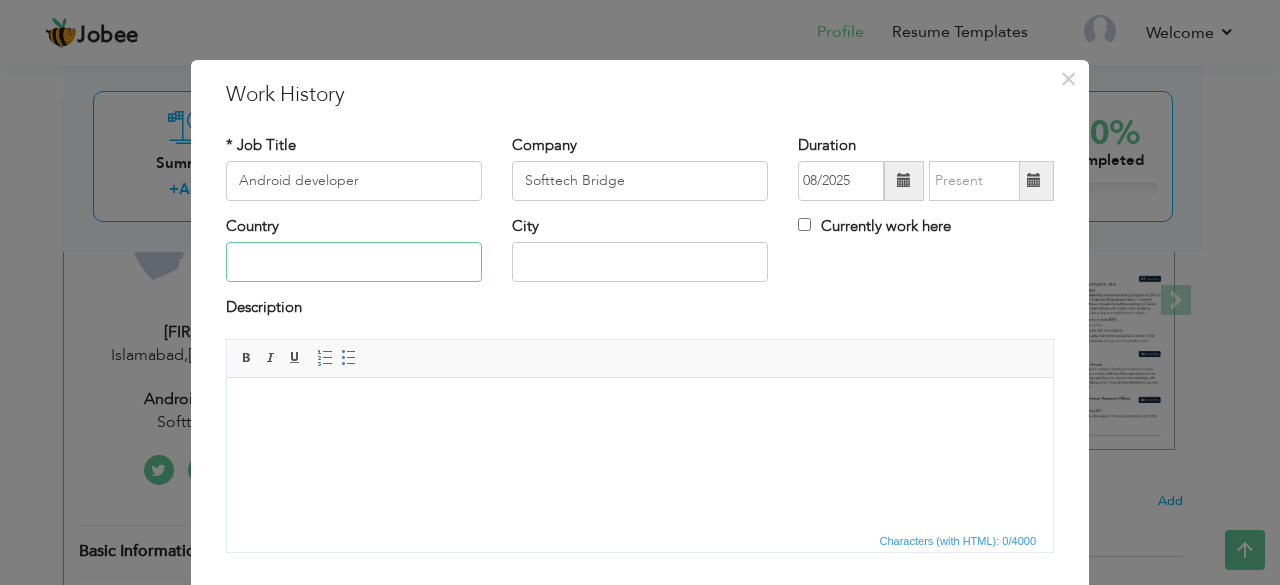 type on "Pakistan" 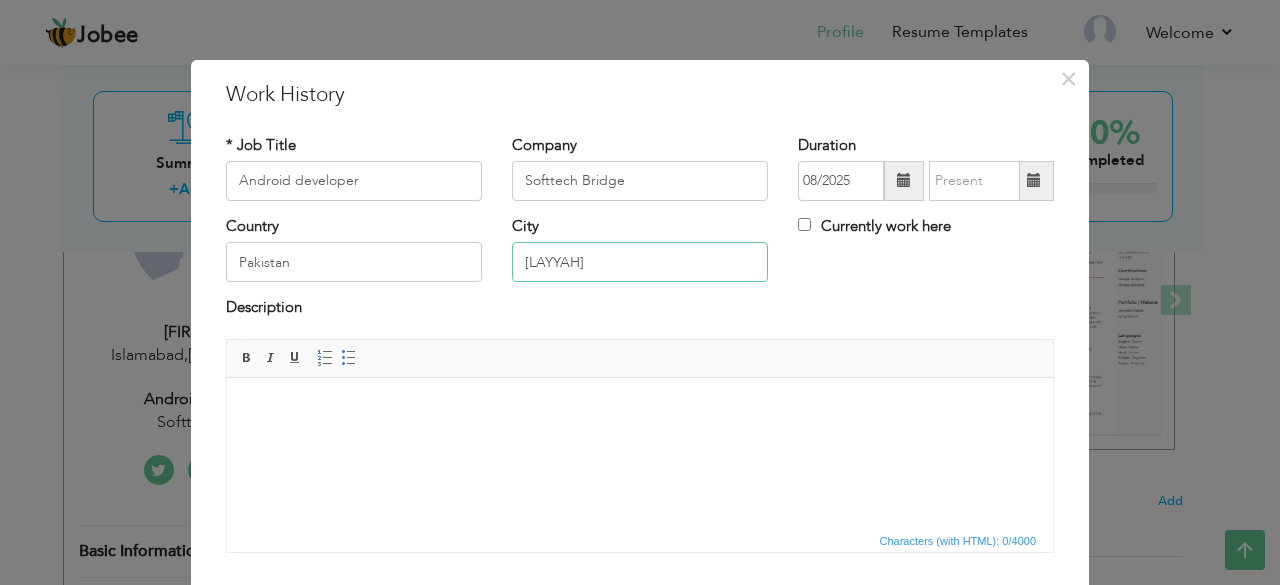 click on "Layyah" at bounding box center [640, 262] 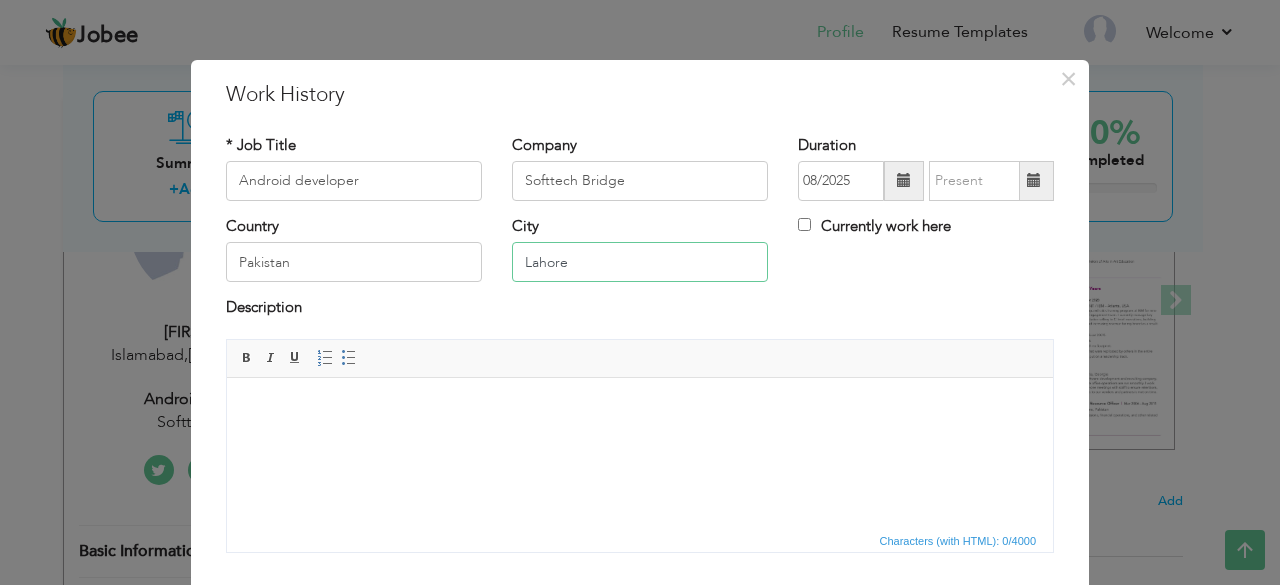 type on "Lahore" 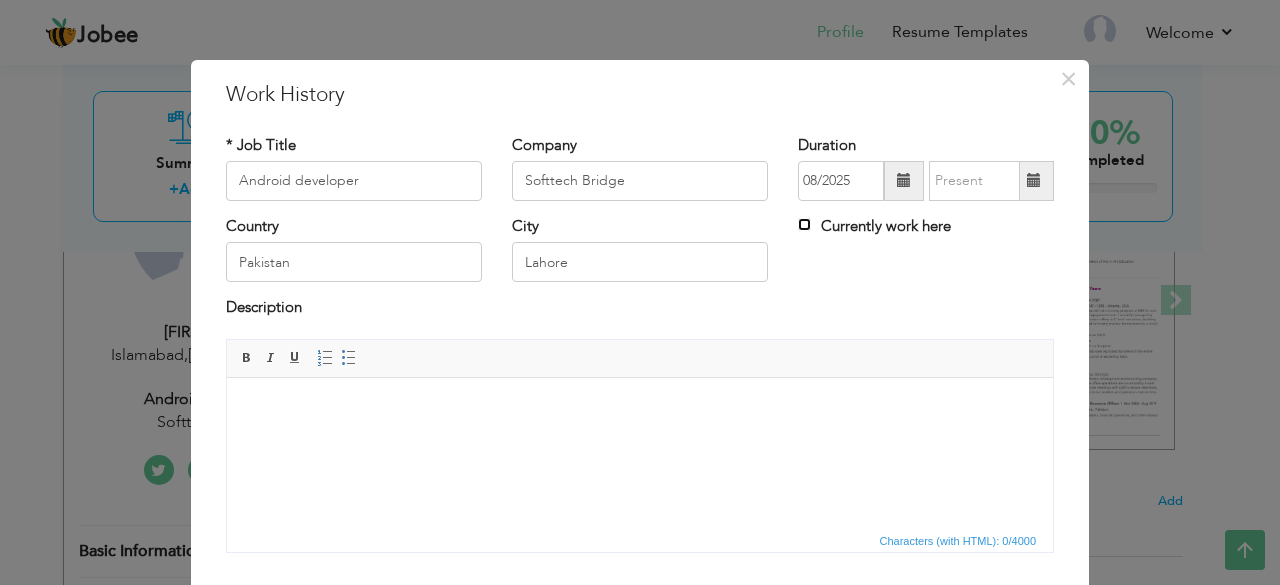 click on "Currently work here" at bounding box center [804, 224] 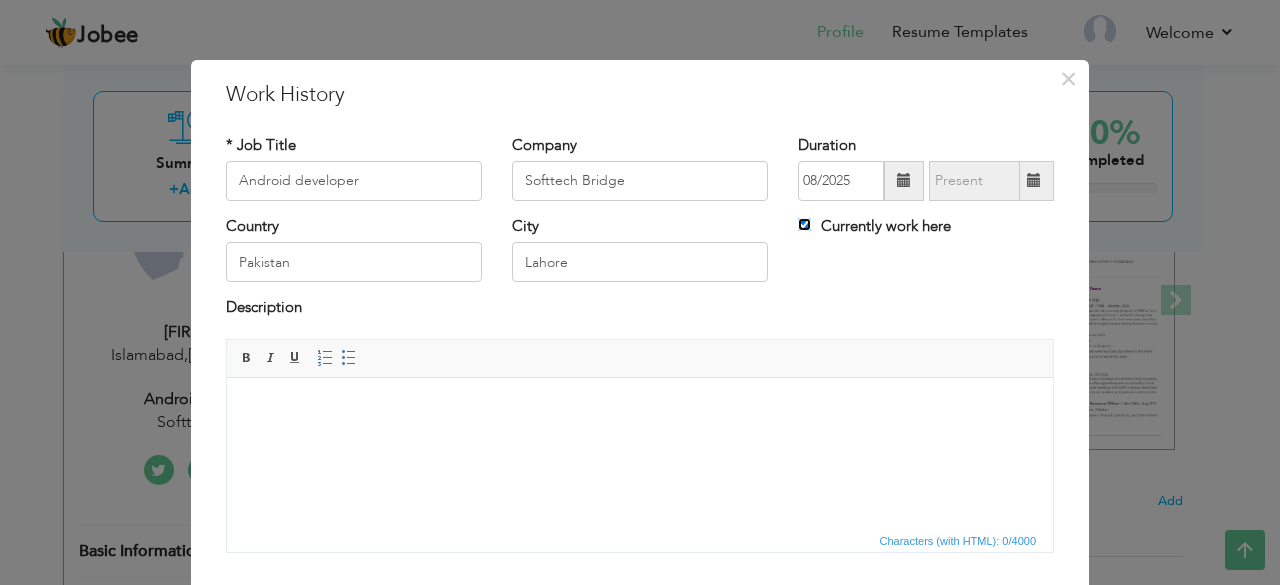 click on "Currently work here" at bounding box center (804, 224) 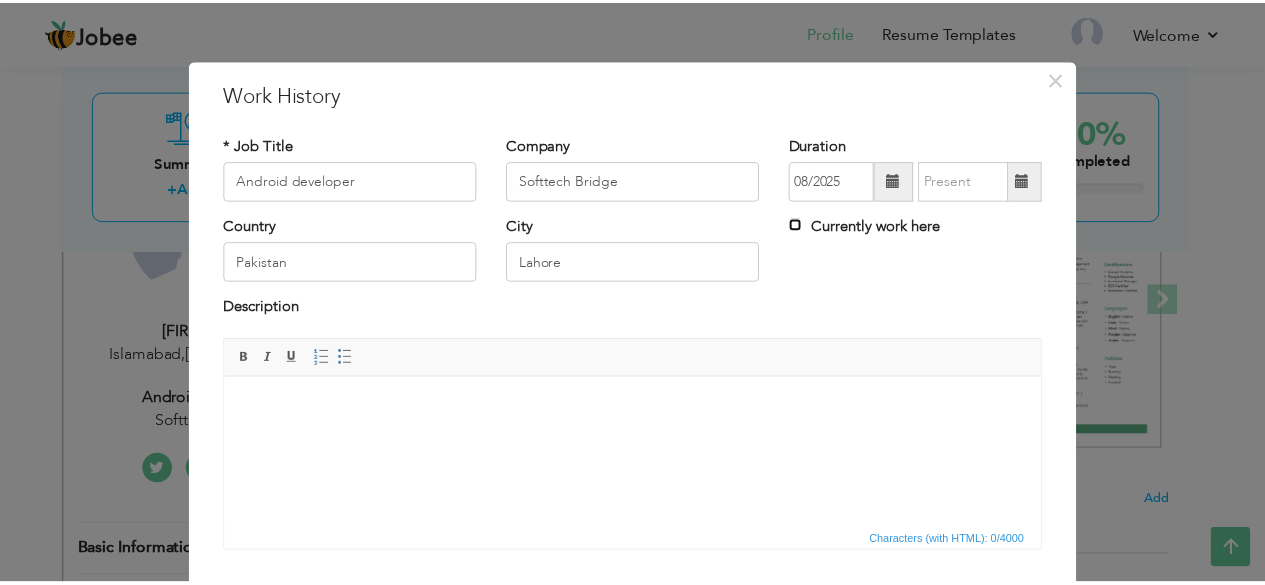 scroll, scrollTop: 128, scrollLeft: 0, axis: vertical 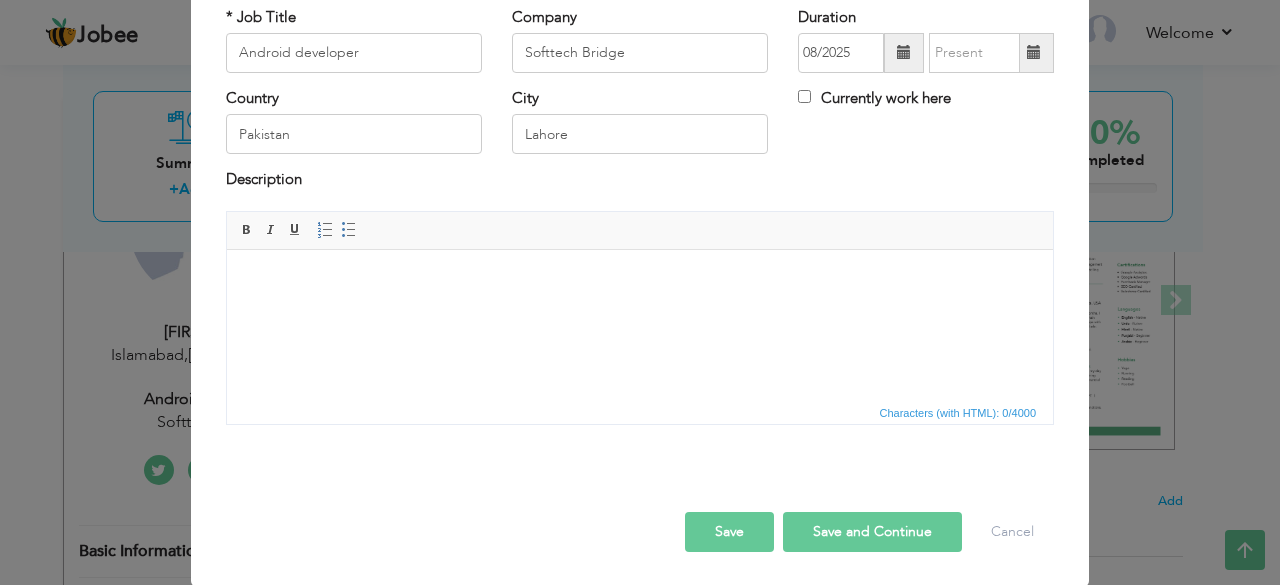 click on "Save and Continue" at bounding box center [872, 532] 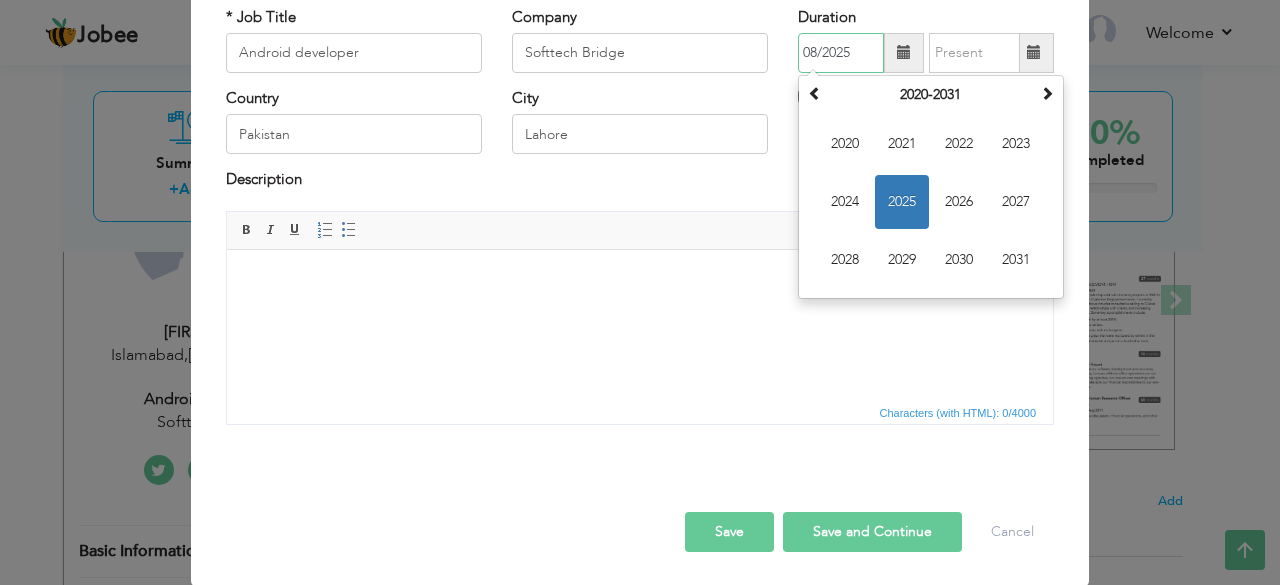 click on "08/2025" at bounding box center [841, 53] 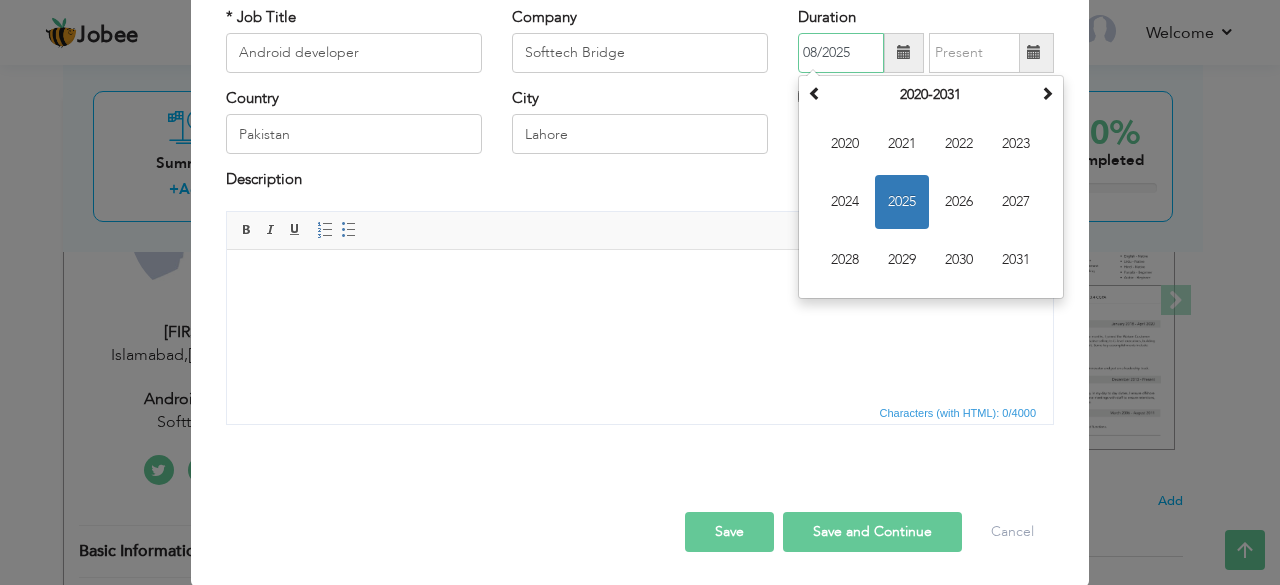 click on "08/2025" at bounding box center [841, 53] 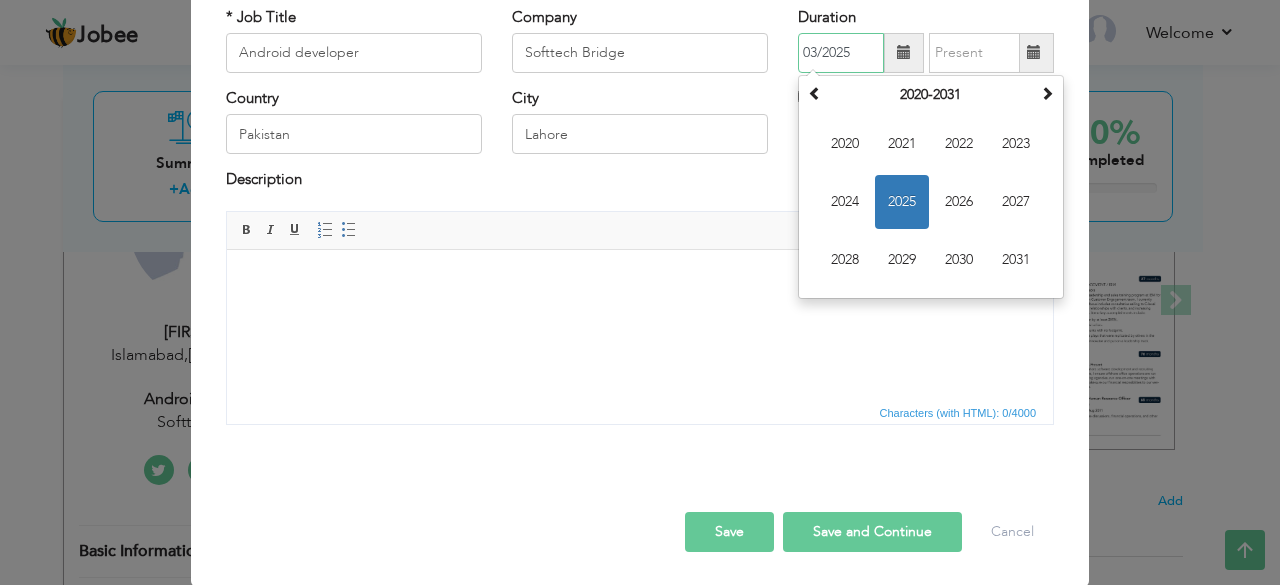type on "03/2025" 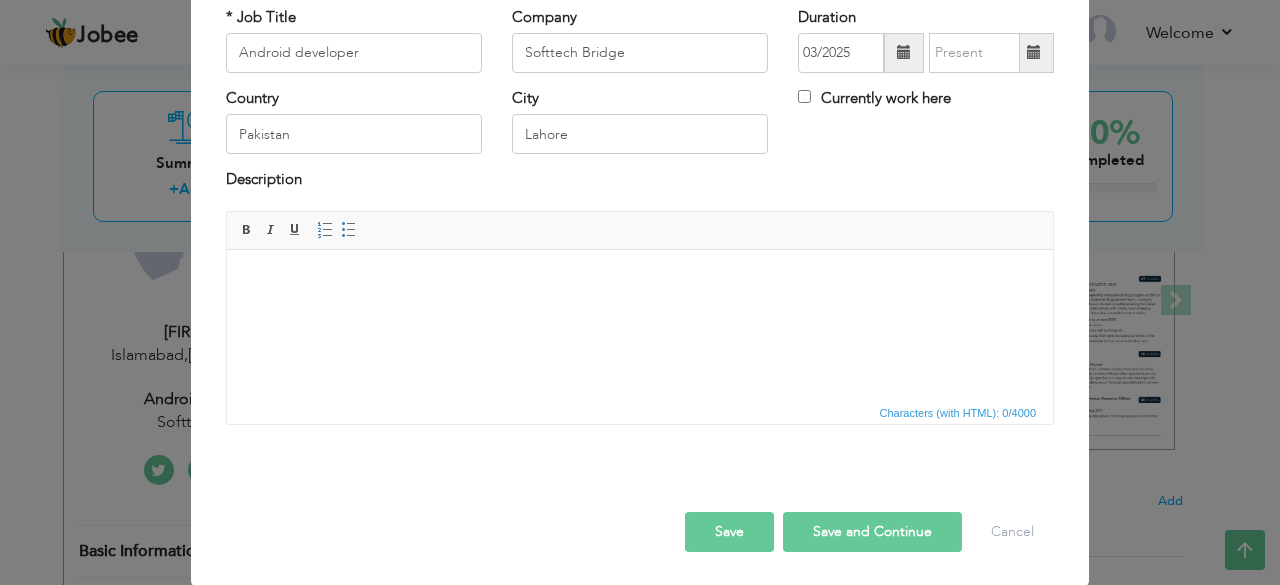click at bounding box center (640, 279) 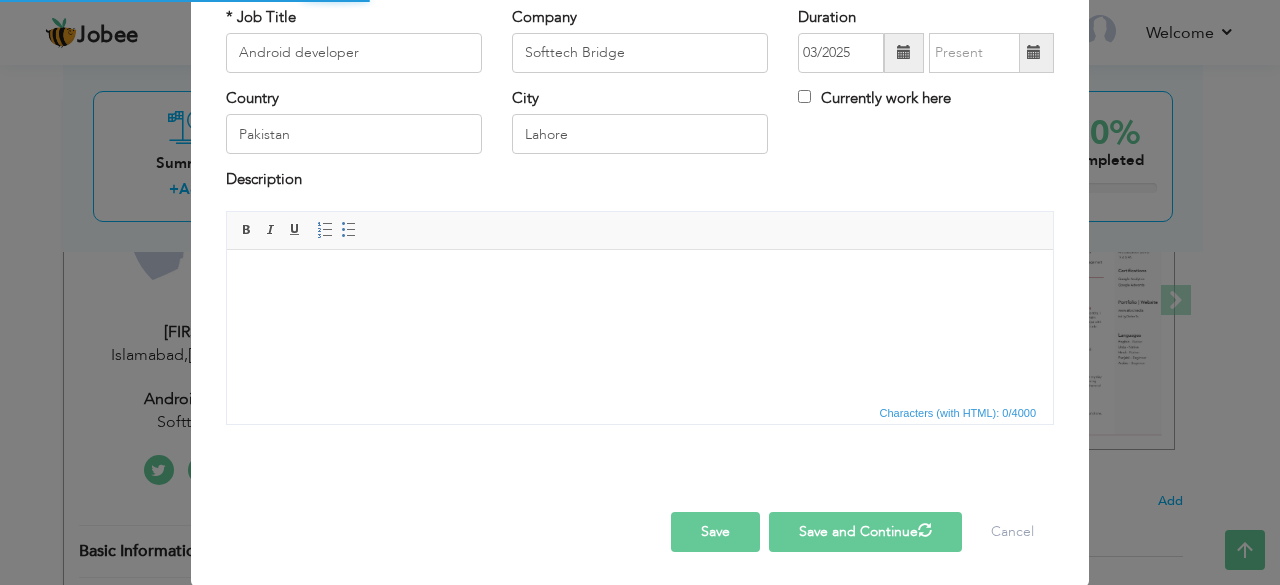 type 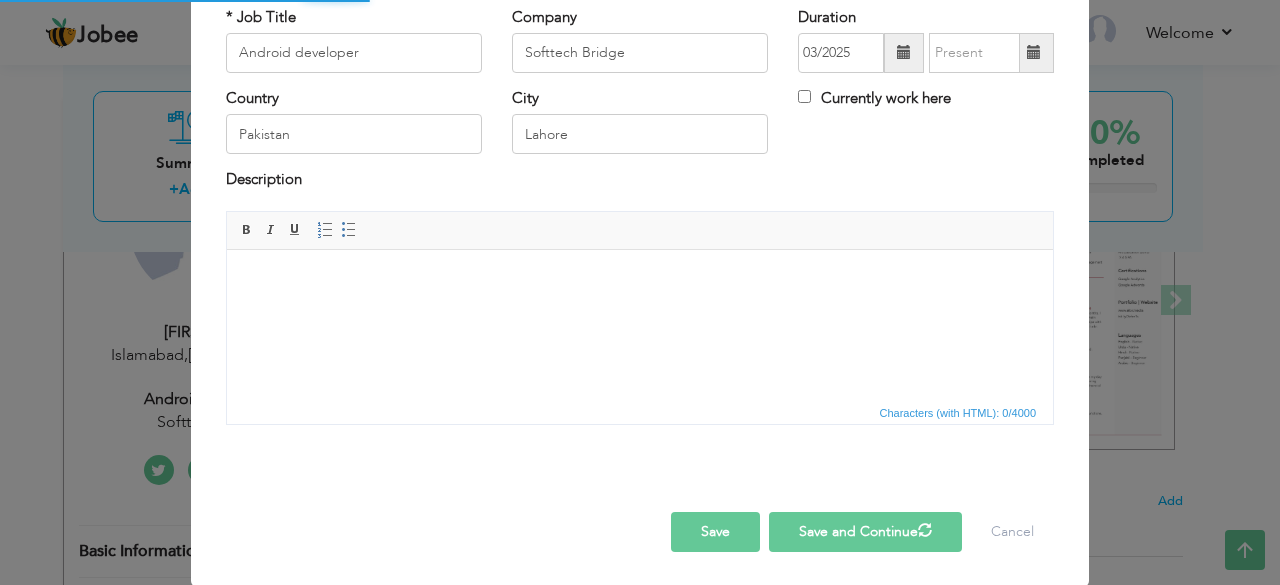 type 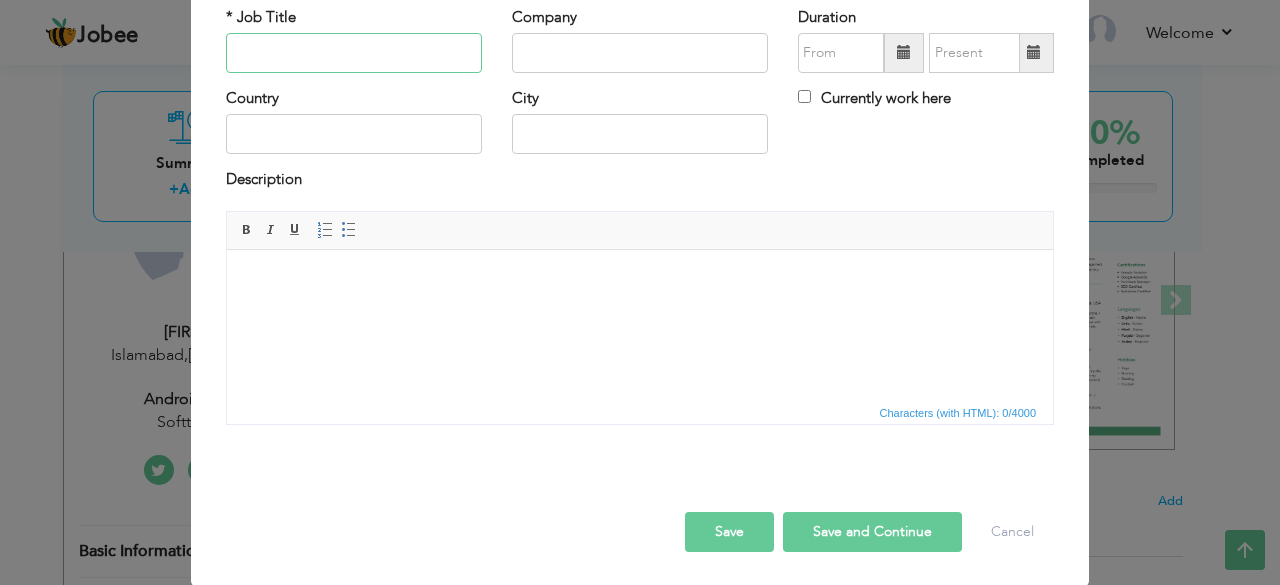 click at bounding box center (354, 53) 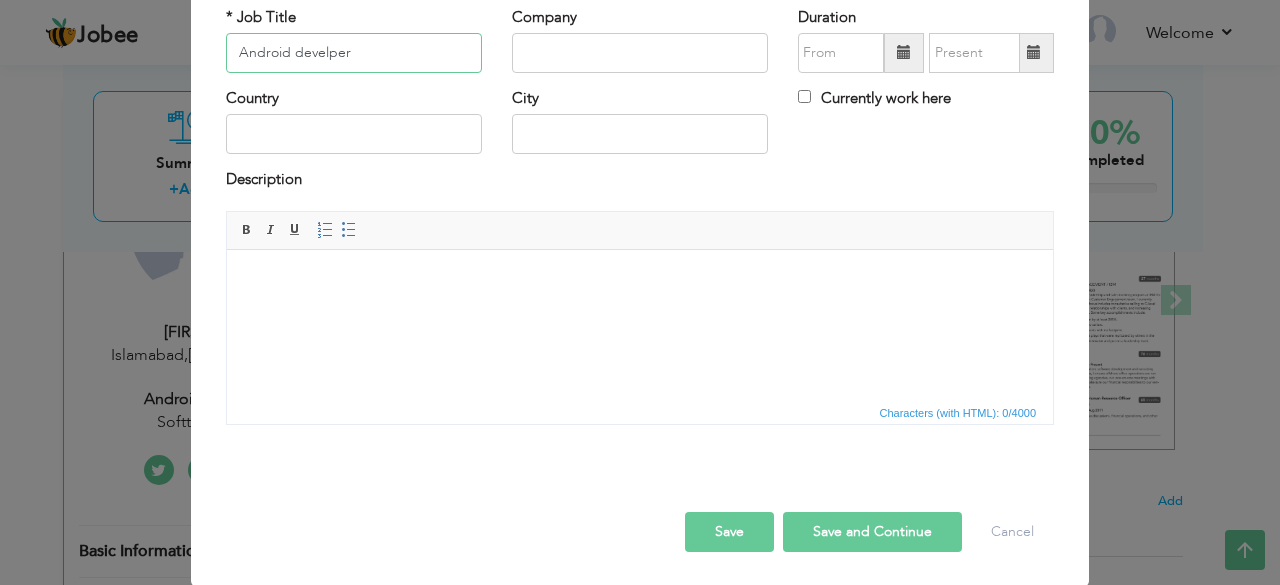 type on "Android develper" 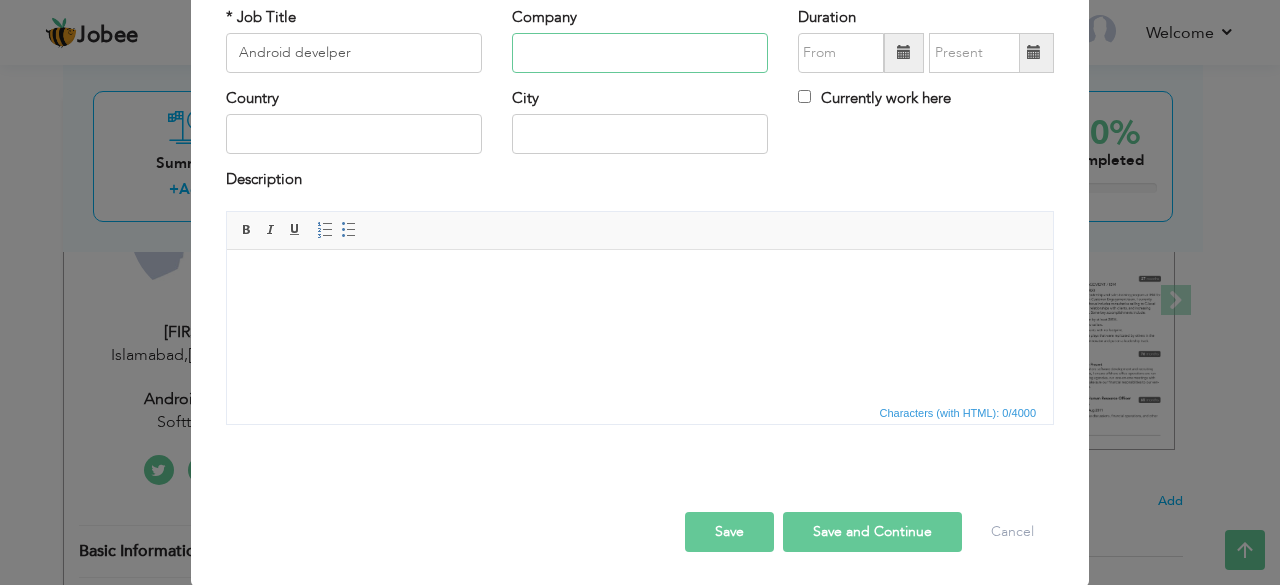 click at bounding box center (640, 53) 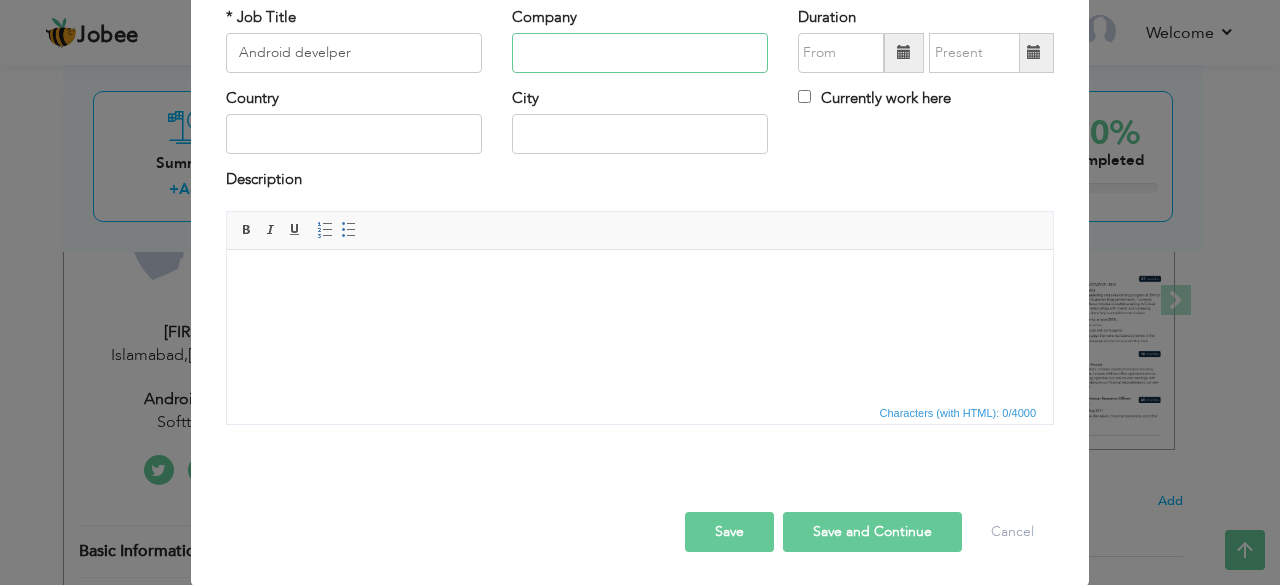 paste on "Softtech Bridge" 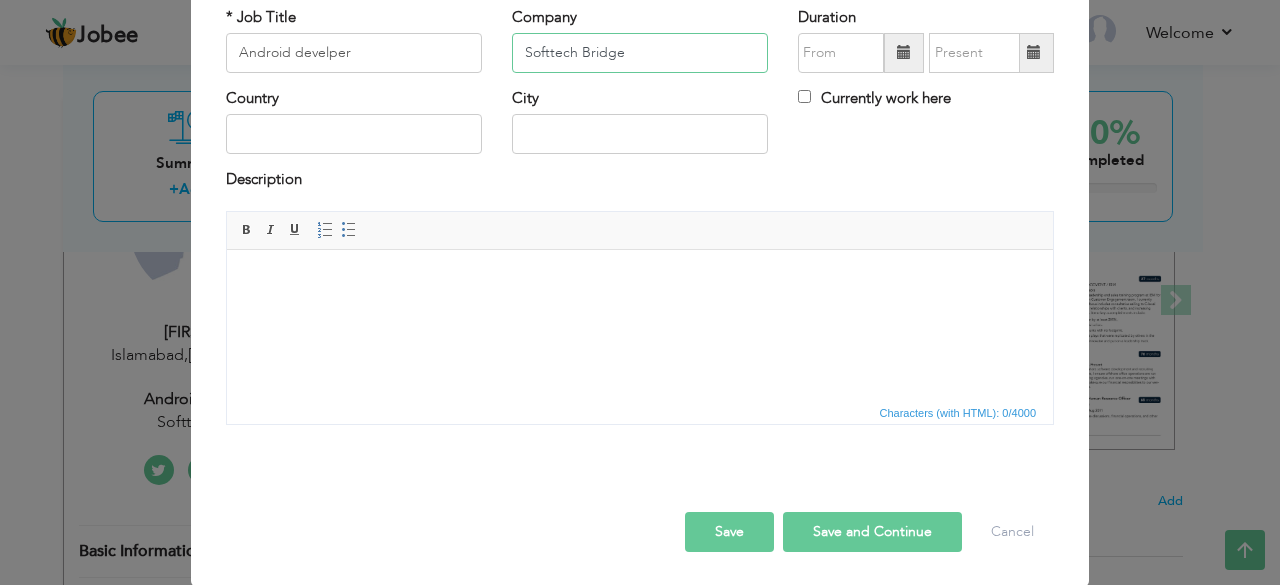 type on "Softtech Bridge" 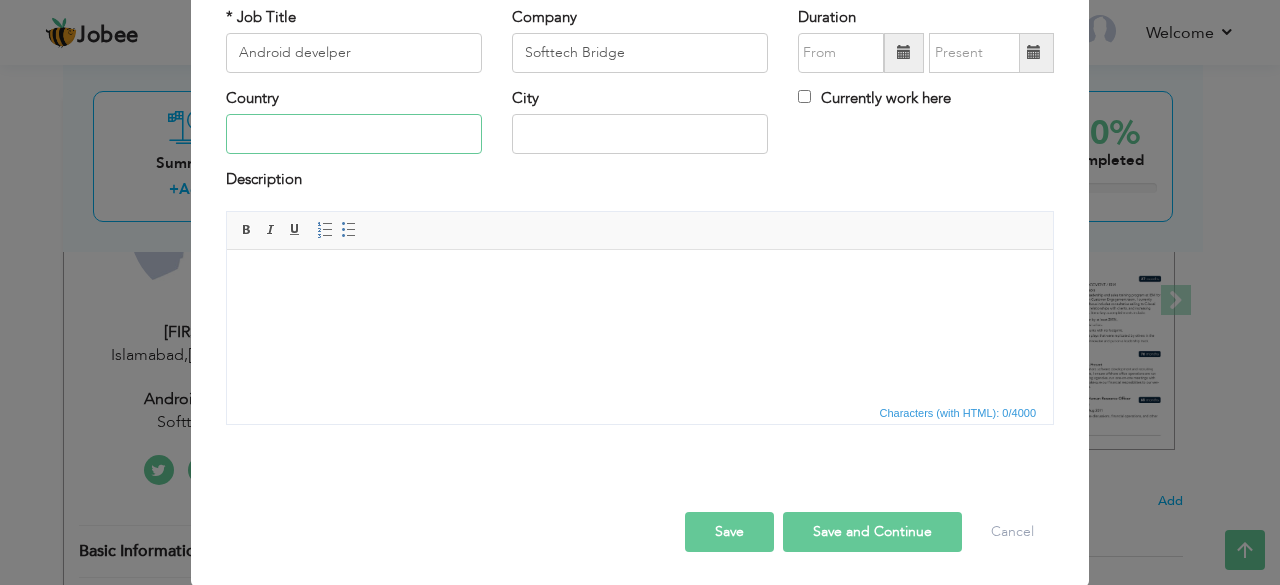 click at bounding box center [354, 134] 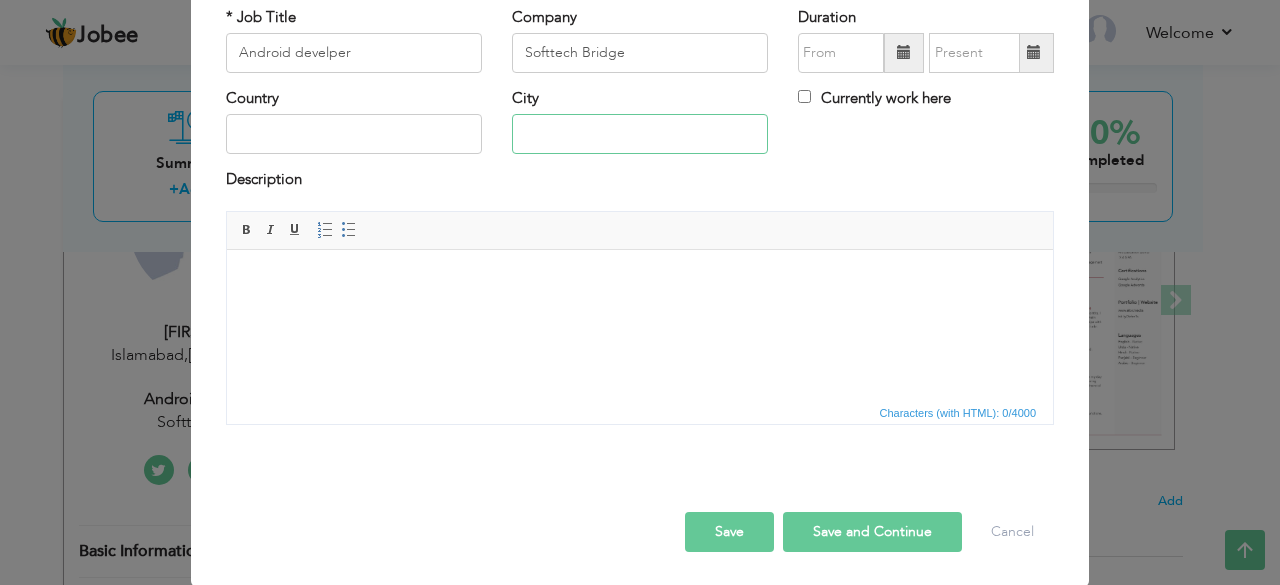 click at bounding box center (640, 134) 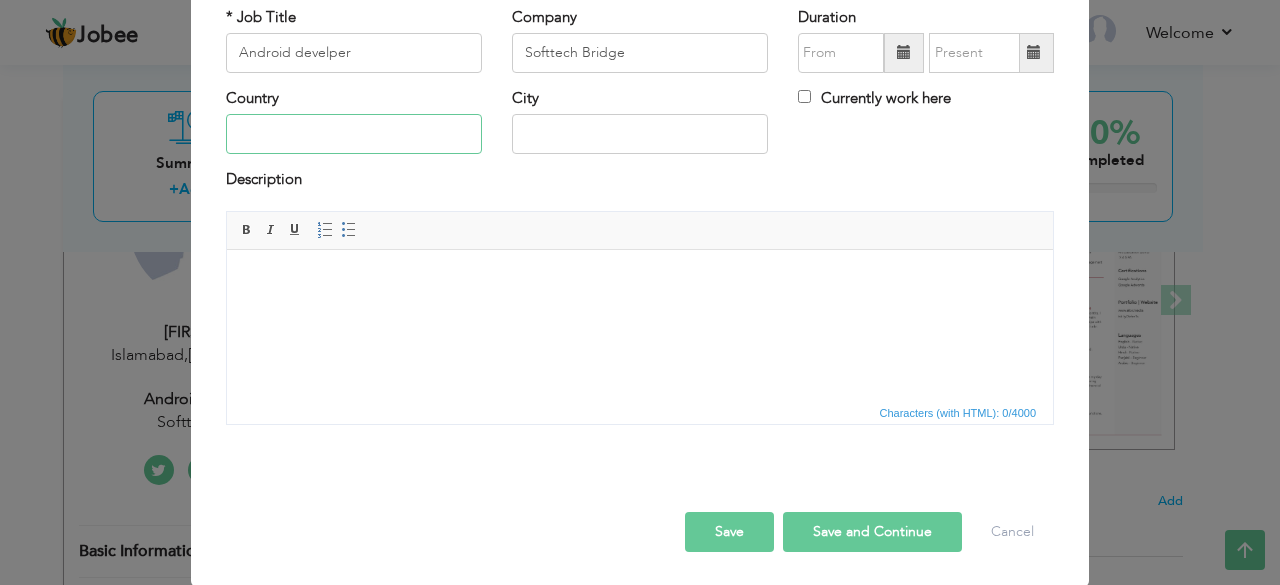 click at bounding box center (354, 134) 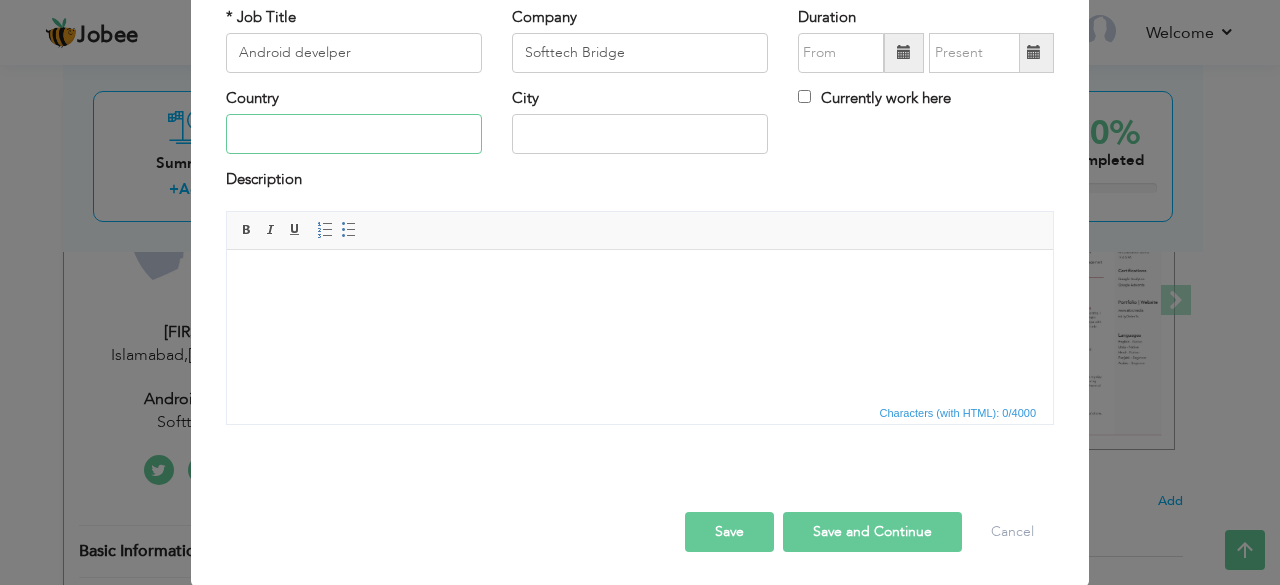 type on "Pakistan" 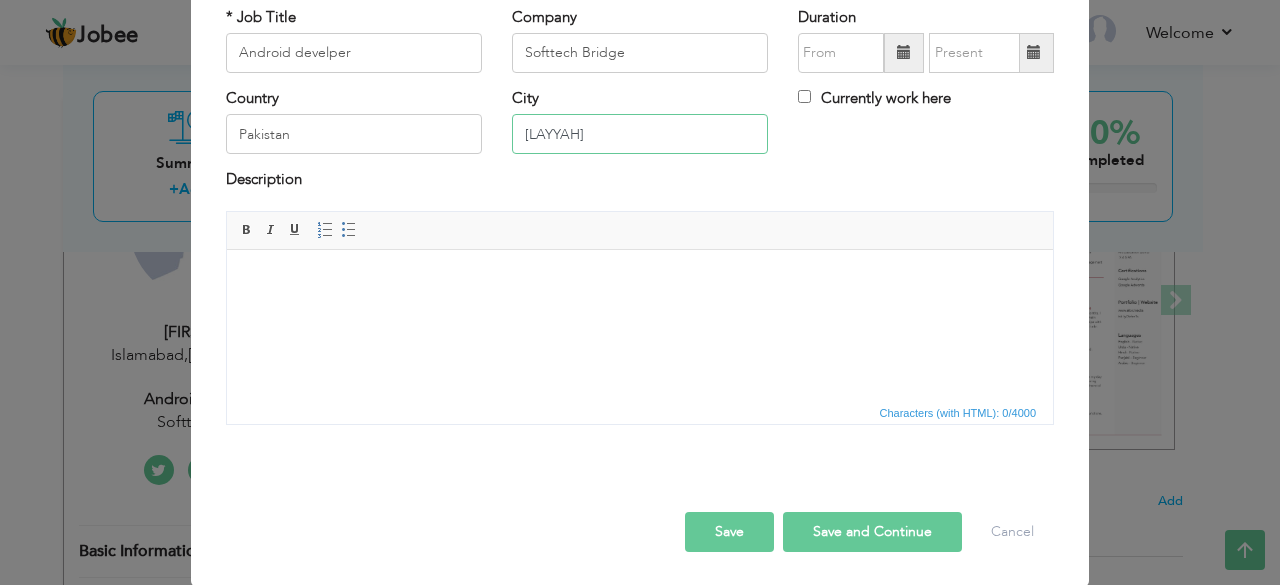 click on "Layyah" at bounding box center (640, 134) 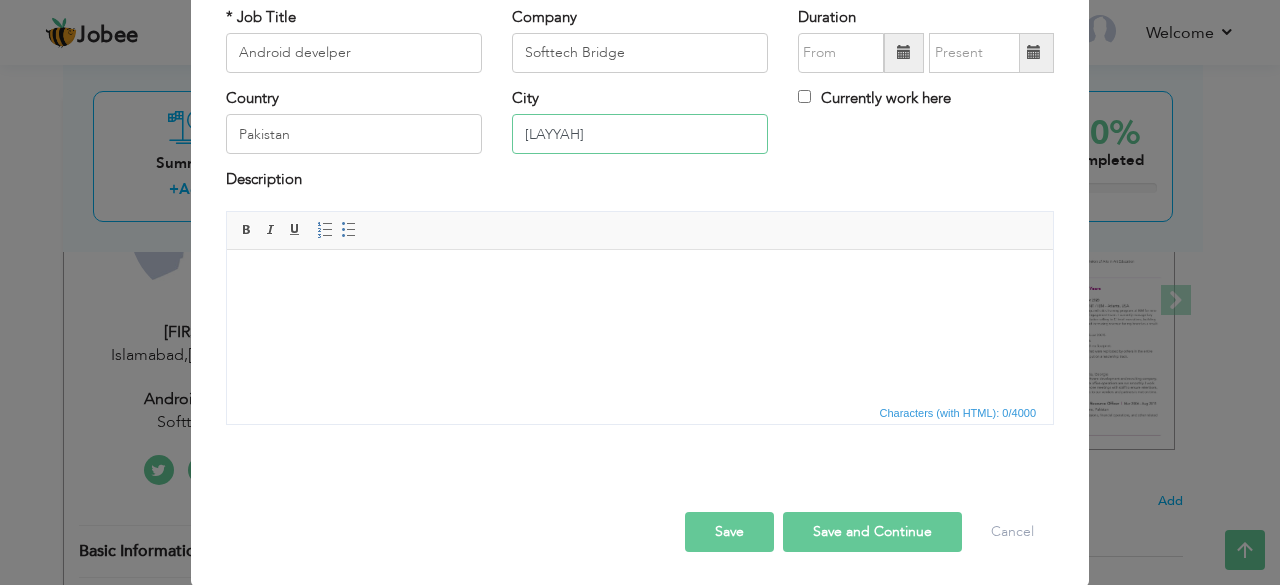 type on "L" 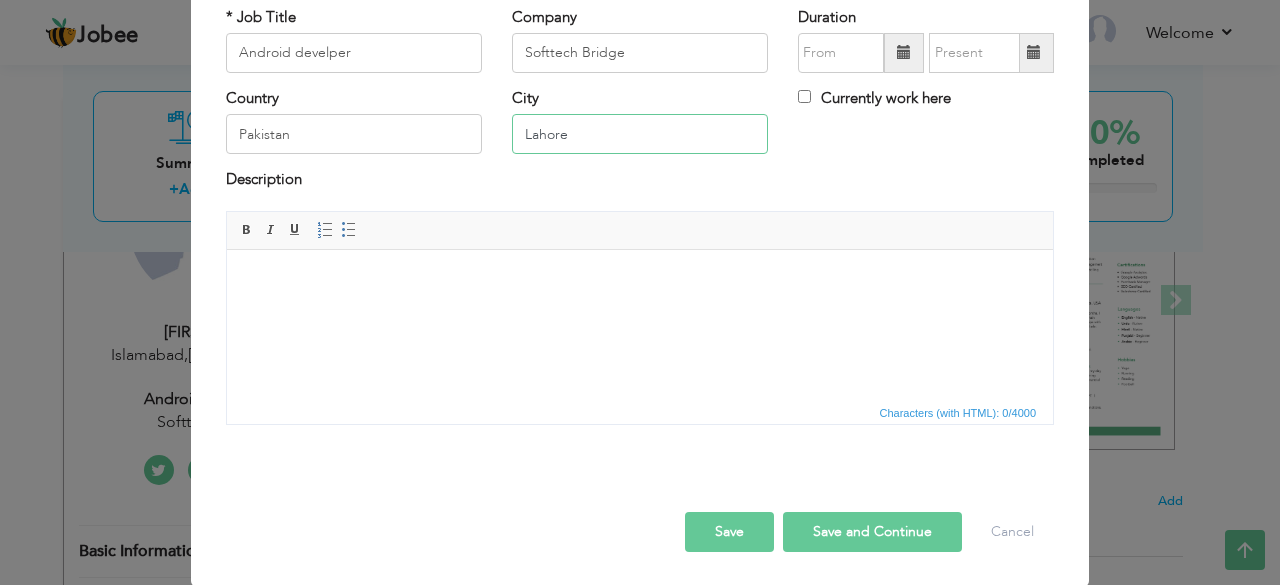 type on "Lahore" 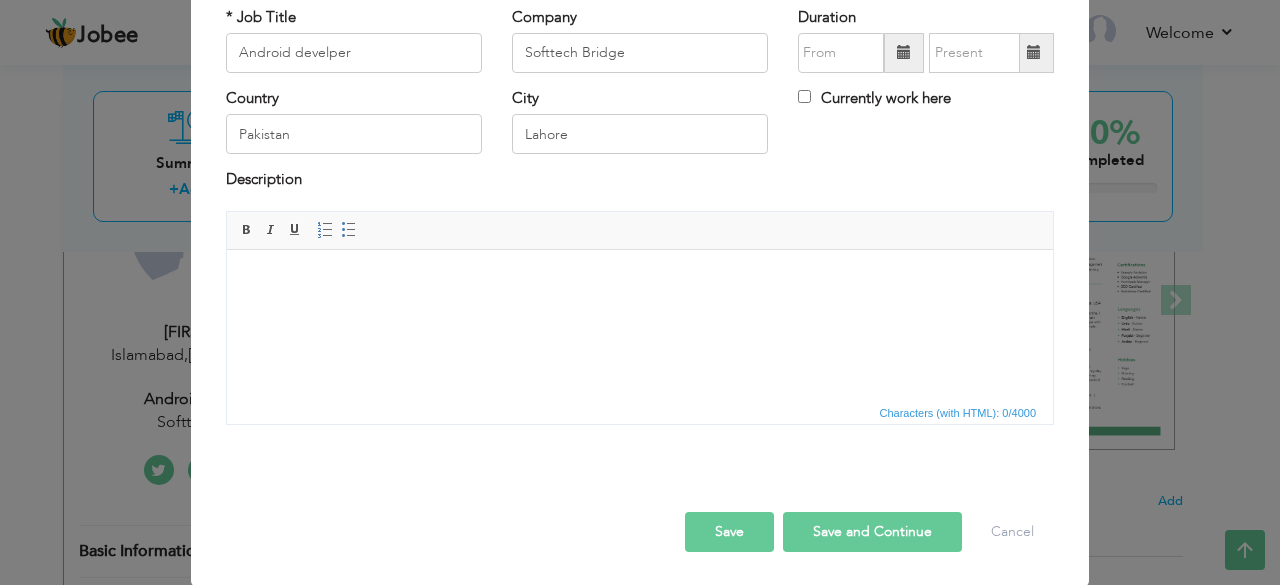click at bounding box center [904, 52] 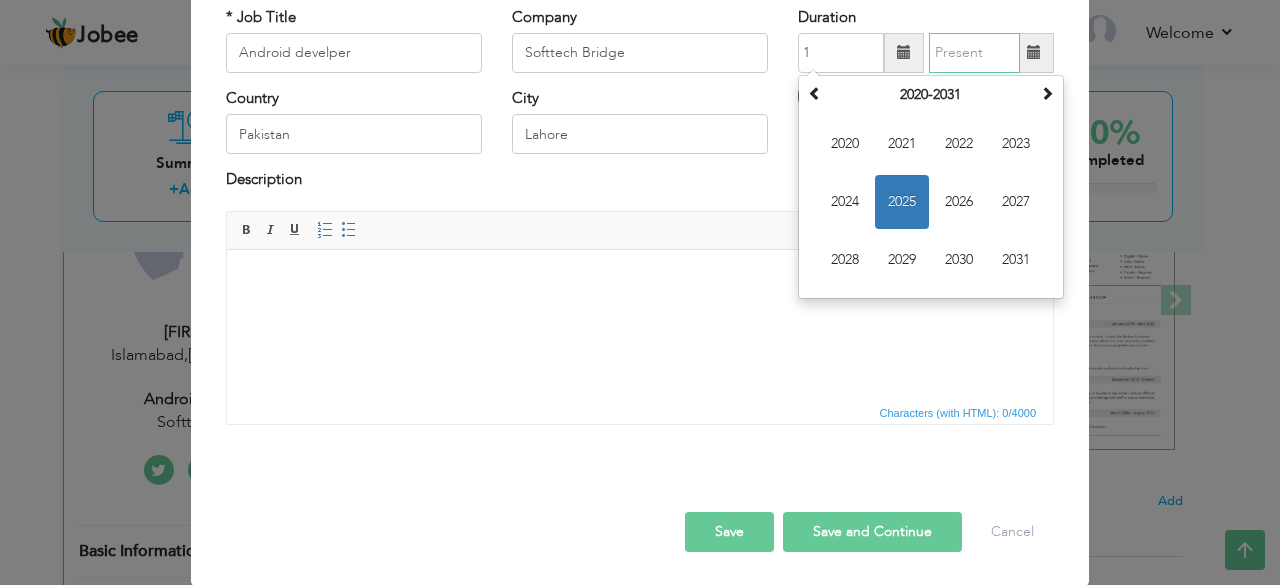 type on "01/2025" 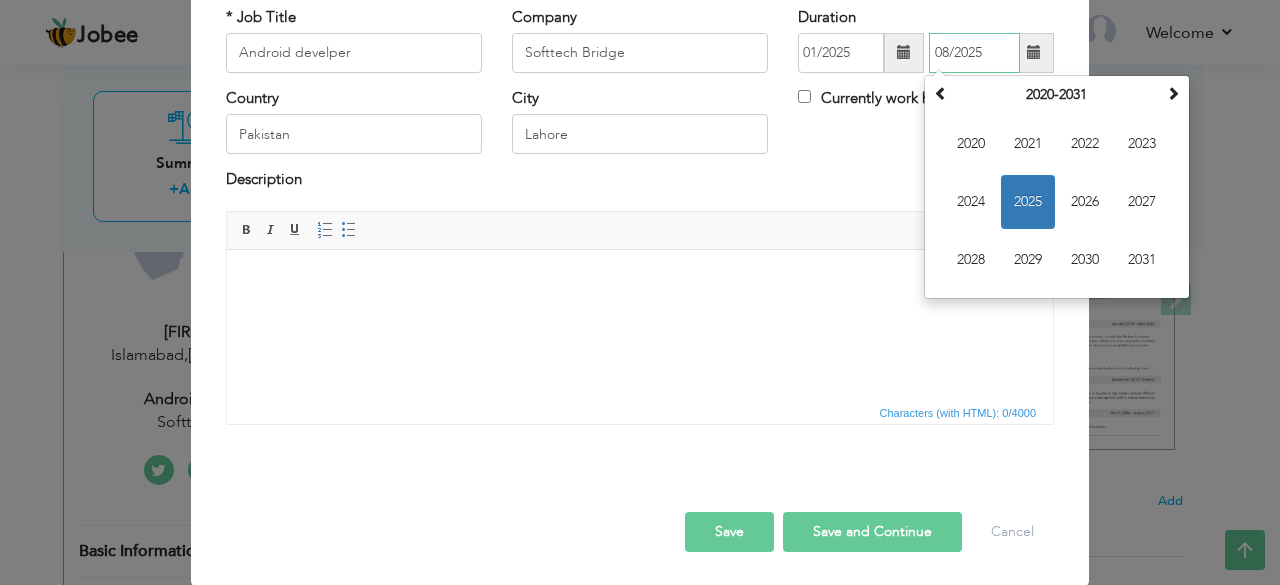 click on "08/2025" at bounding box center (974, 53) 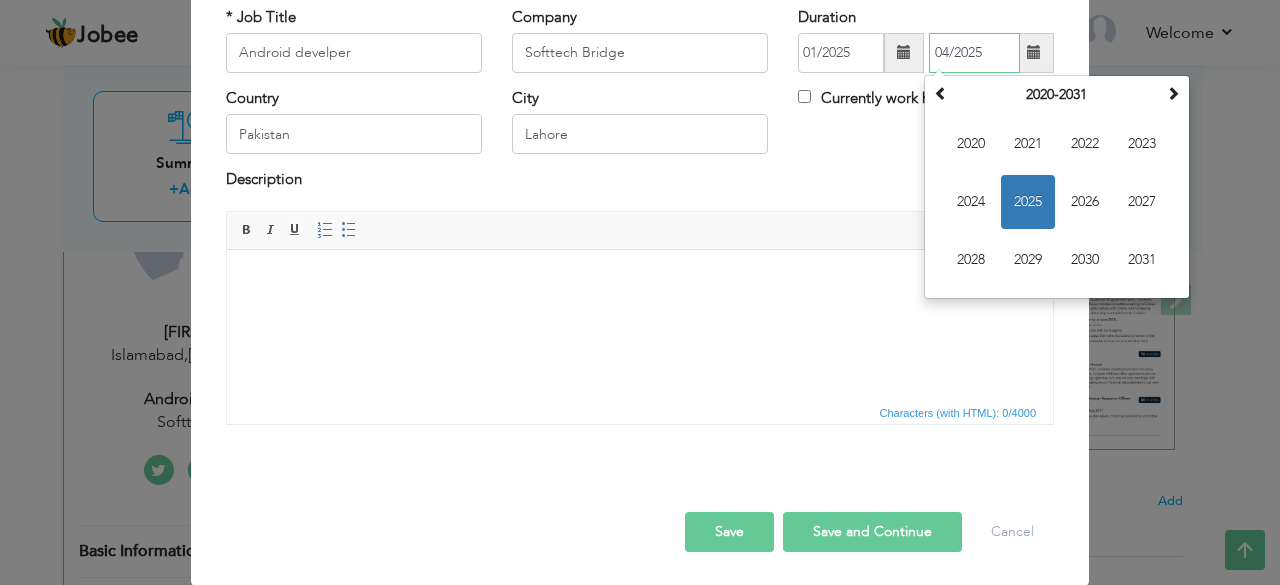 type on "04/2025" 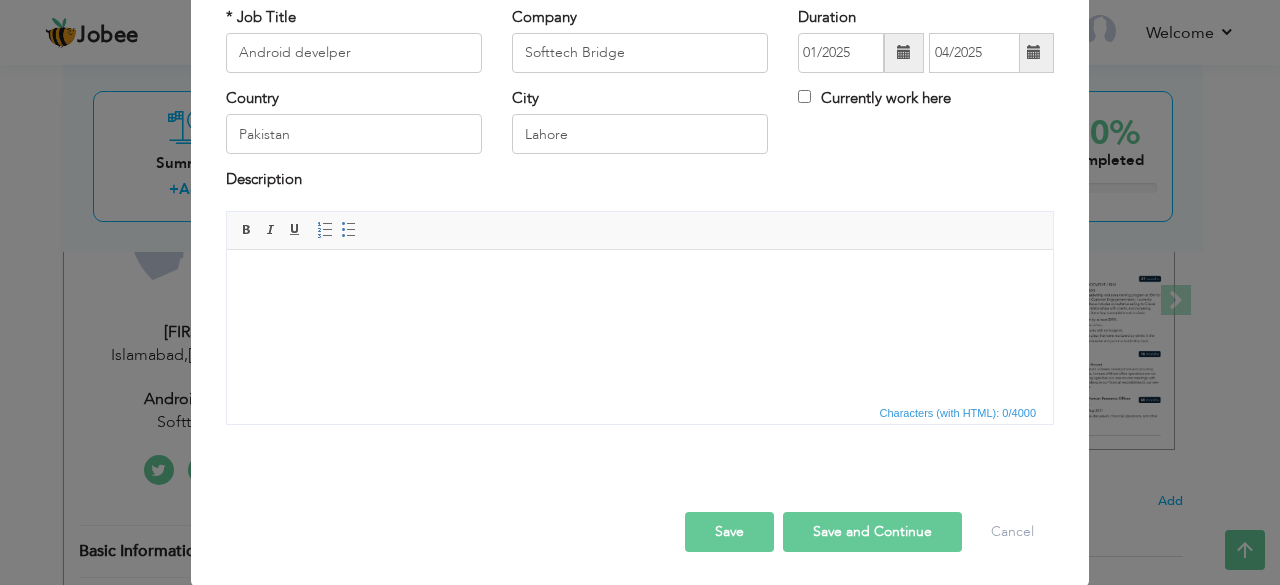 click at bounding box center (640, 279) 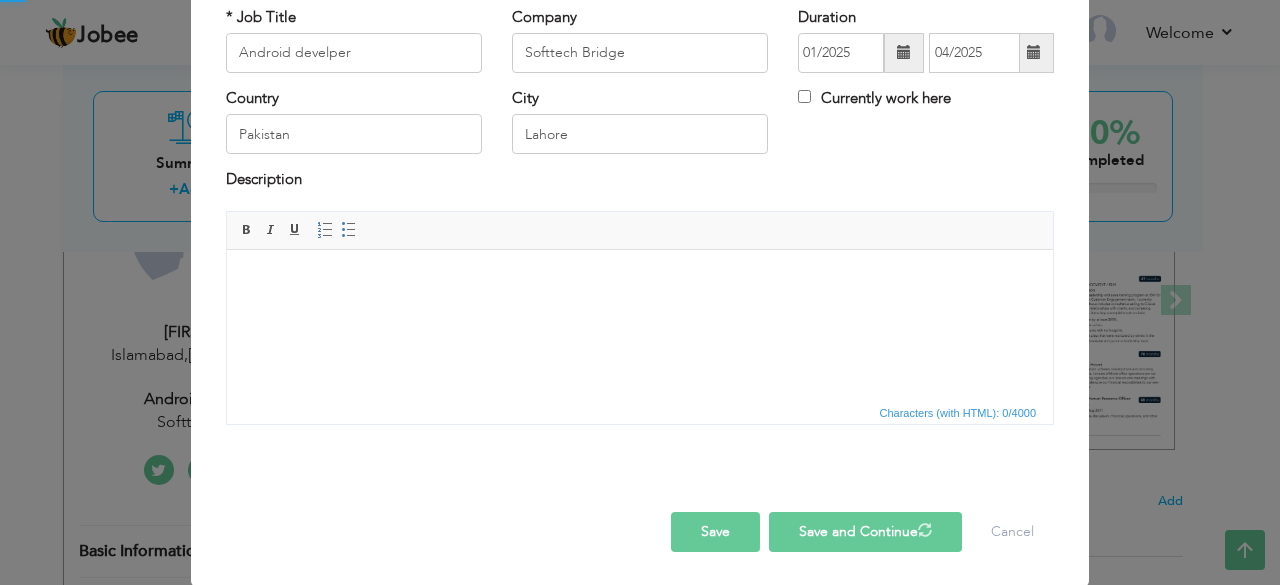 type 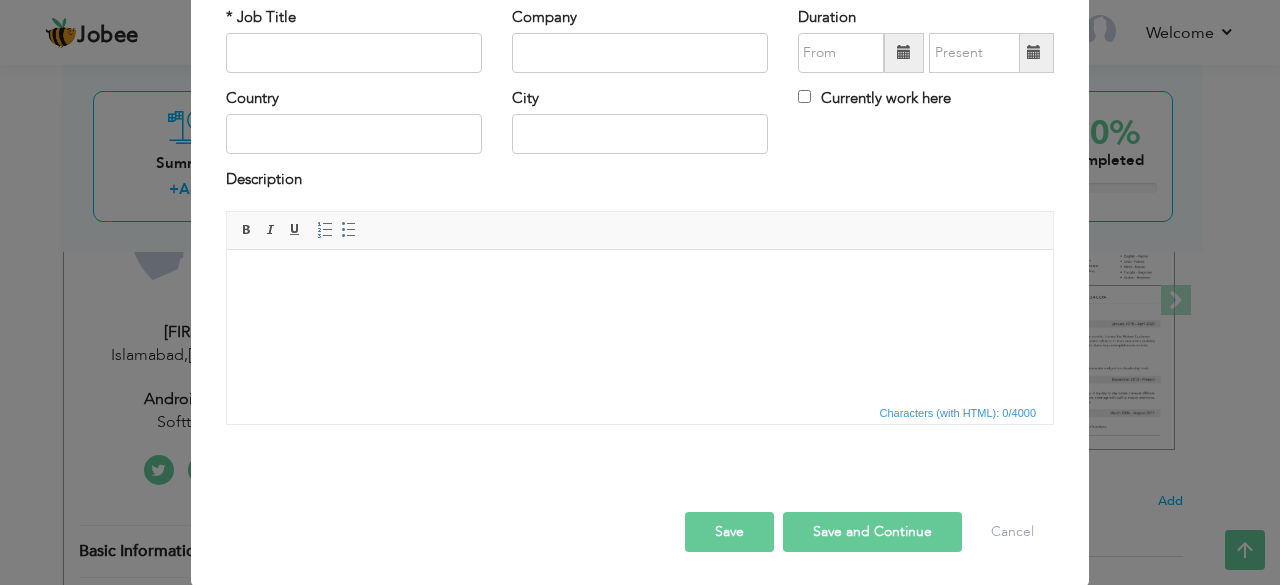 click on "Save" at bounding box center [729, 532] 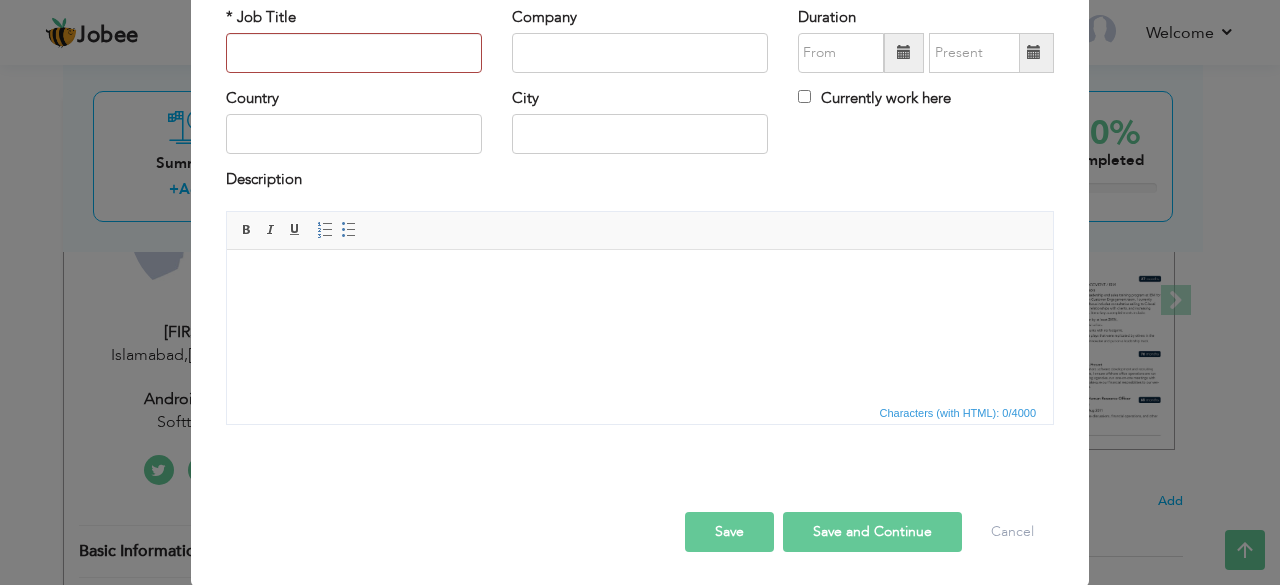 click on "×
Work History
* Job Title
Company
Duration Currently work here Country" at bounding box center [640, 292] 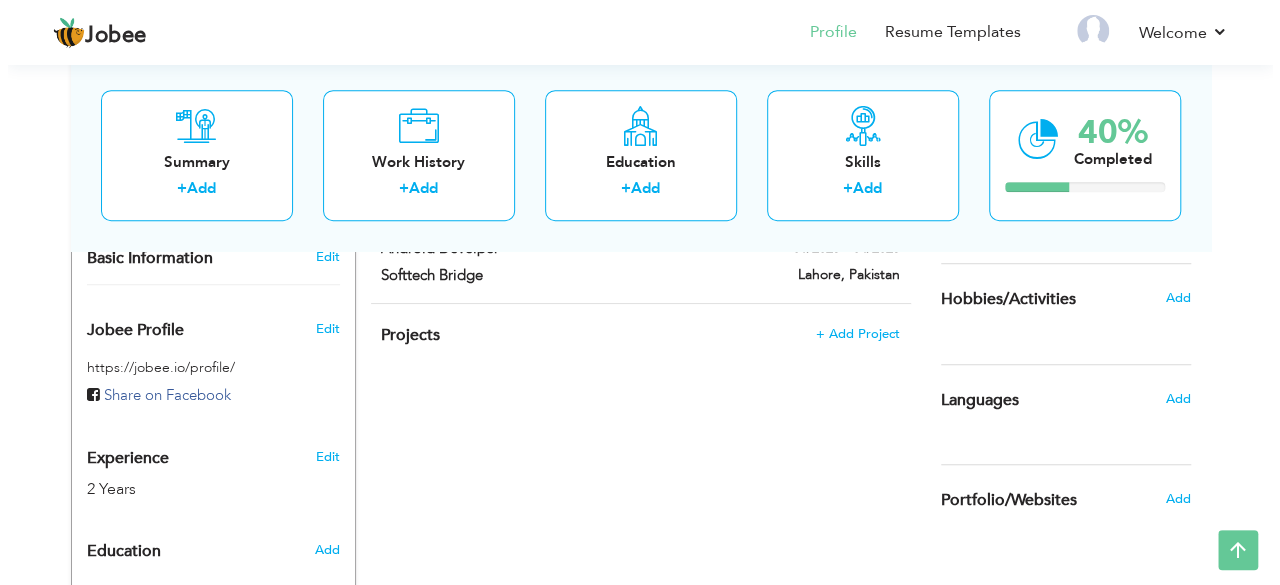 scroll, scrollTop: 624, scrollLeft: 0, axis: vertical 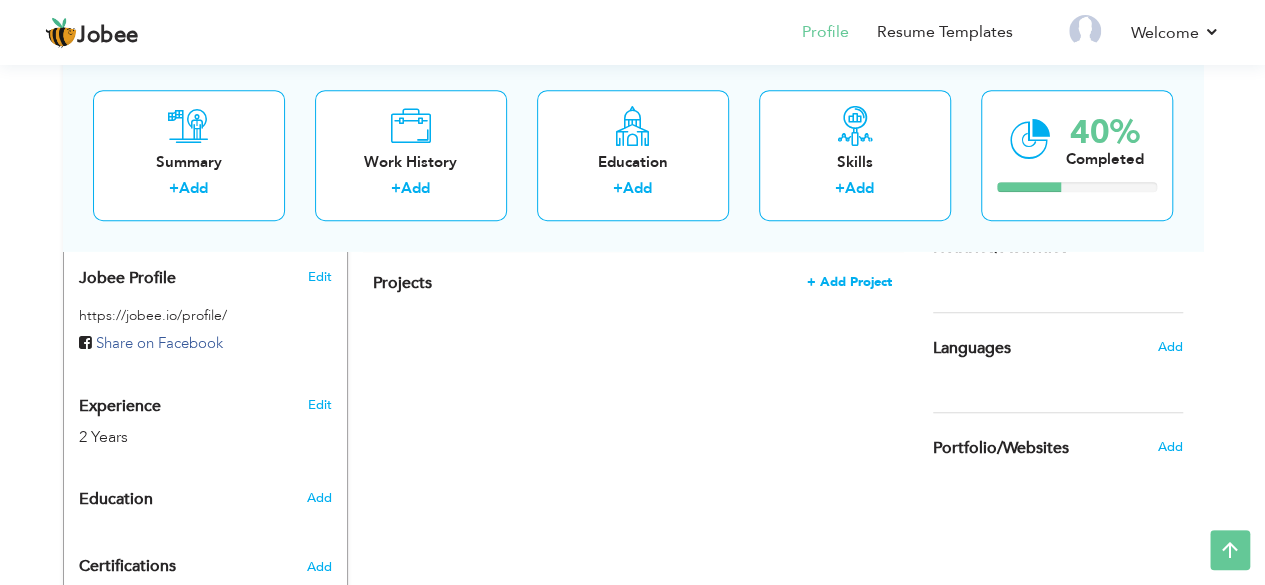 click on "+ Add Project" at bounding box center (849, 282) 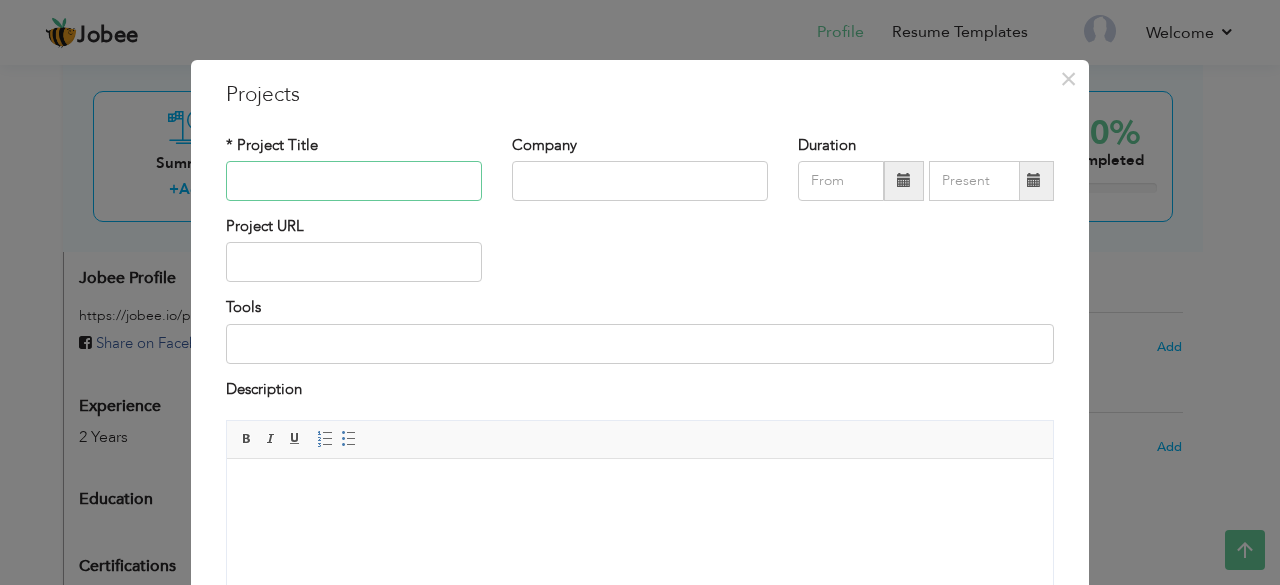 click at bounding box center [354, 181] 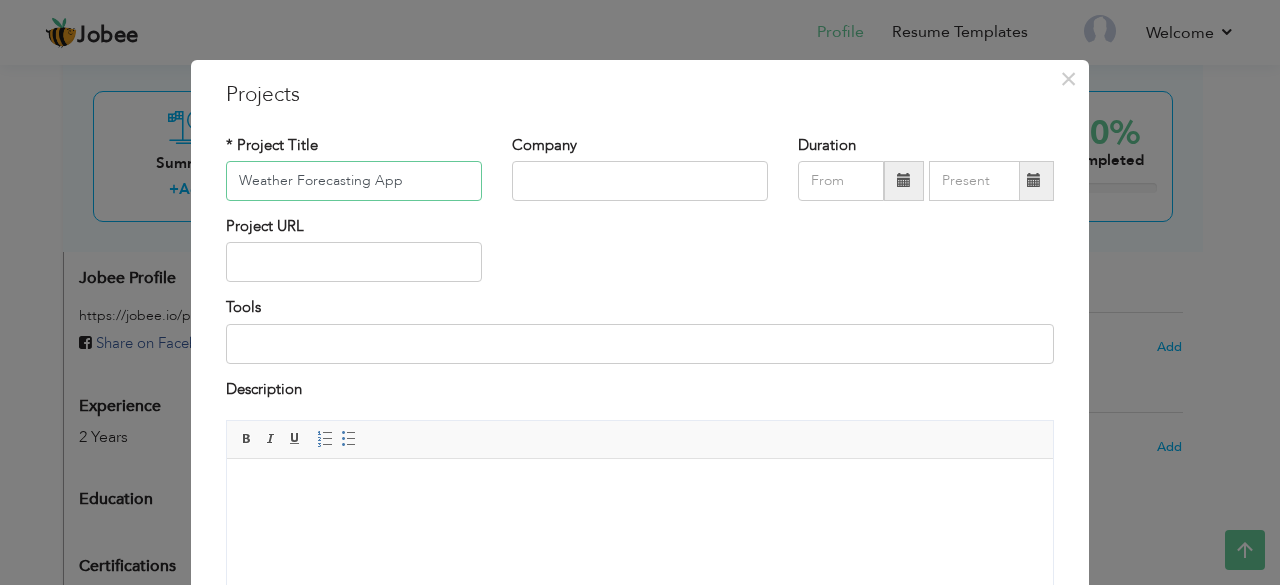 type on "Weather Forecasting App" 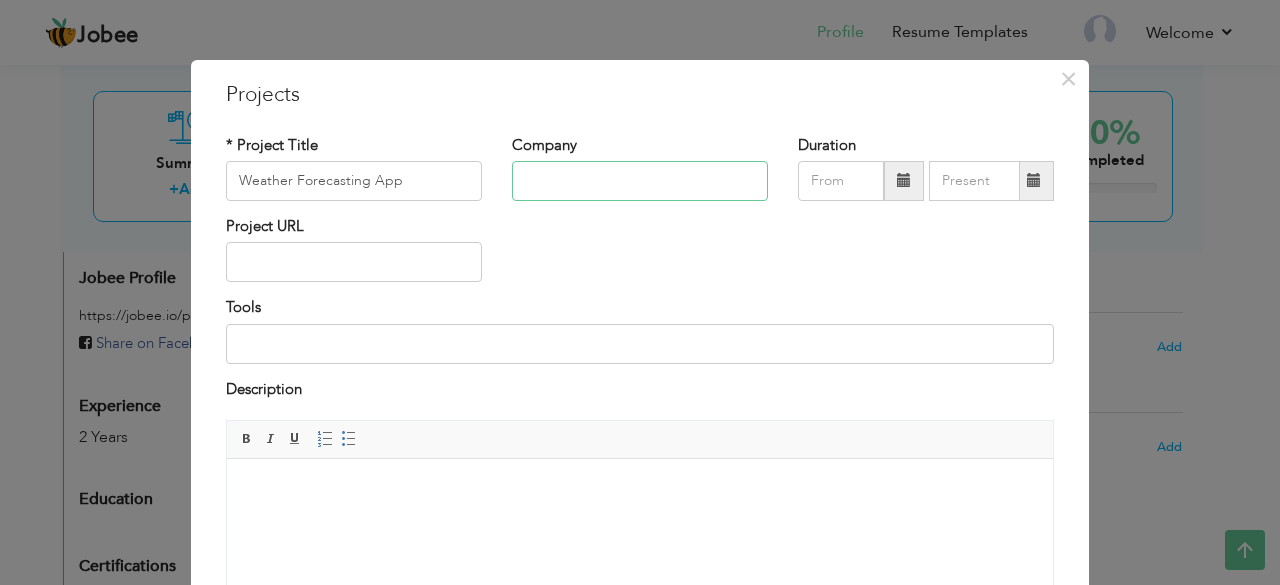 click at bounding box center [640, 181] 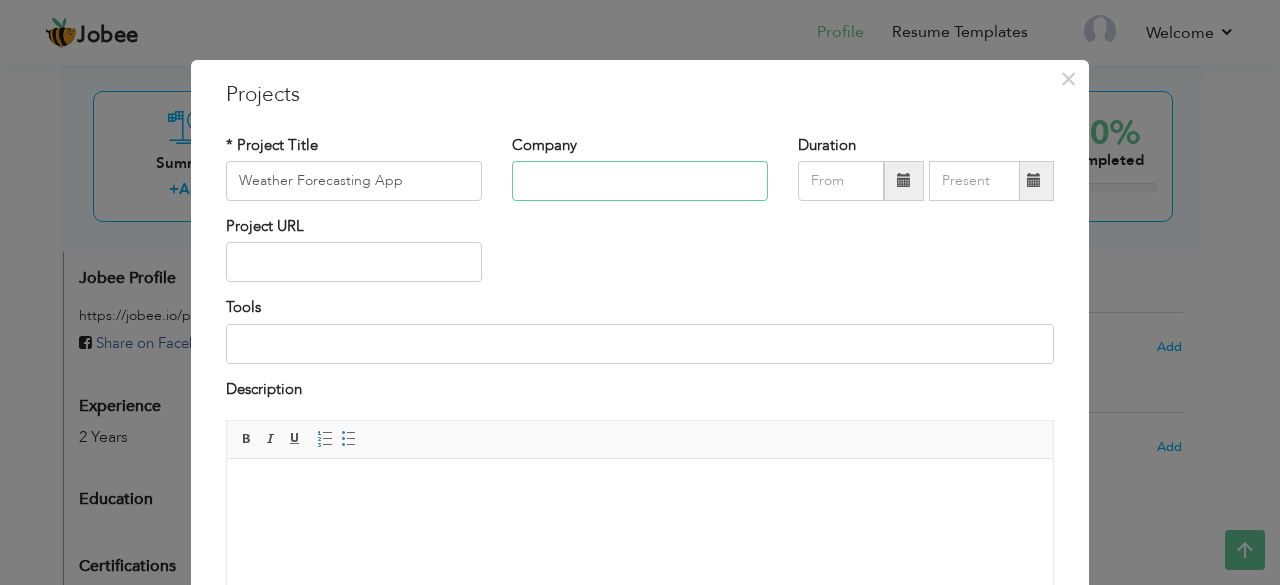 paste on "Softtech Bridge" 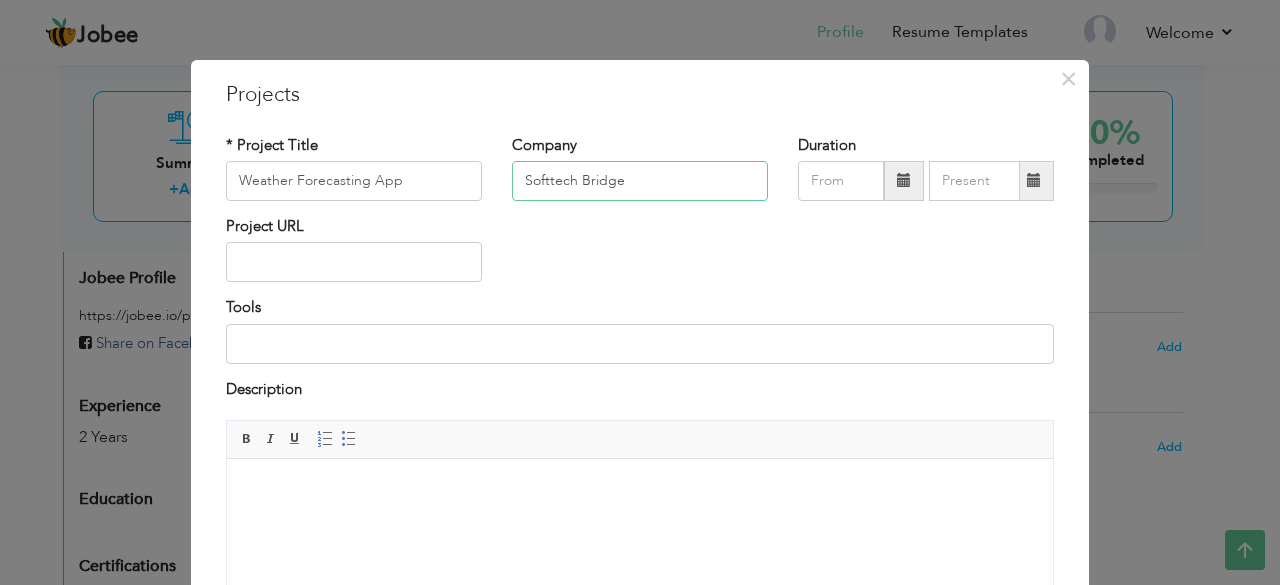 type on "Softtech Bridge" 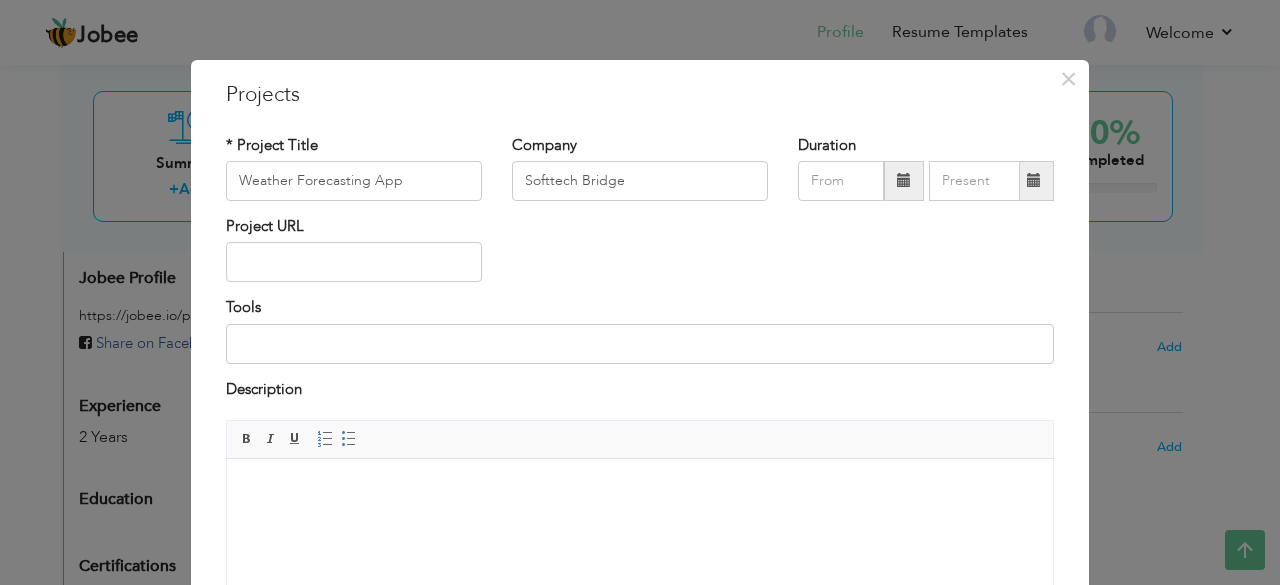 click at bounding box center (904, 181) 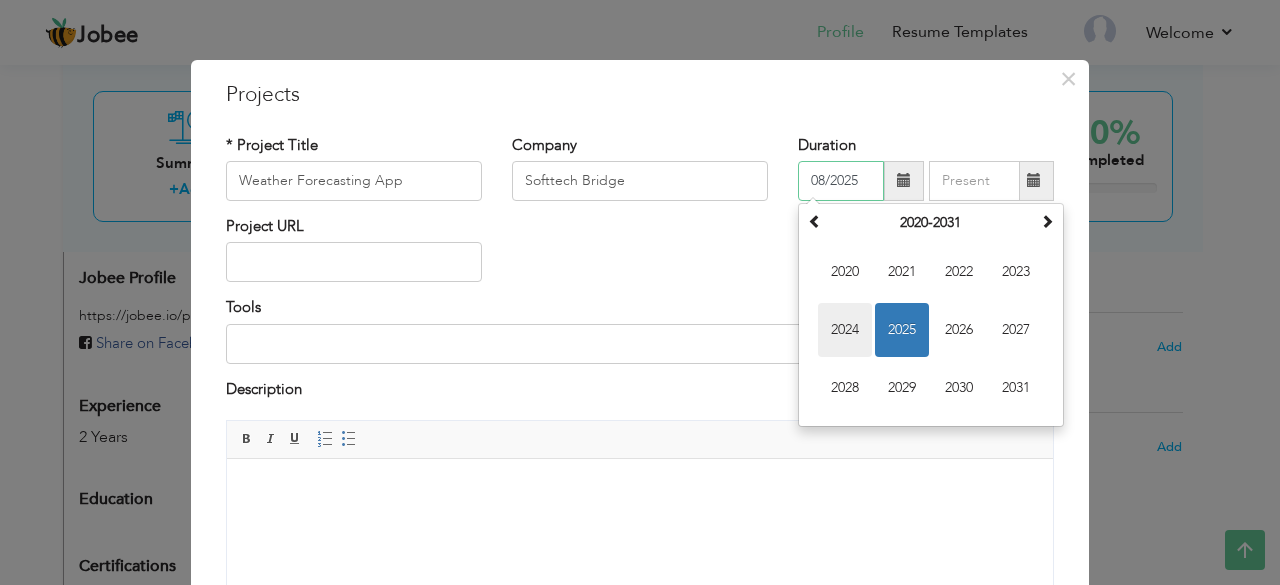 click on "2024" at bounding box center [845, 330] 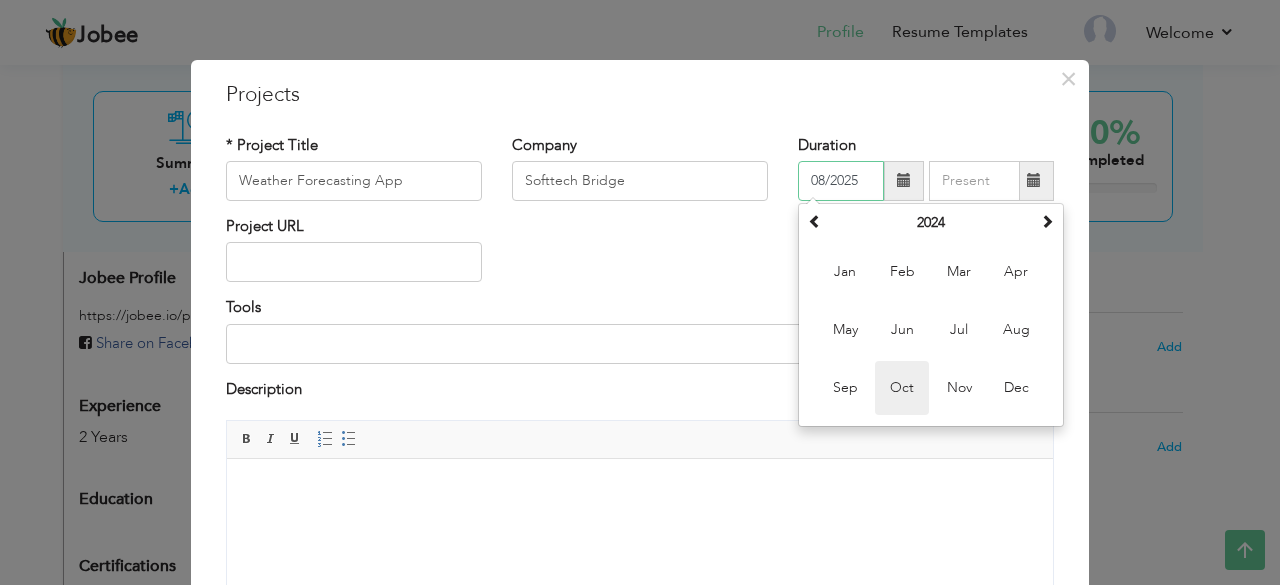 click on "Oct" at bounding box center [902, 388] 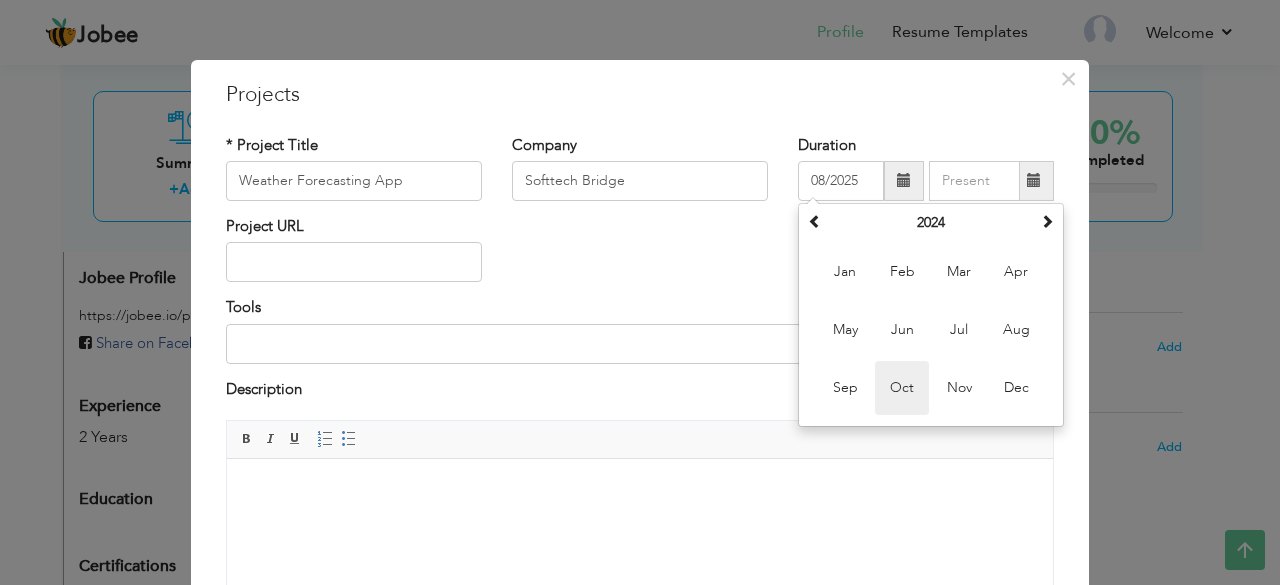 type on "10/2024" 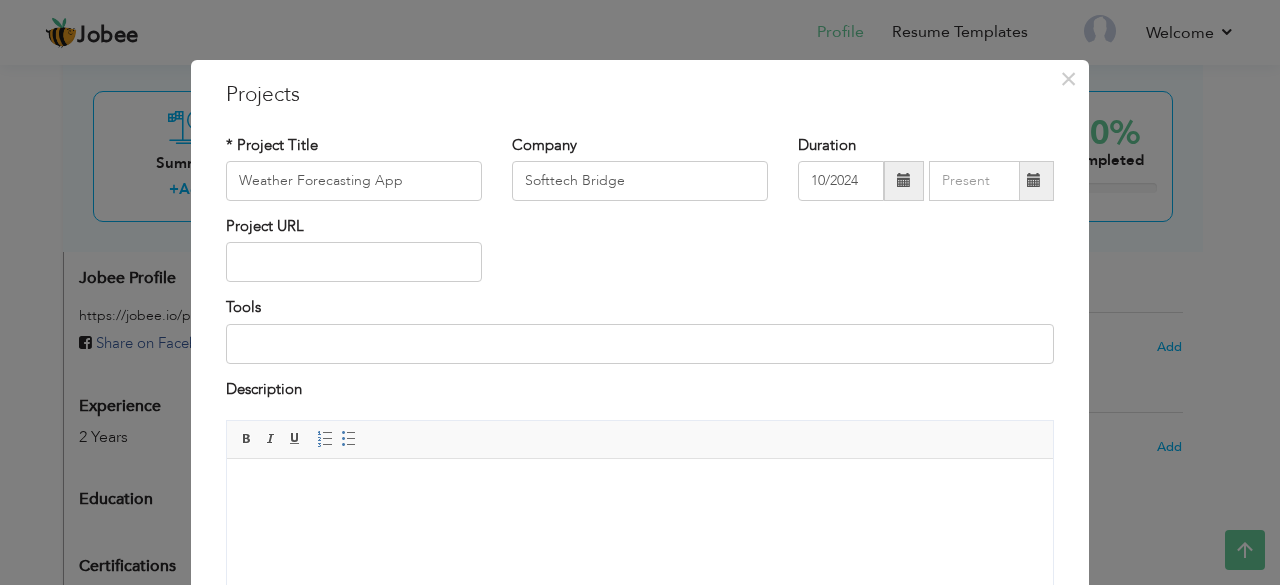 click at bounding box center [1034, 180] 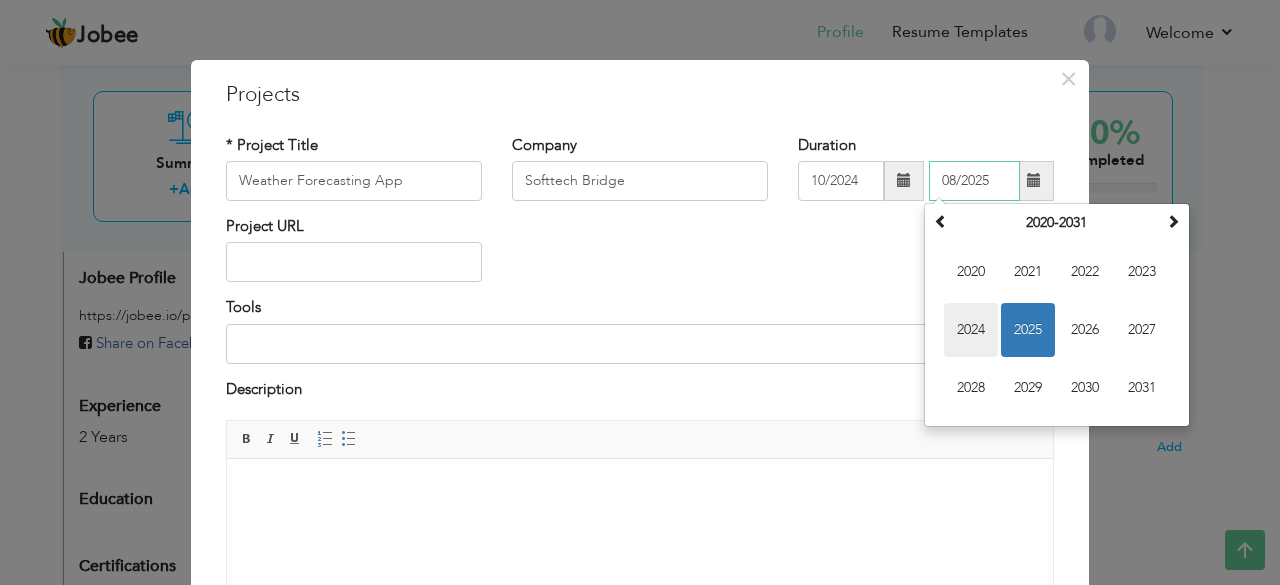 click on "2024" at bounding box center [971, 330] 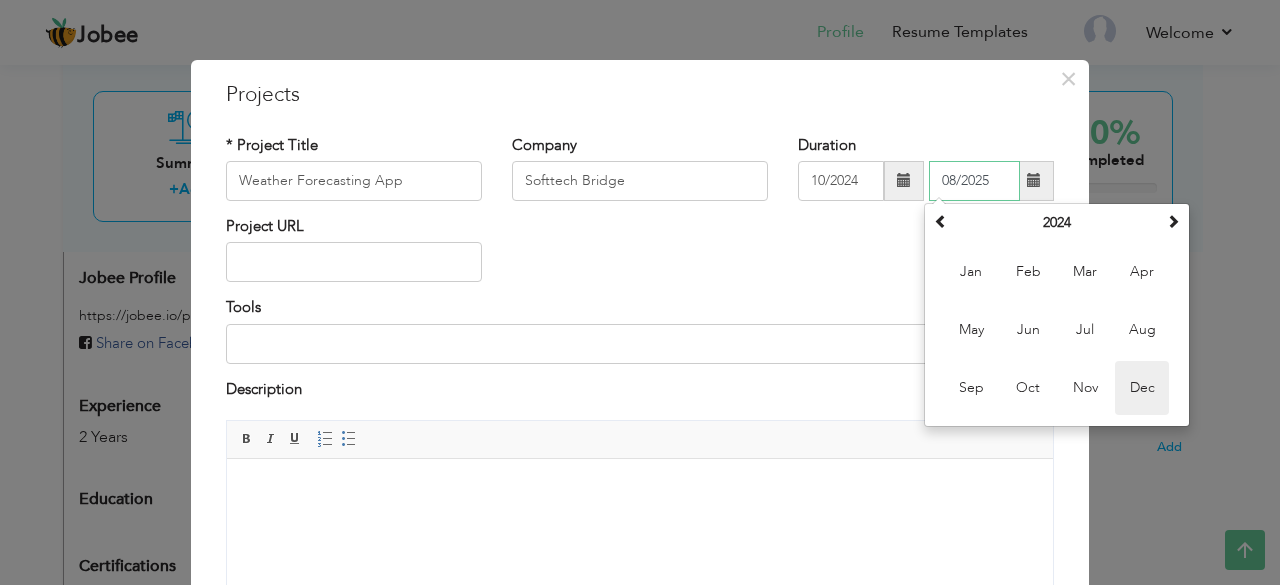 click on "Dec" at bounding box center (1142, 388) 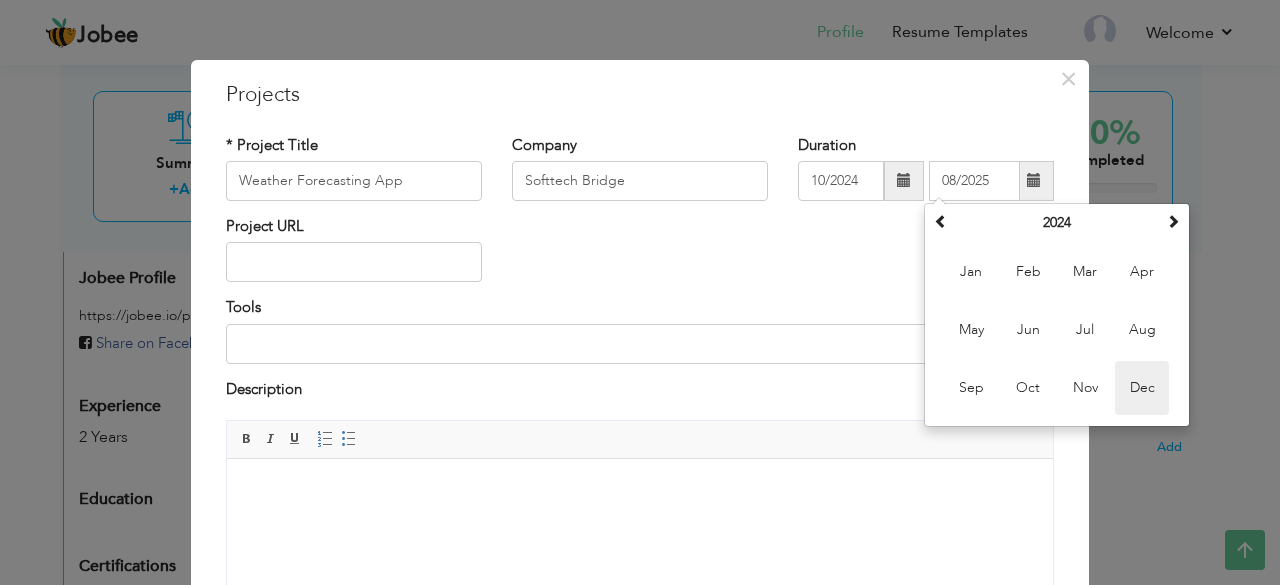 type on "12/2024" 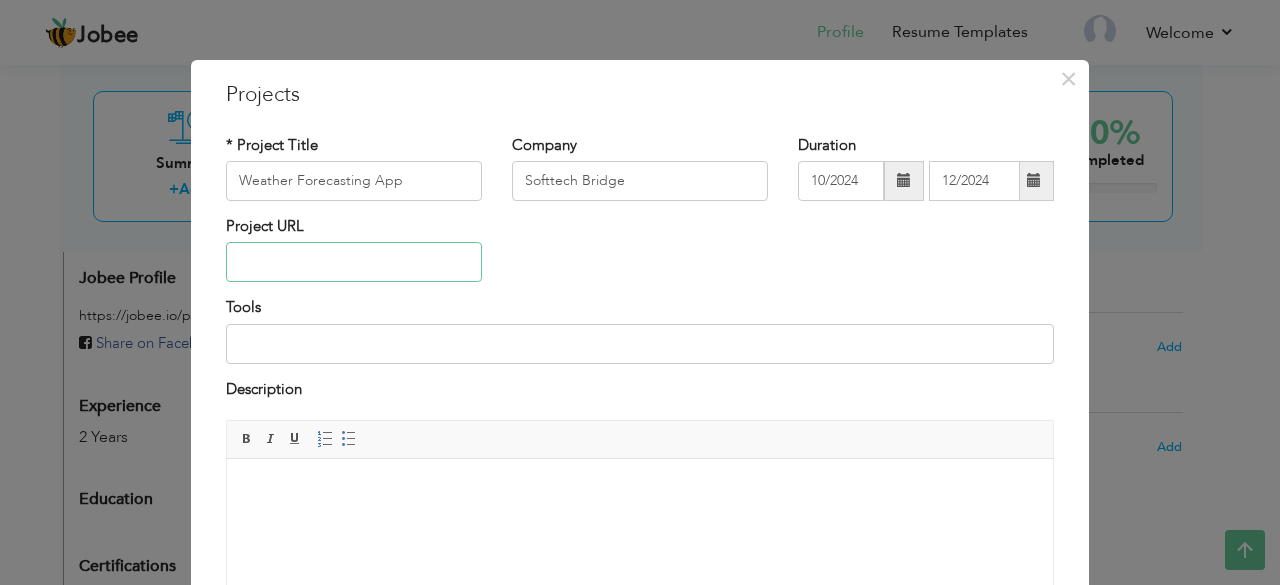 click at bounding box center [354, 262] 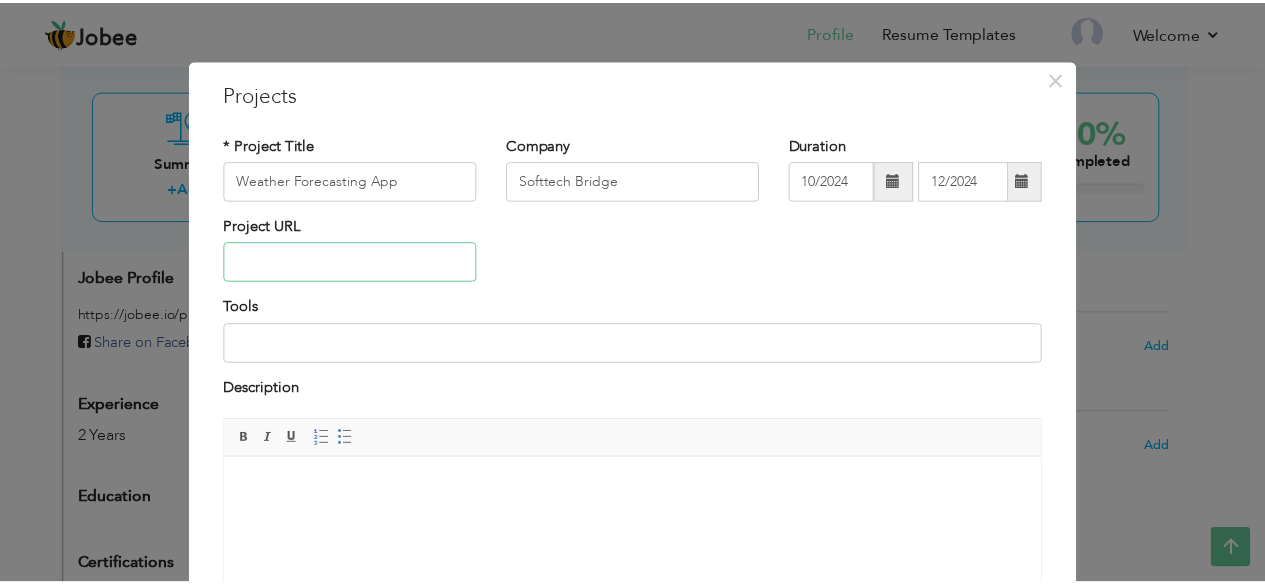 scroll, scrollTop: 209, scrollLeft: 0, axis: vertical 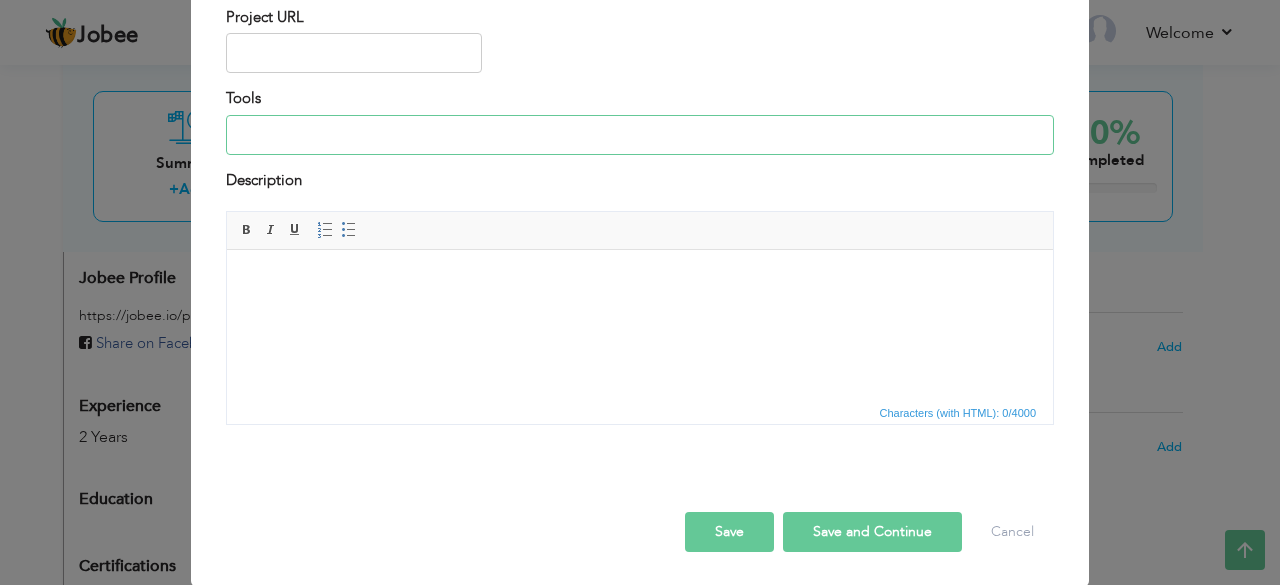 click at bounding box center (640, 135) 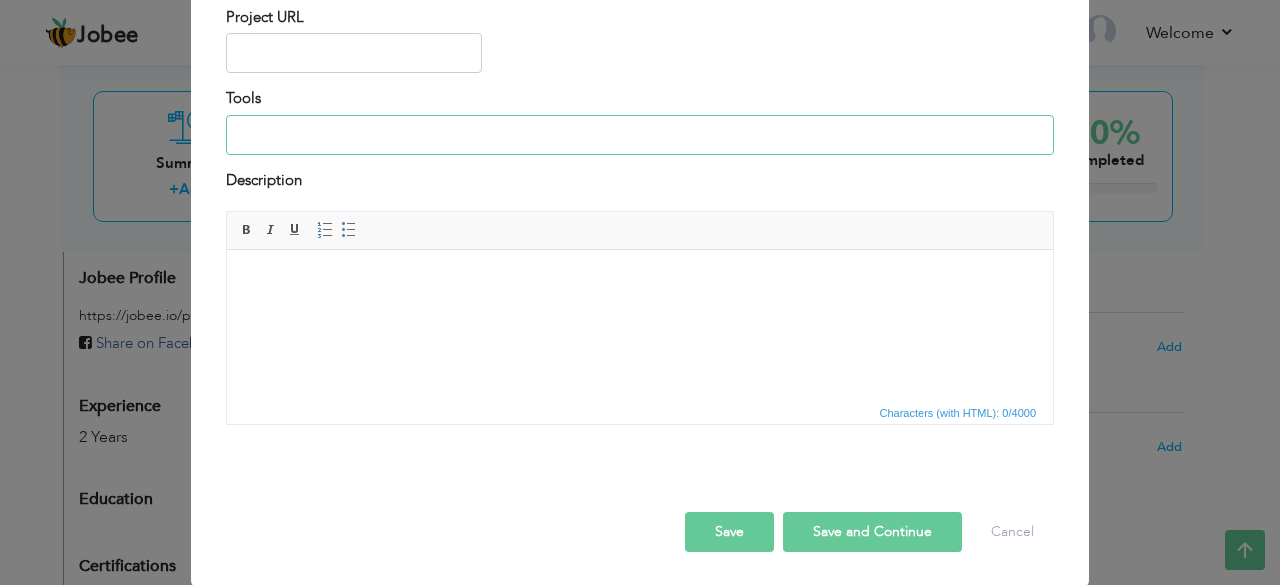 click at bounding box center [640, 135] 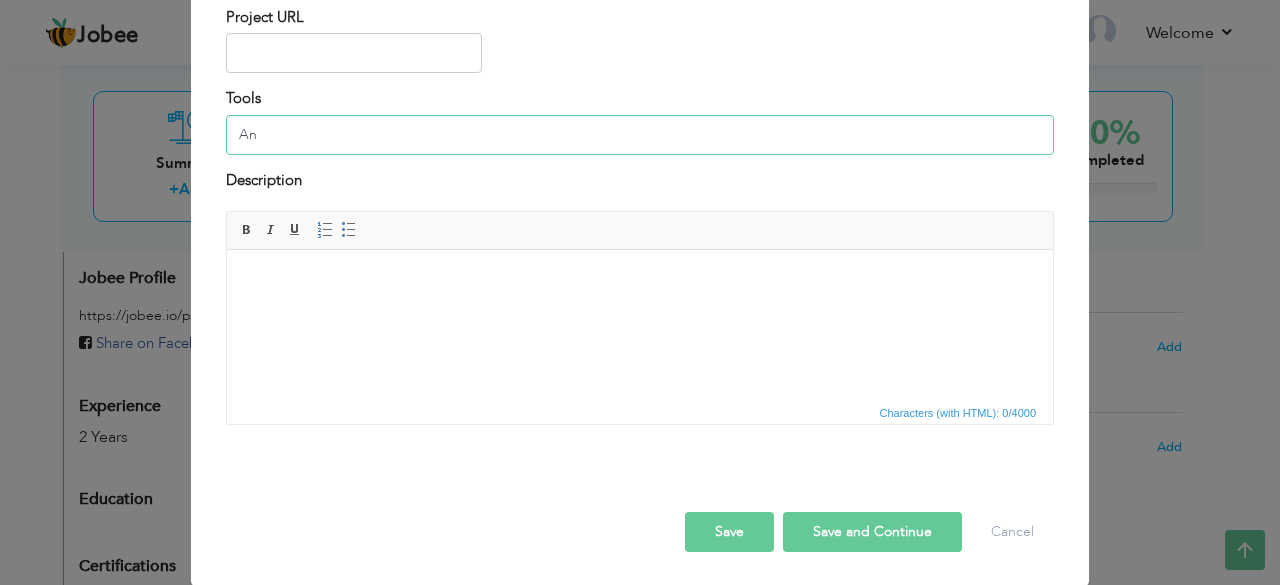 type on "A" 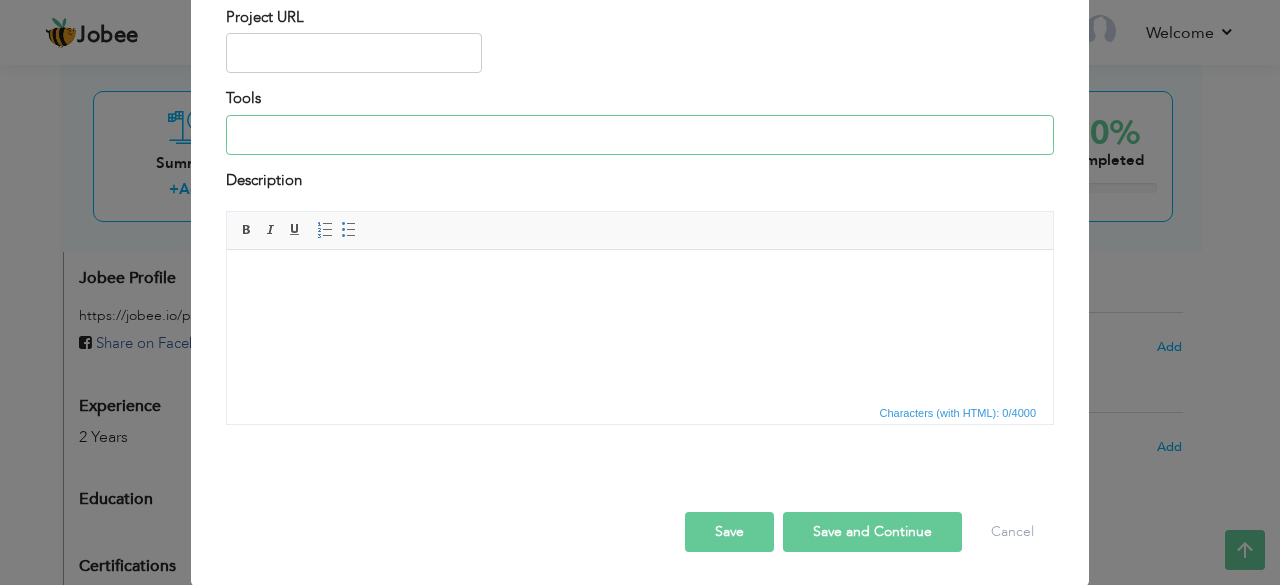 type on "a" 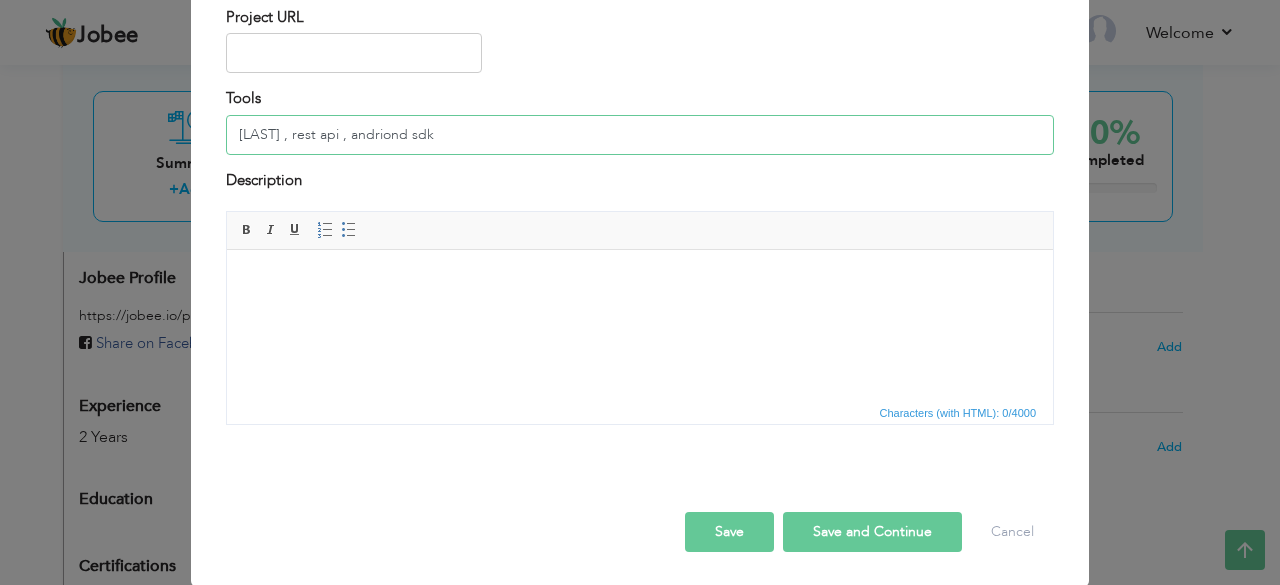 click on "koltin , rest api , andriond sdk" at bounding box center (640, 135) 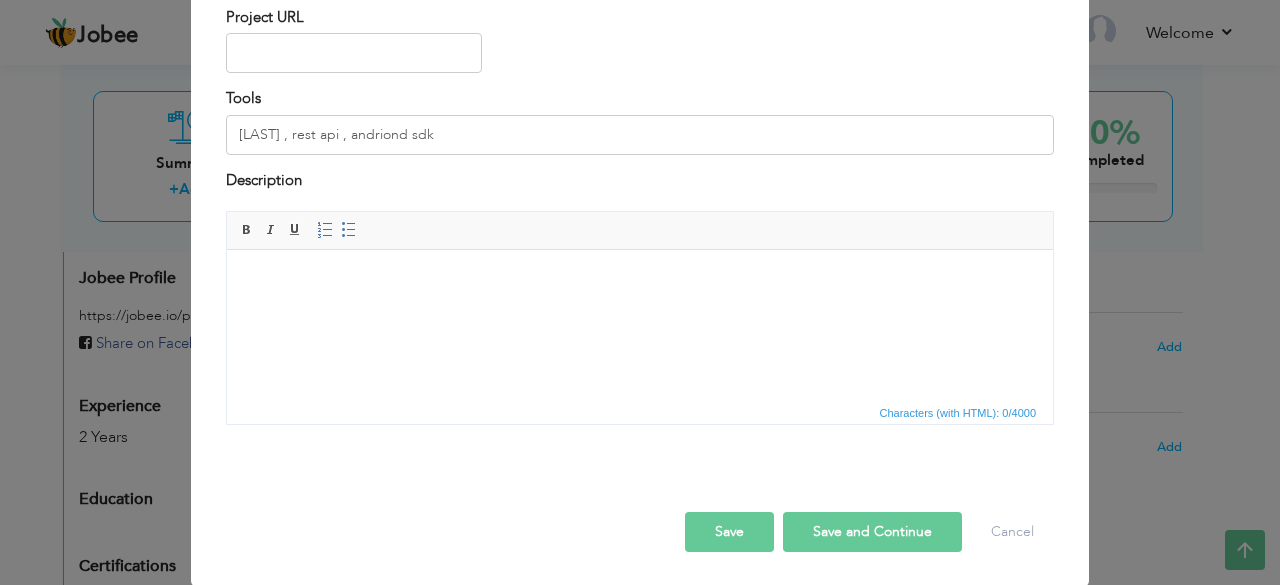 drag, startPoint x: 255, startPoint y: 138, endPoint x: 566, endPoint y: 155, distance: 311.4643 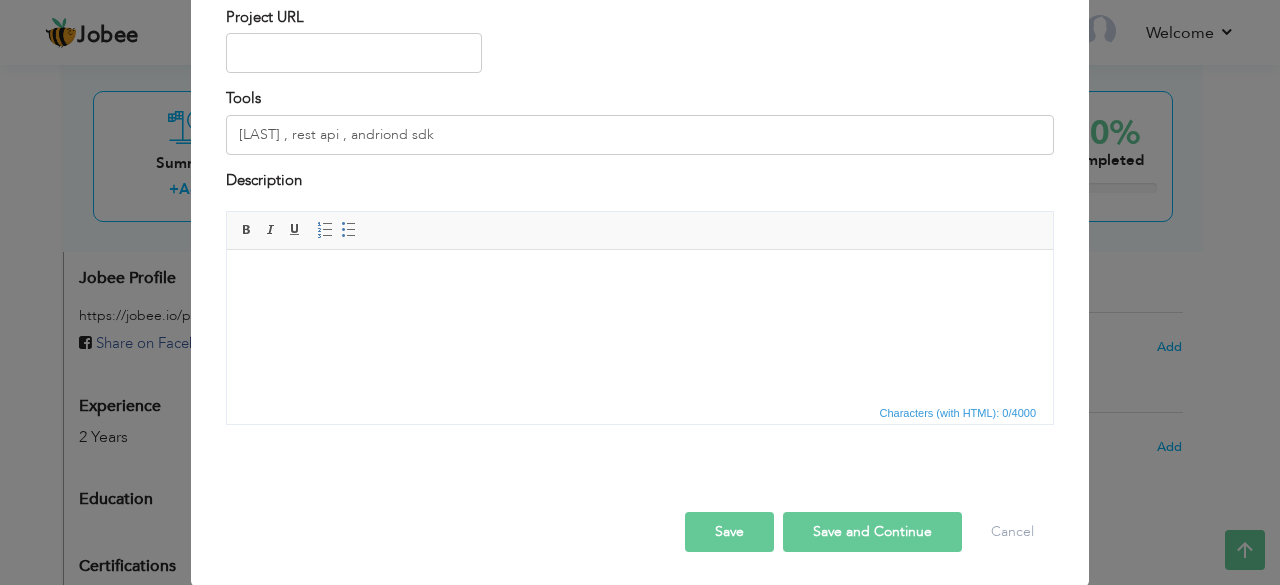 click on "Save" at bounding box center [729, 532] 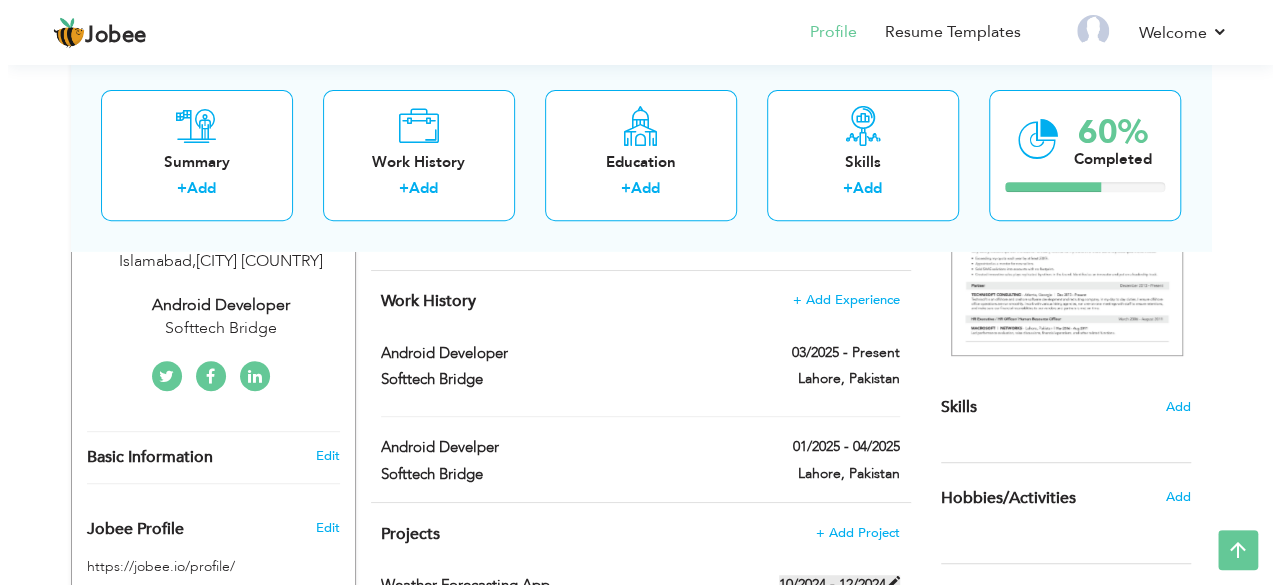 scroll, scrollTop: 369, scrollLeft: 0, axis: vertical 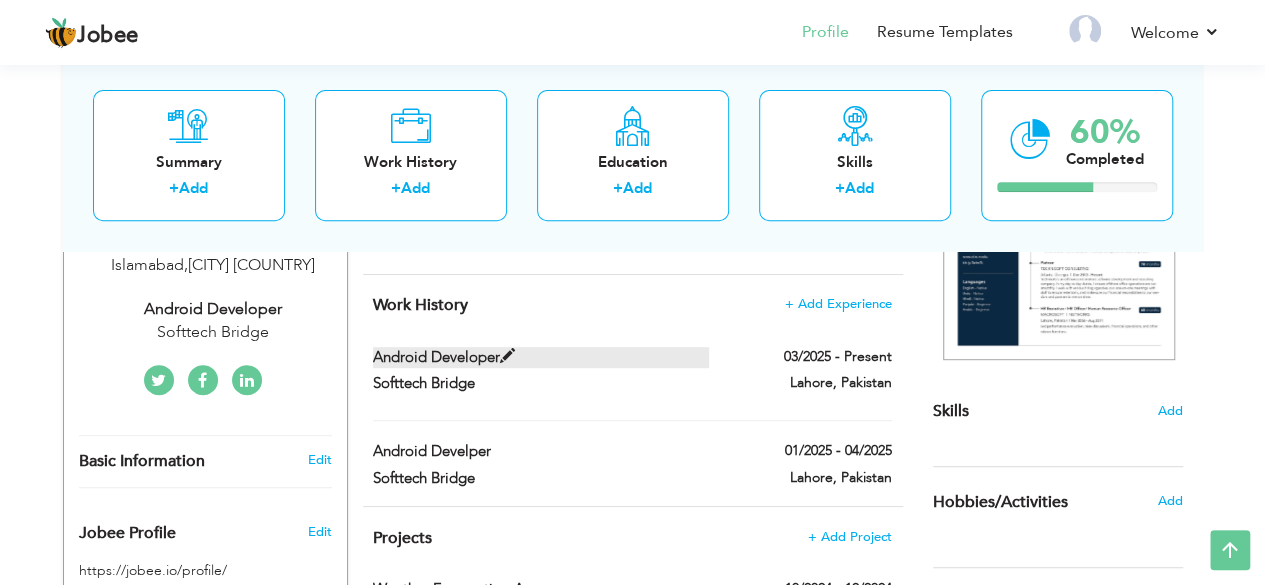 click at bounding box center [507, 356] 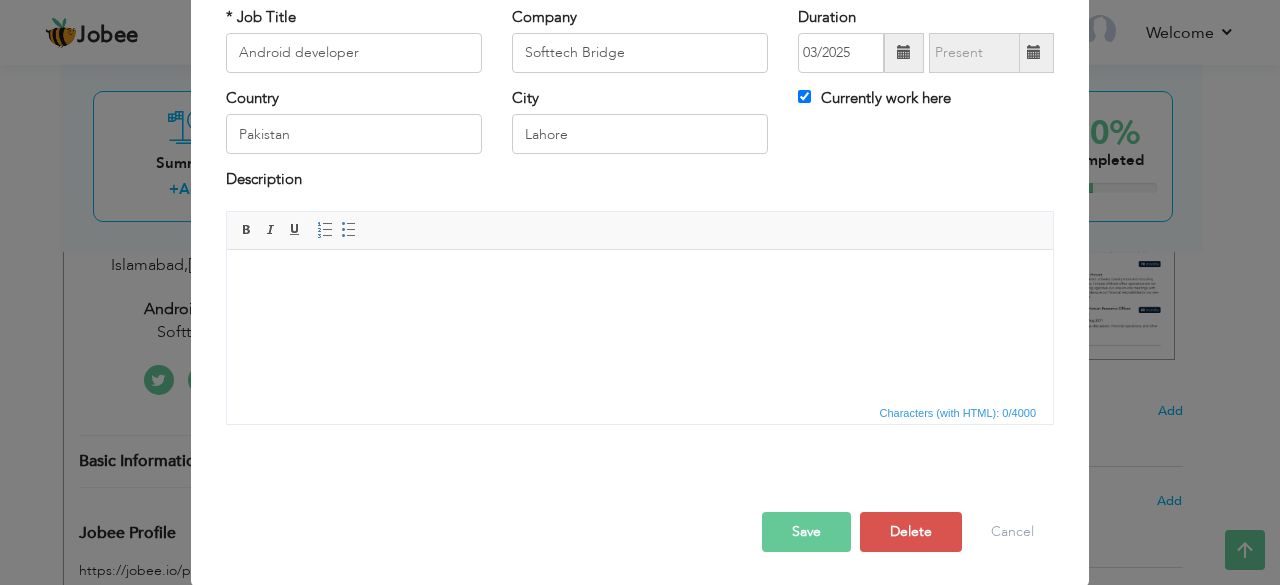 scroll, scrollTop: 0, scrollLeft: 0, axis: both 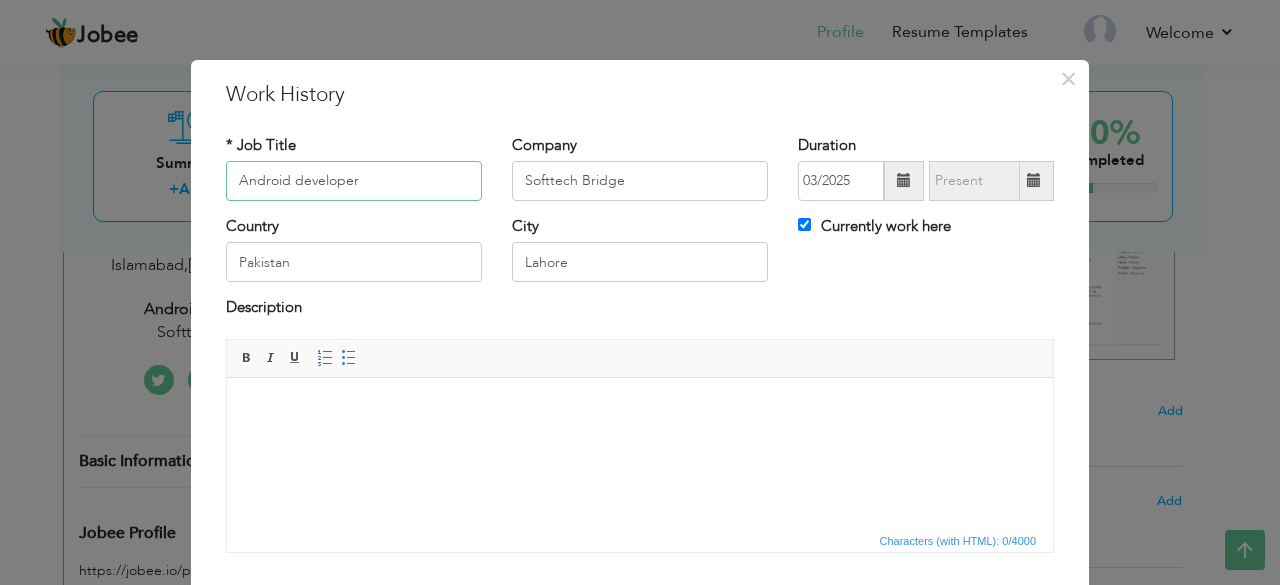 drag, startPoint x: 348, startPoint y: 176, endPoint x: 225, endPoint y: 185, distance: 123.32883 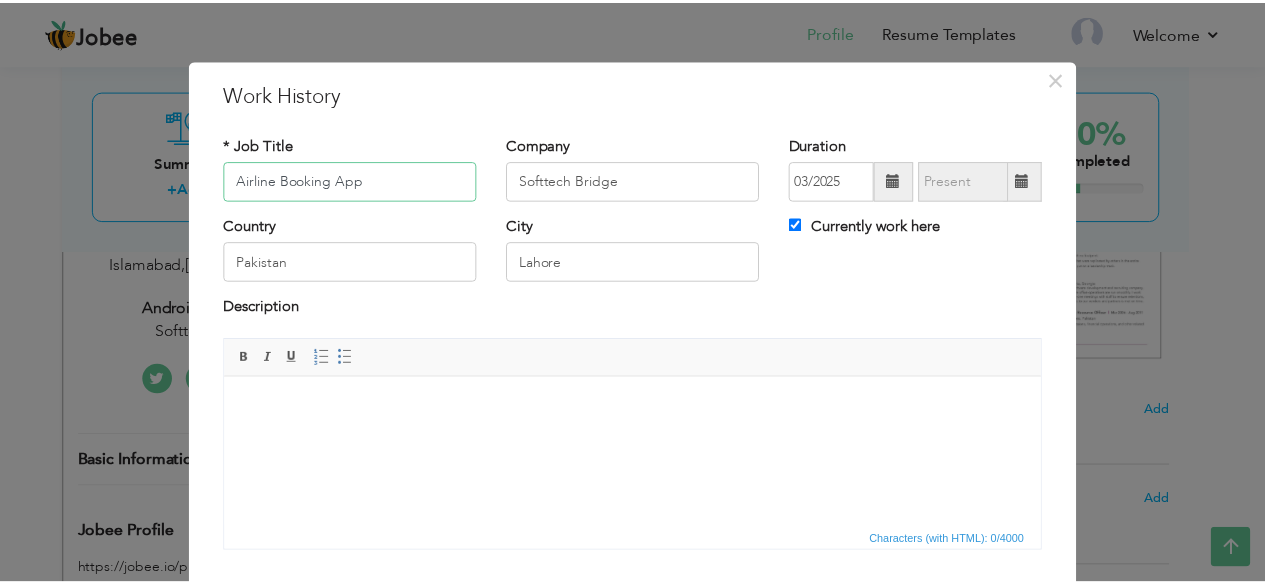 scroll, scrollTop: 128, scrollLeft: 0, axis: vertical 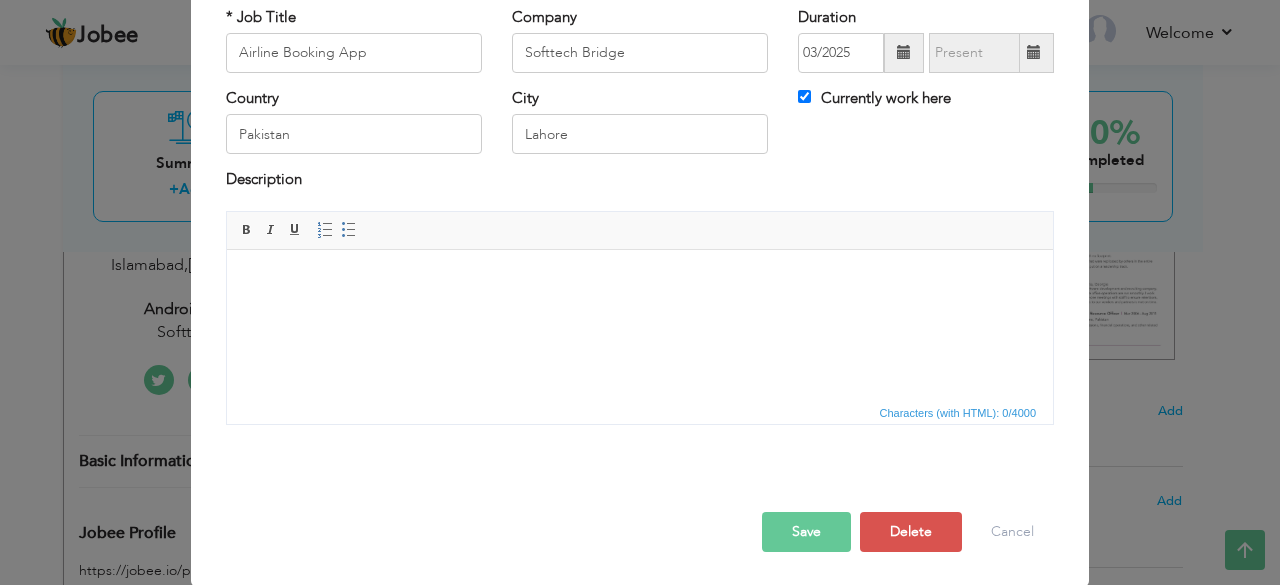 click on "Save" at bounding box center [806, 532] 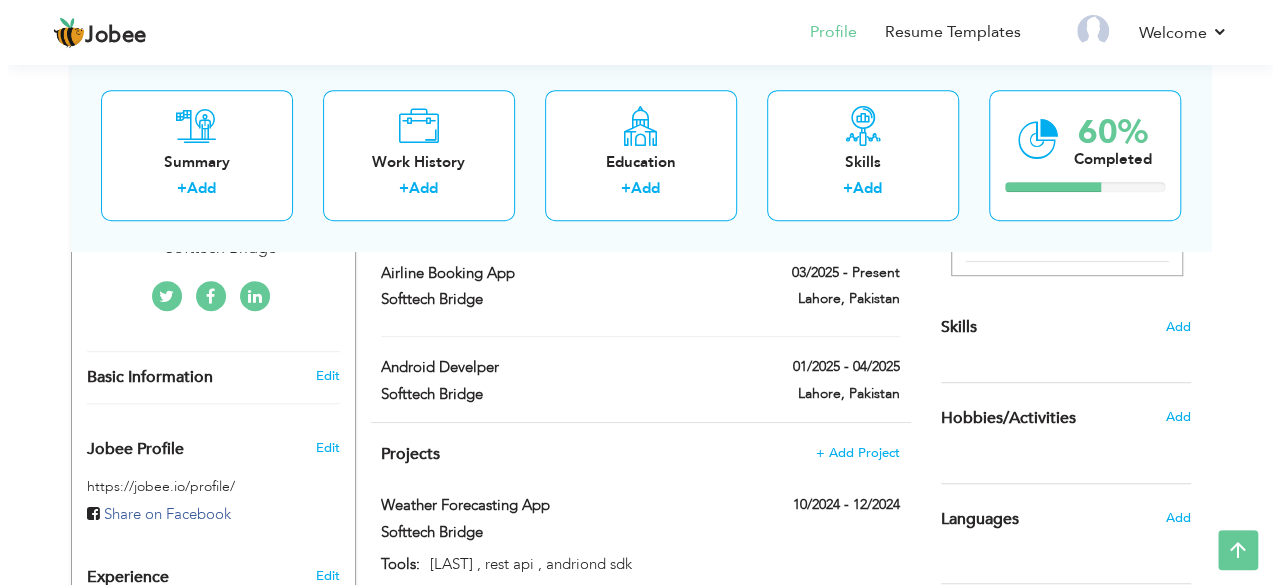 scroll, scrollTop: 456, scrollLeft: 0, axis: vertical 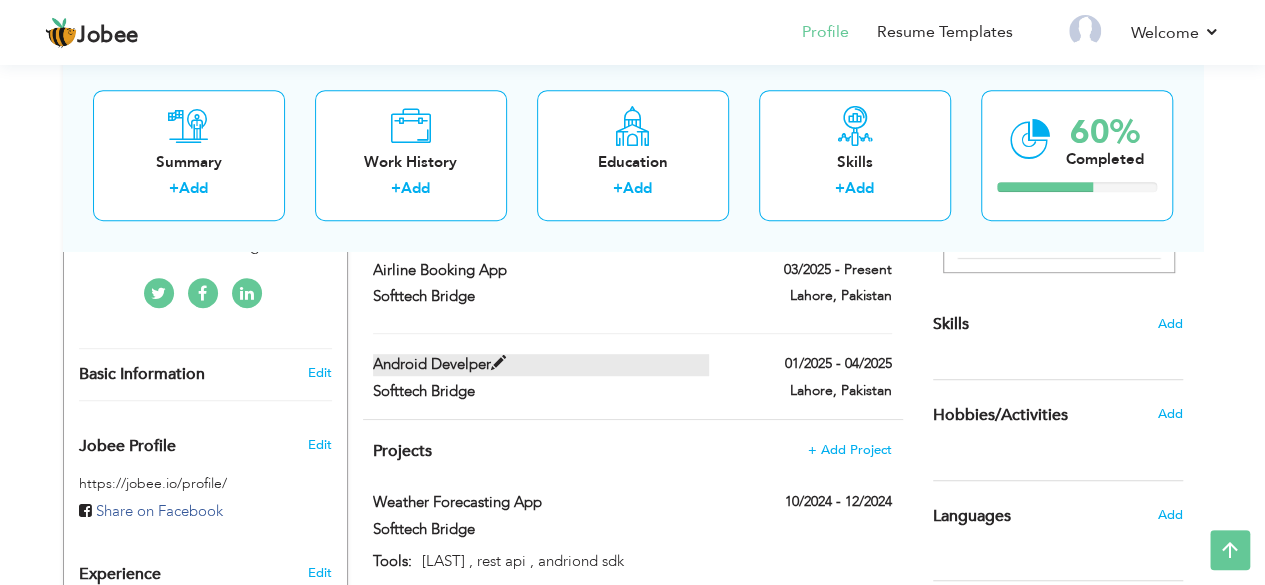click at bounding box center (498, 363) 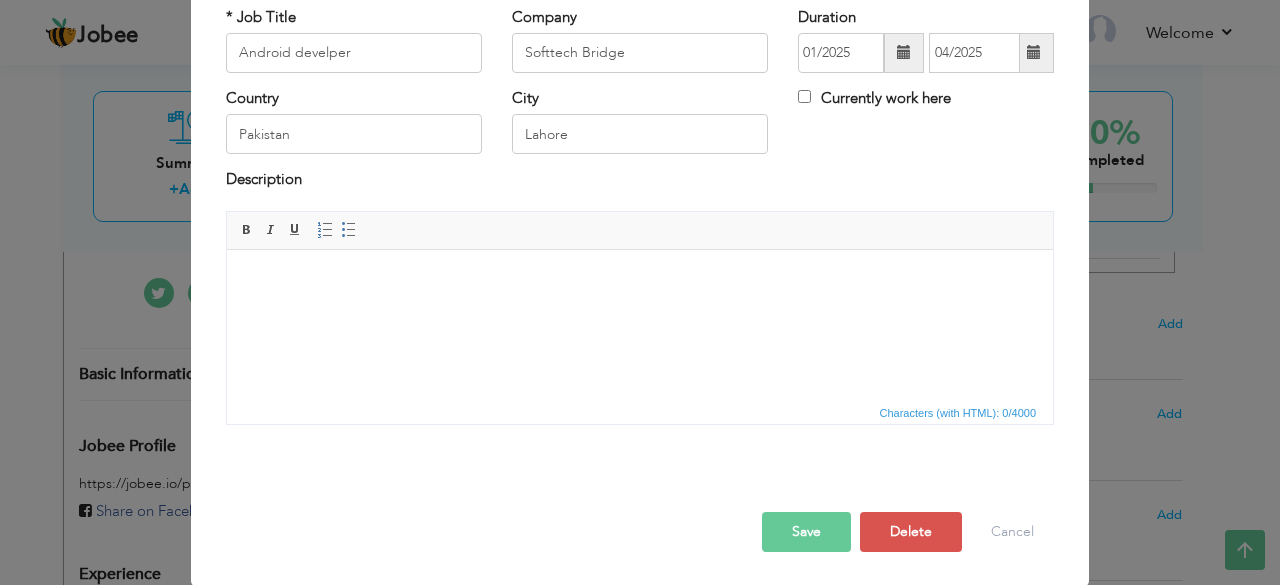 scroll, scrollTop: 0, scrollLeft: 0, axis: both 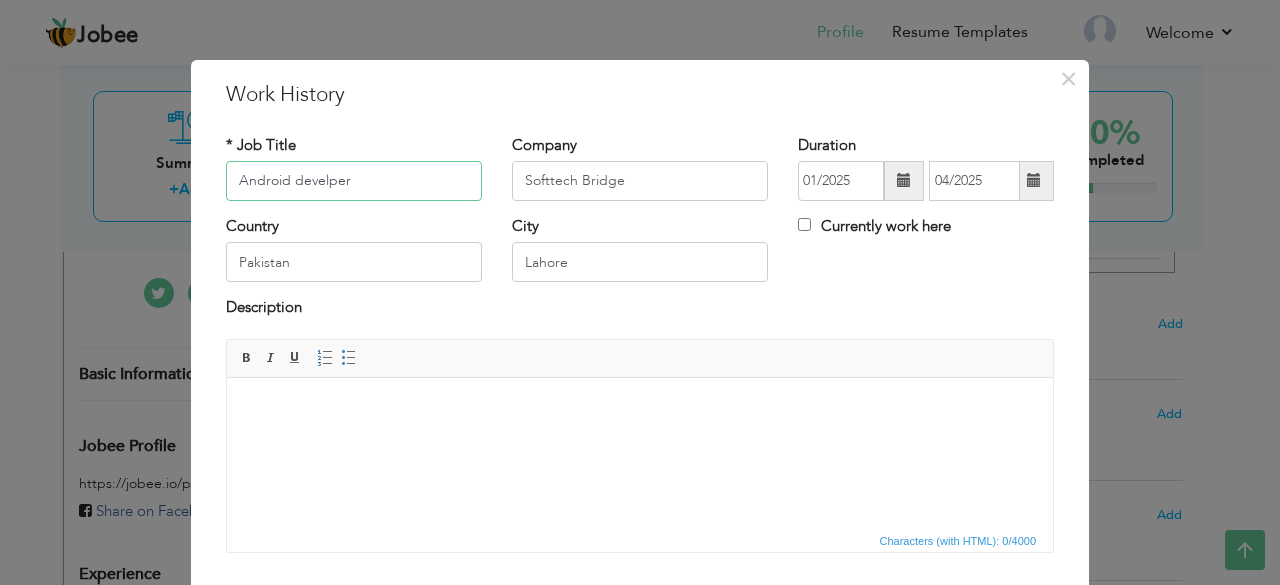 click on "Android develper" at bounding box center [354, 181] 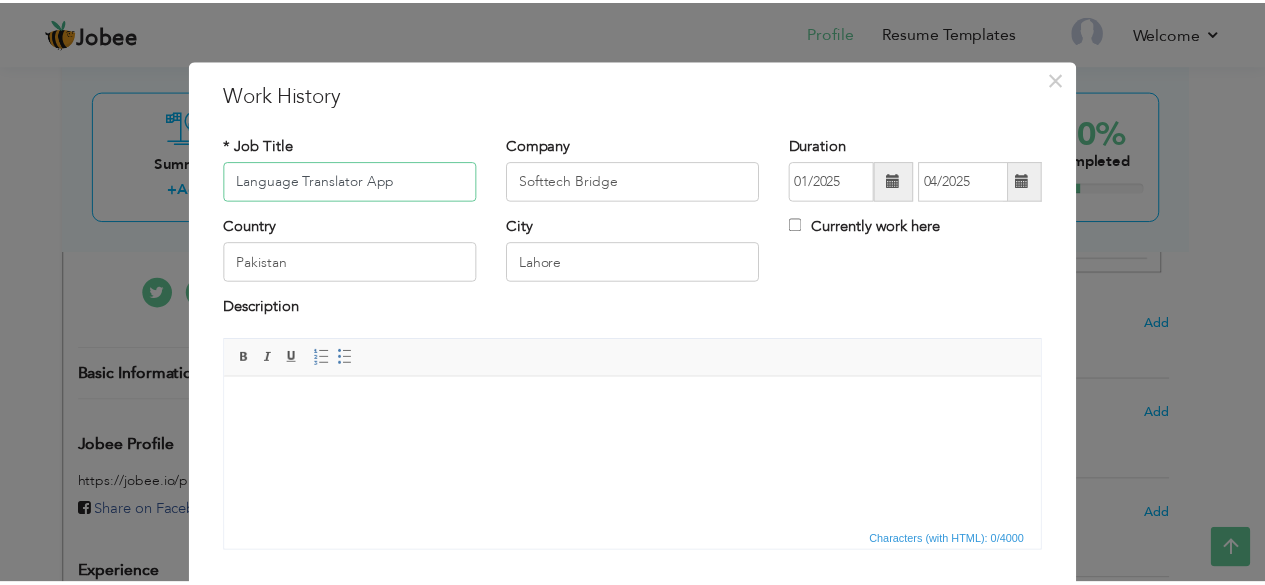 scroll, scrollTop: 128, scrollLeft: 0, axis: vertical 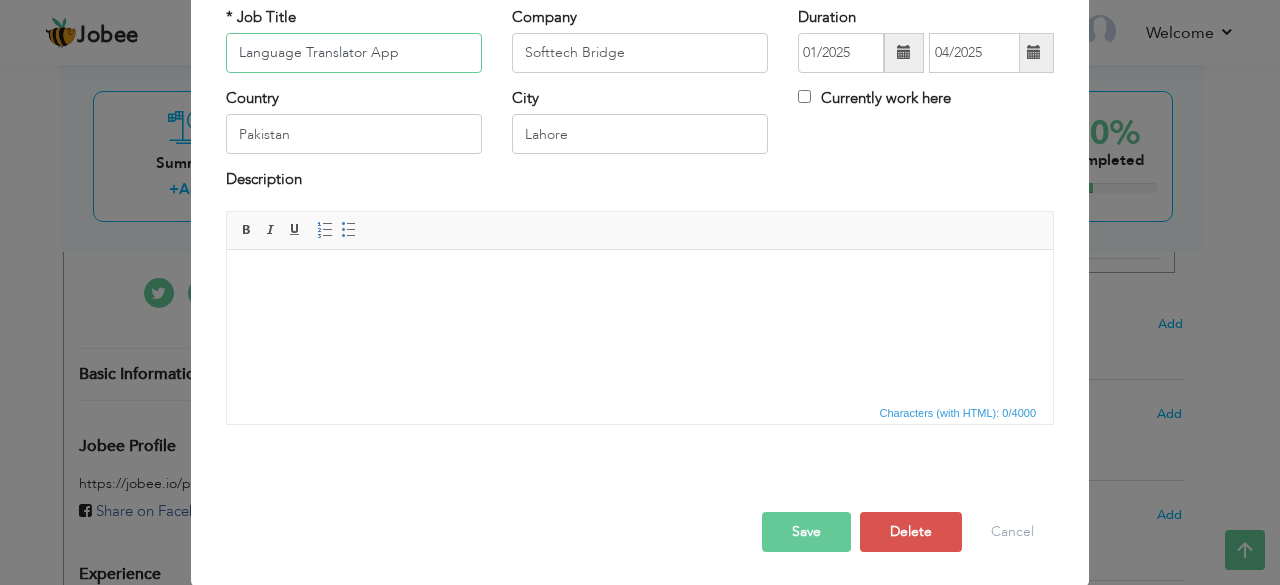 type on "Language Translator App" 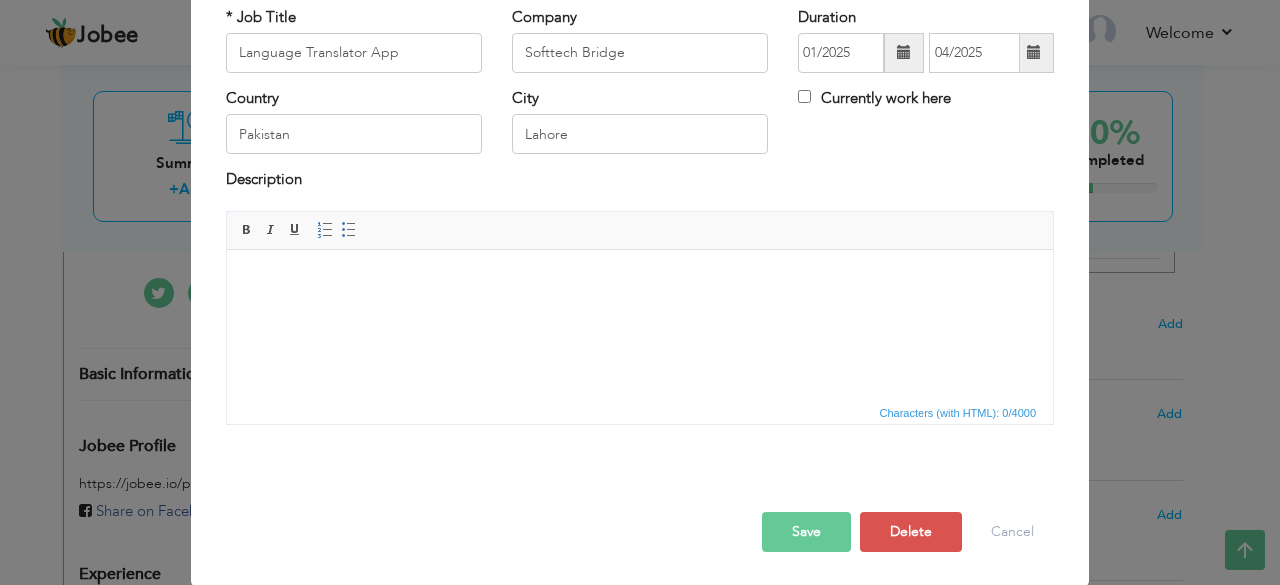 click on "Save" at bounding box center [806, 532] 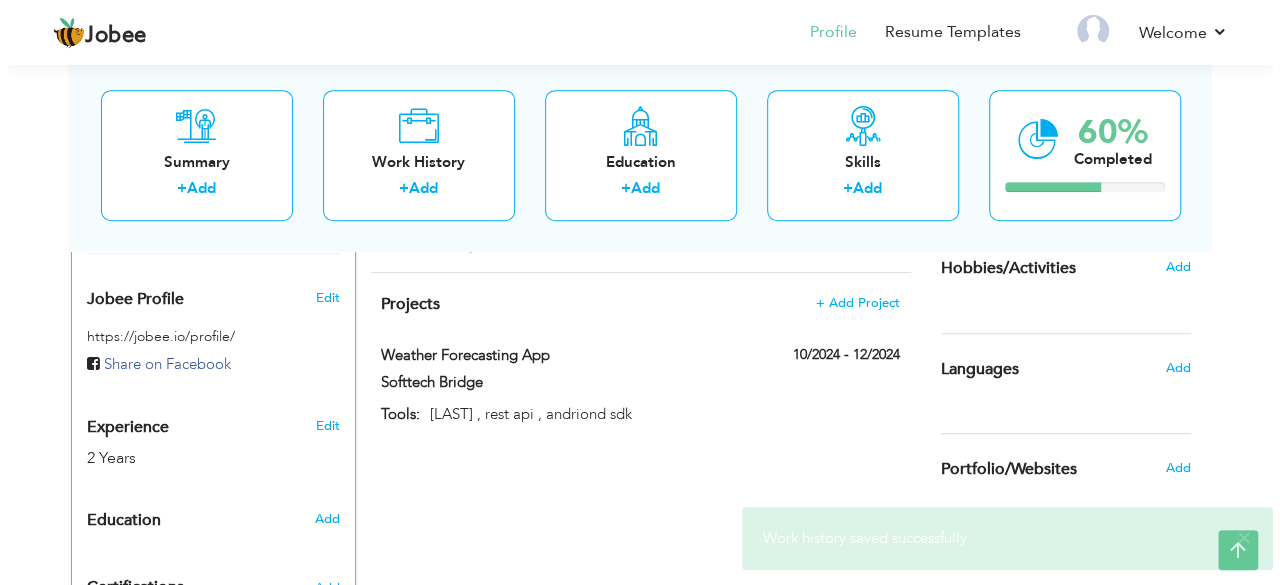 scroll, scrollTop: 602, scrollLeft: 0, axis: vertical 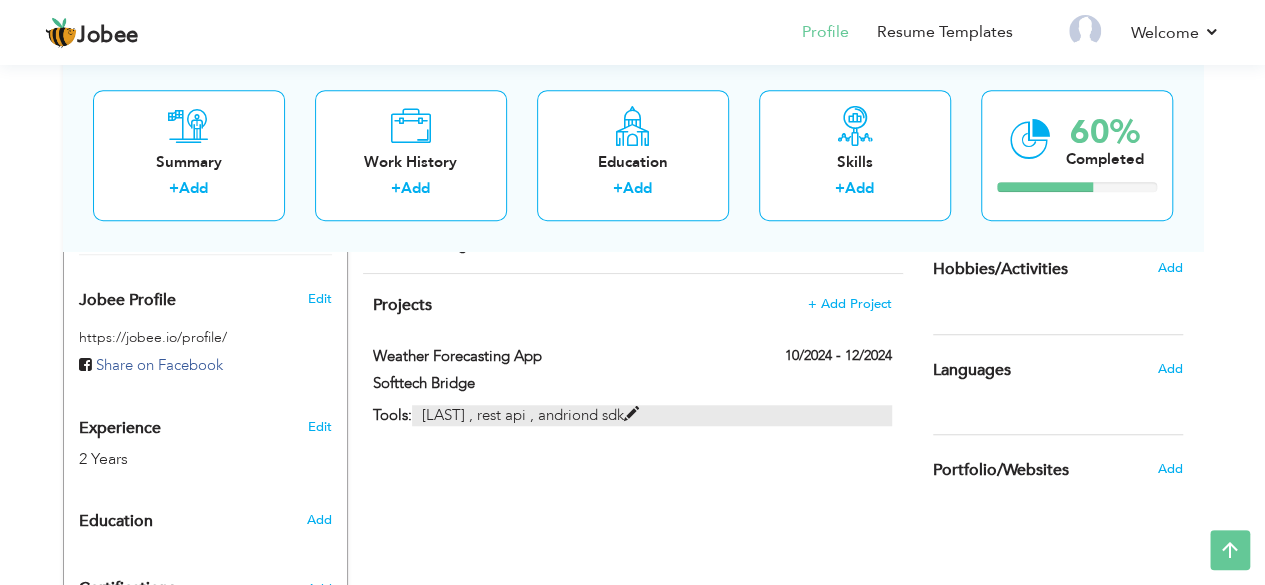 click at bounding box center [631, 414] 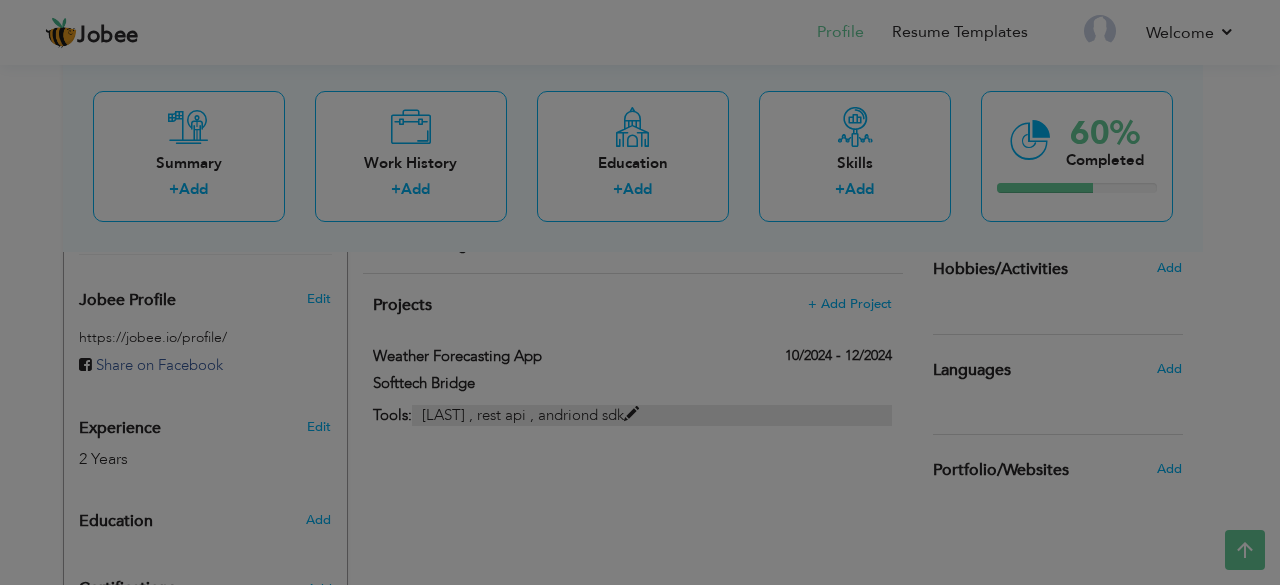 scroll, scrollTop: 0, scrollLeft: 0, axis: both 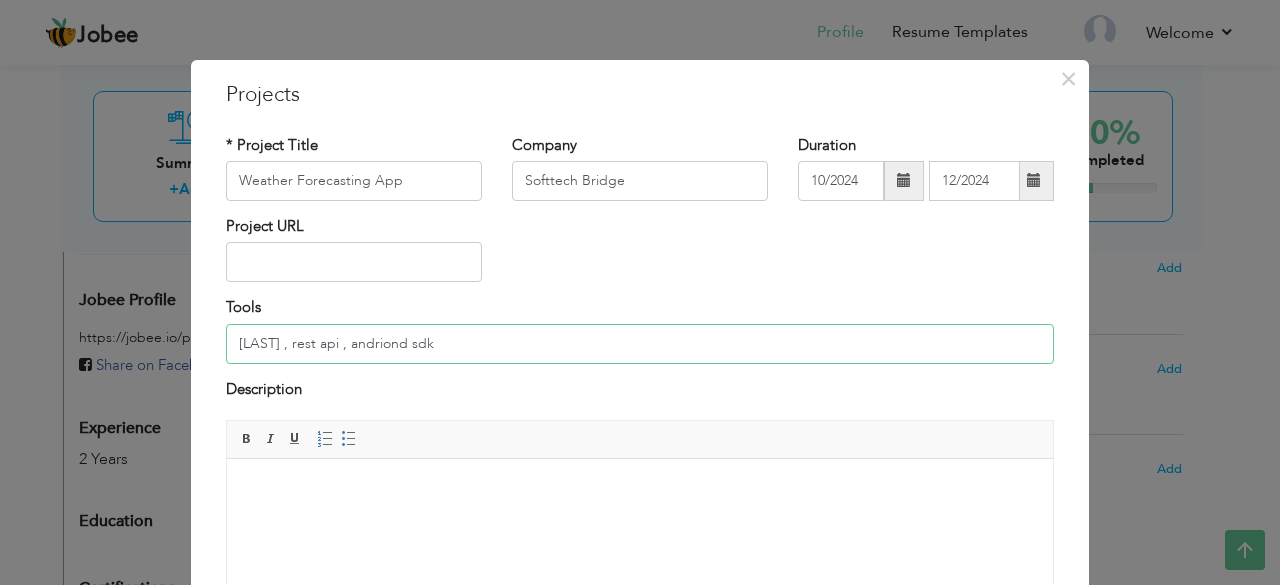 click on "koltin , rest api , andriond sdk" at bounding box center [640, 344] 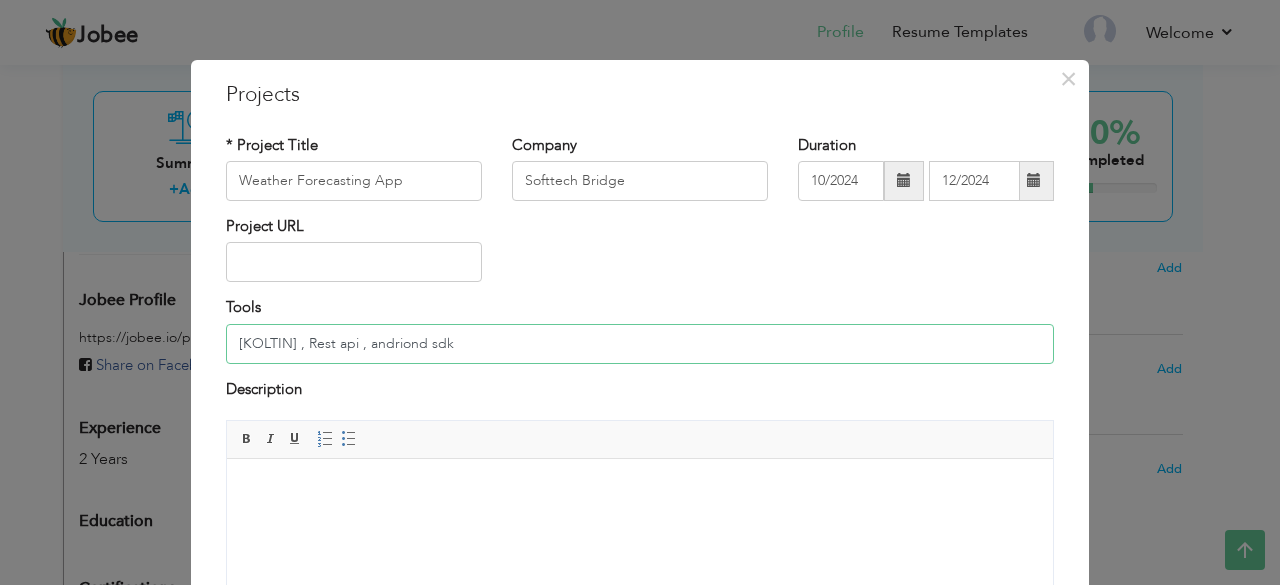 click on "koltin , Rest api , andriond sdk" at bounding box center (640, 344) 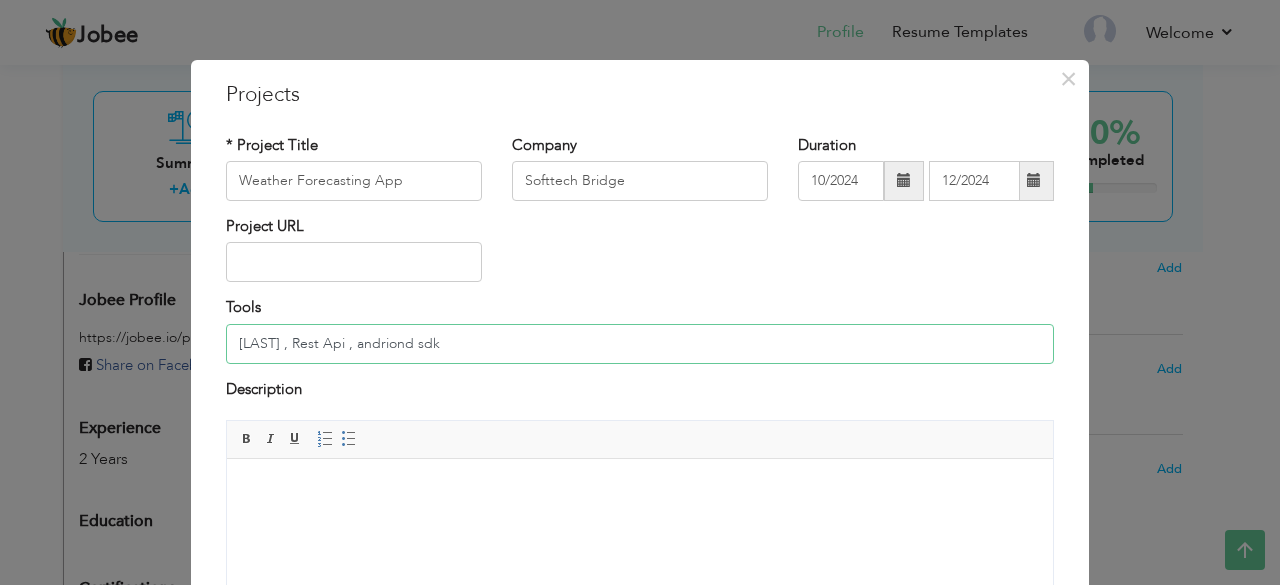 click on "koltin , Rest Api , andriond sdk" at bounding box center (640, 344) 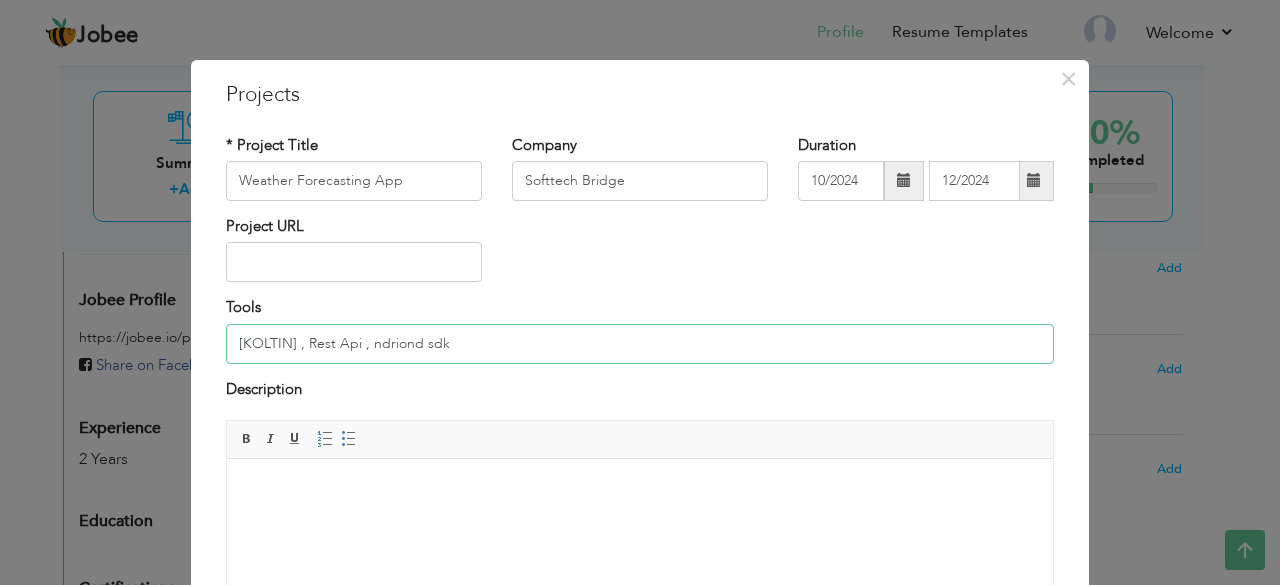 click on "koltin , Rest Api , ndriond sdk" at bounding box center [640, 344] 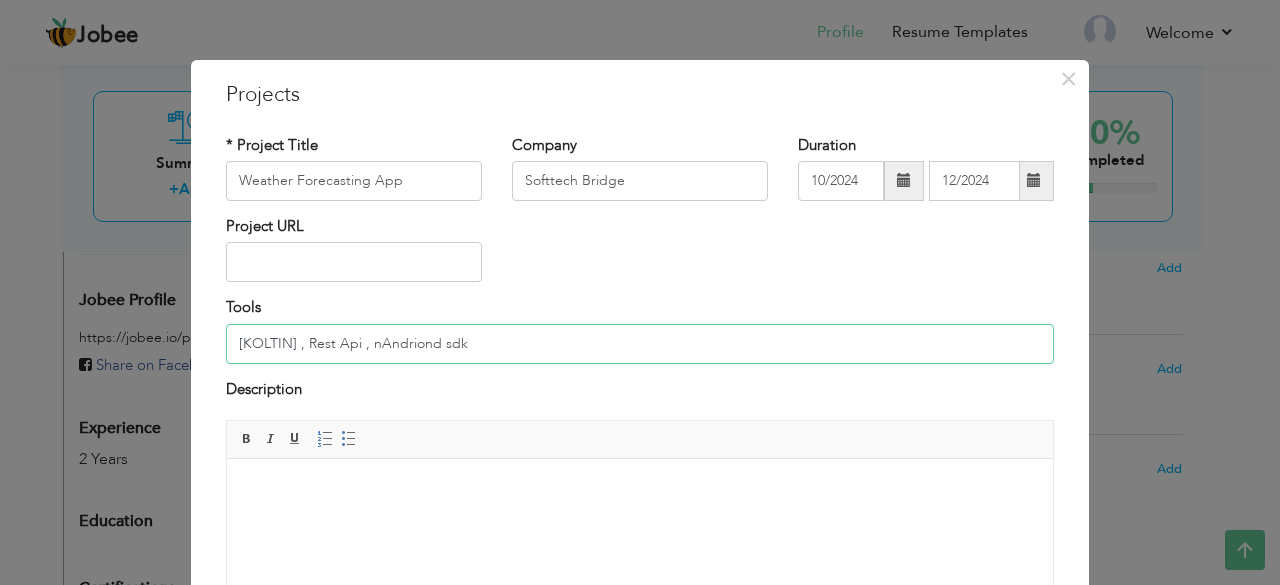 click on "koltin , Rest Api , nAndriond sdk" at bounding box center [640, 344] 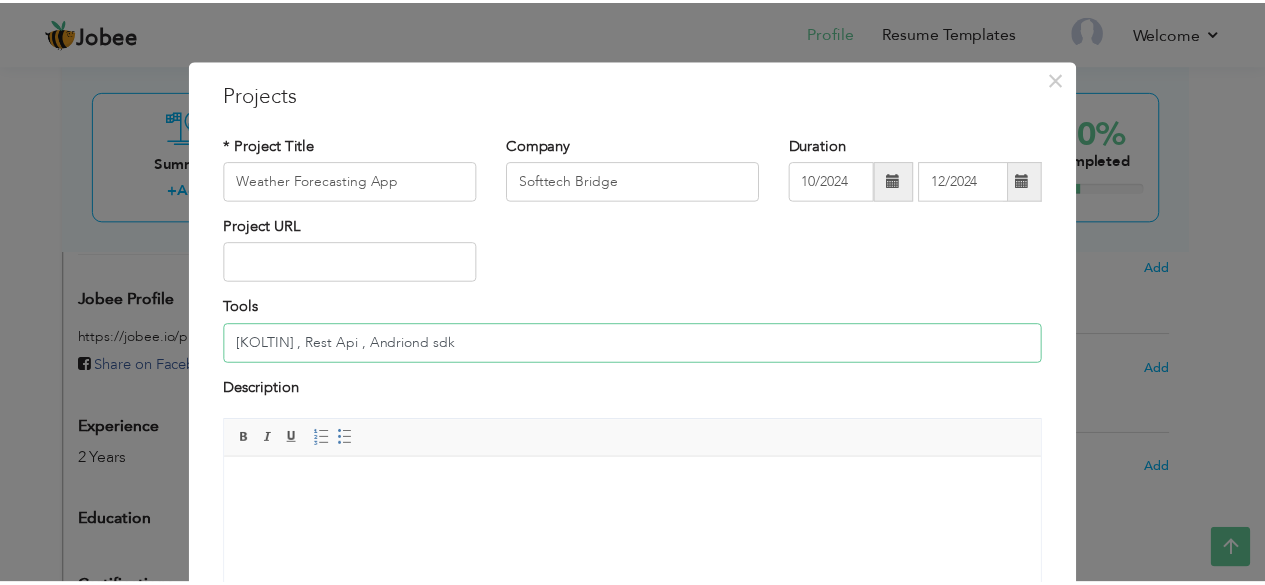 scroll, scrollTop: 209, scrollLeft: 0, axis: vertical 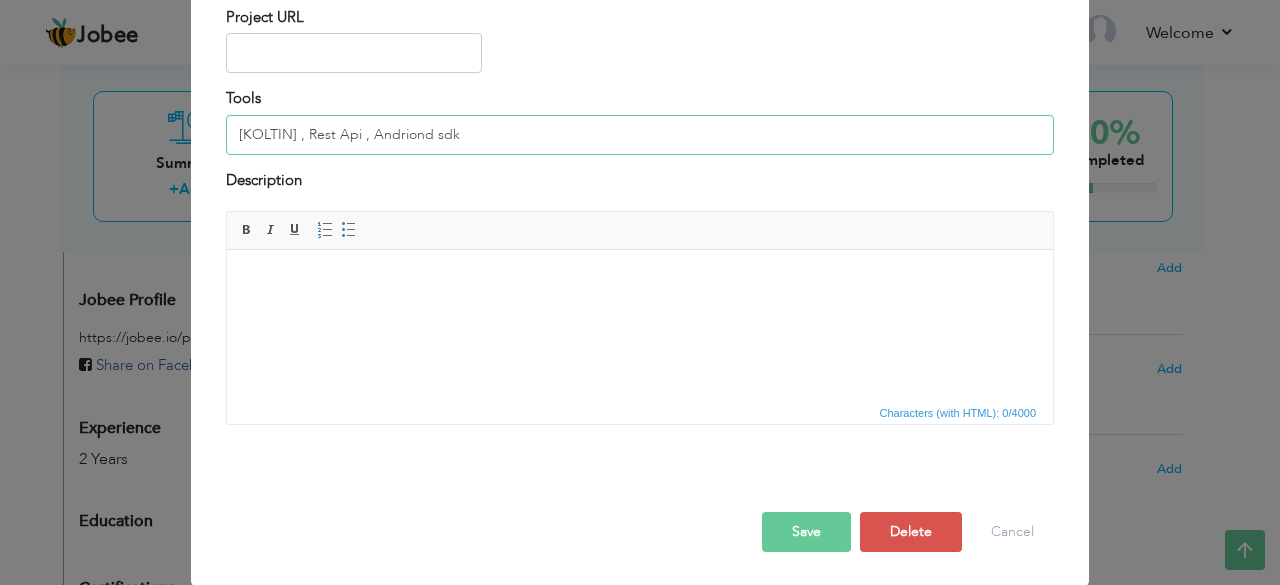type on "koltin , Rest Api , Andriond sdk" 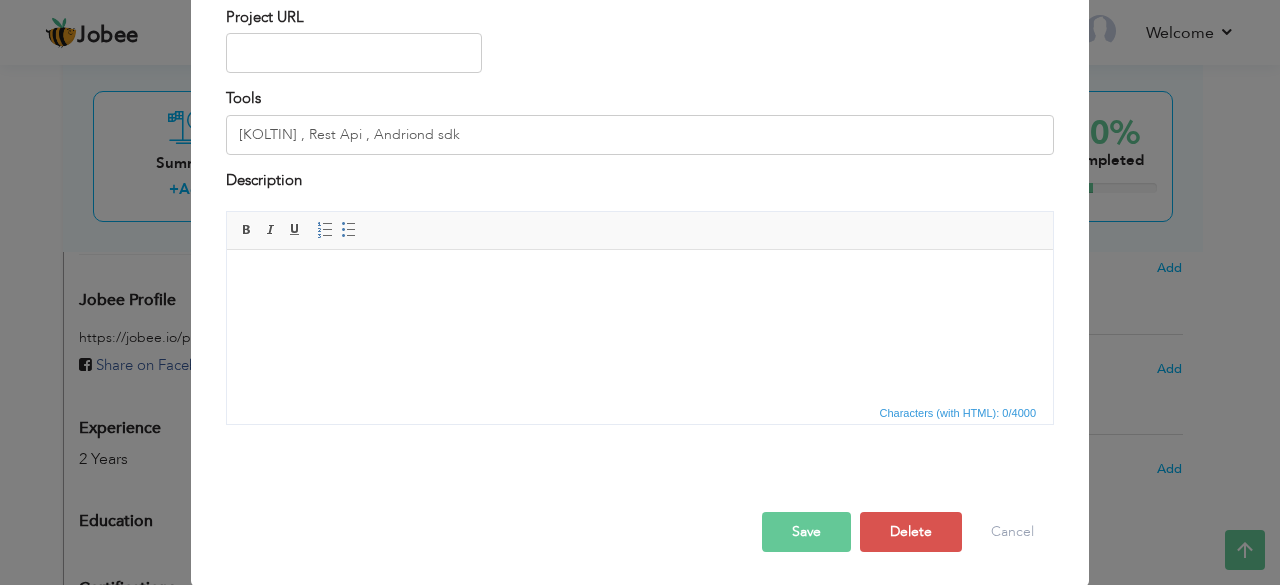 click on "Save" at bounding box center [806, 532] 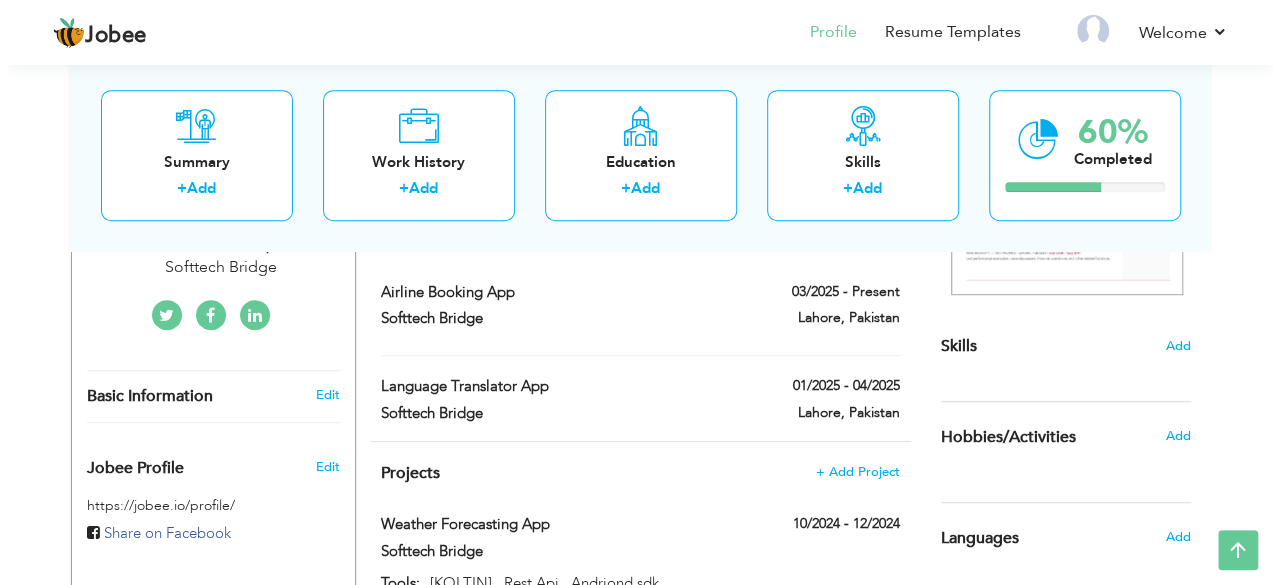 scroll, scrollTop: 573, scrollLeft: 0, axis: vertical 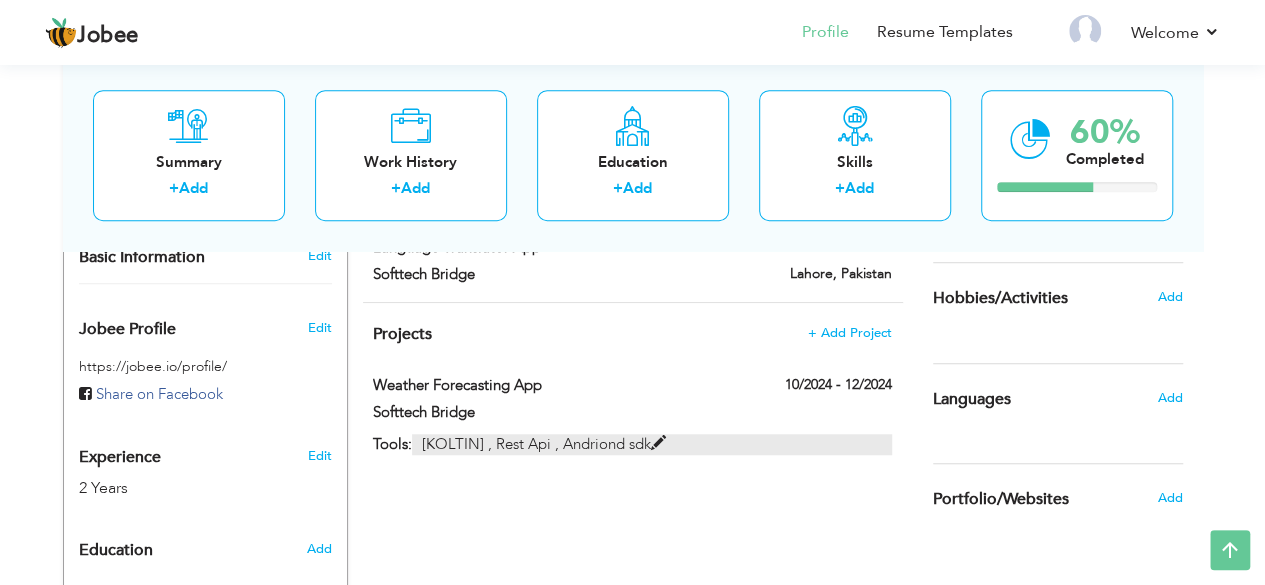 click at bounding box center [658, 443] 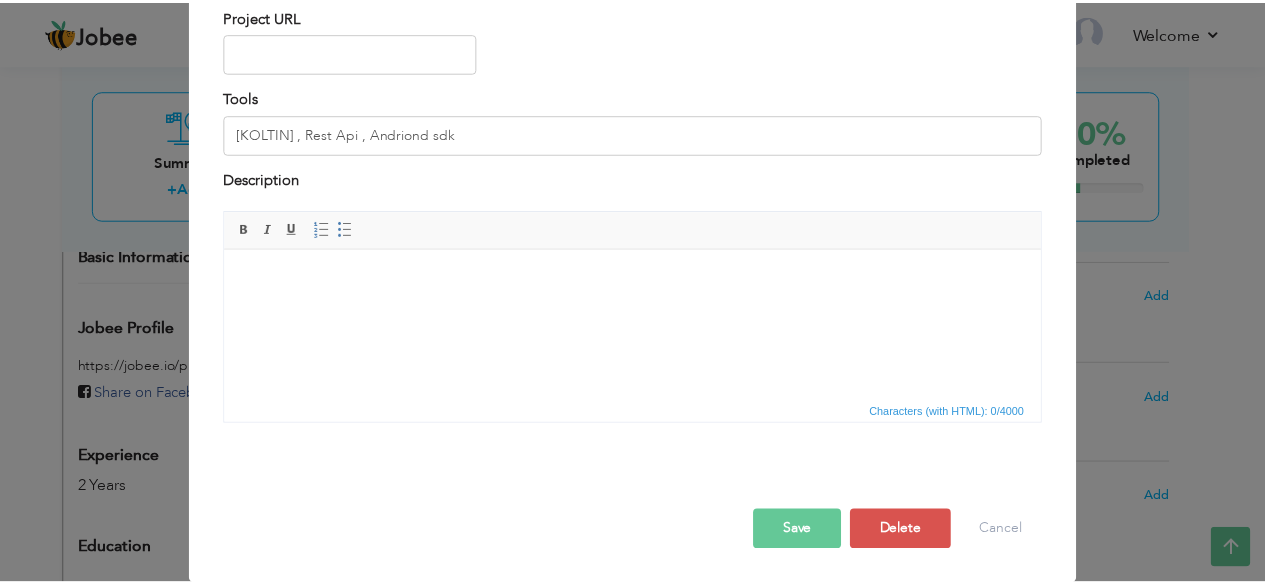 scroll, scrollTop: 0, scrollLeft: 0, axis: both 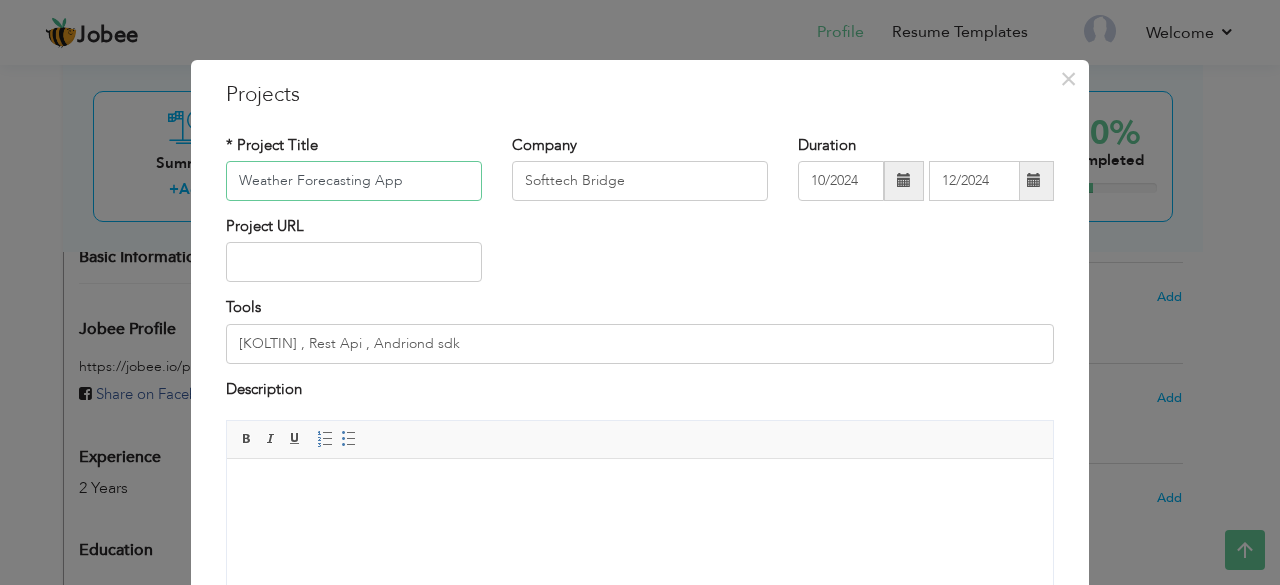 click on "Weather Forecasting App" at bounding box center [354, 181] 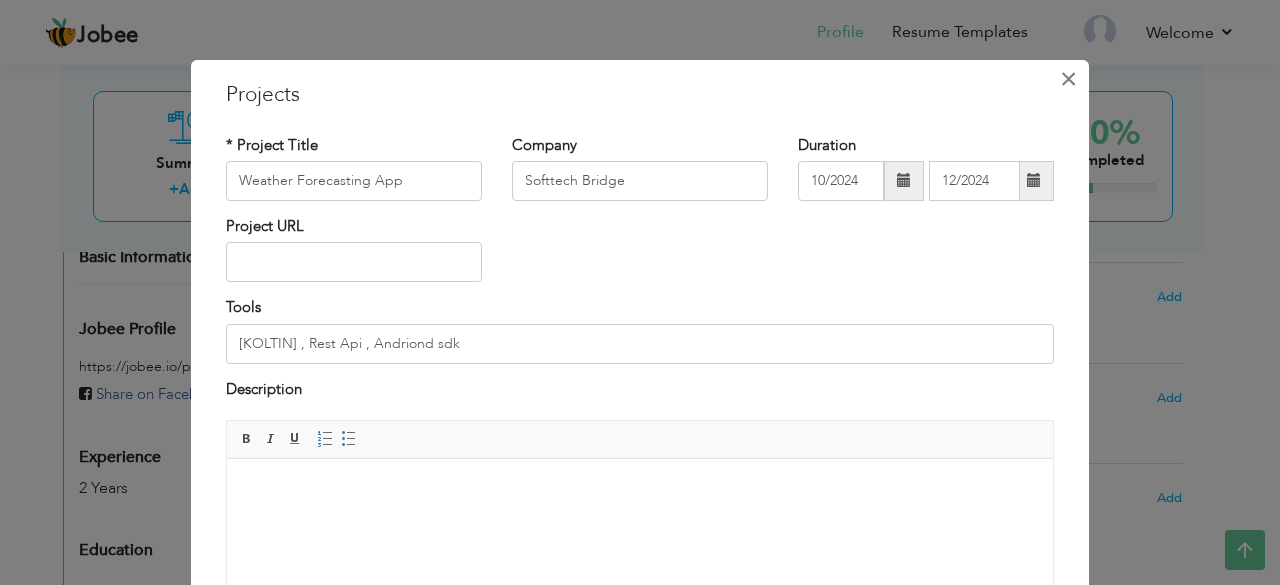 click on "×" at bounding box center [1068, 79] 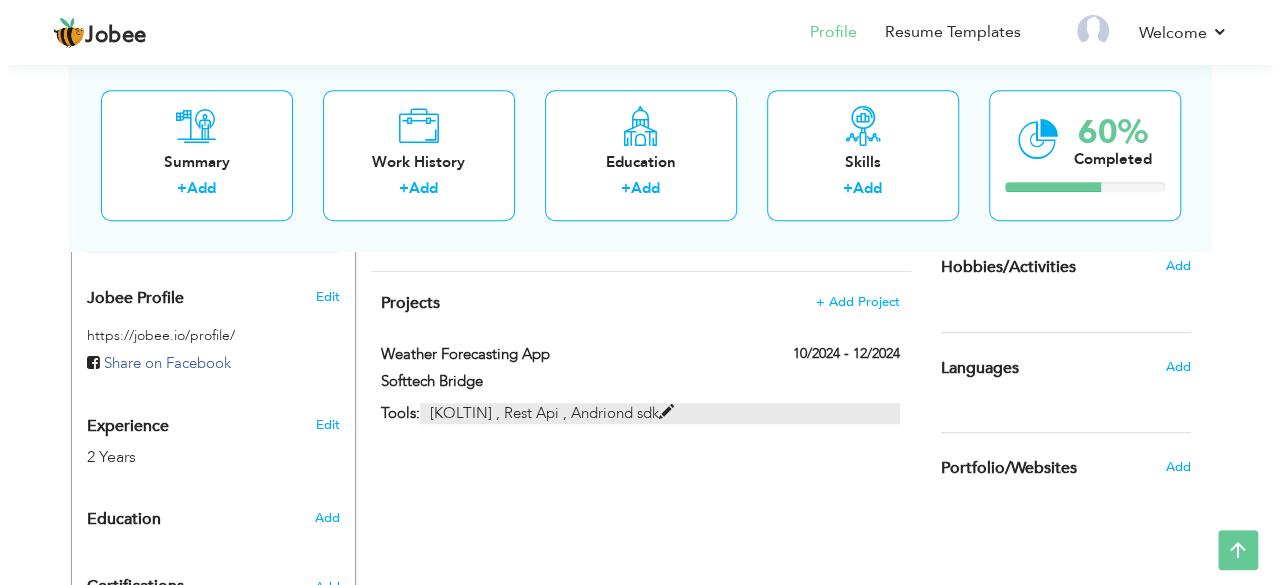 scroll, scrollTop: 603, scrollLeft: 0, axis: vertical 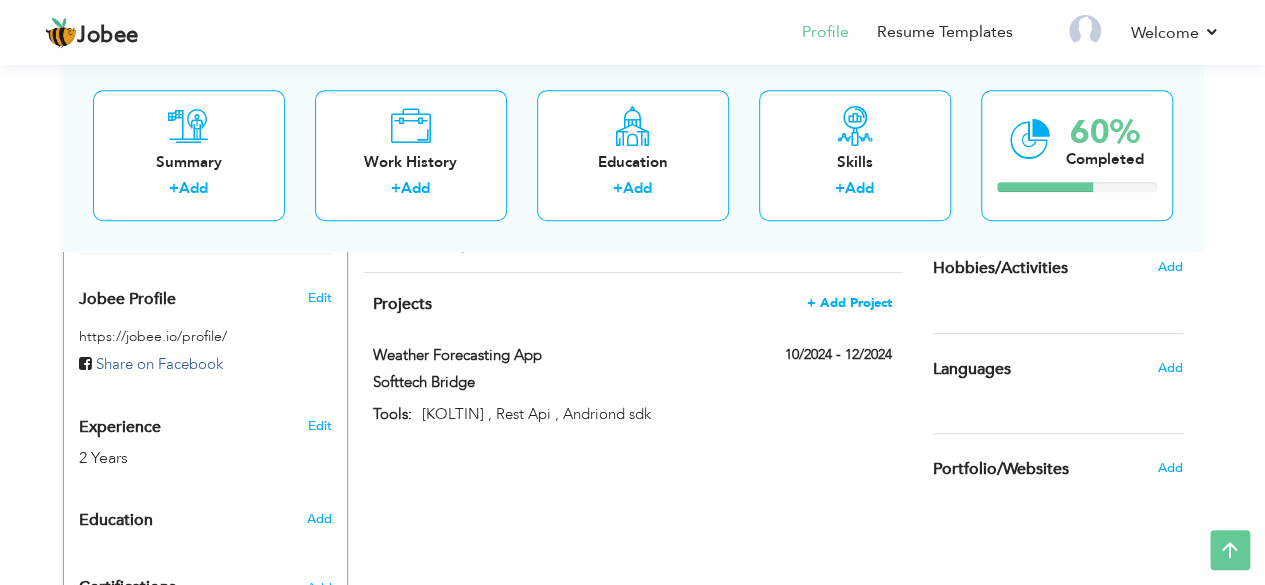 click on "+ Add Project" at bounding box center [849, 303] 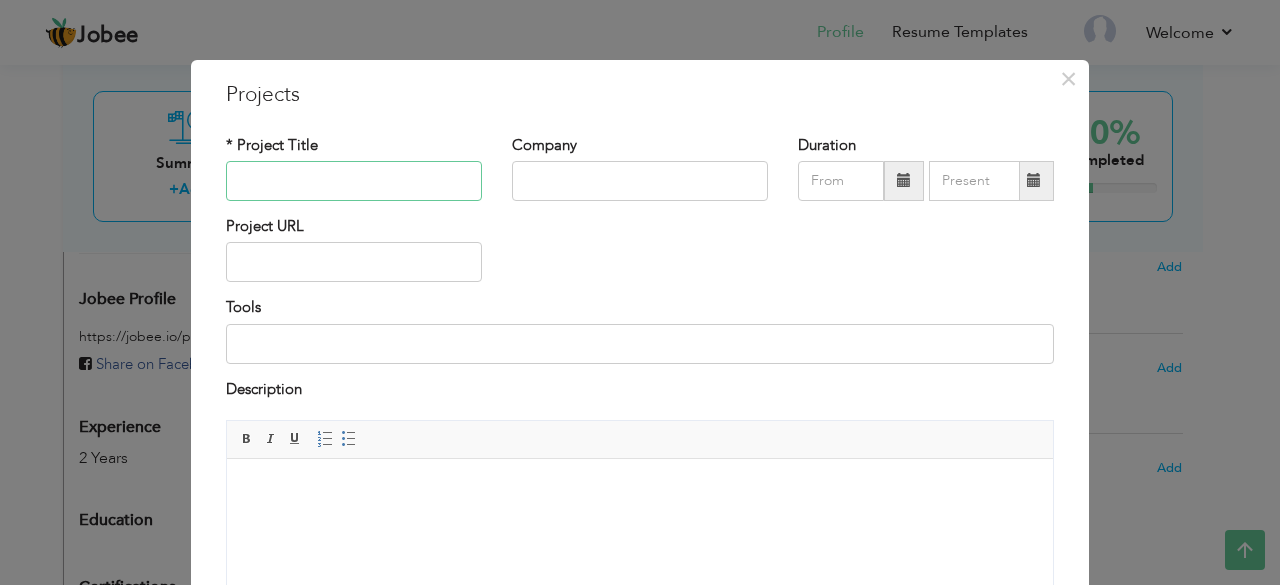 click at bounding box center [354, 181] 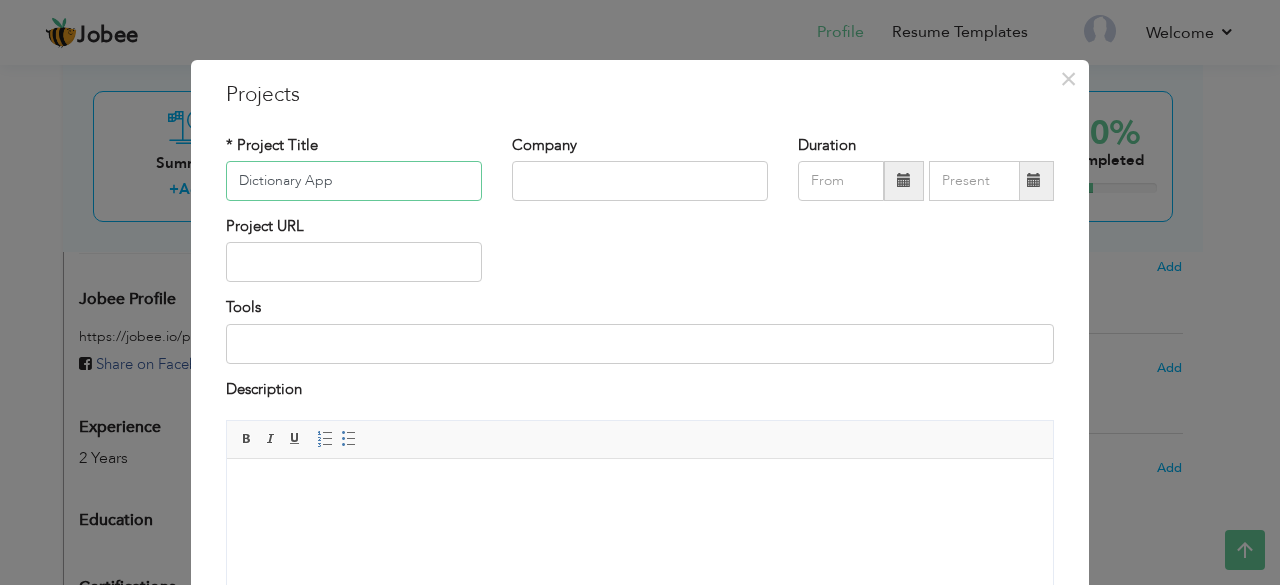 type on "Dictionary App" 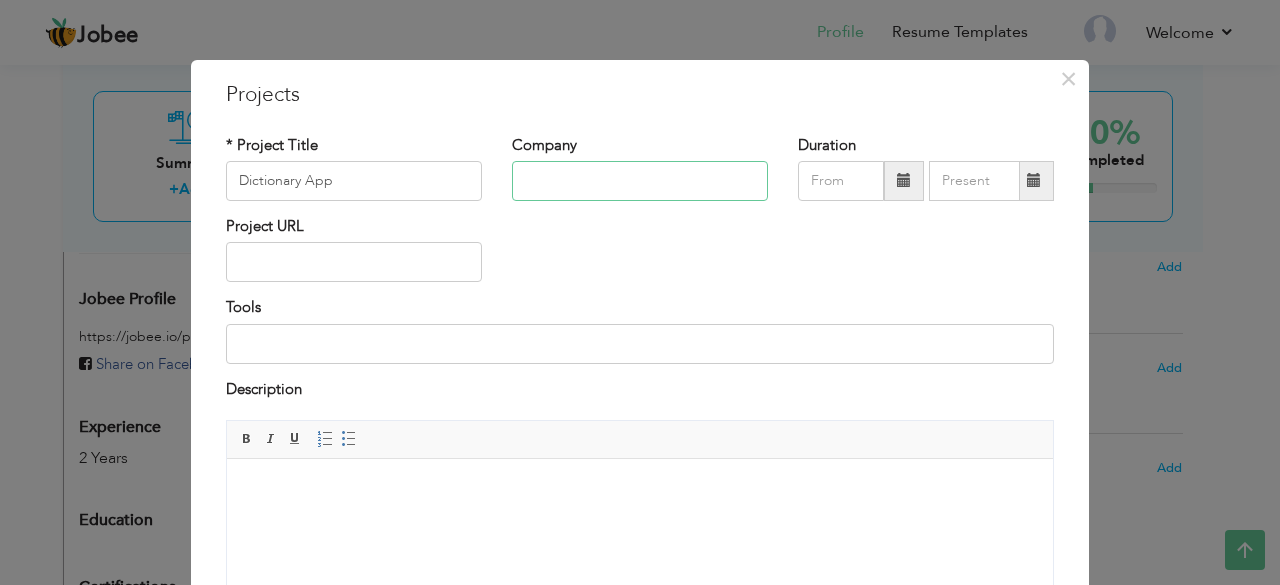 click at bounding box center (640, 181) 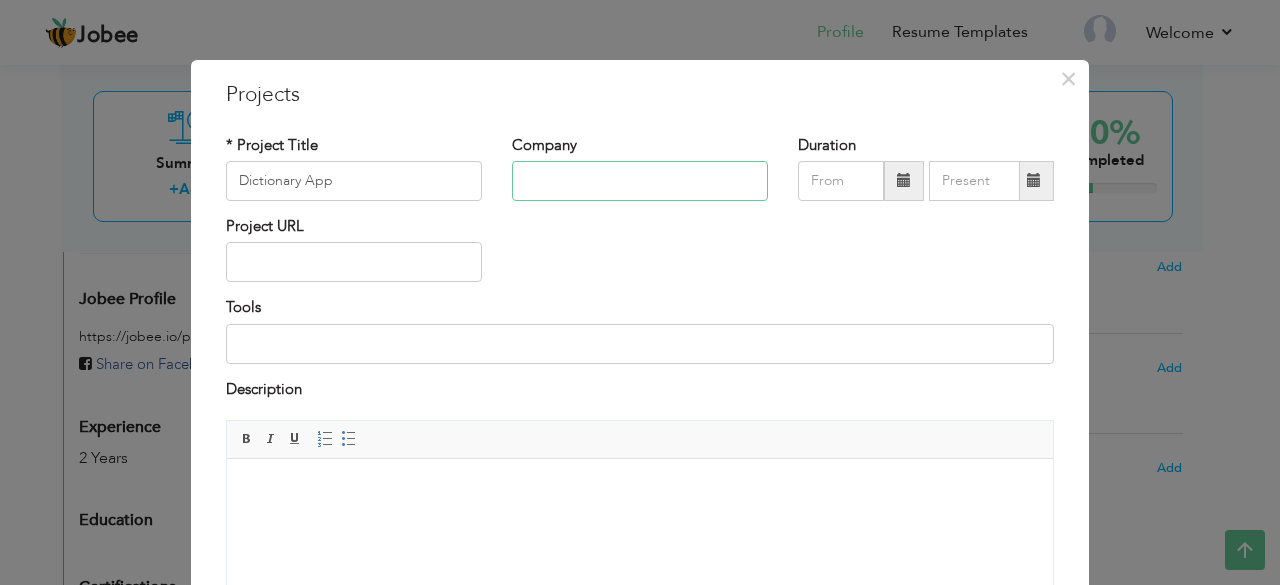 paste on "Softtech Bridge" 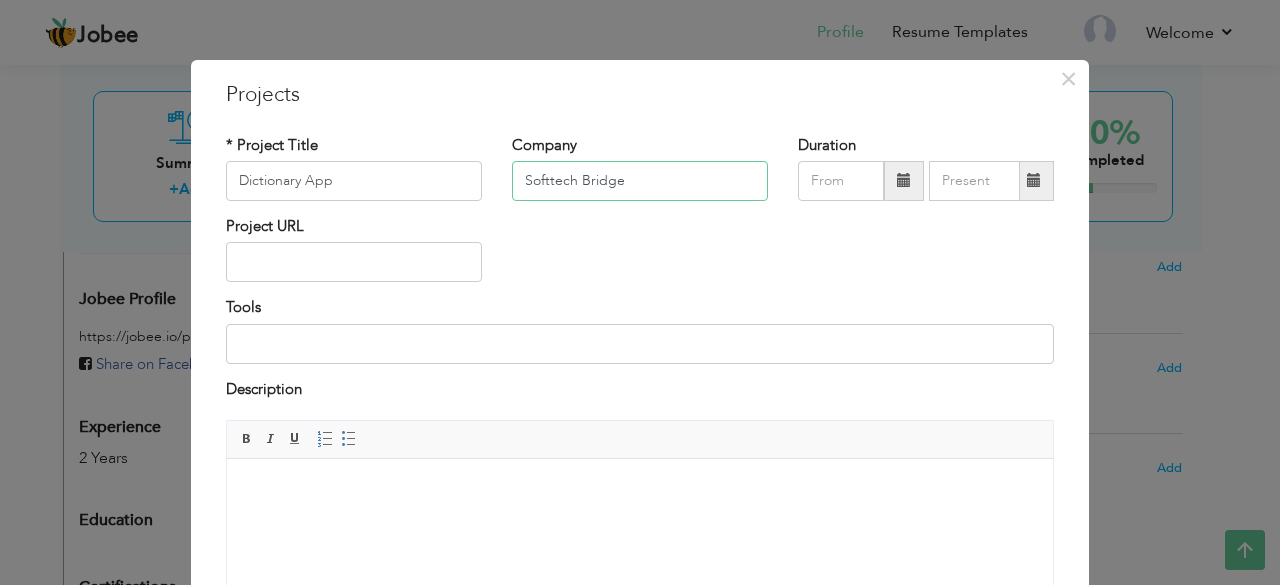 type on "Softtech Bridge" 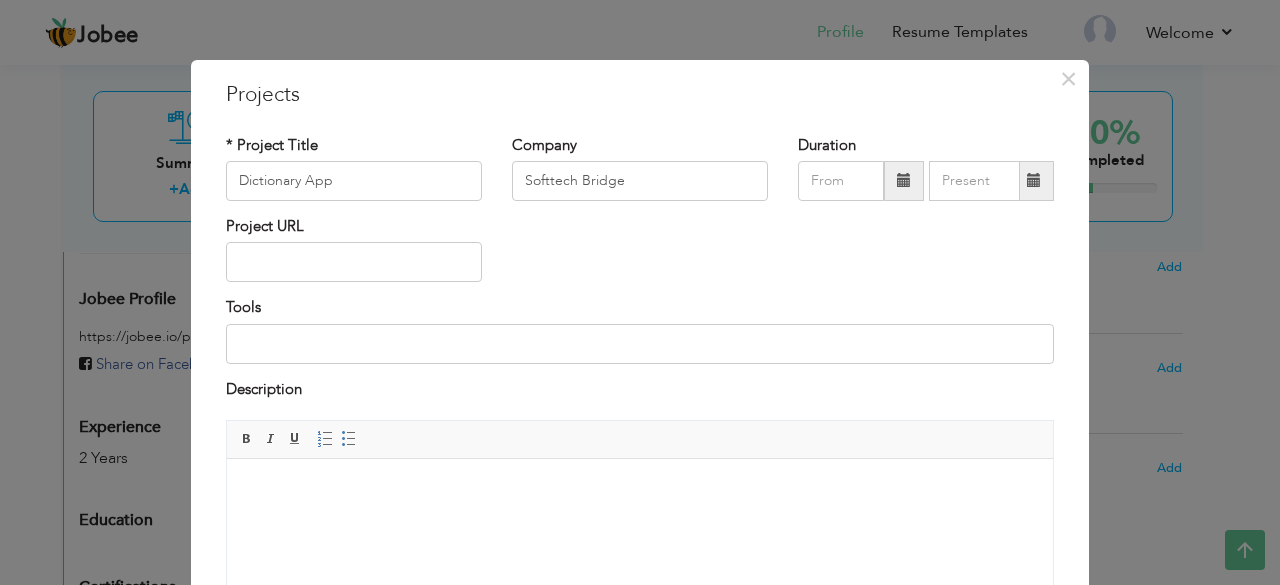 click at bounding box center [904, 180] 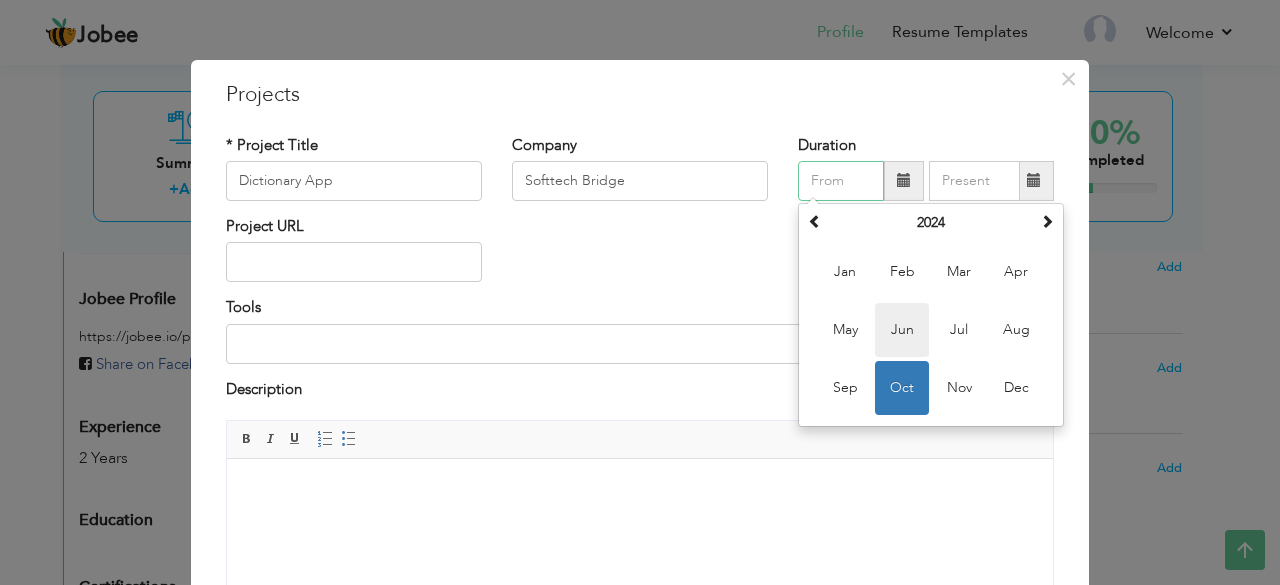 click on "Jun" at bounding box center [902, 330] 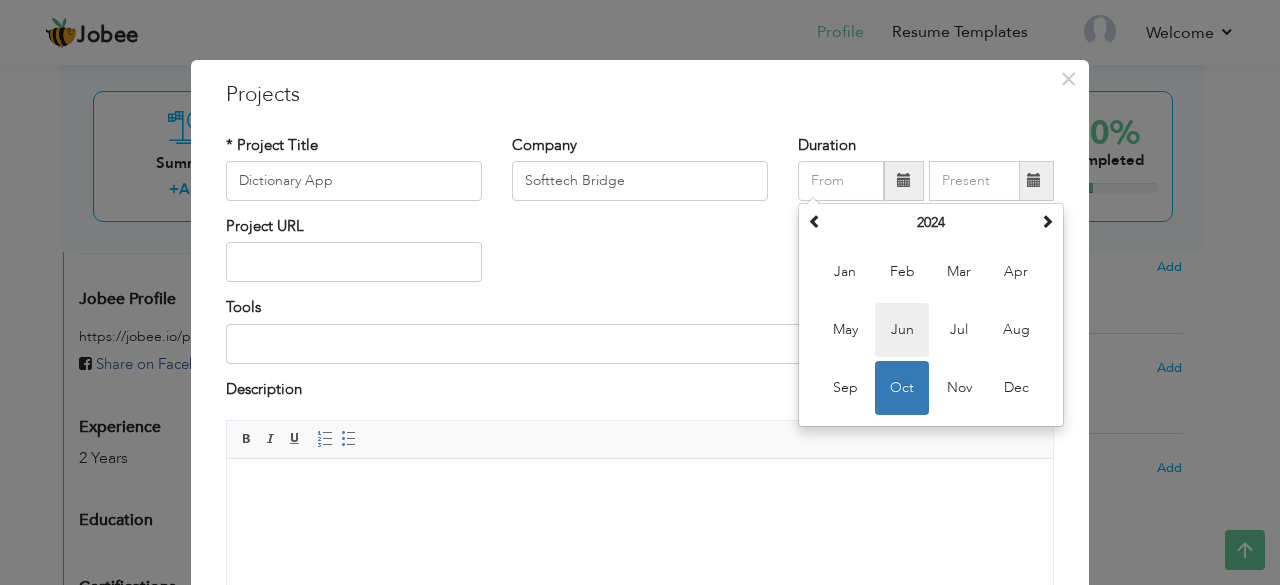 type on "06/2024" 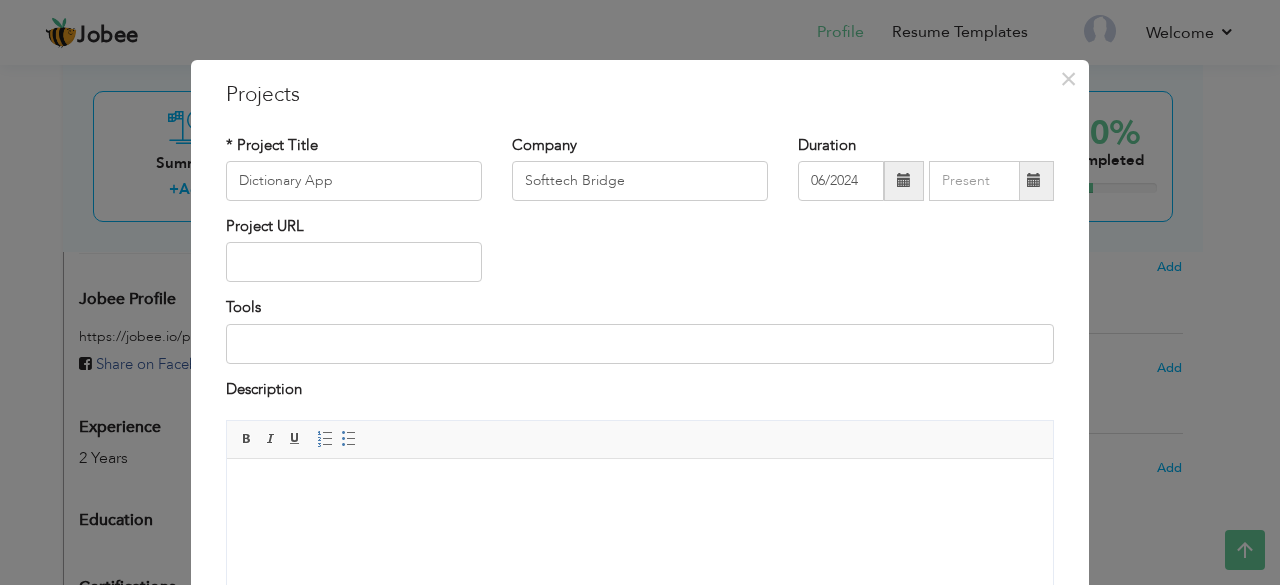 click at bounding box center (1034, 180) 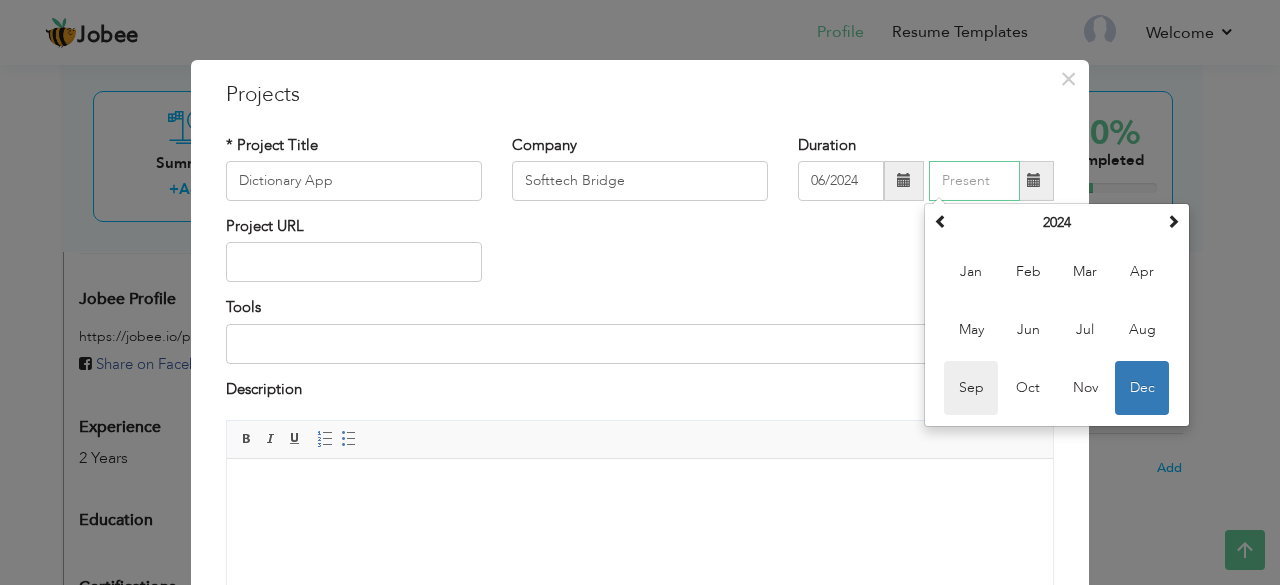 click on "Sep" at bounding box center [971, 388] 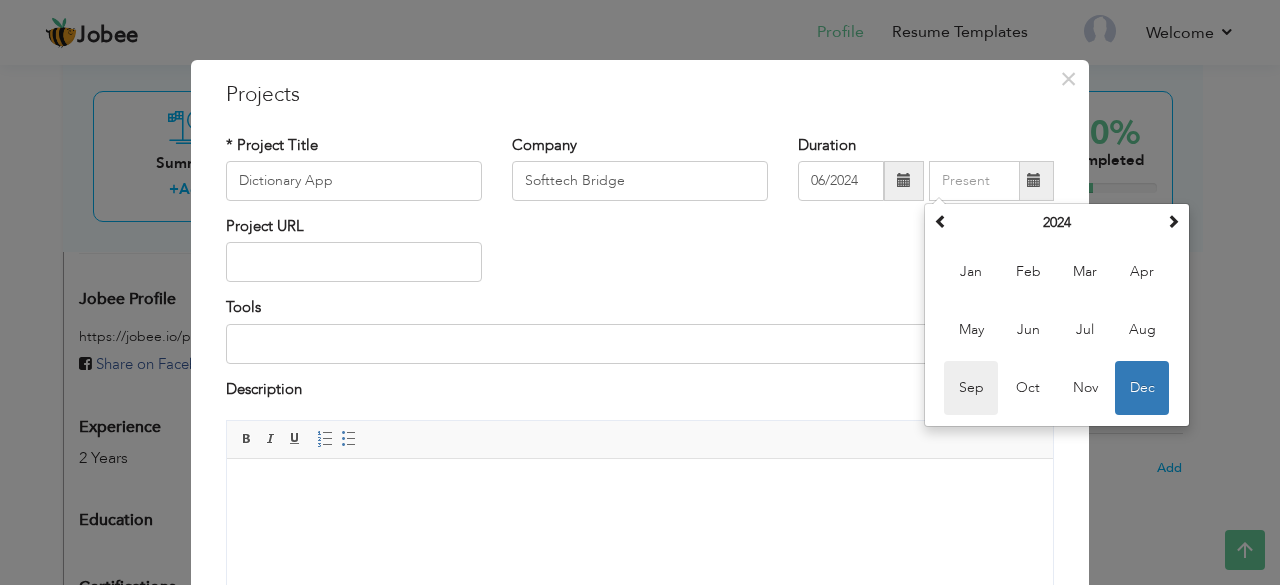 type on "09/2024" 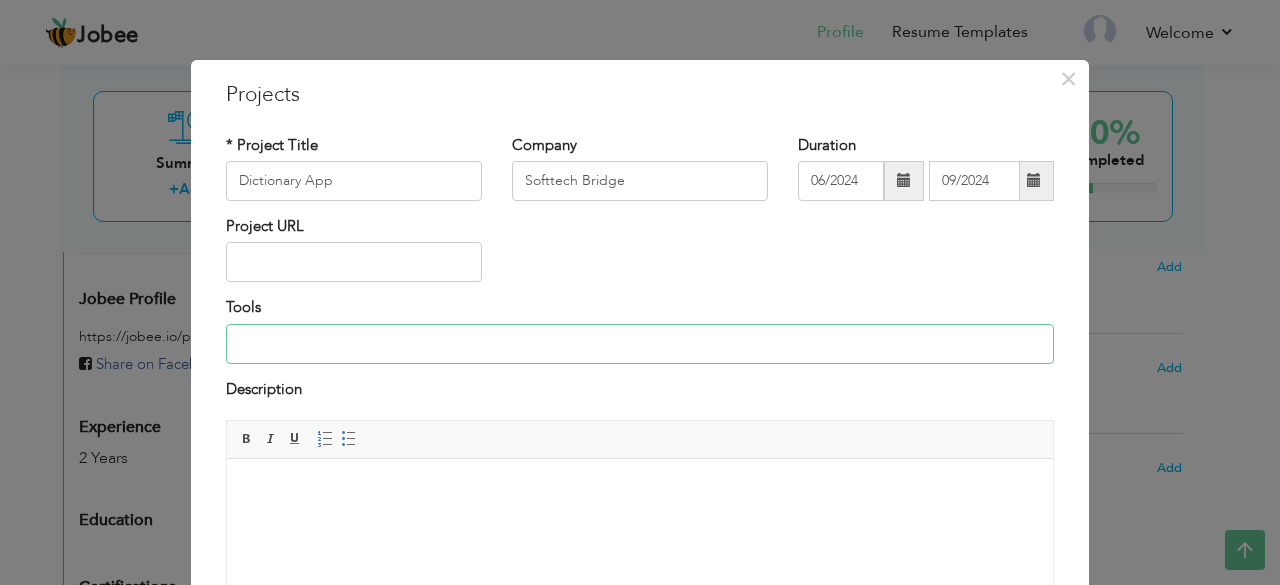 click at bounding box center [640, 344] 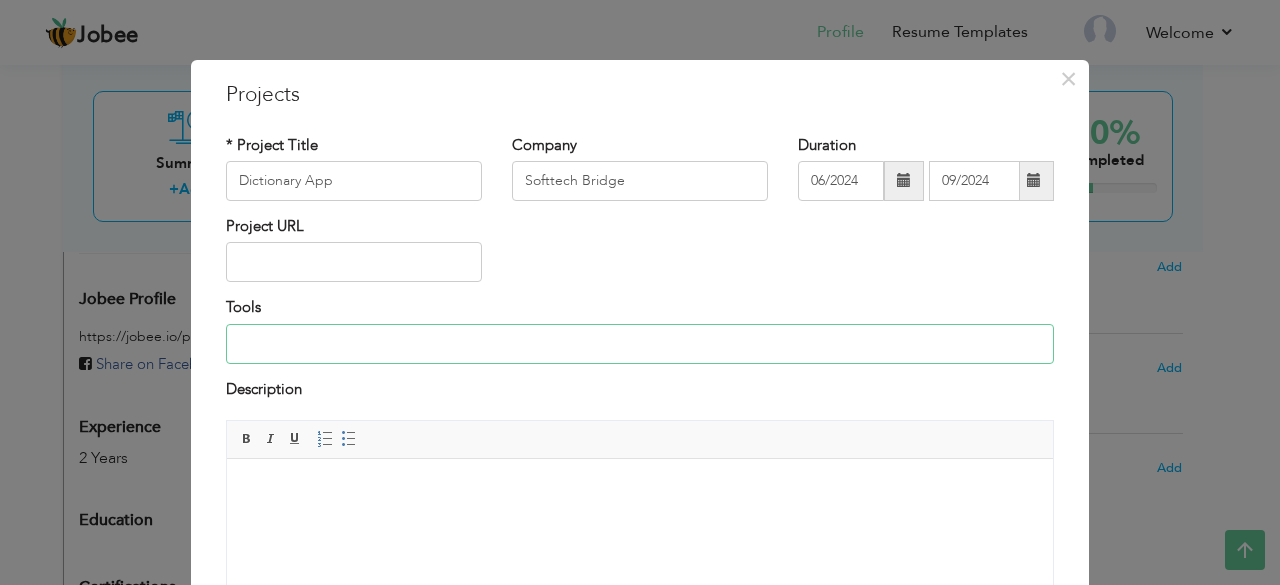 type on "koltin , Rest Api , Andriond sdk" 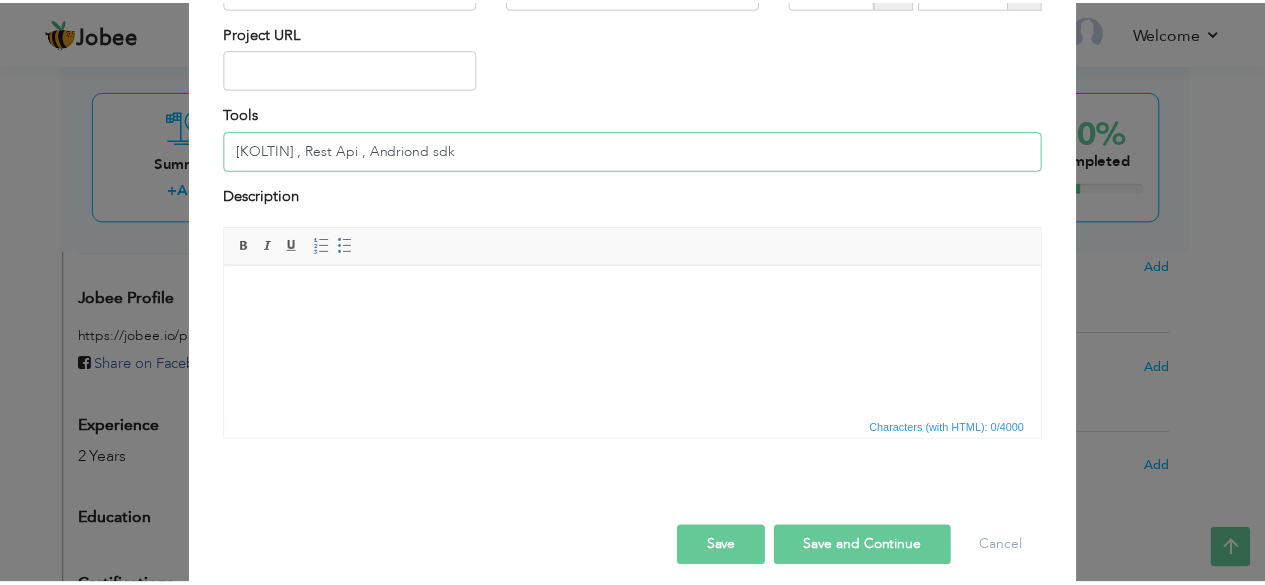scroll, scrollTop: 209, scrollLeft: 0, axis: vertical 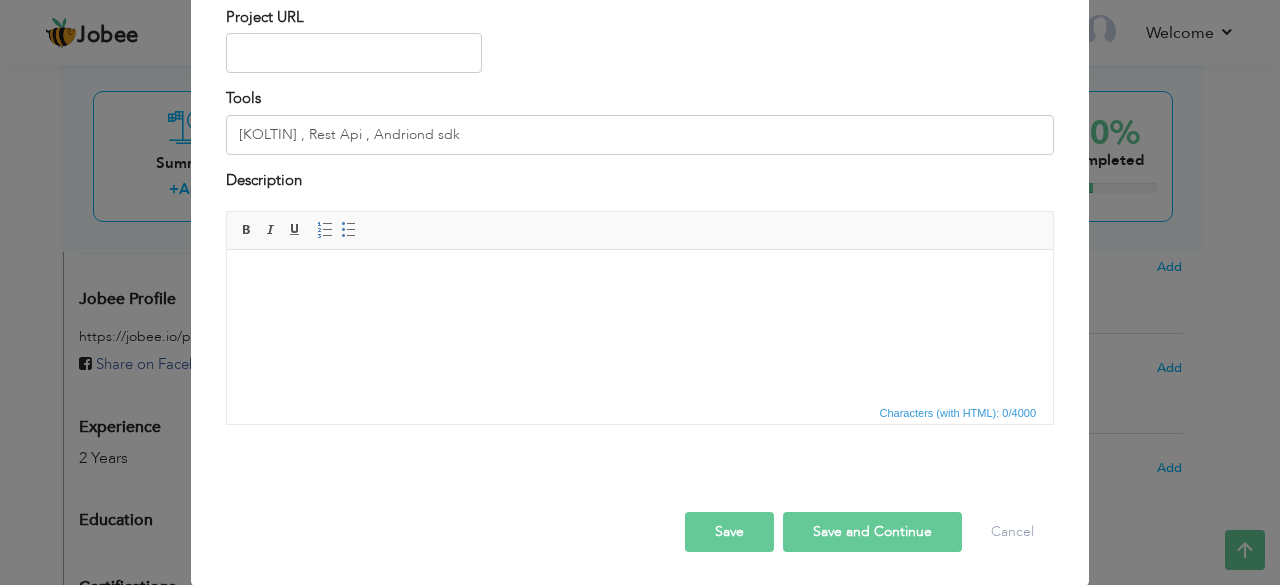 click on "Save and Continue" at bounding box center (872, 532) 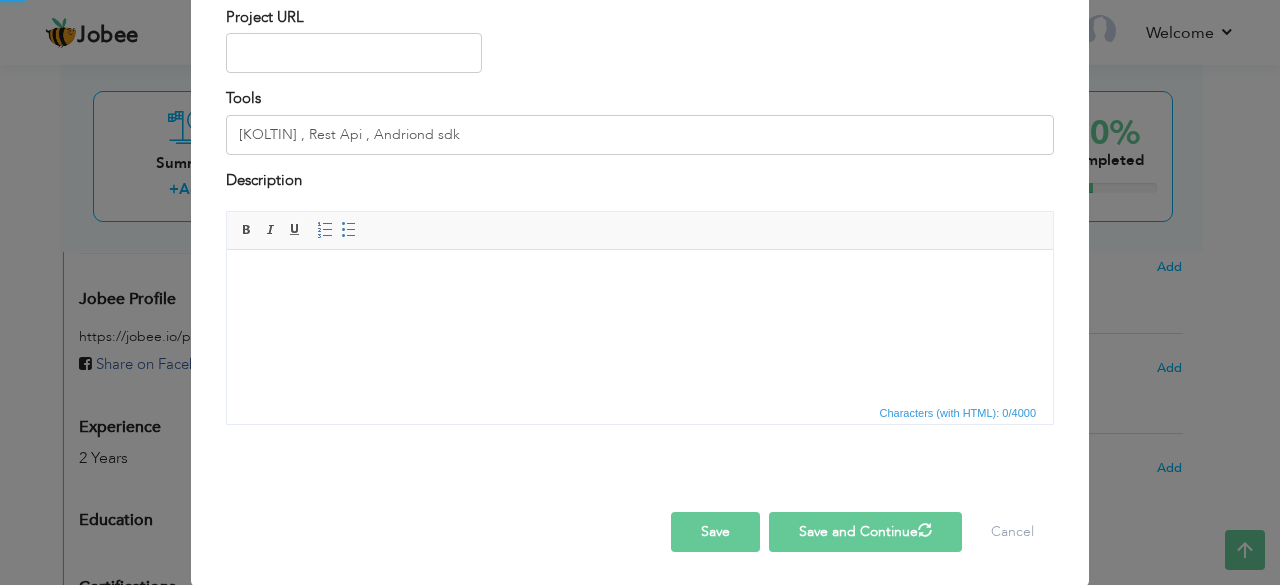 type 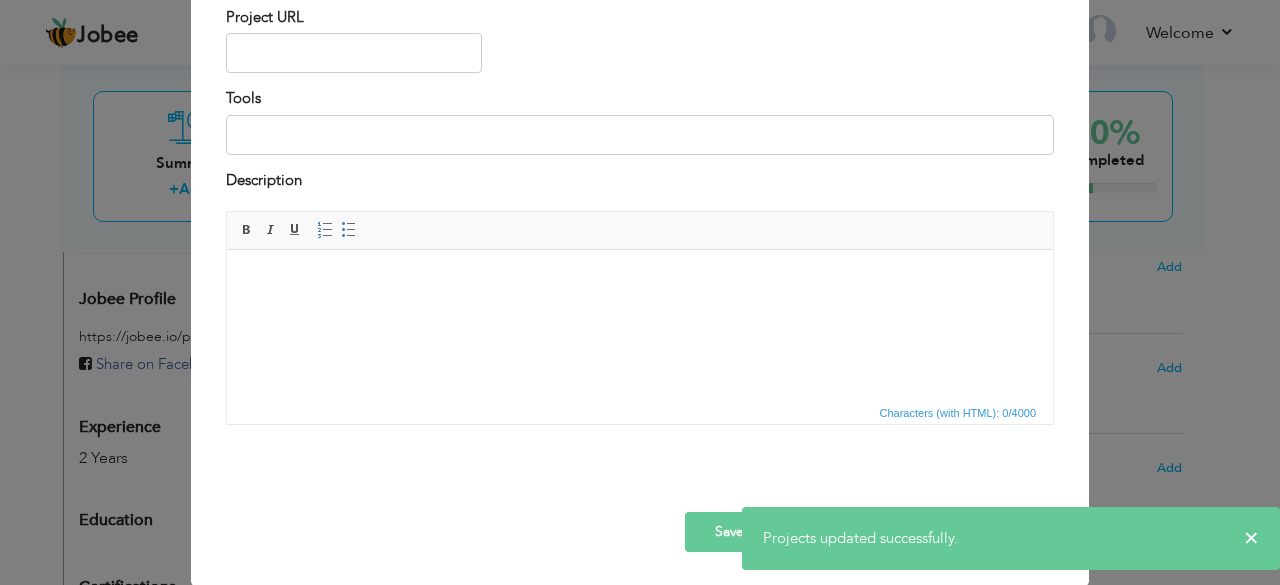 click on "×
Projects
* Project Title
Company
Duration Project URL Tools Description" at bounding box center (640, 292) 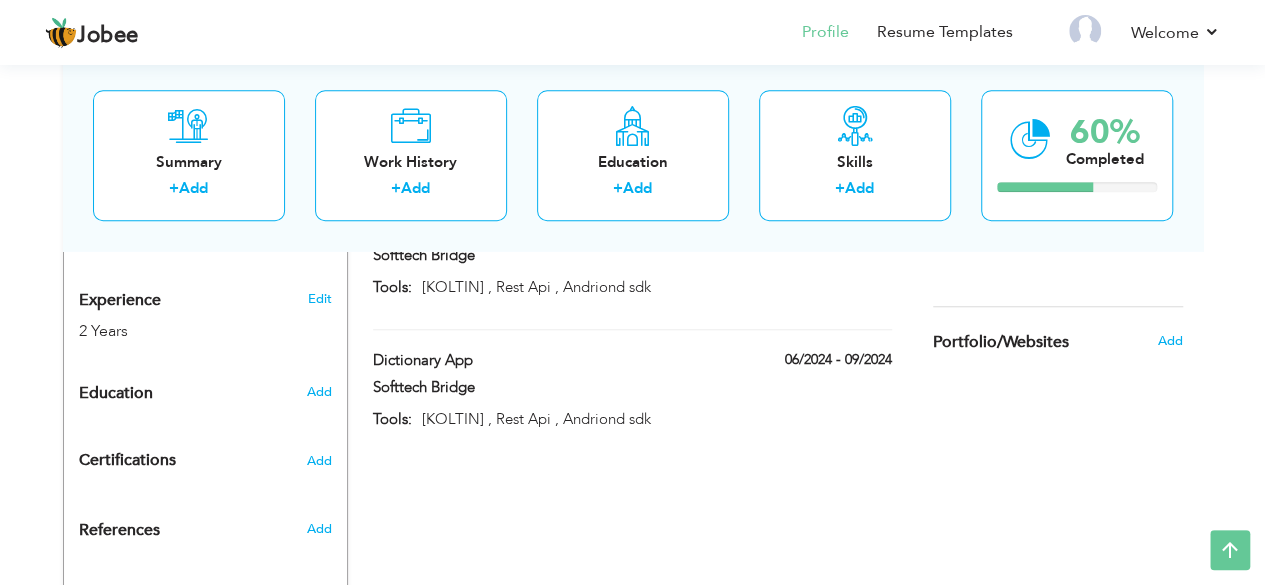 scroll, scrollTop: 731, scrollLeft: 0, axis: vertical 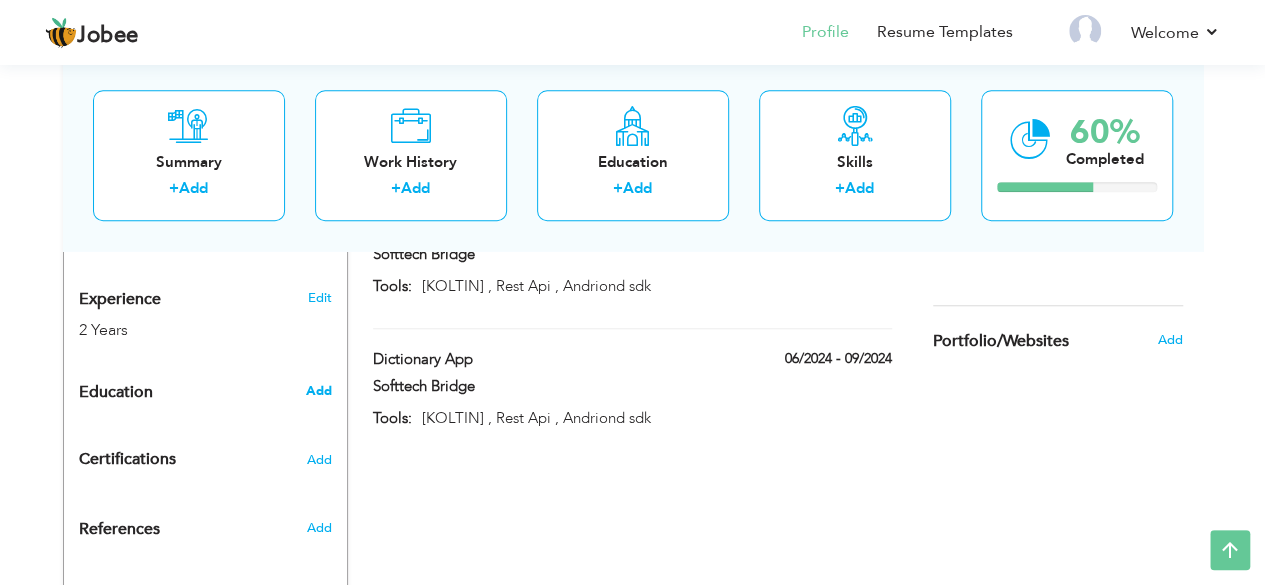 click on "Add" at bounding box center [318, 391] 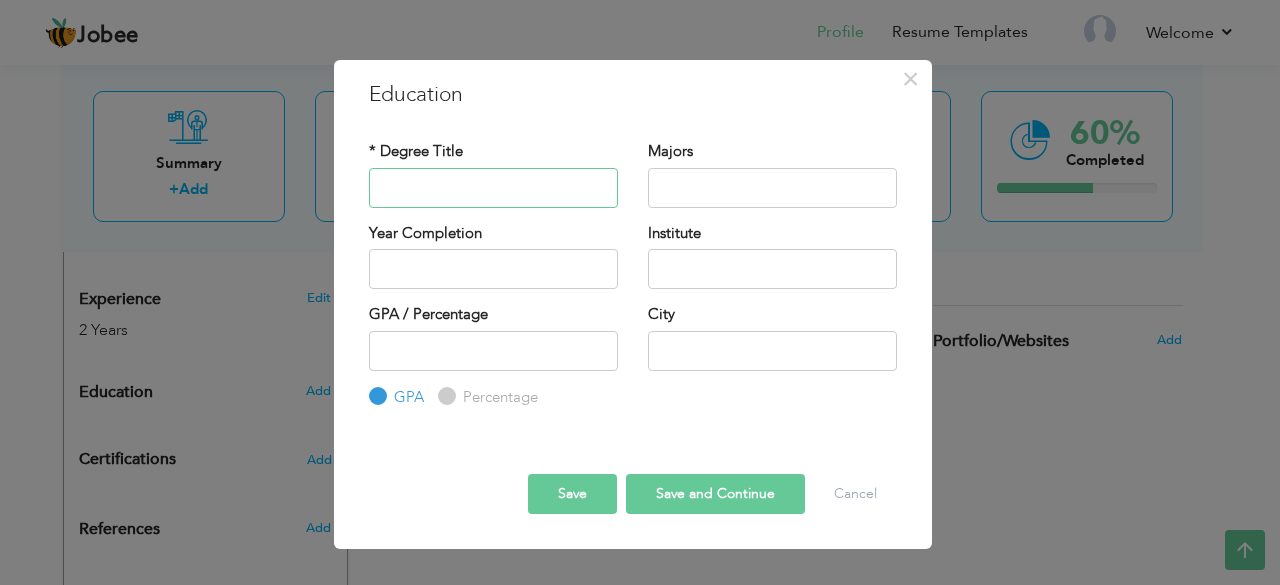 click at bounding box center [493, 188] 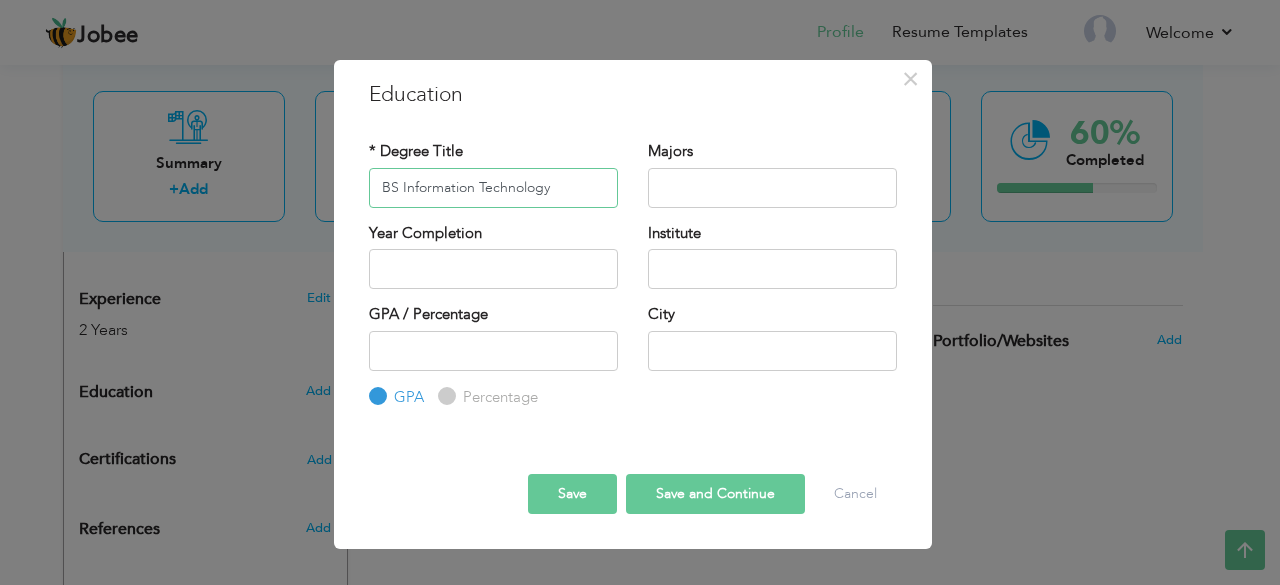 type on "BS Information Technology" 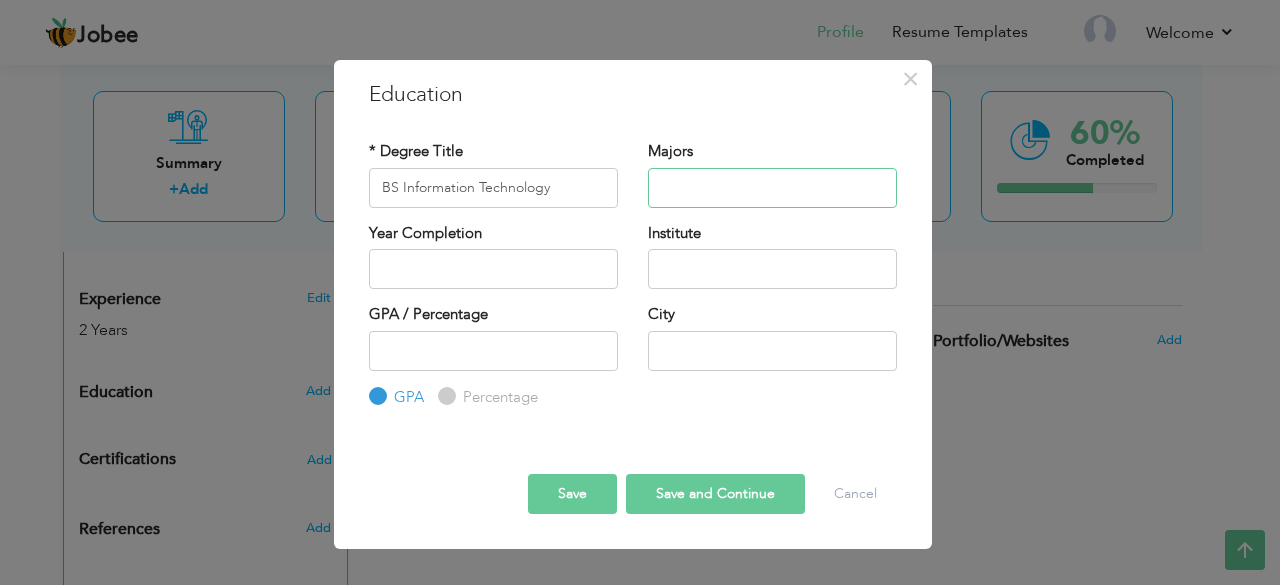 click at bounding box center (772, 188) 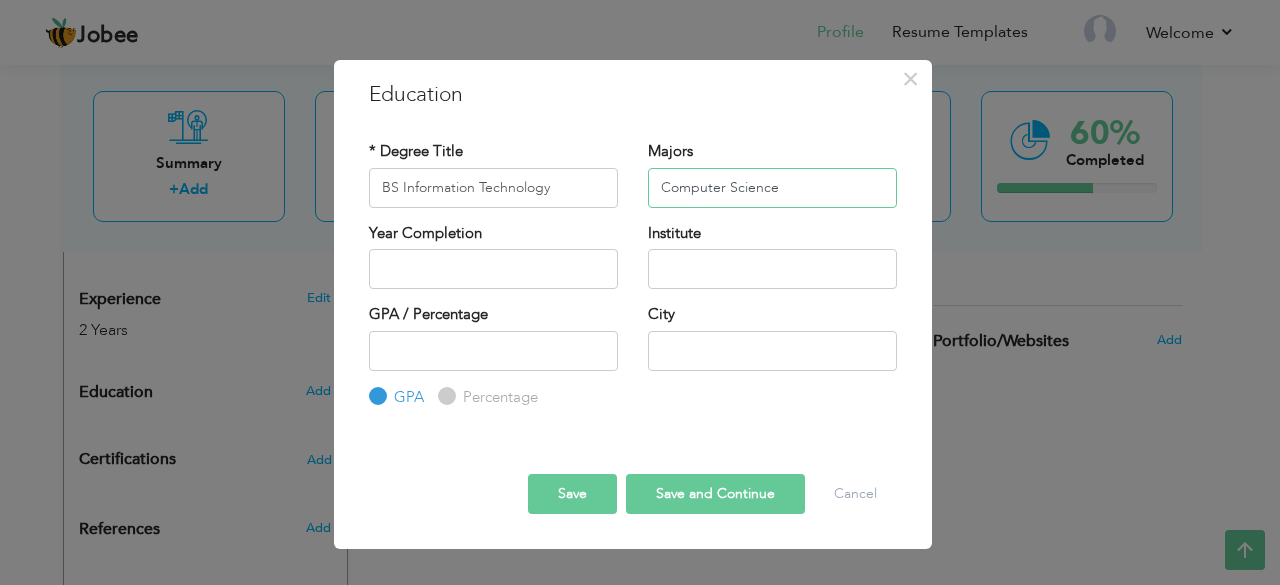 type on "Computer Science" 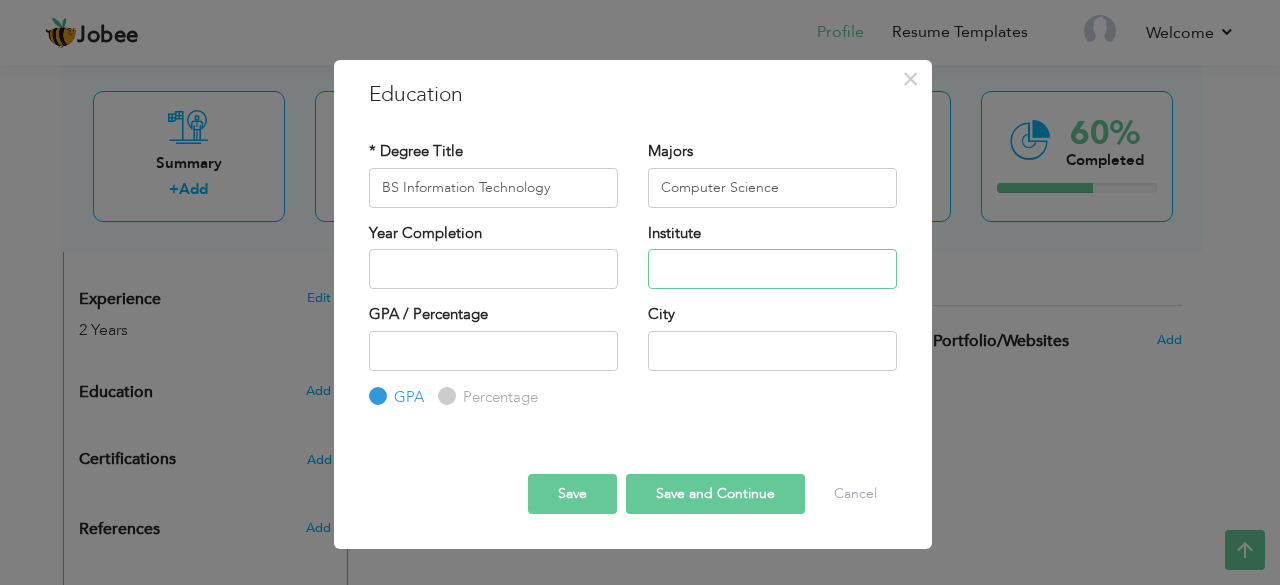 click at bounding box center [772, 269] 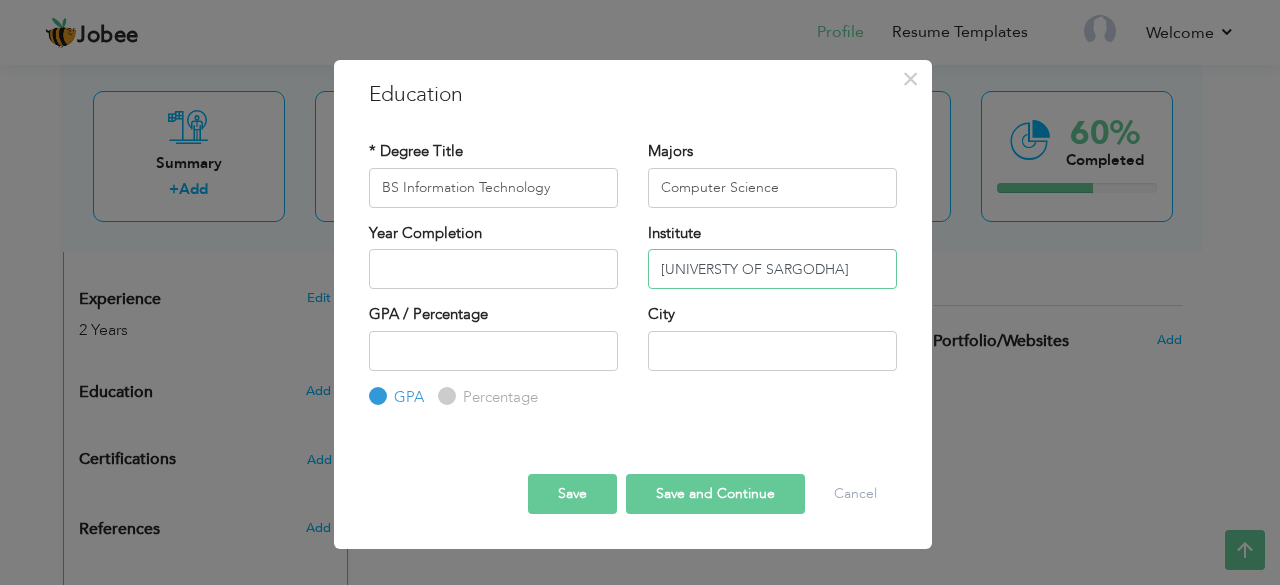 type on "Universty Of Sargodha" 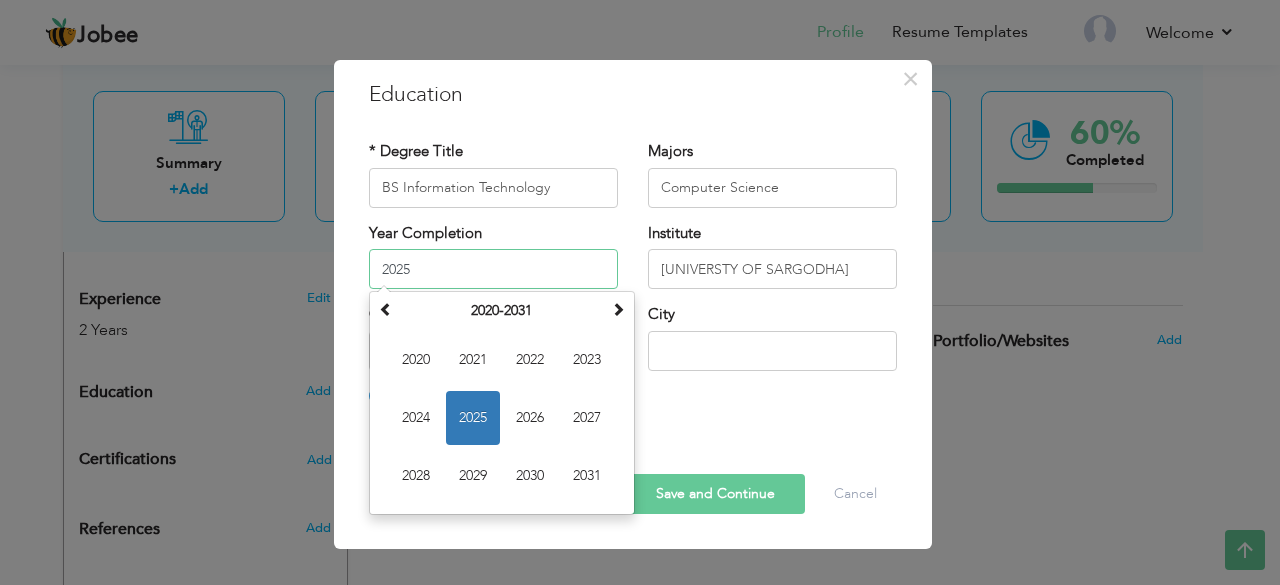 click on "2025" at bounding box center (493, 269) 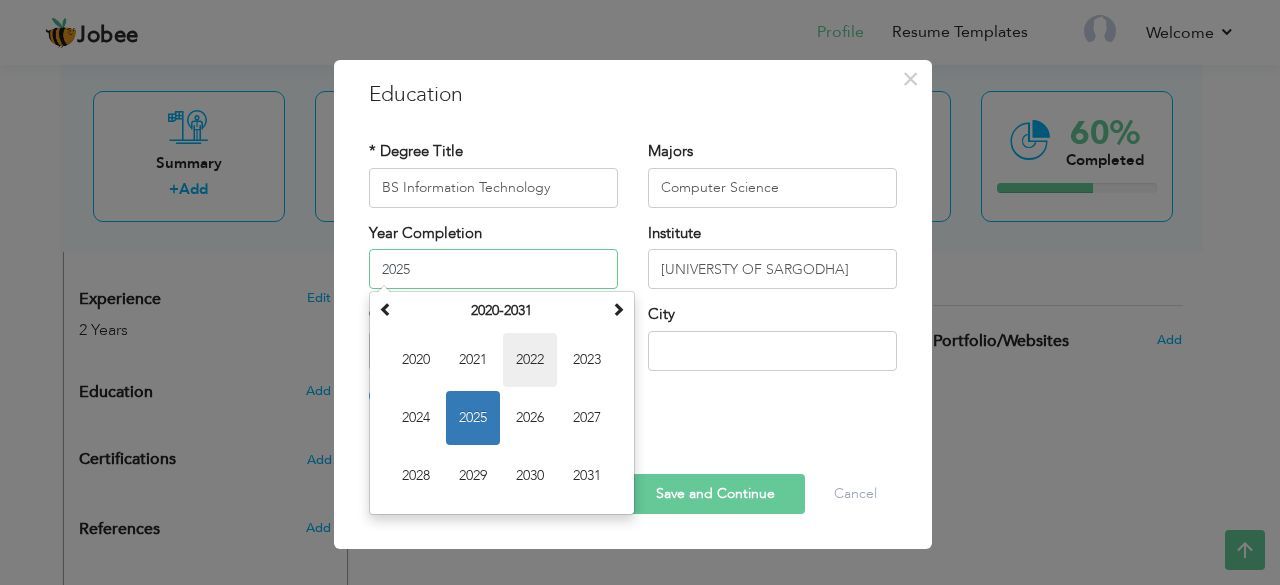 click on "2022" at bounding box center (530, 360) 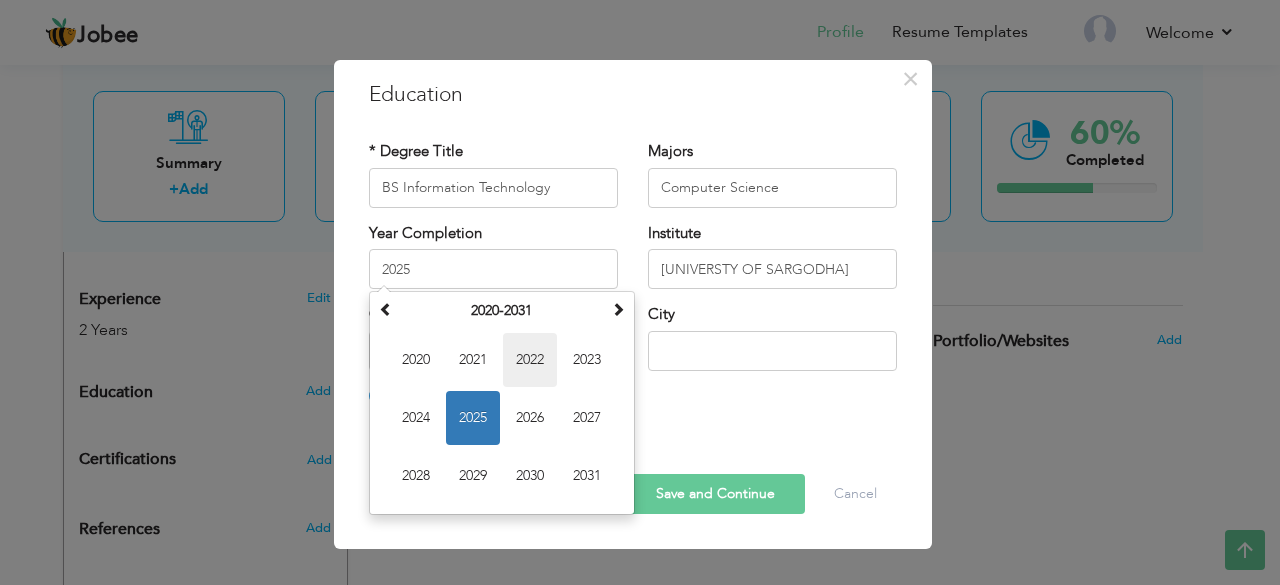 type on "2022" 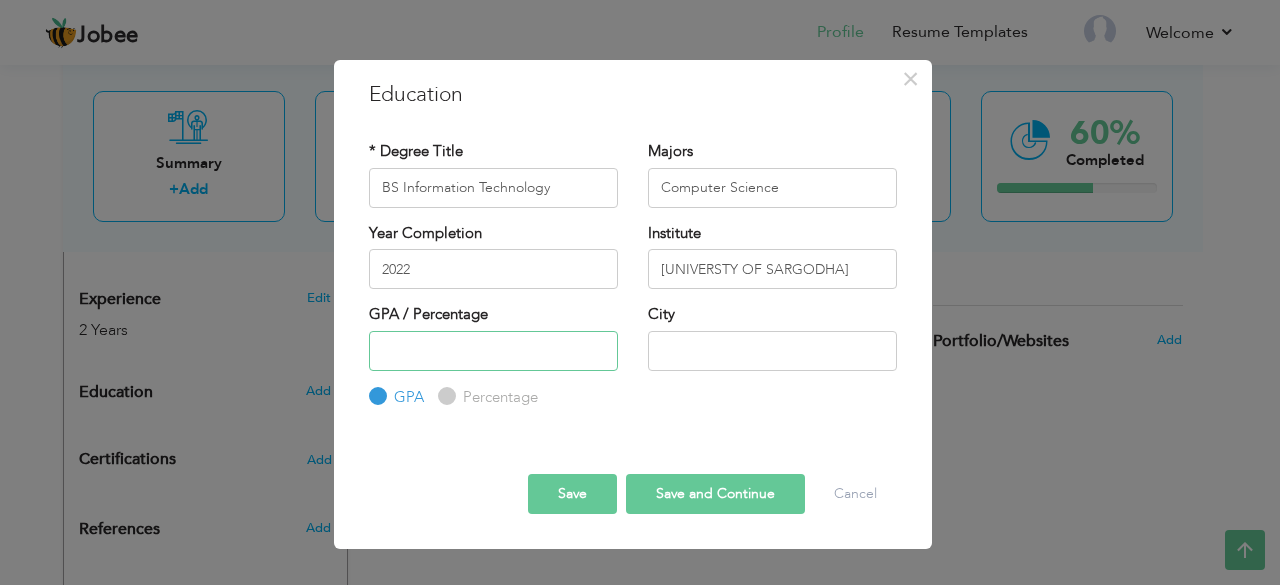 click at bounding box center (493, 351) 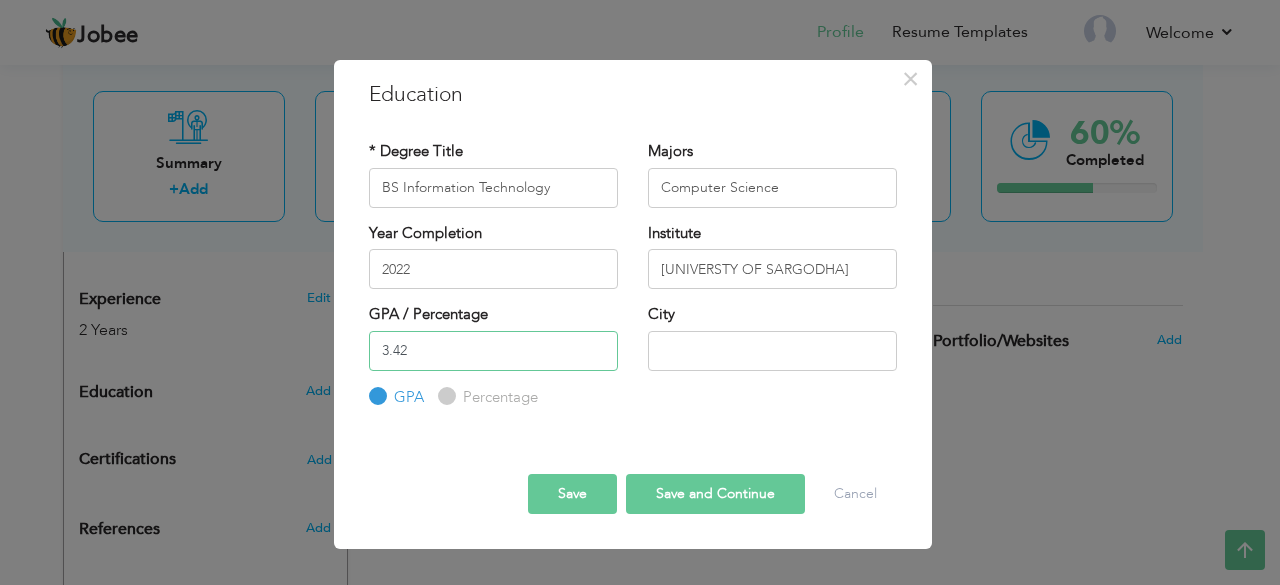 type on "3.42" 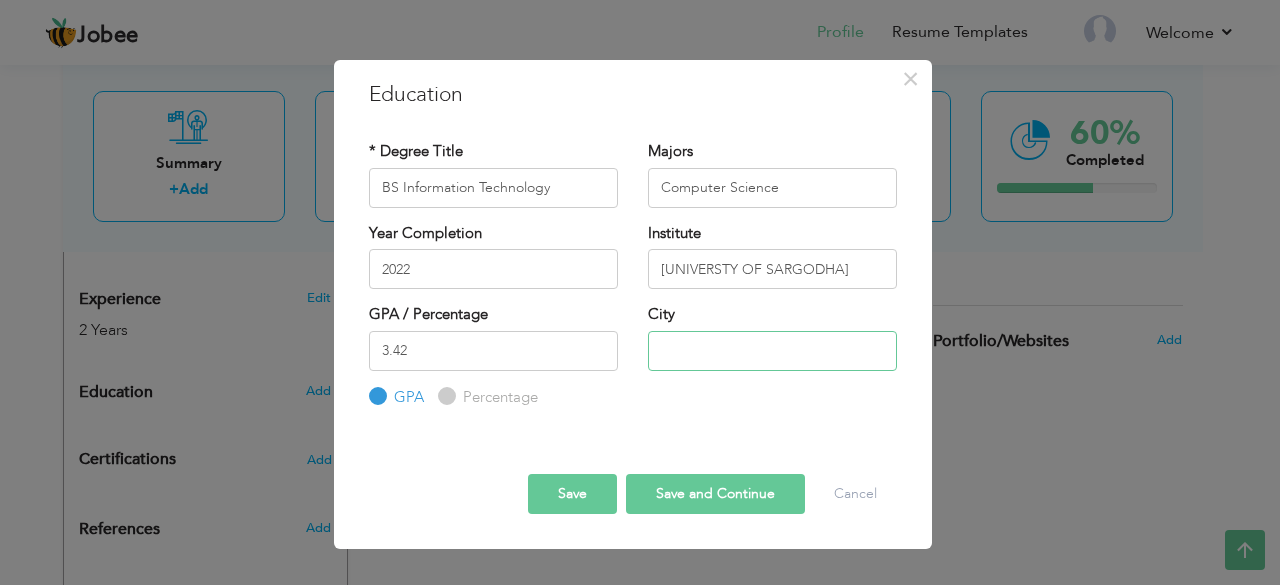 click at bounding box center (772, 351) 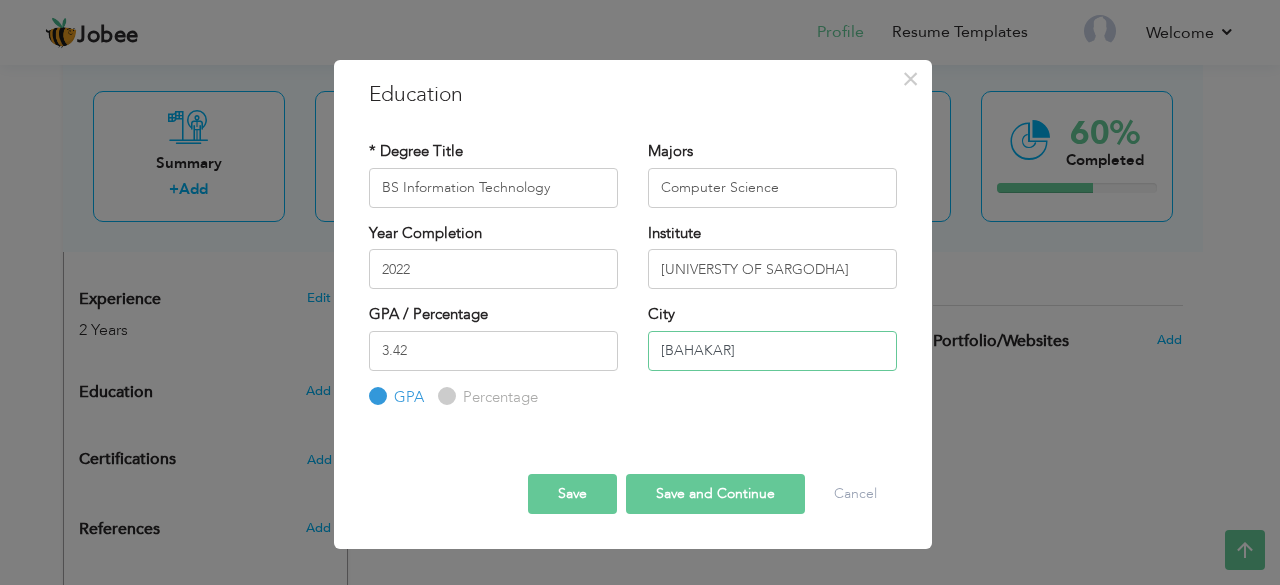 type on "[LAST]" 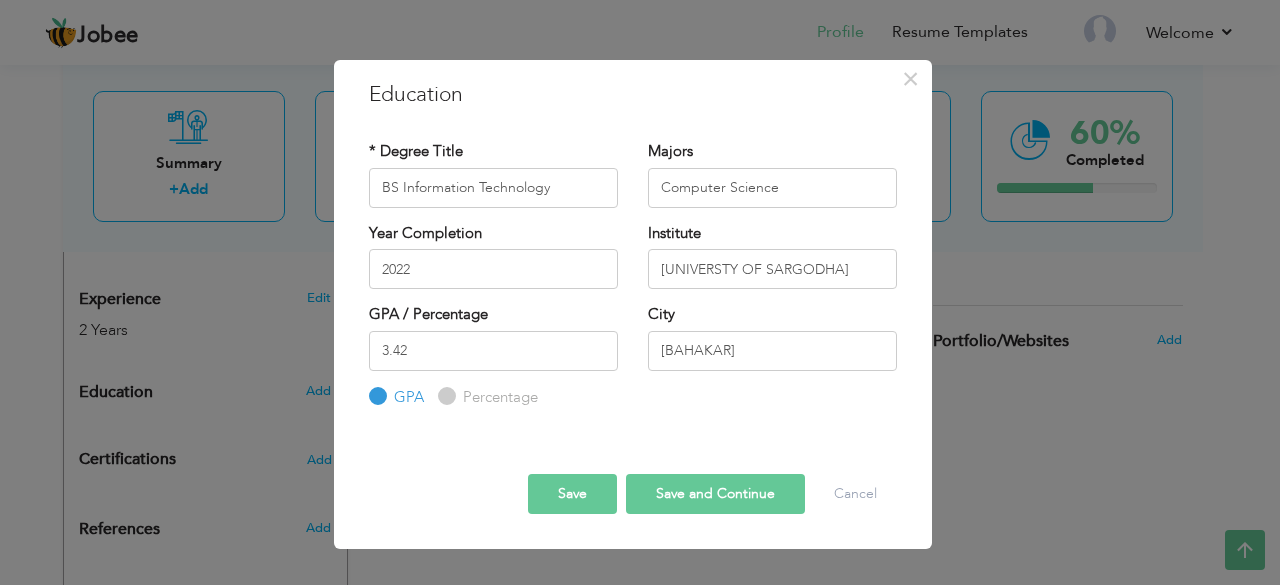 click on "Save" at bounding box center [572, 494] 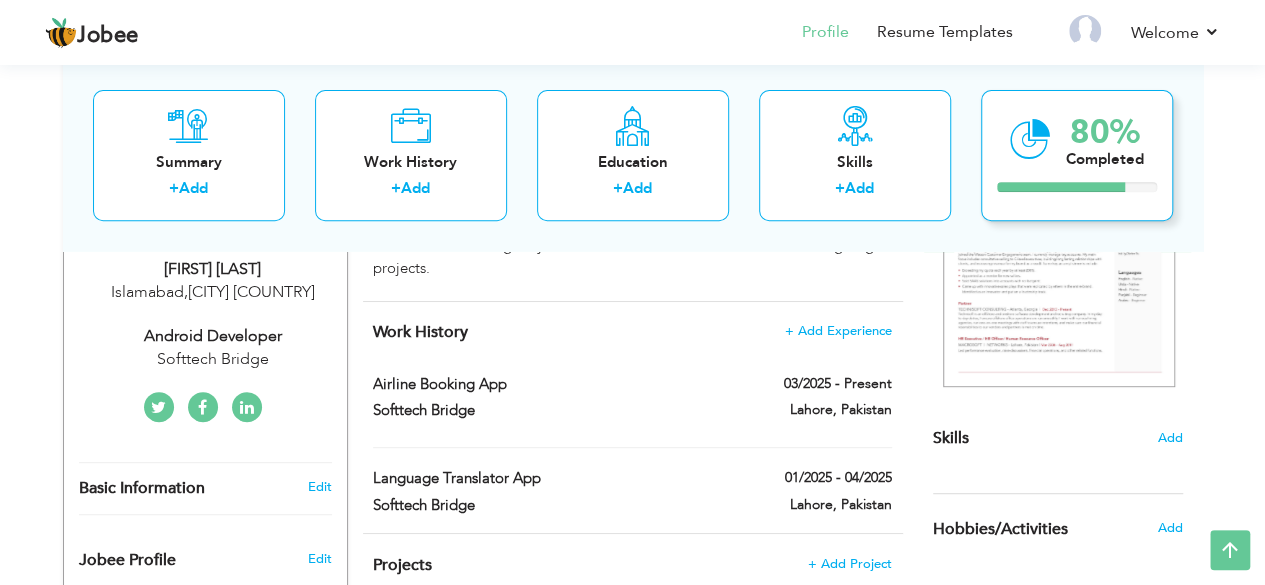 scroll, scrollTop: 341, scrollLeft: 0, axis: vertical 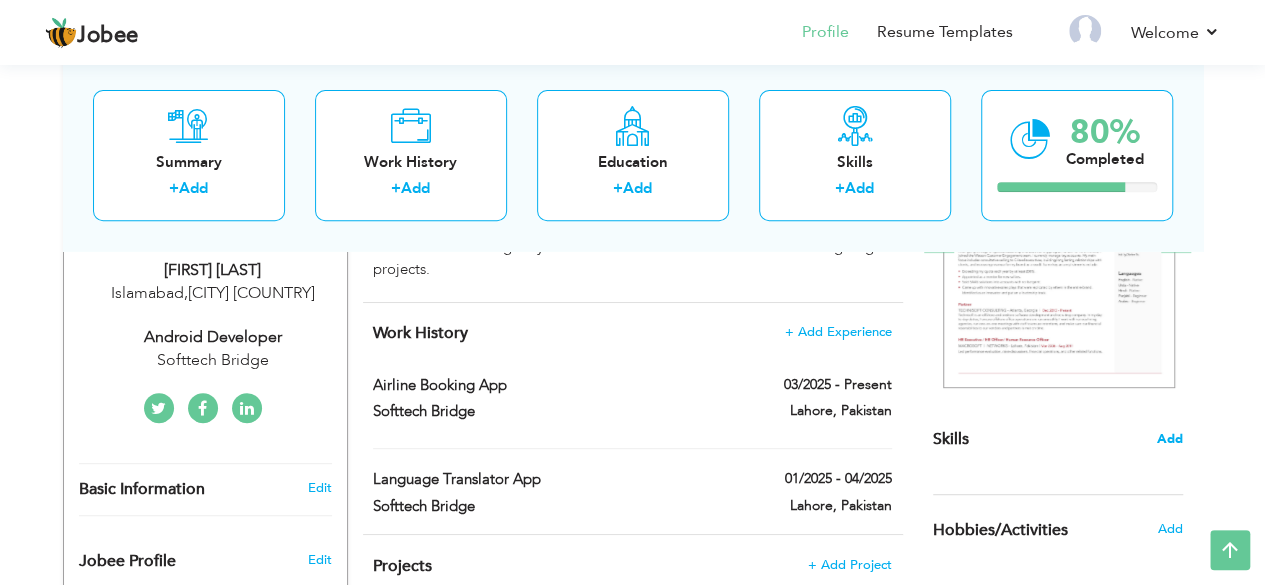 click on "Add" at bounding box center (1170, 439) 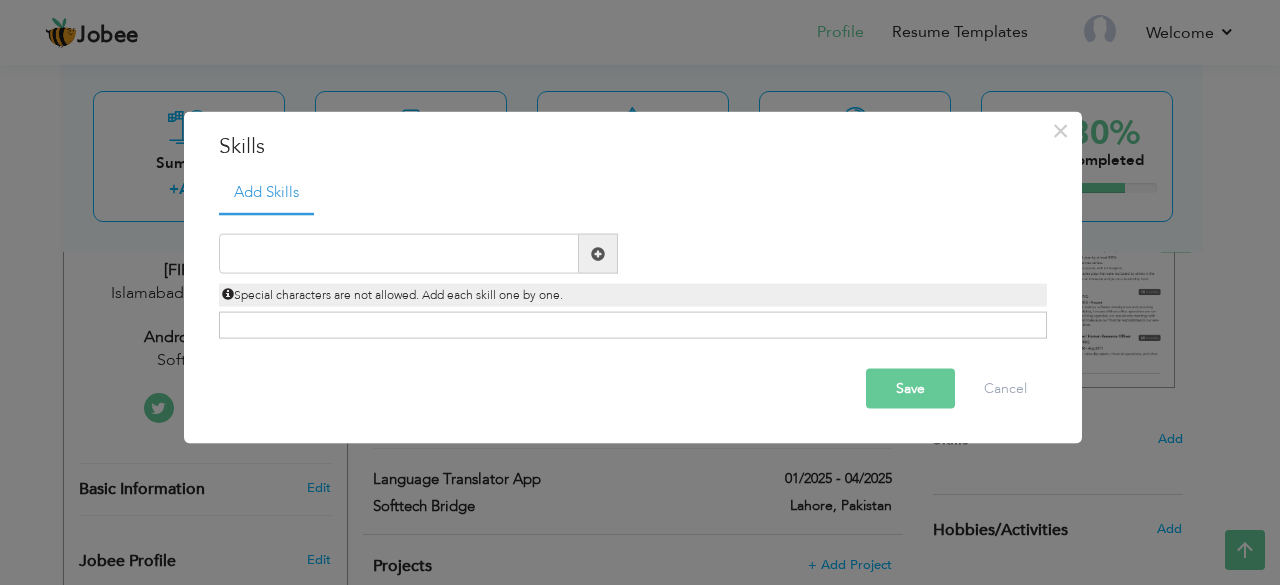 click on "Duplicate entry" at bounding box center [633, 276] 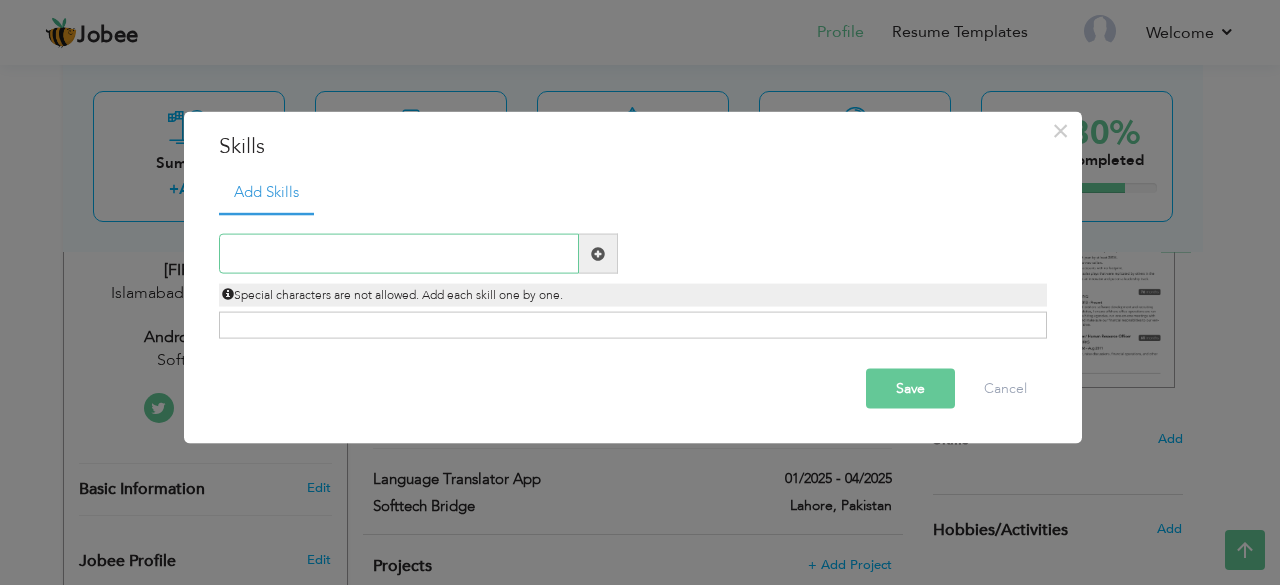 click at bounding box center (399, 254) 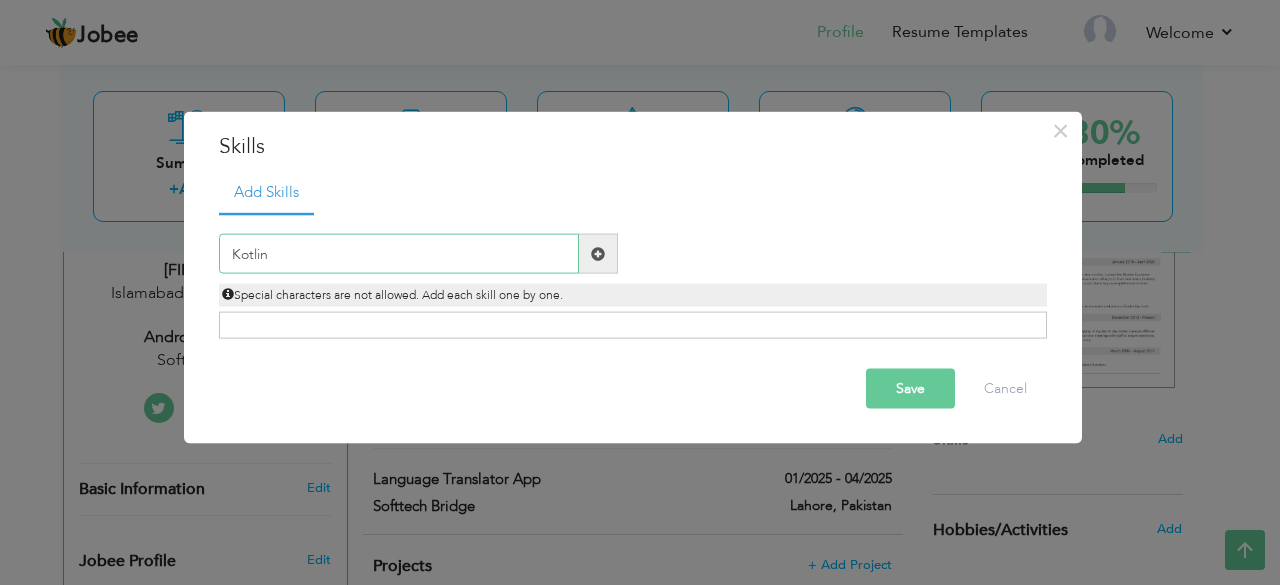 type on "Kotlin" 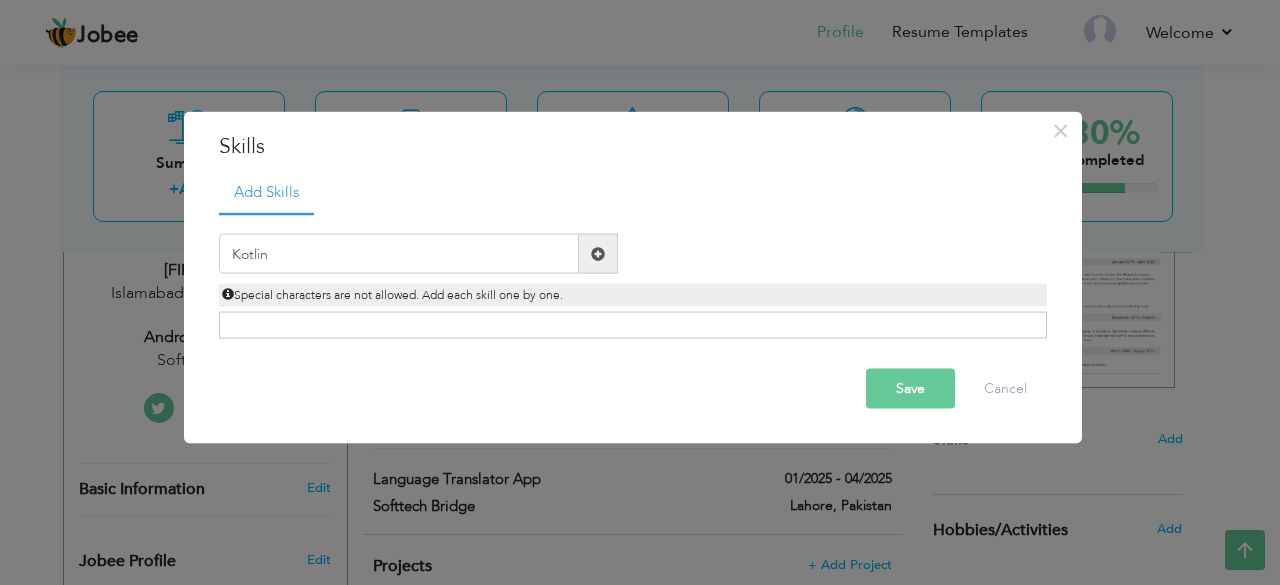 click on "Save" at bounding box center [910, 389] 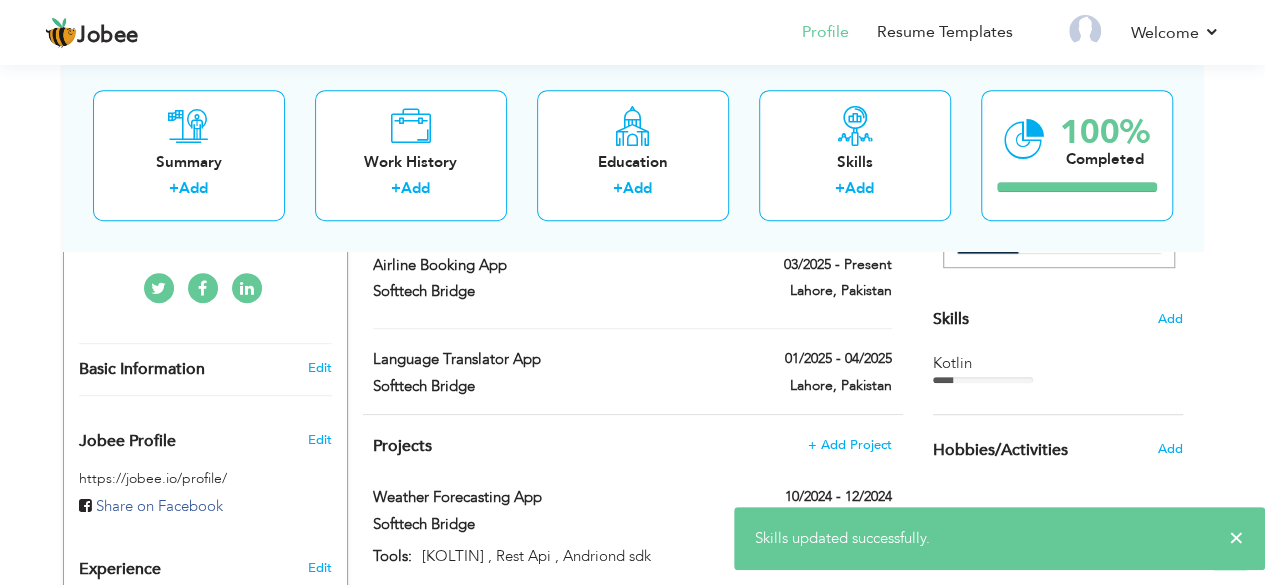 scroll, scrollTop: 463, scrollLeft: 0, axis: vertical 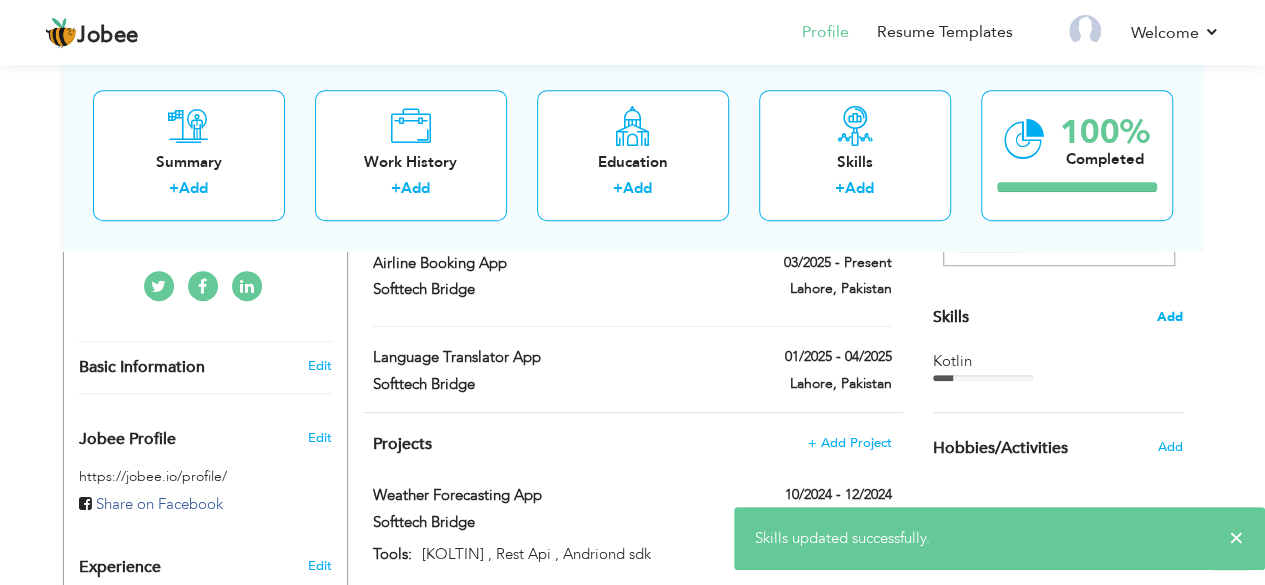 click on "Add" at bounding box center (1170, 317) 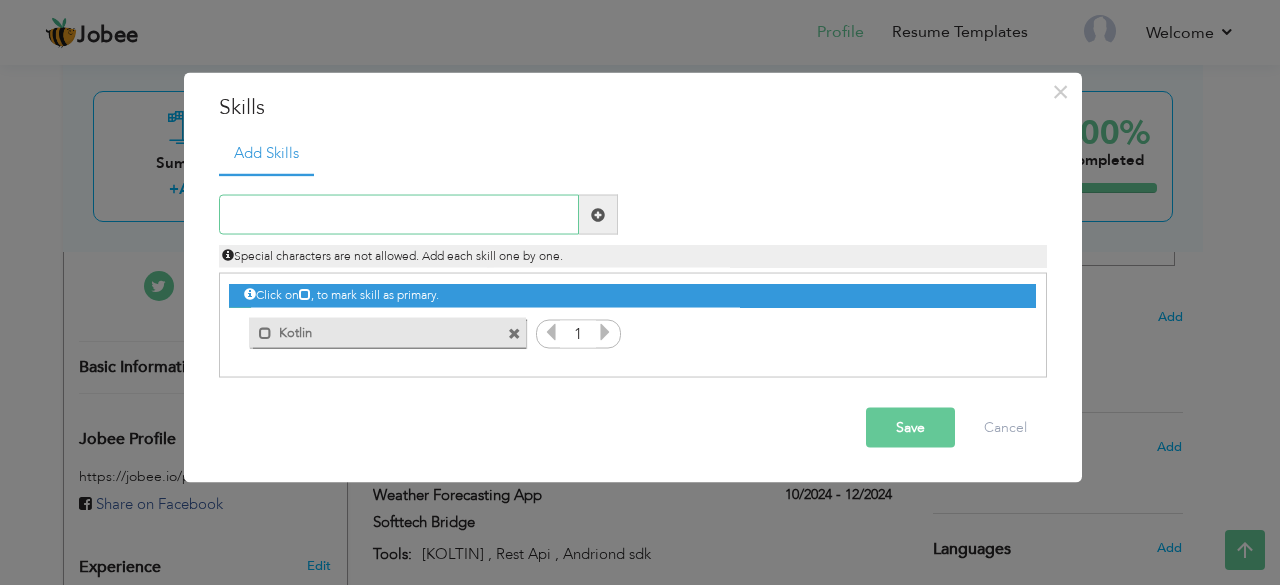 click at bounding box center [399, 215] 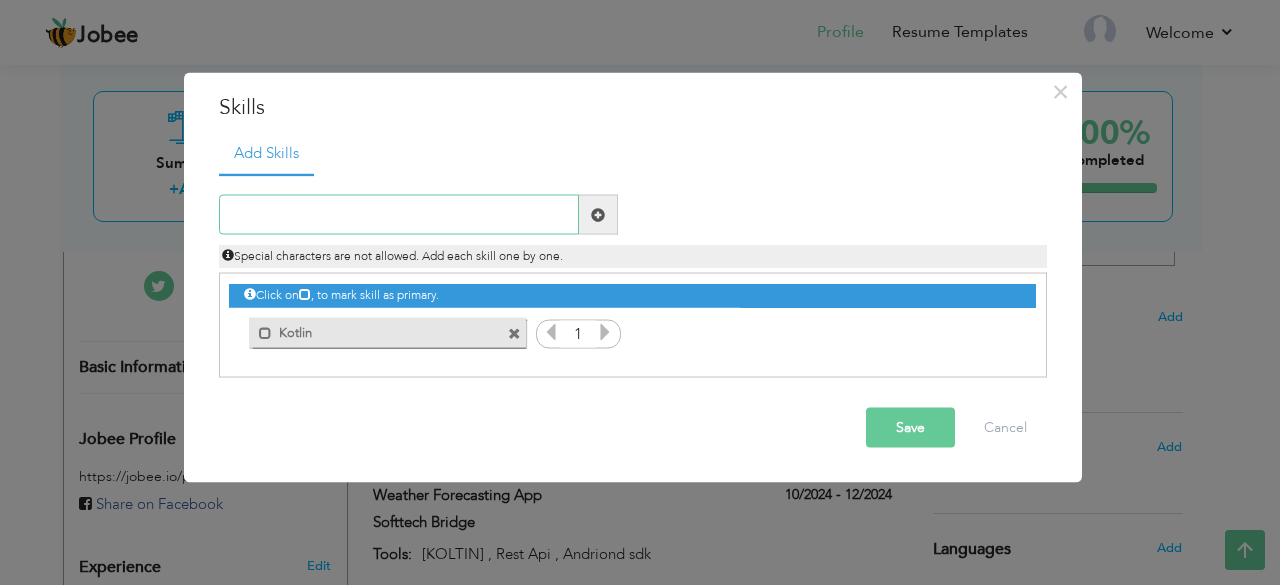 type on "j" 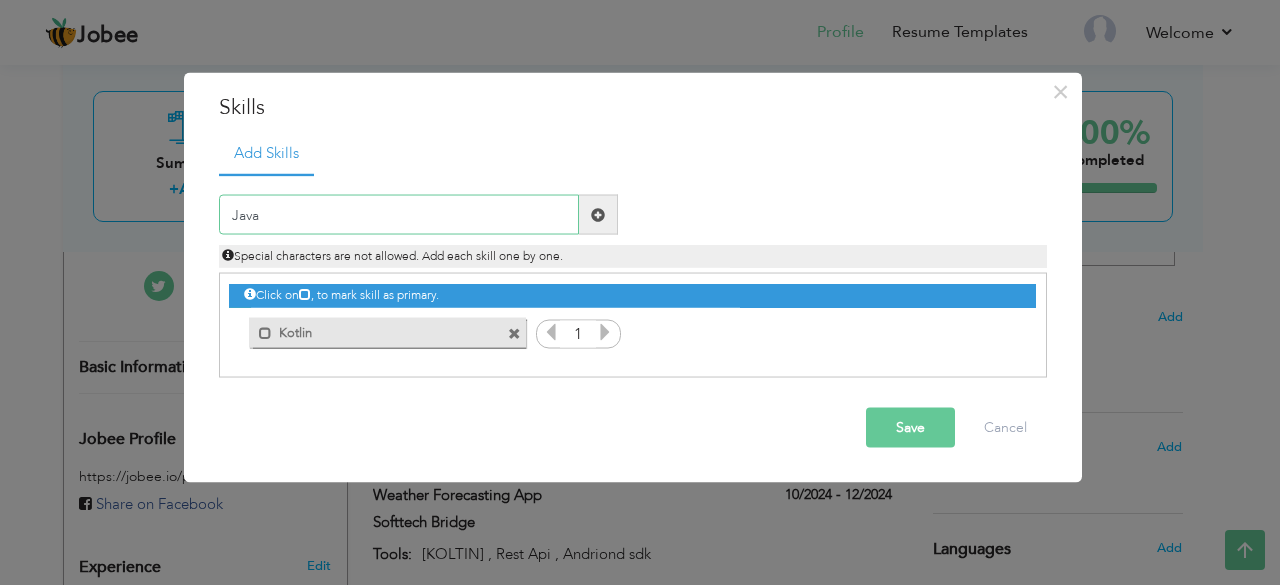 type on "Java" 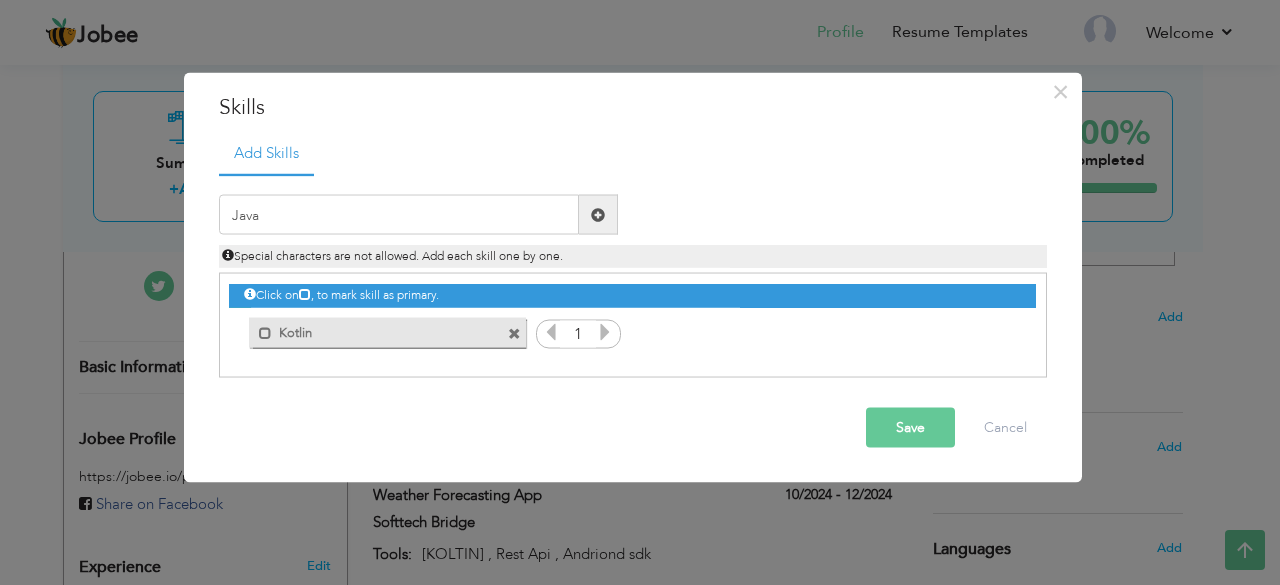 click at bounding box center [605, 332] 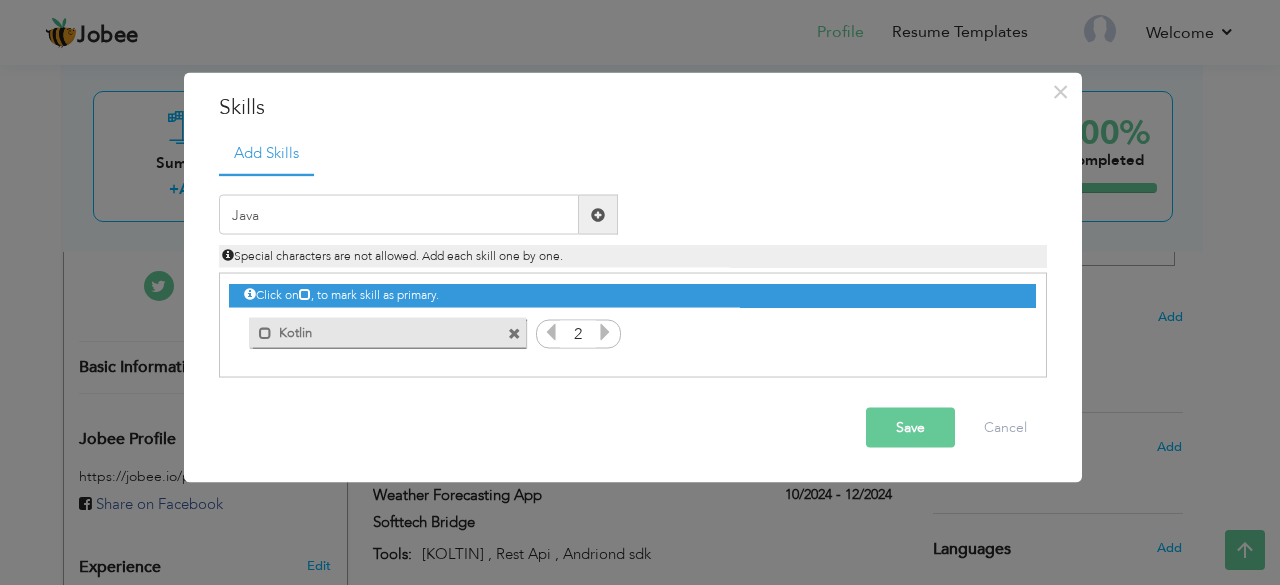 click on "Save" at bounding box center (910, 428) 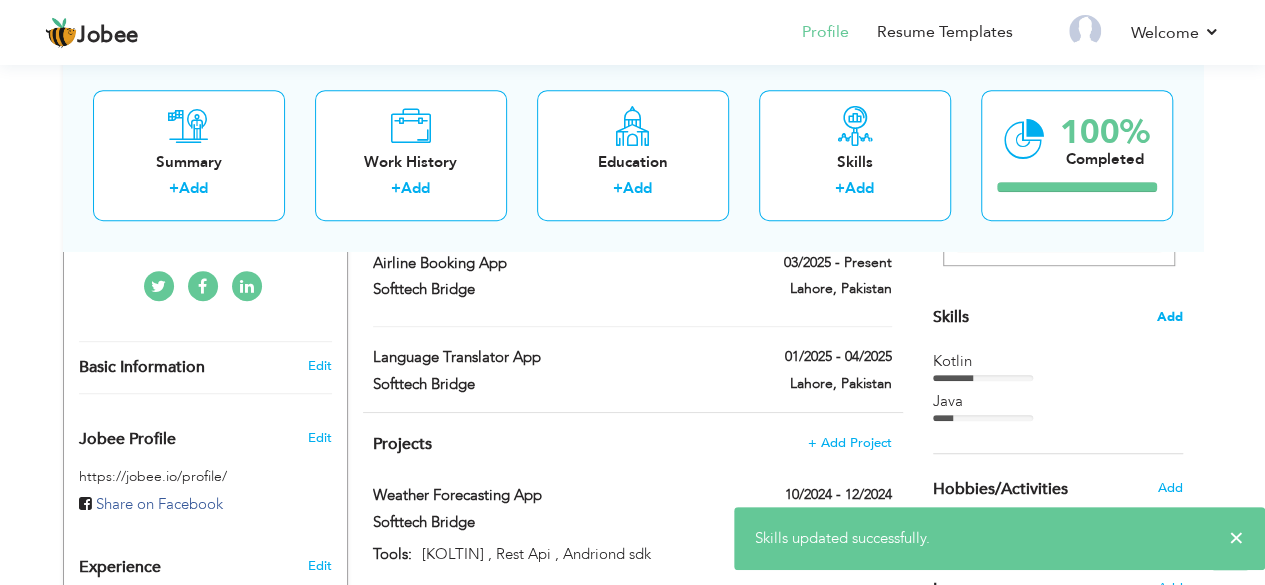click on "Add" at bounding box center (1170, 317) 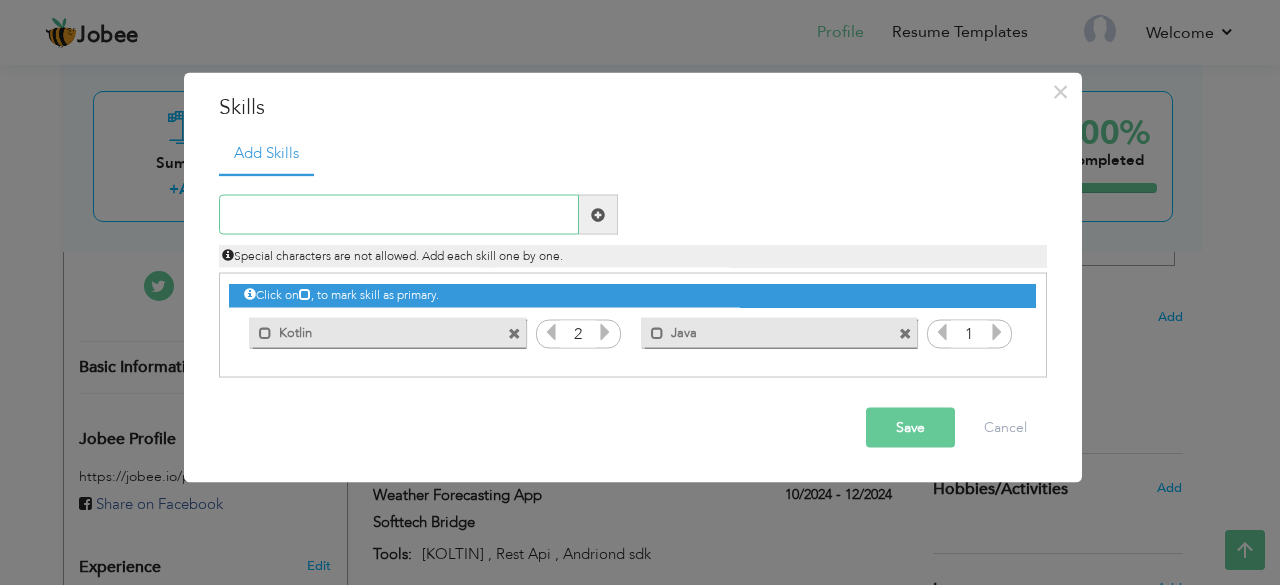 click at bounding box center (399, 215) 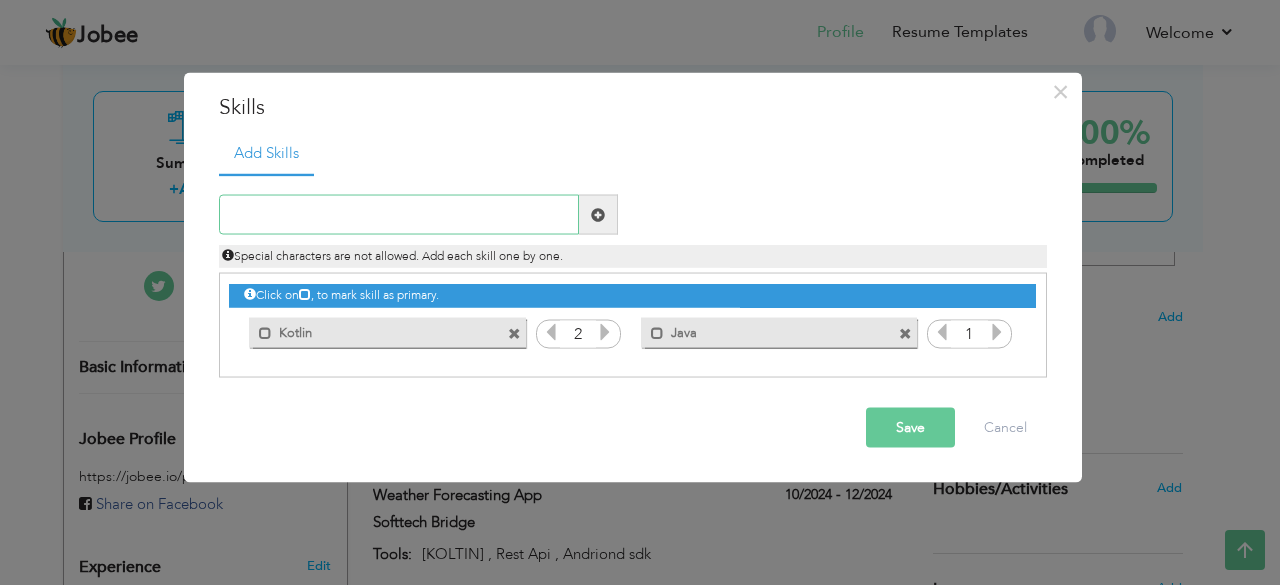 paste on "MVVM & MVC" 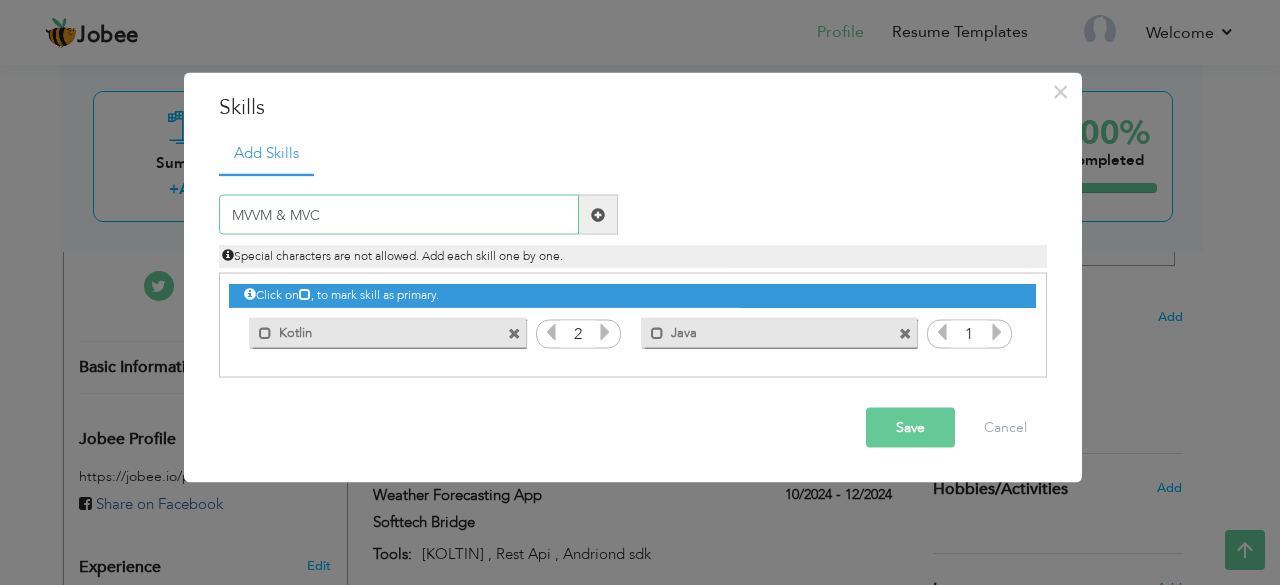 click on "MVVM & MVC" at bounding box center [399, 215] 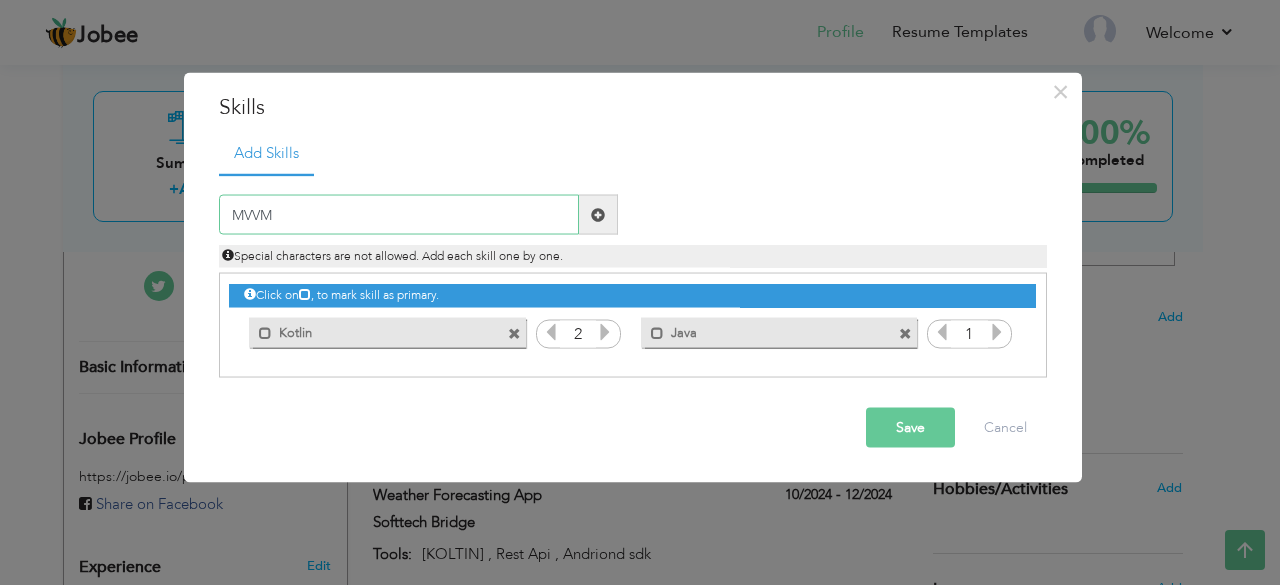 type on "MVVM" 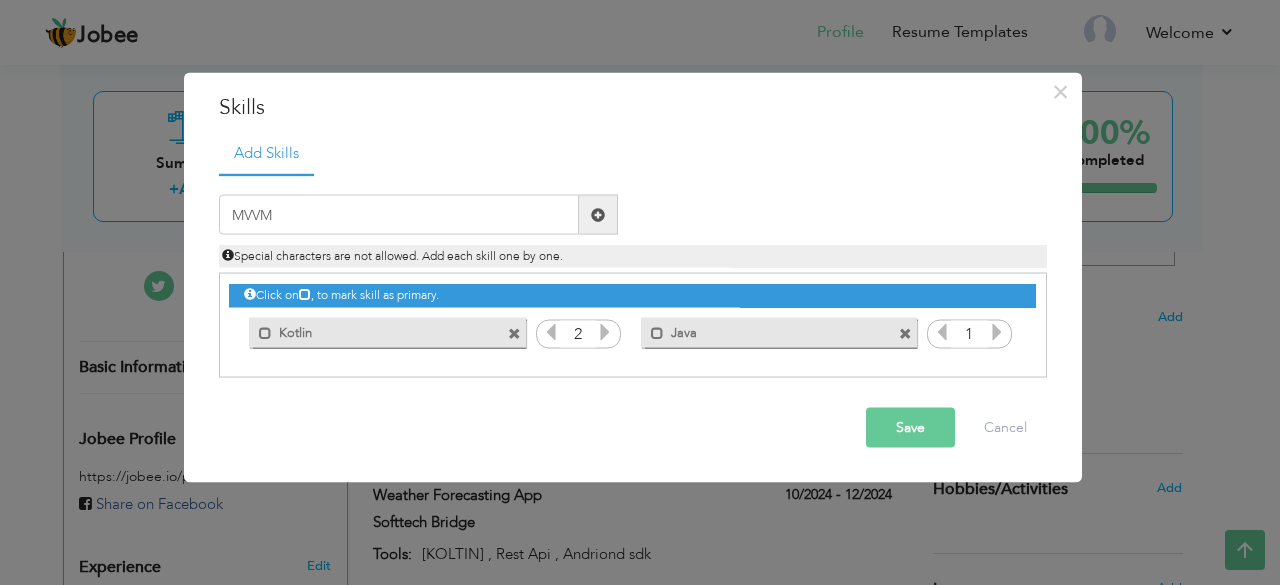 click on "Save" at bounding box center (910, 428) 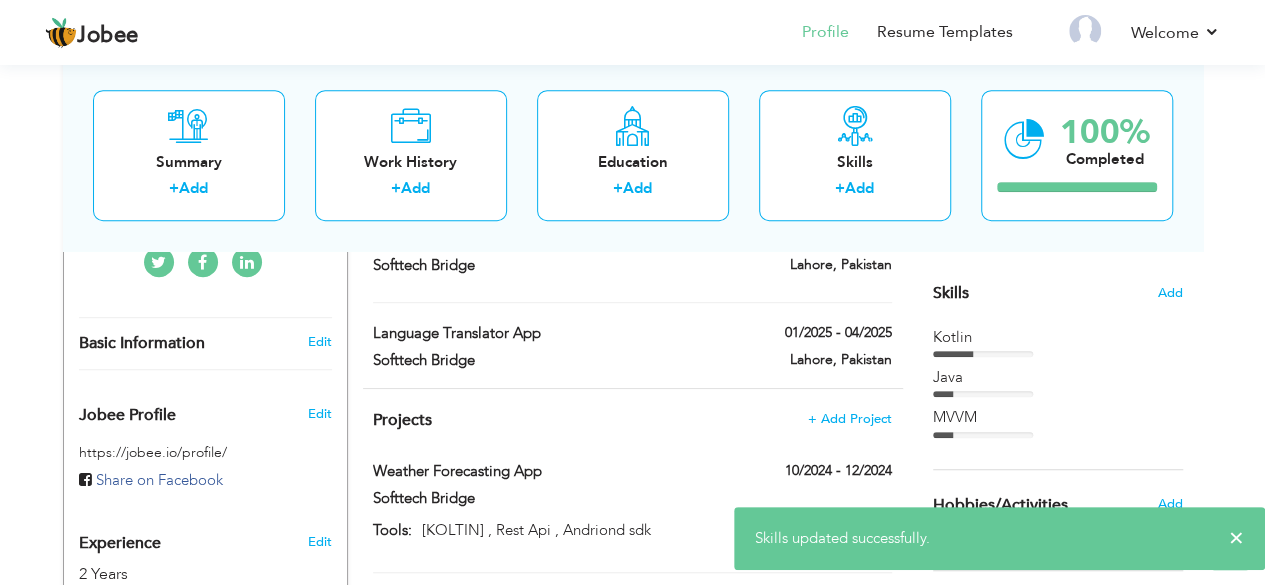 scroll, scrollTop: 488, scrollLeft: 0, axis: vertical 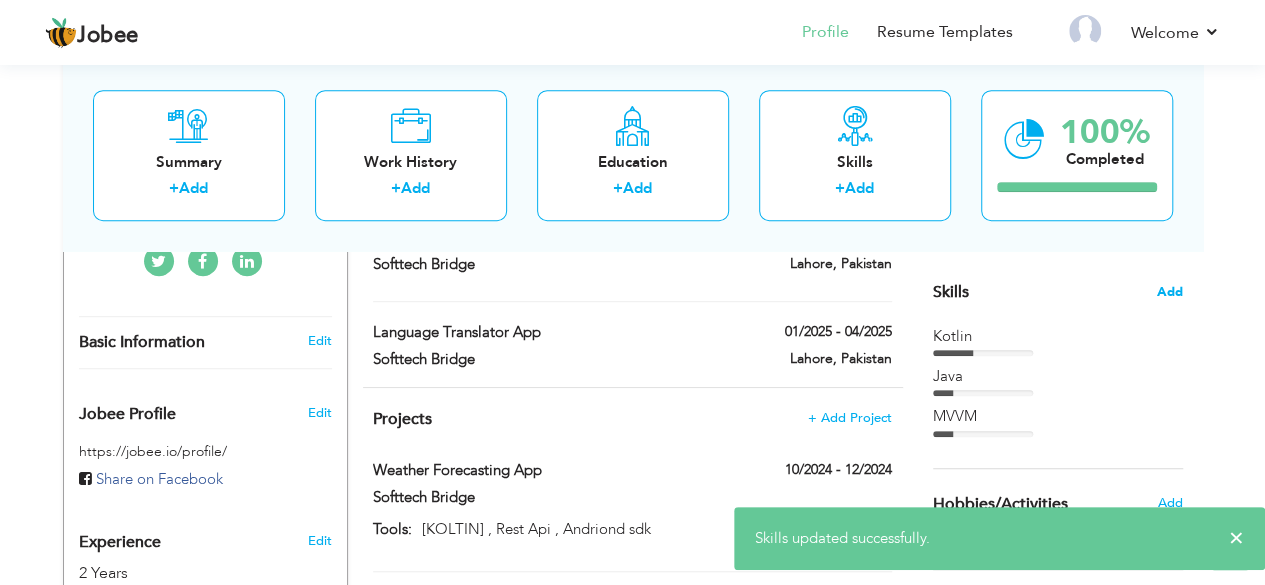 click on "Add" at bounding box center [1170, 292] 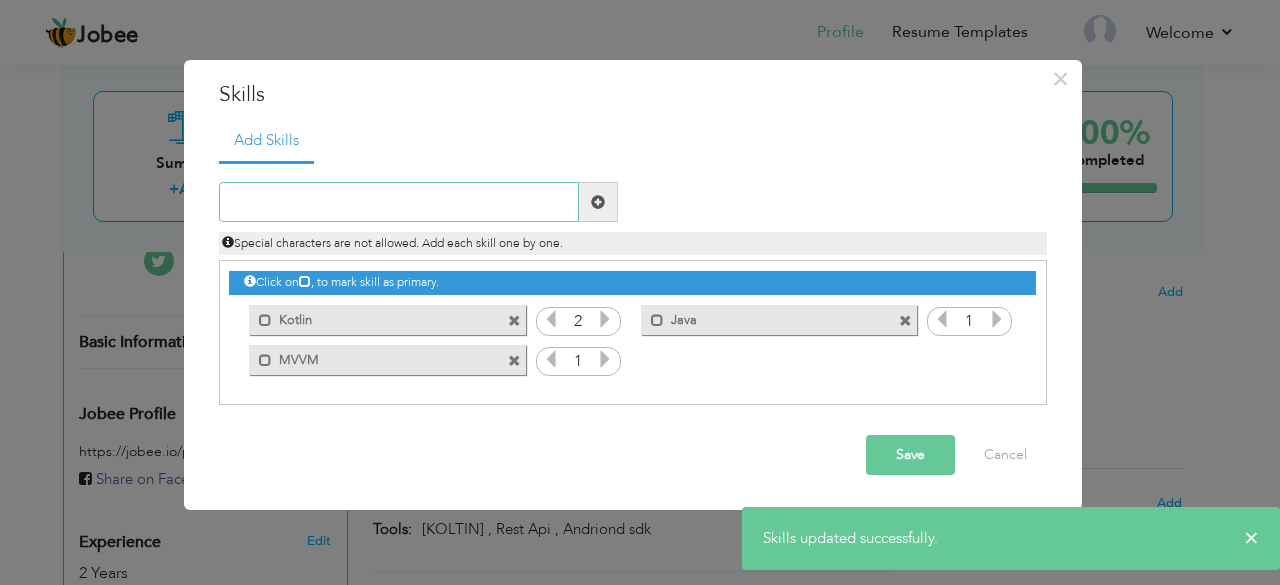 paste on "MVC" 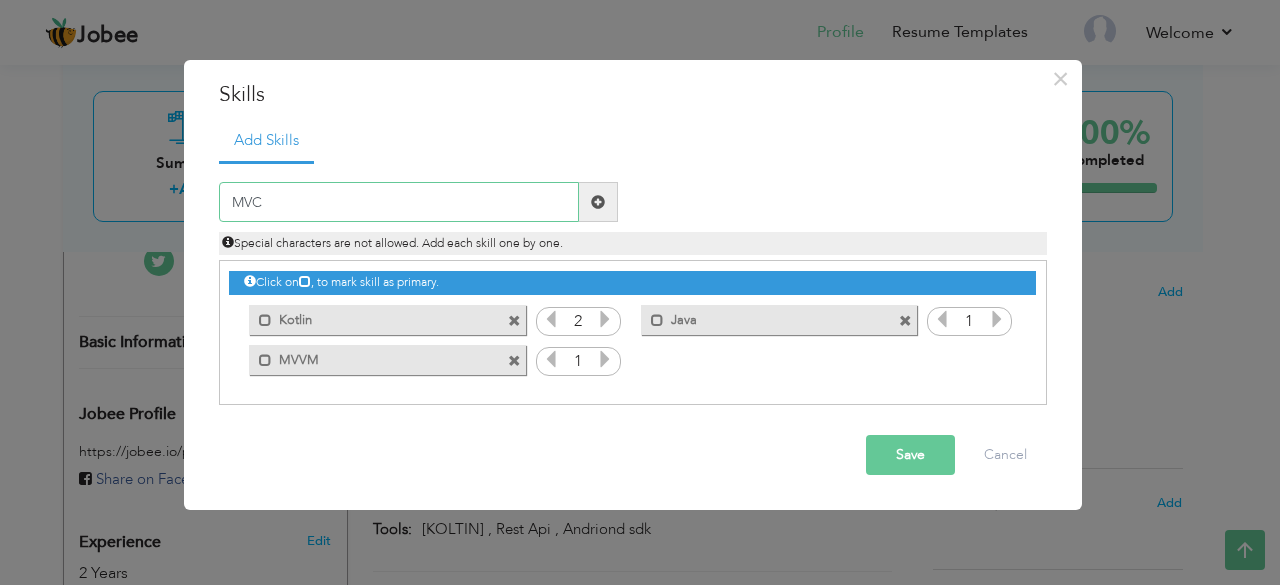 type on "MVC" 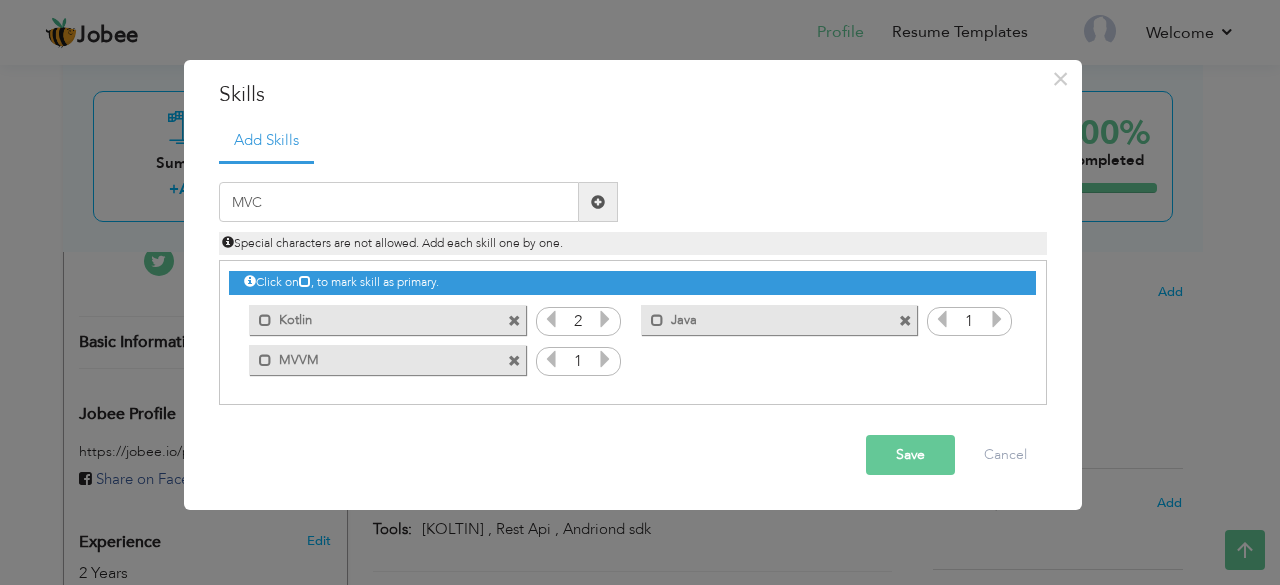 click on "Save" at bounding box center (910, 455) 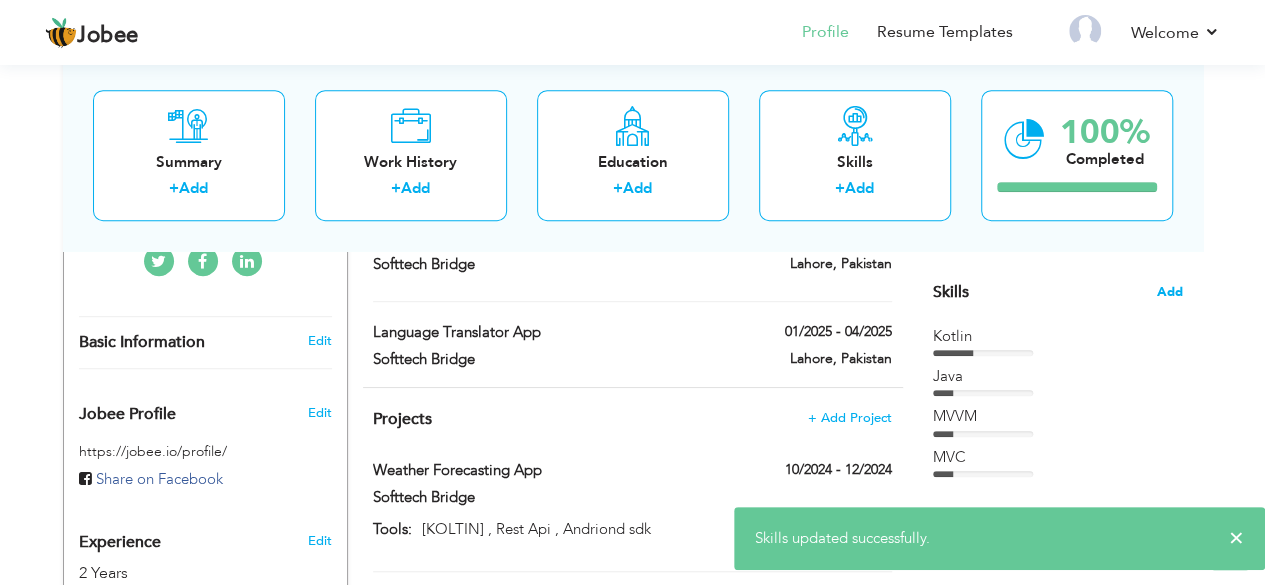 click on "Add" at bounding box center [1170, 292] 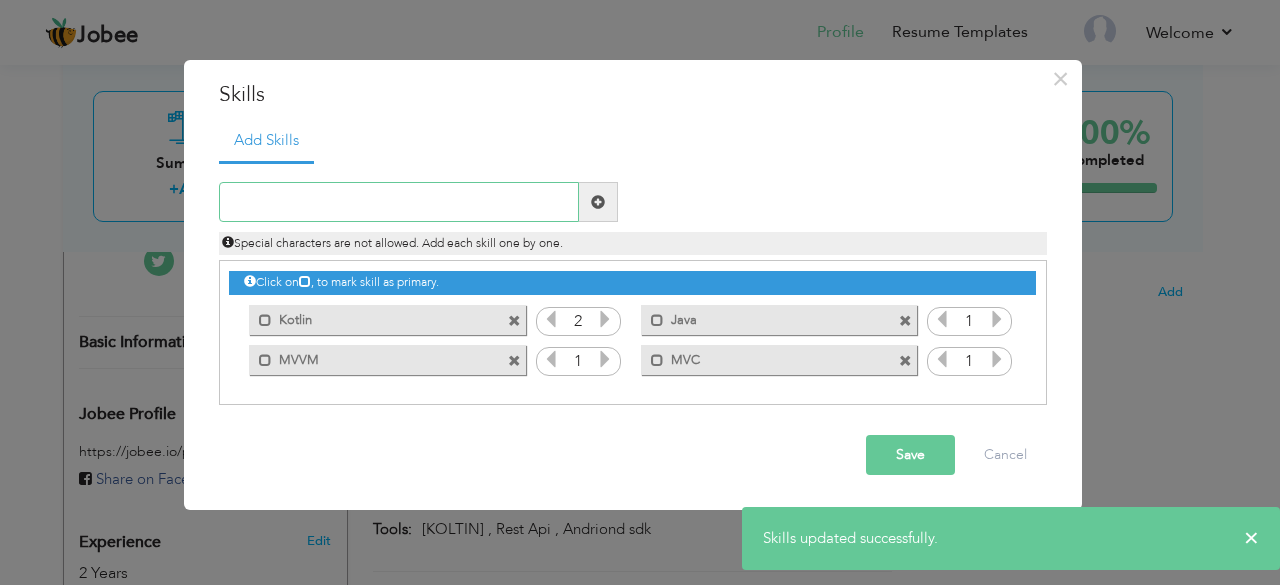 click at bounding box center (399, 202) 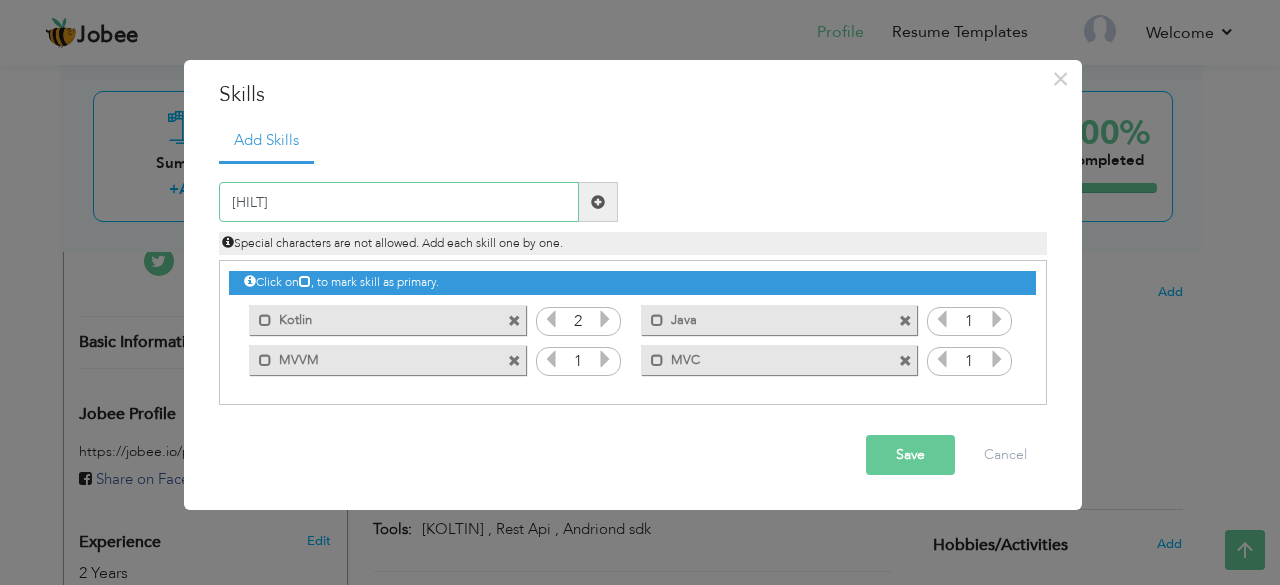 type on "Hilt" 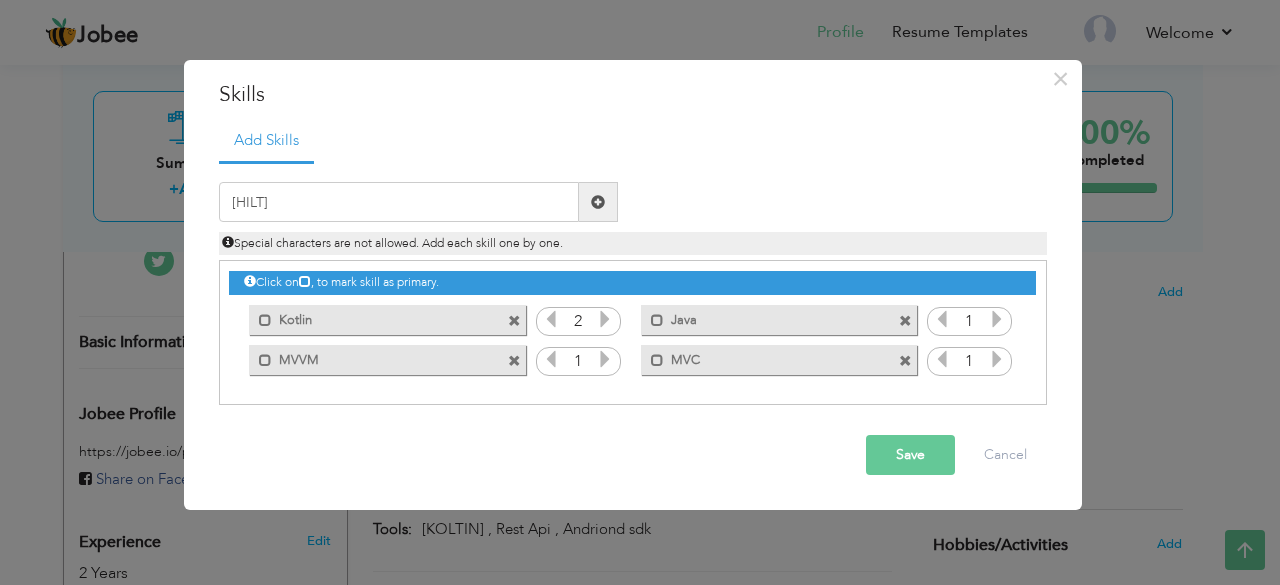 click on "Save" at bounding box center (910, 455) 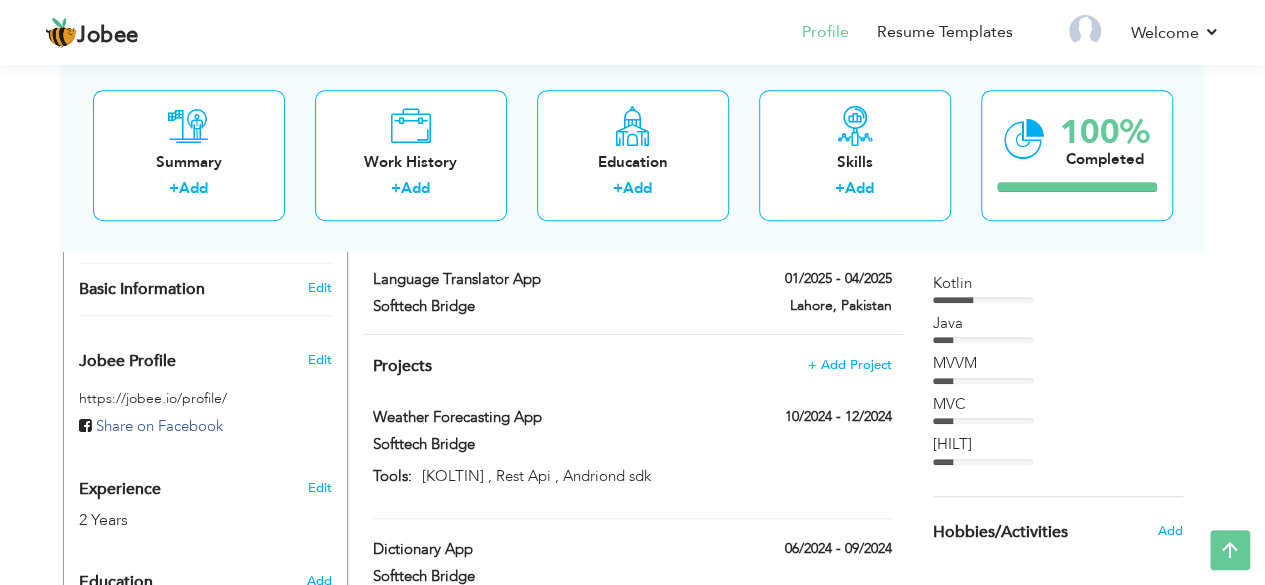 scroll, scrollTop: 515, scrollLeft: 0, axis: vertical 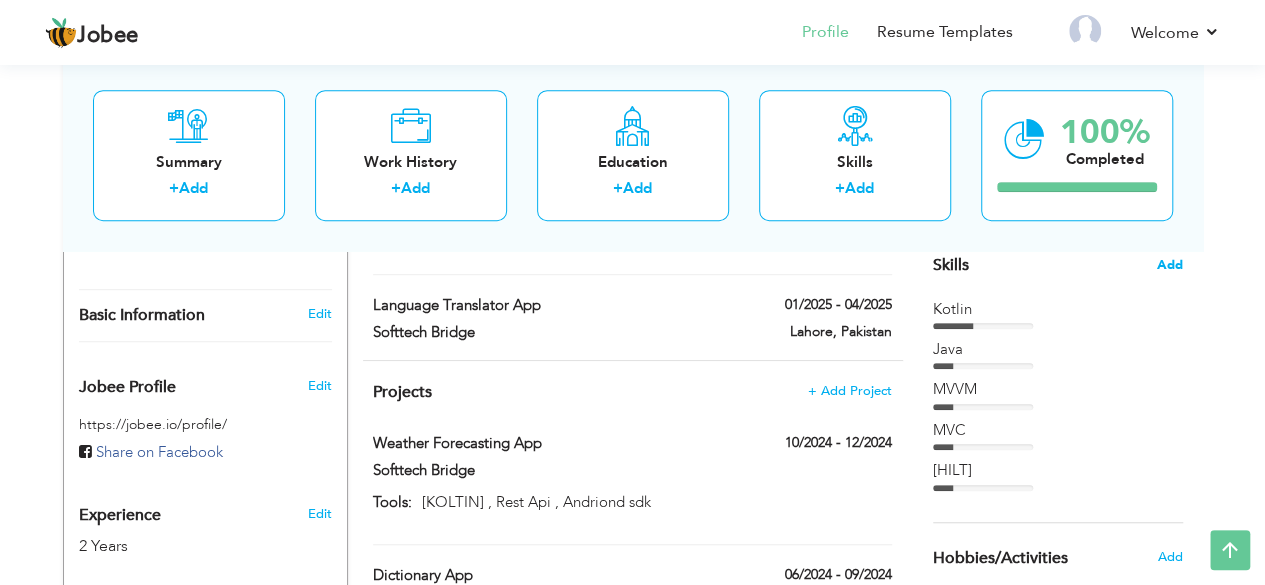 click on "Add" at bounding box center (1170, 265) 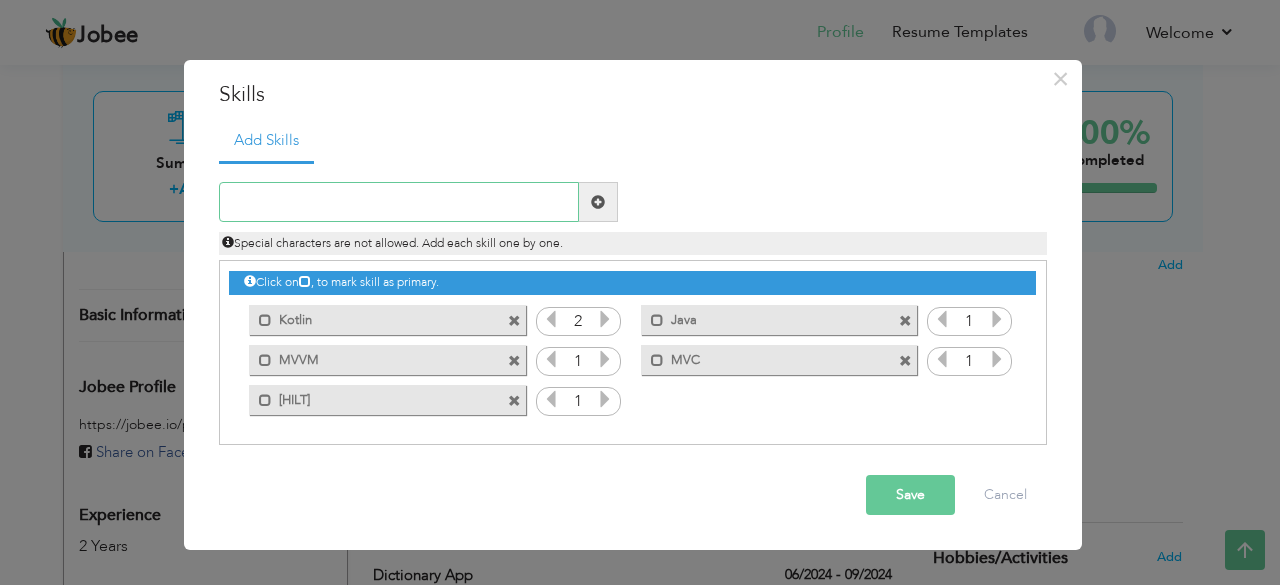 click at bounding box center (399, 202) 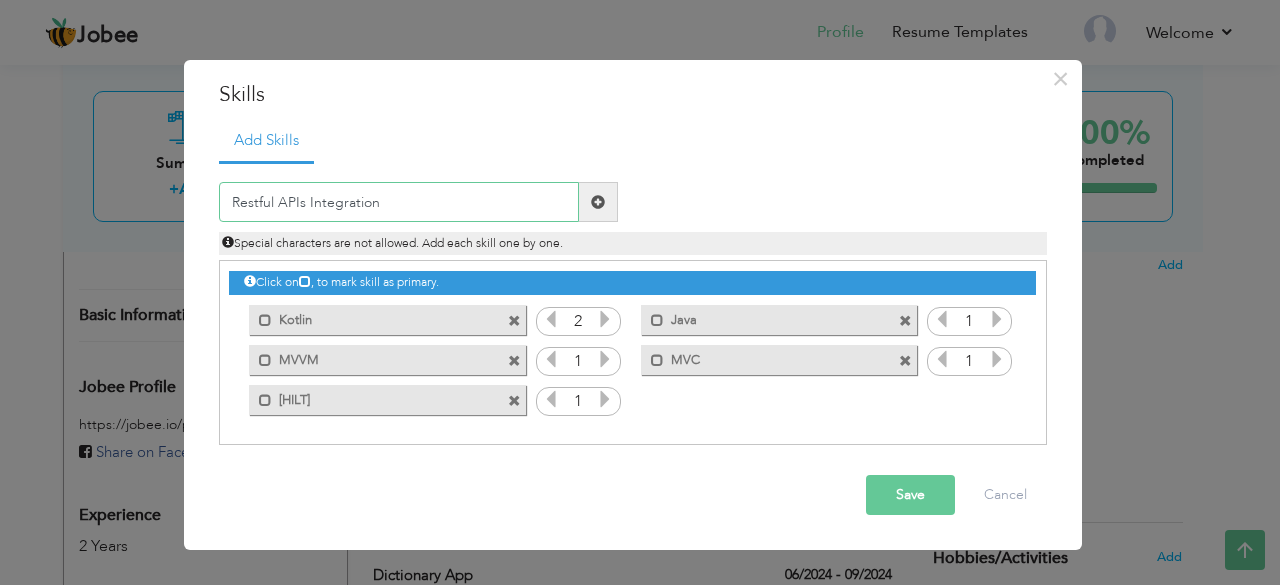 type on "Restful APIs Integration" 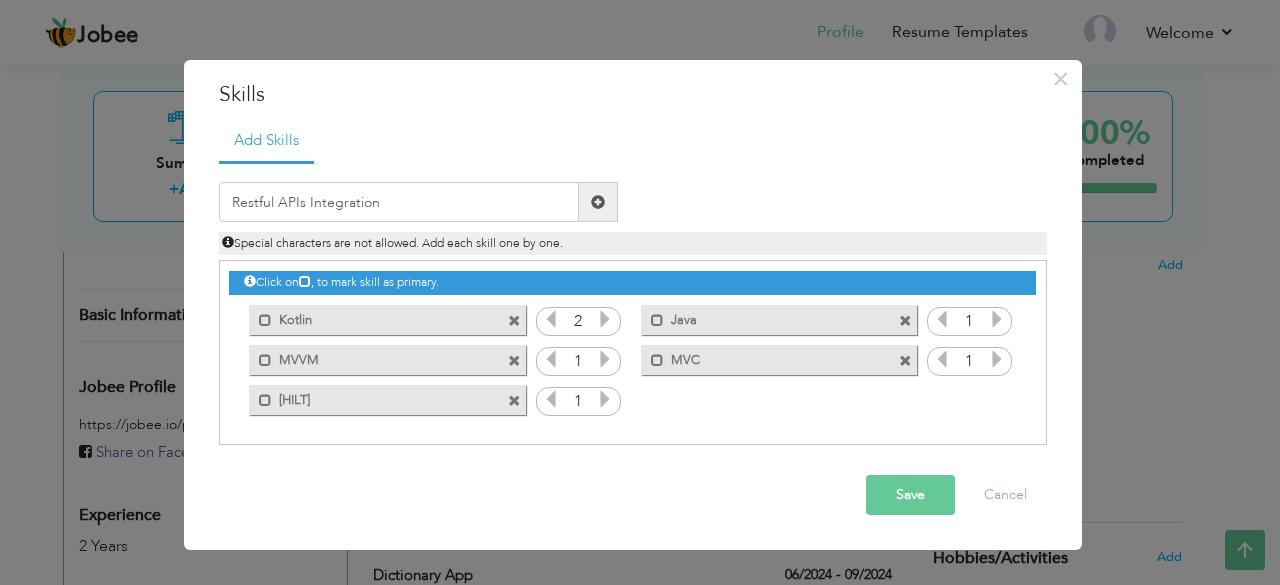 click on "Save" at bounding box center (910, 495) 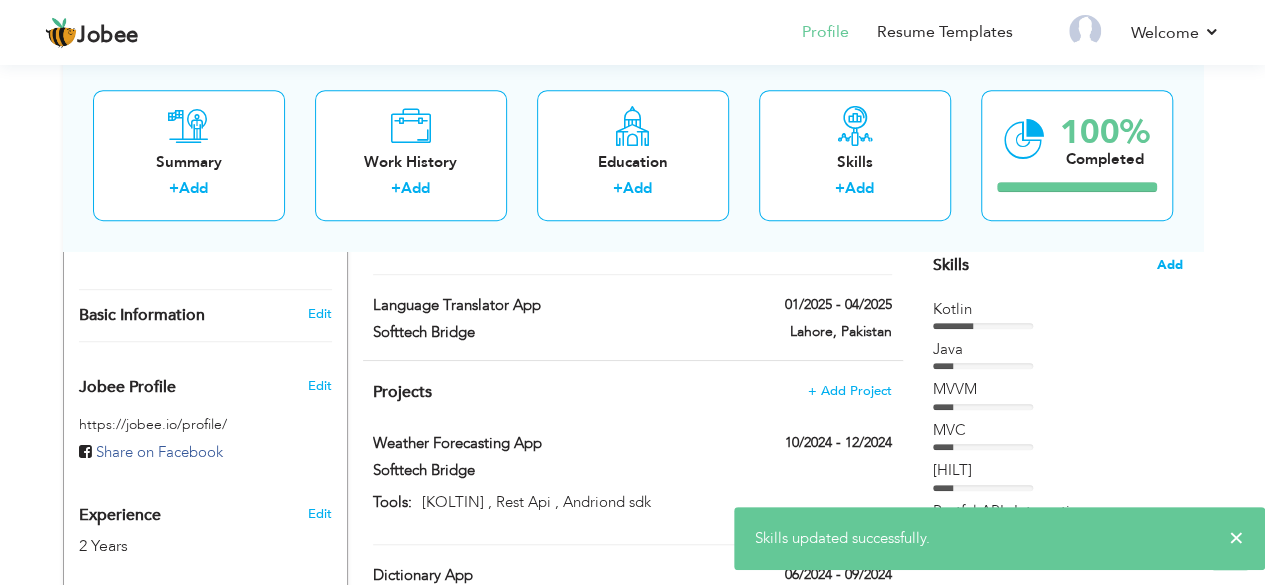 click on "Add" at bounding box center (1170, 265) 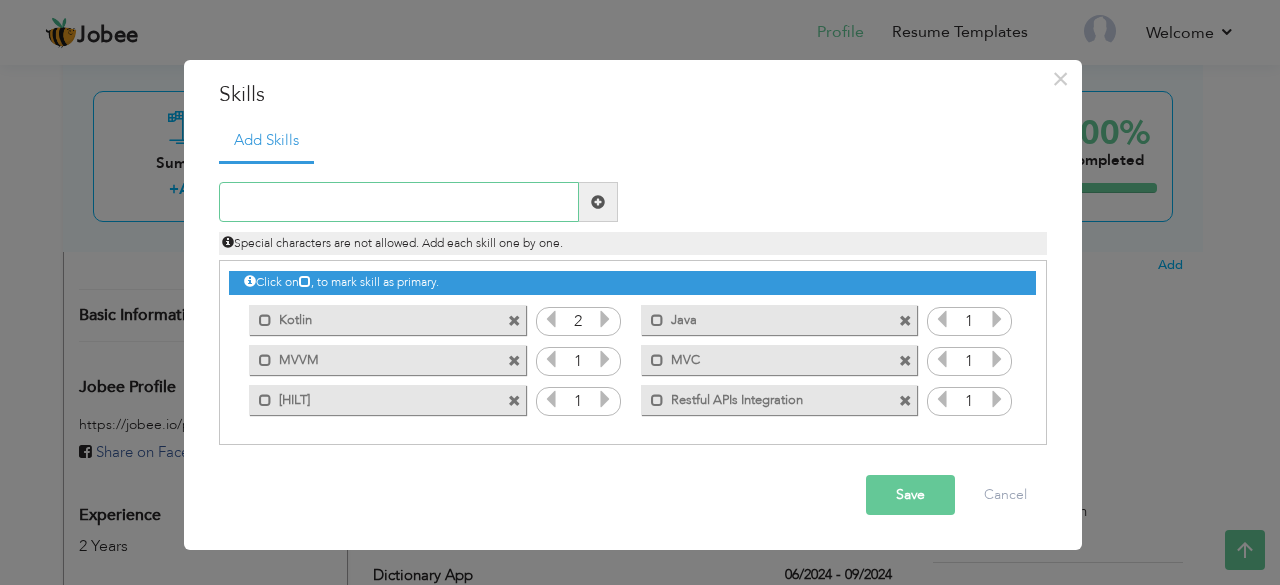 paste on "services" 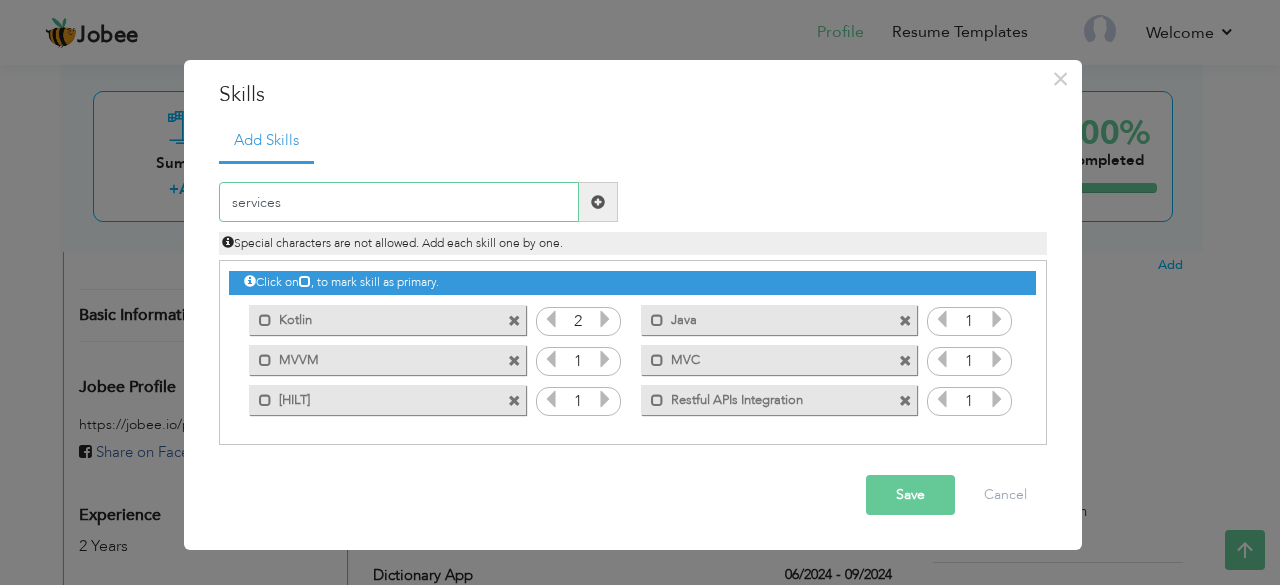 click on "services" at bounding box center [399, 202] 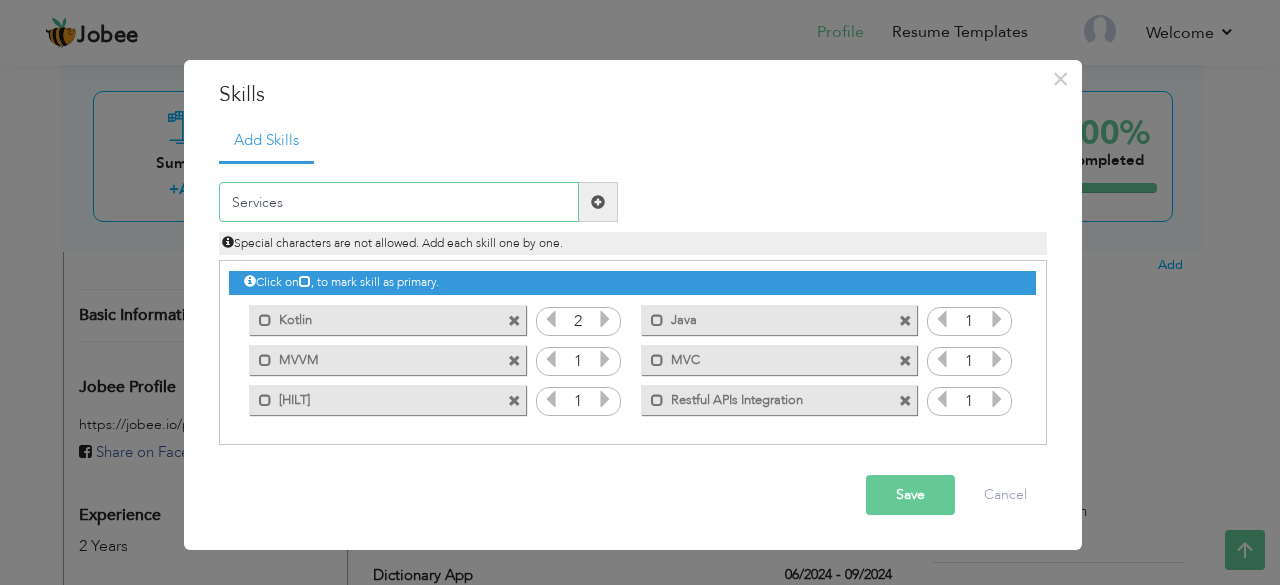 type on "Services" 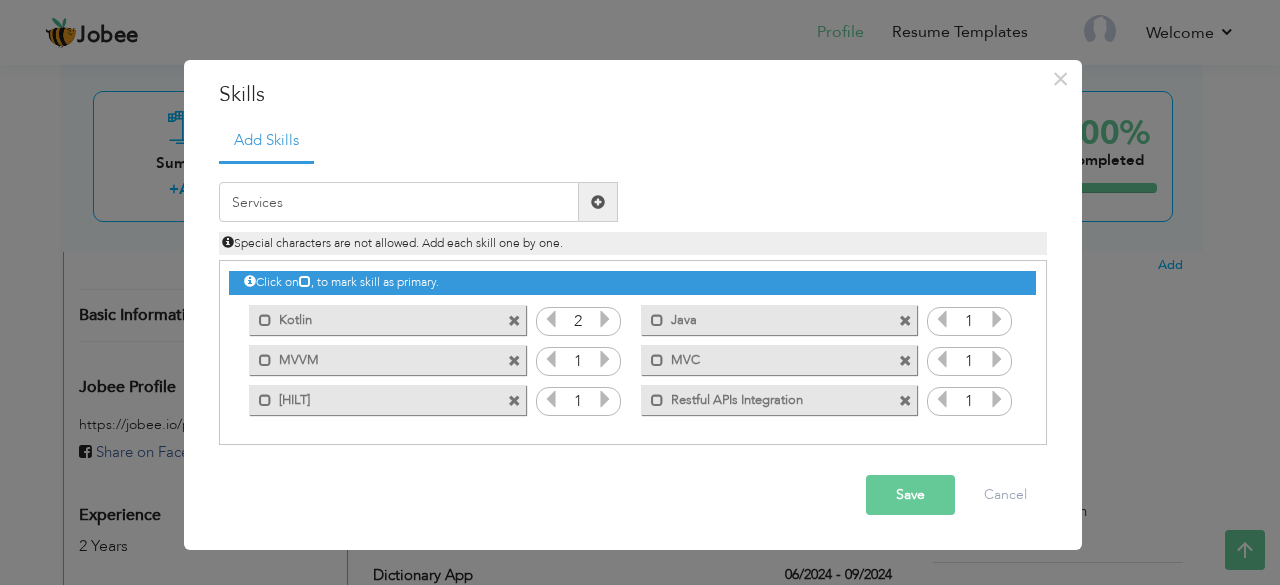 click on "Save" at bounding box center [910, 495] 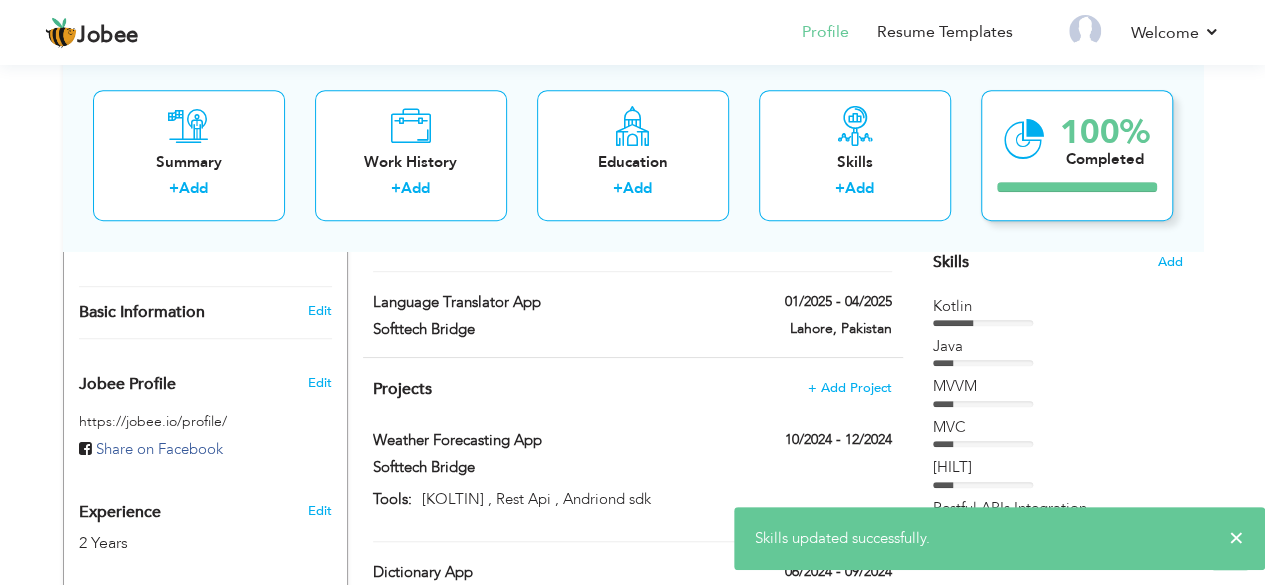 scroll, scrollTop: 513, scrollLeft: 0, axis: vertical 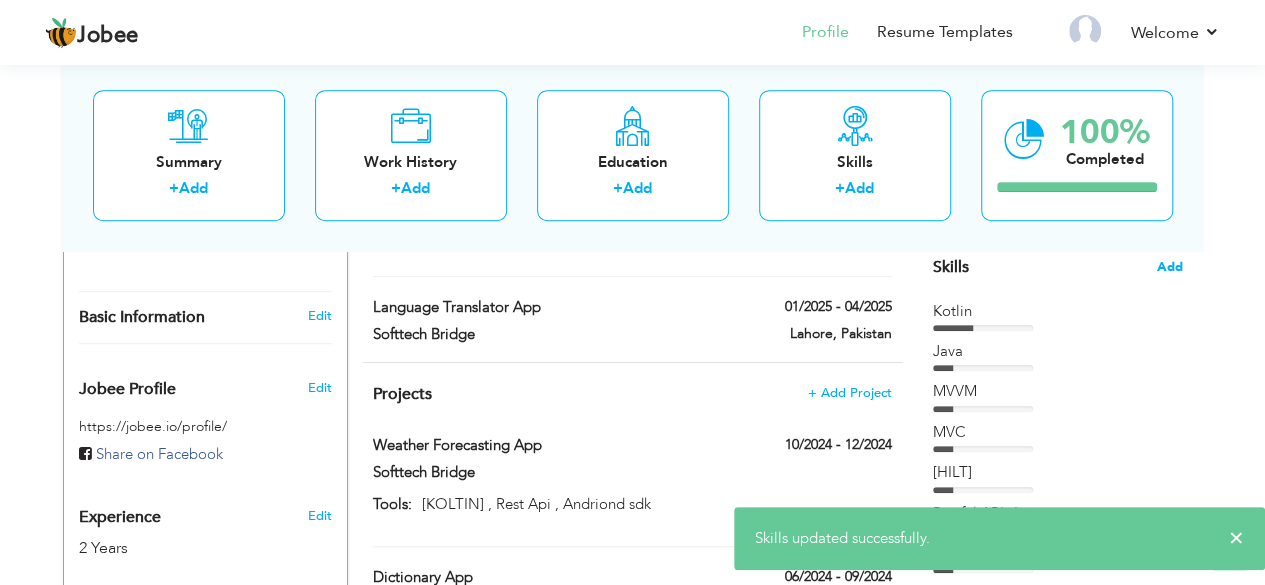click on "Add" at bounding box center [1170, 267] 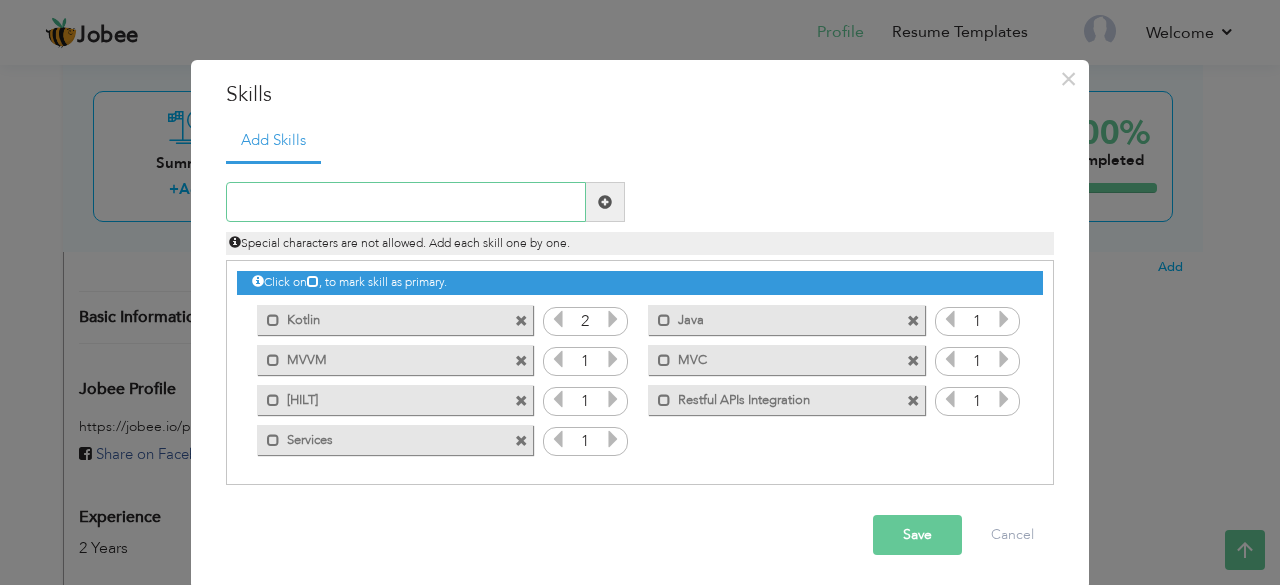 paste on "services" 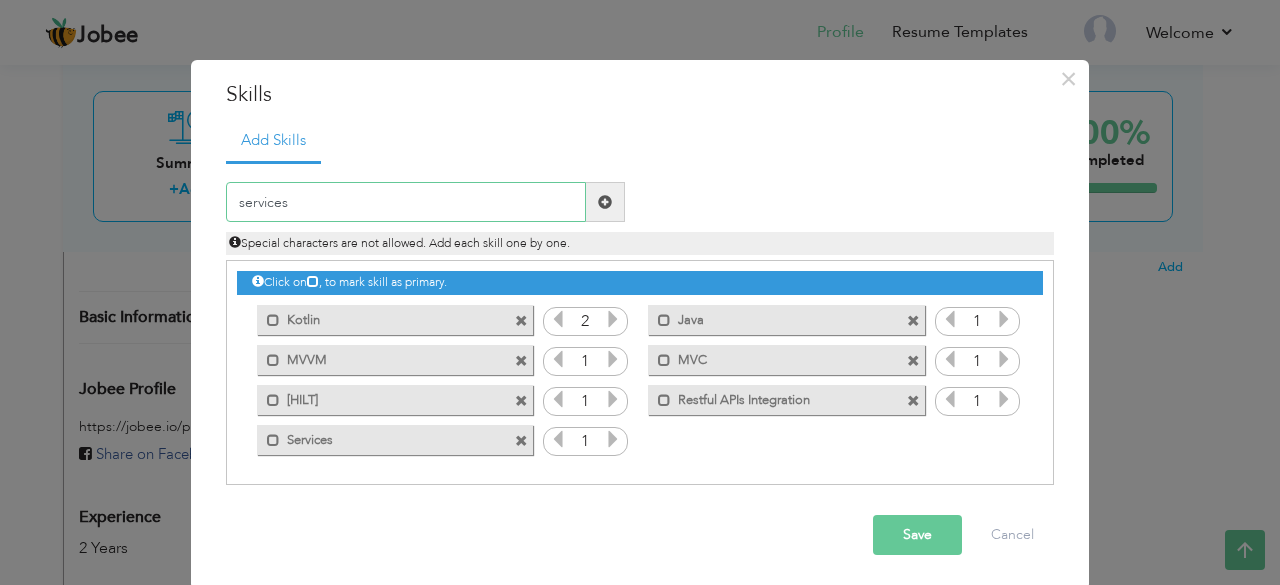 click on "services" at bounding box center (406, 202) 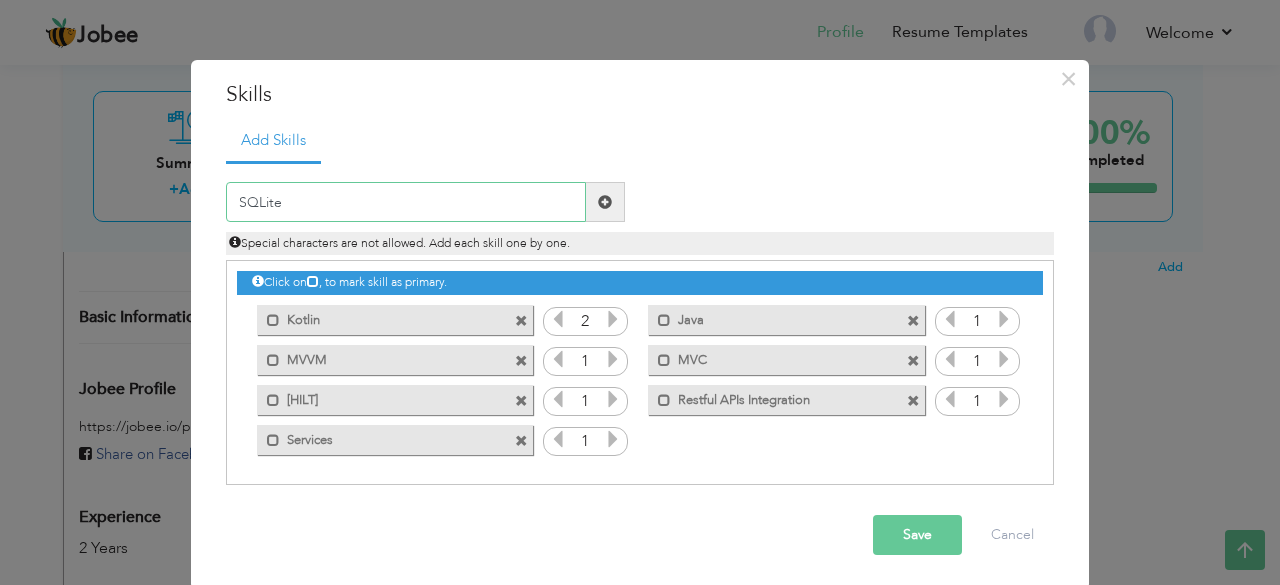 type on "SQLite" 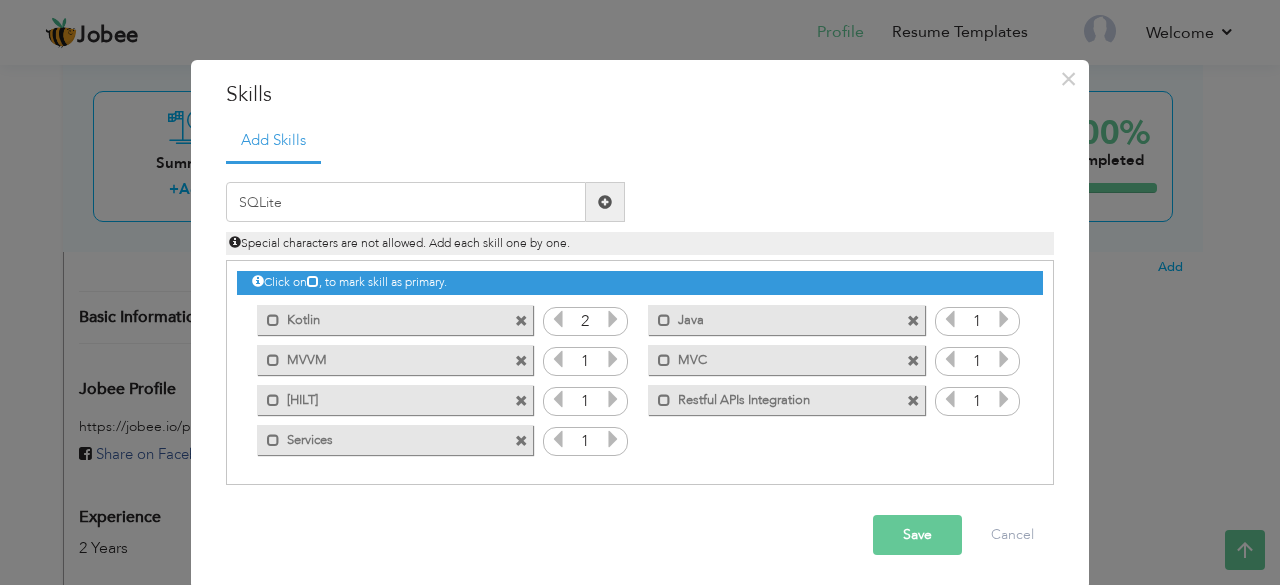 click on "Save" at bounding box center [917, 535] 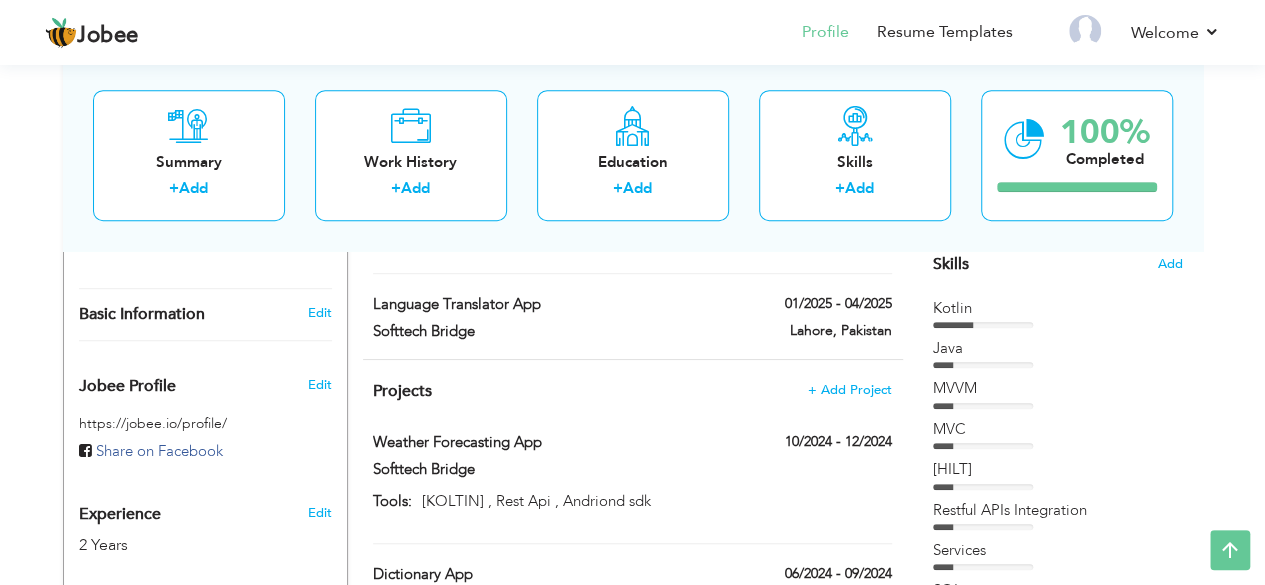 scroll, scrollTop: 515, scrollLeft: 0, axis: vertical 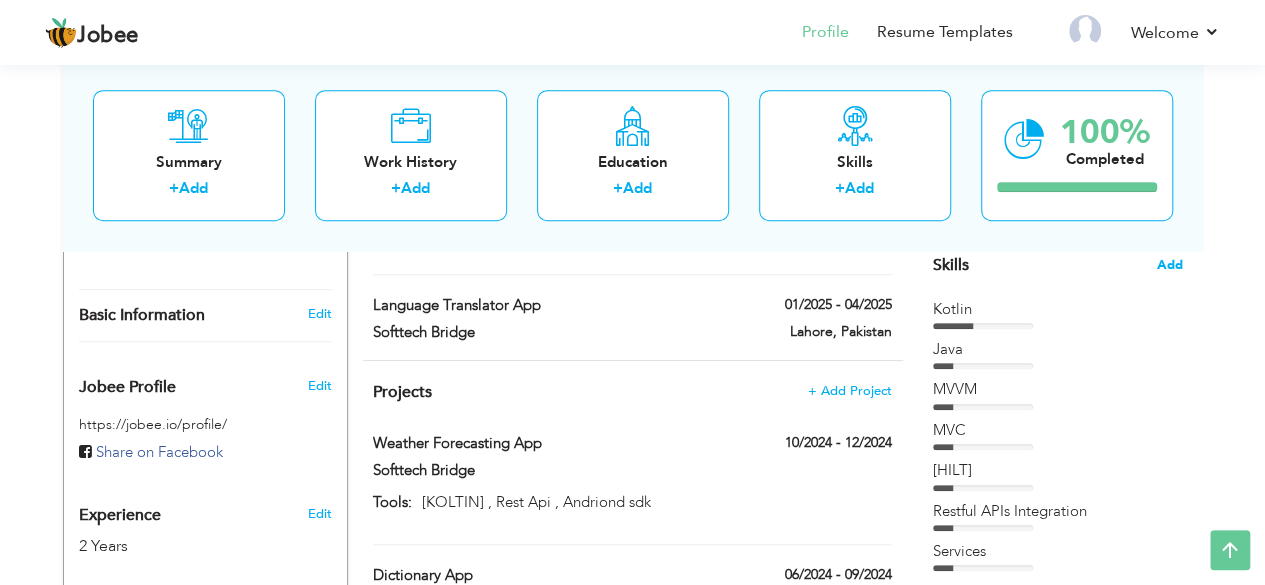 click on "Add" at bounding box center [1170, 265] 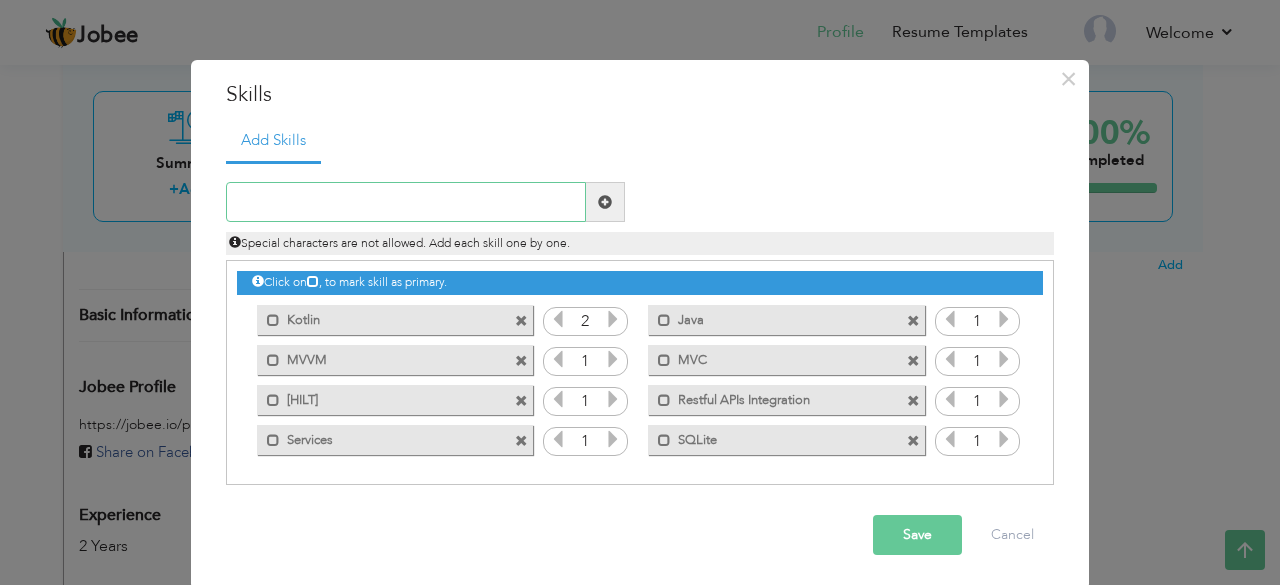 paste on "Firebase" 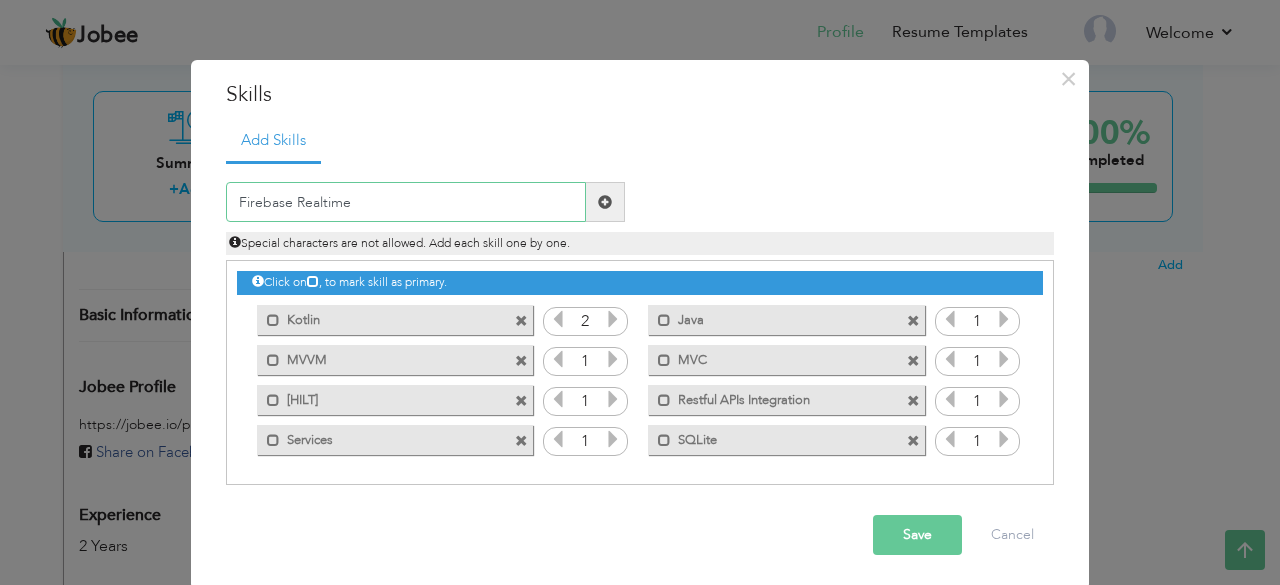 type on "Firebase Realtime" 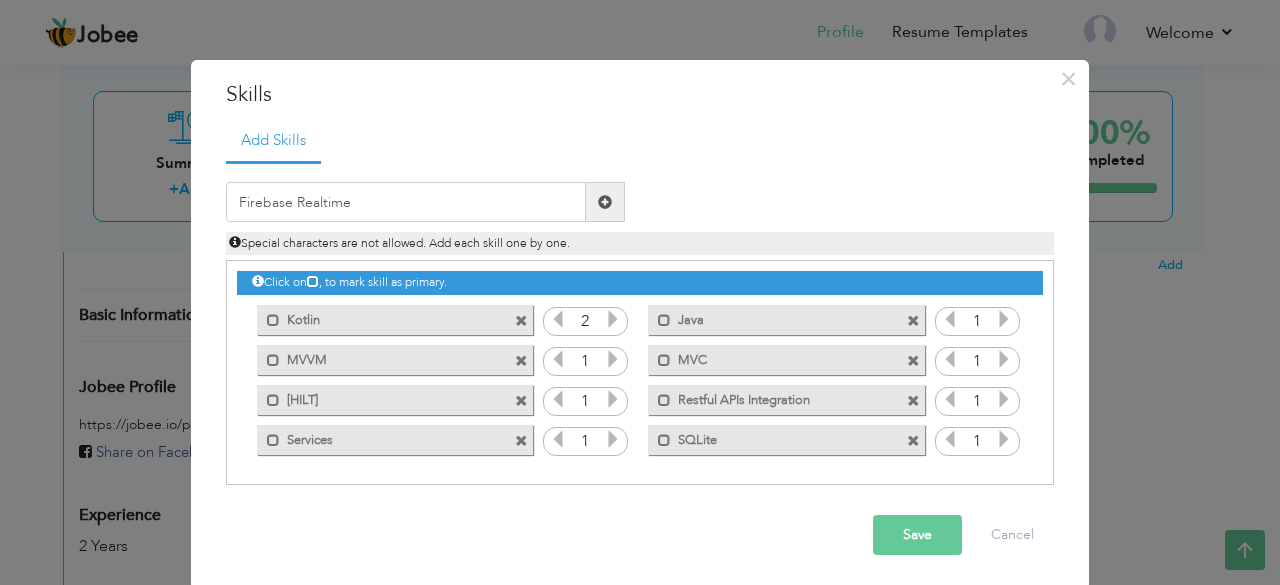 click on "Save" at bounding box center [917, 535] 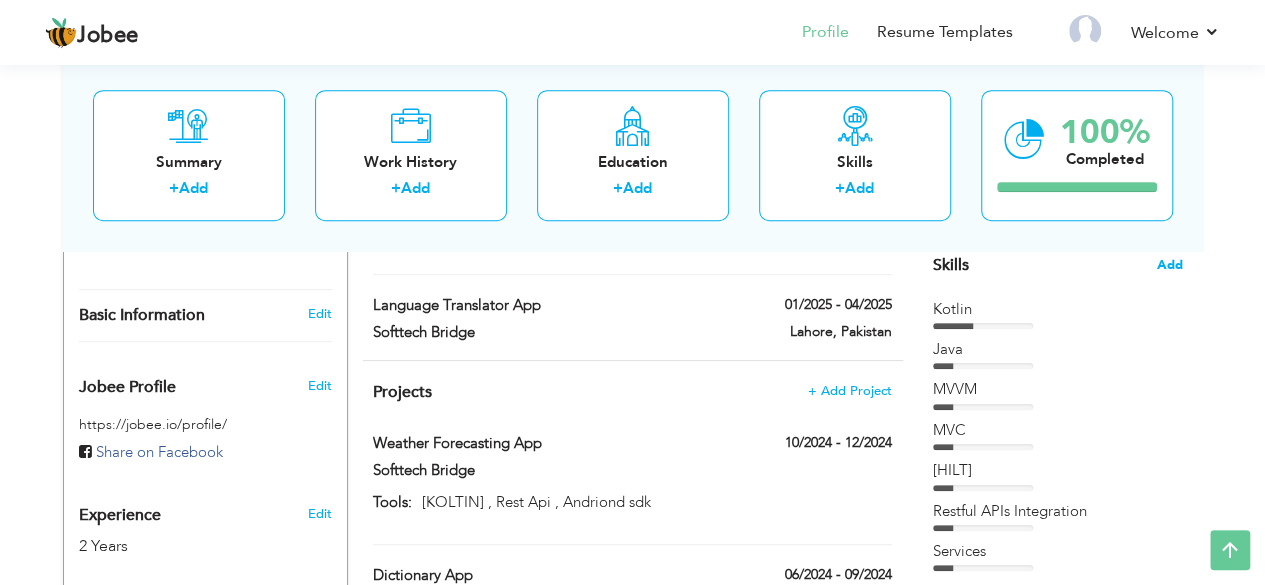click on "Add" at bounding box center [1170, 265] 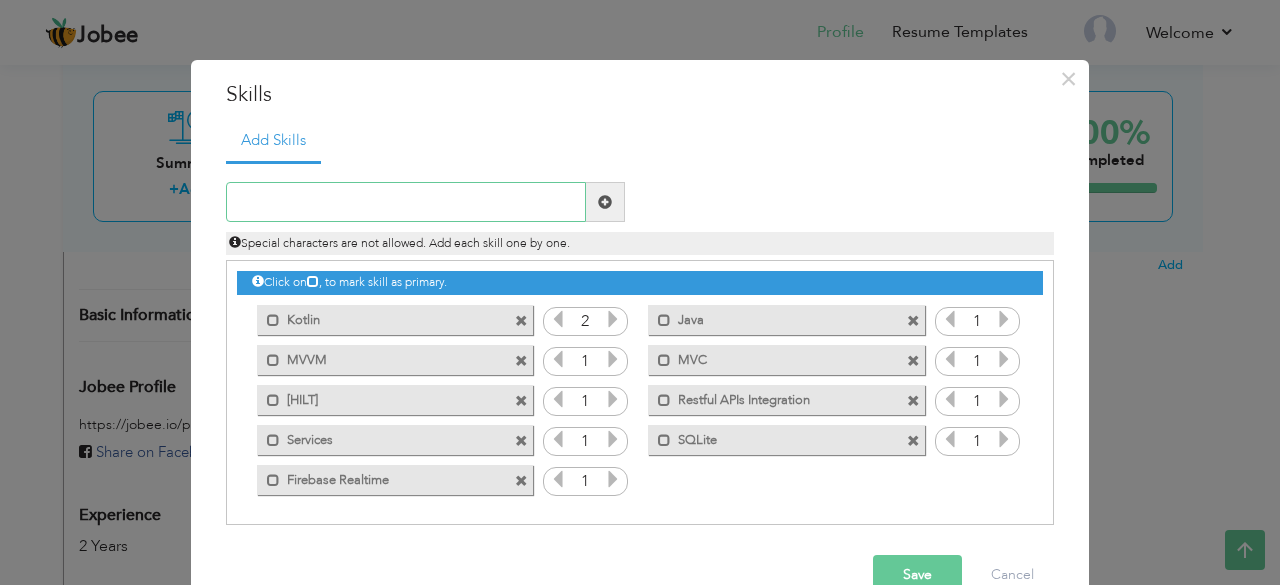 paste on "RxJava & RxAndroid, DI" 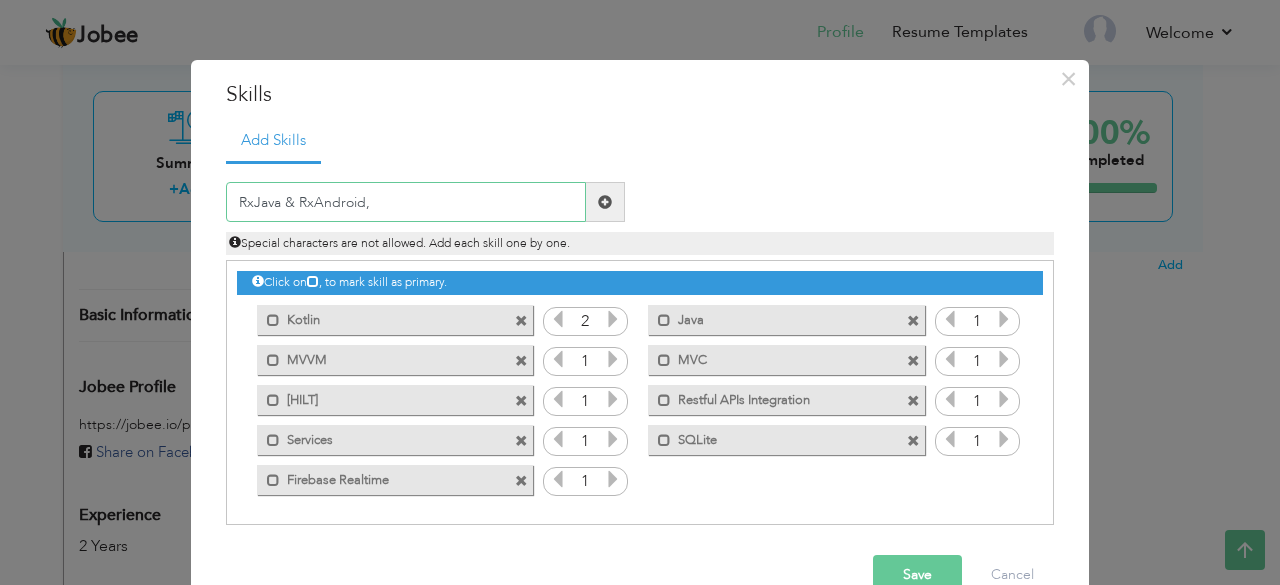 type on "RxJava & RxAndroid," 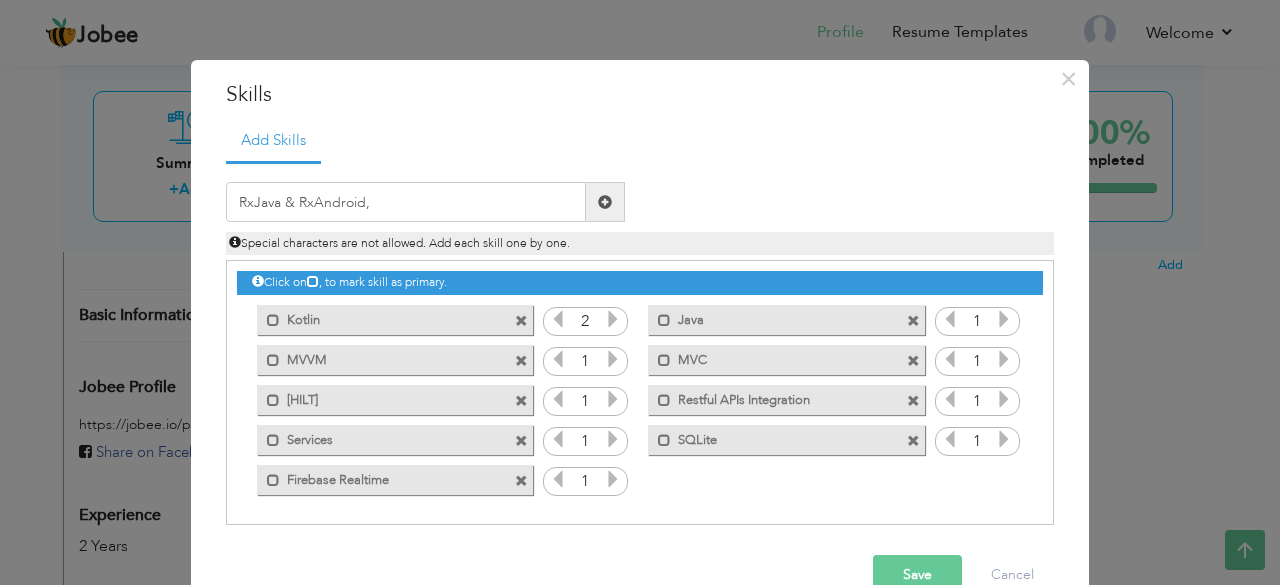 click on "Save" at bounding box center [917, 575] 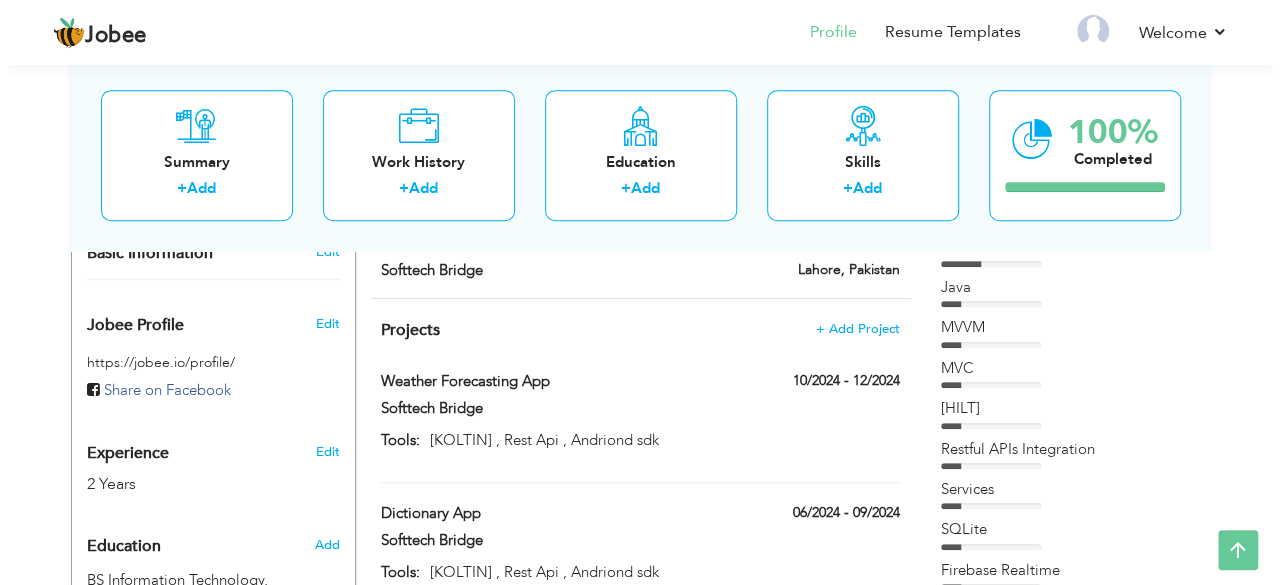 scroll, scrollTop: 517, scrollLeft: 0, axis: vertical 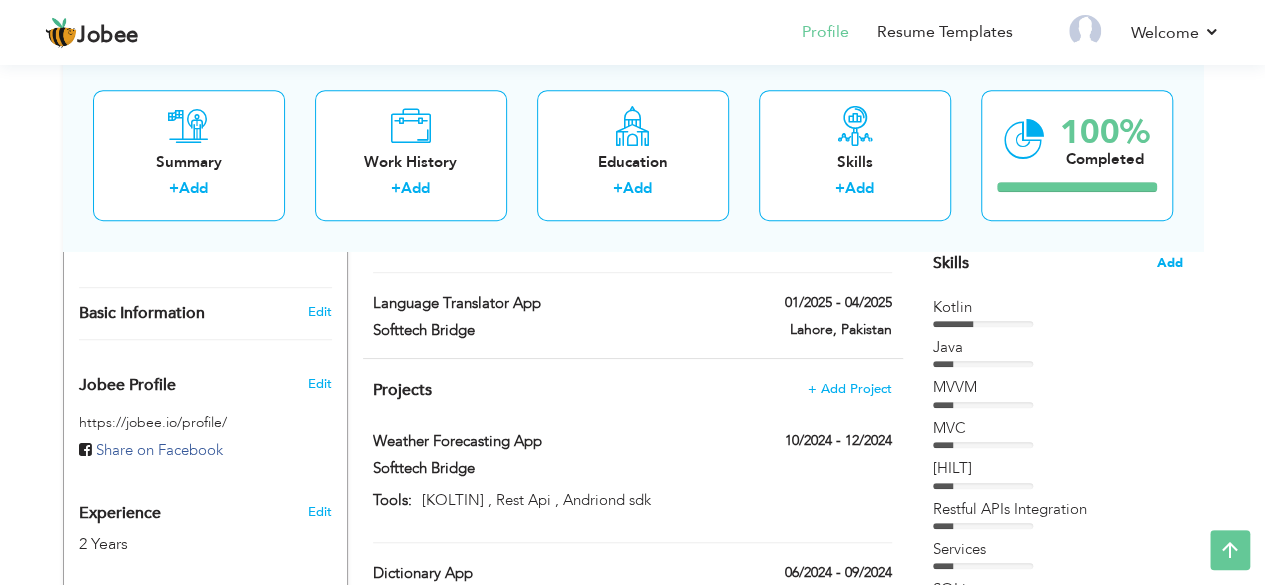 click on "Add" at bounding box center (1170, 263) 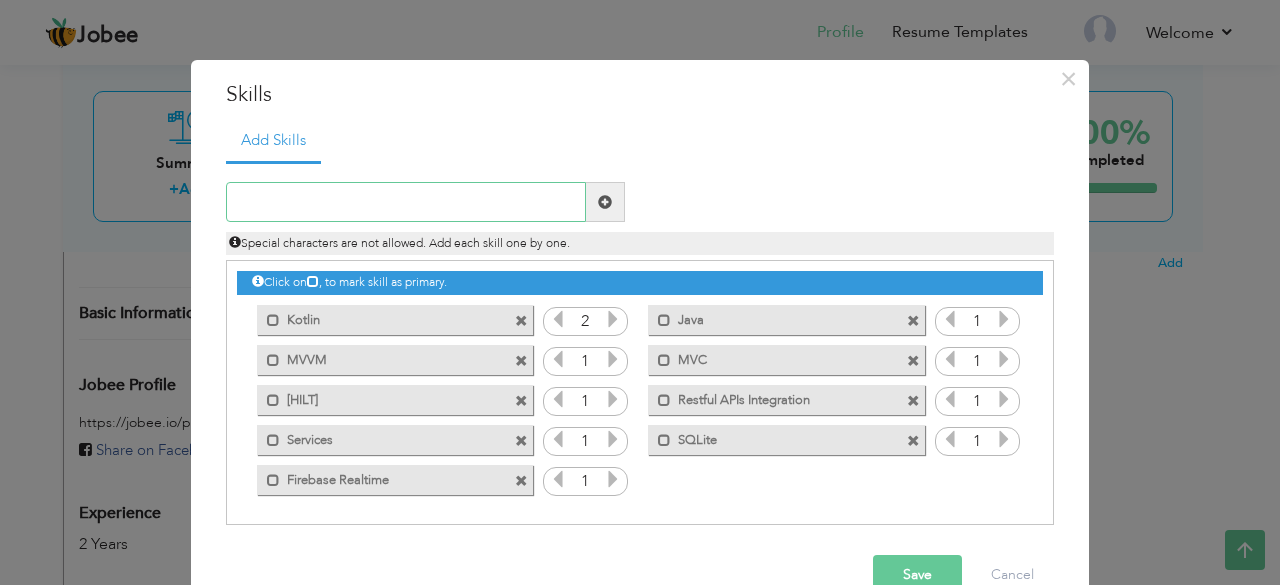 paste on "RxJava & RxAndroid, DI" 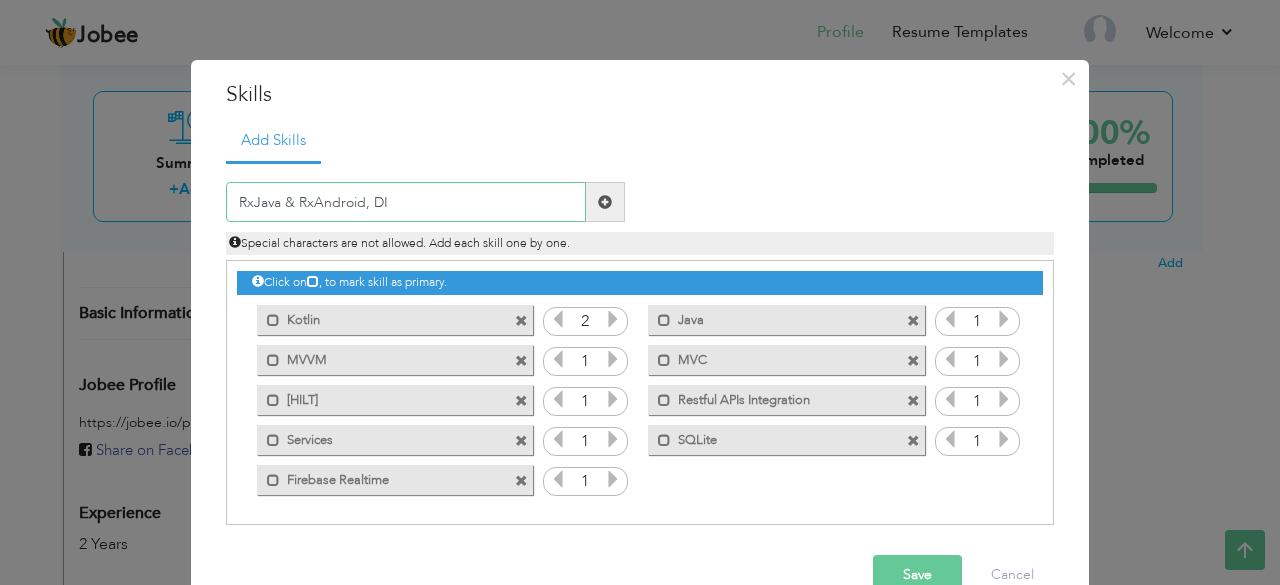 click on "RxJava & RxAndroid, DI" at bounding box center [406, 202] 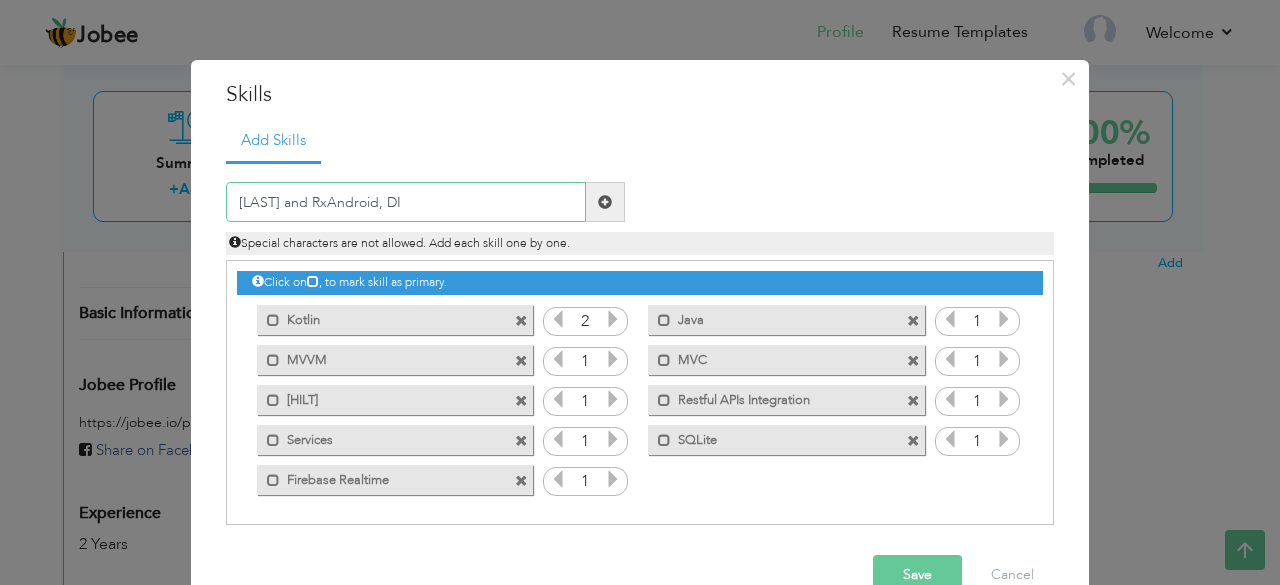 drag, startPoint x: 376, startPoint y: 200, endPoint x: 408, endPoint y: 208, distance: 32.984844 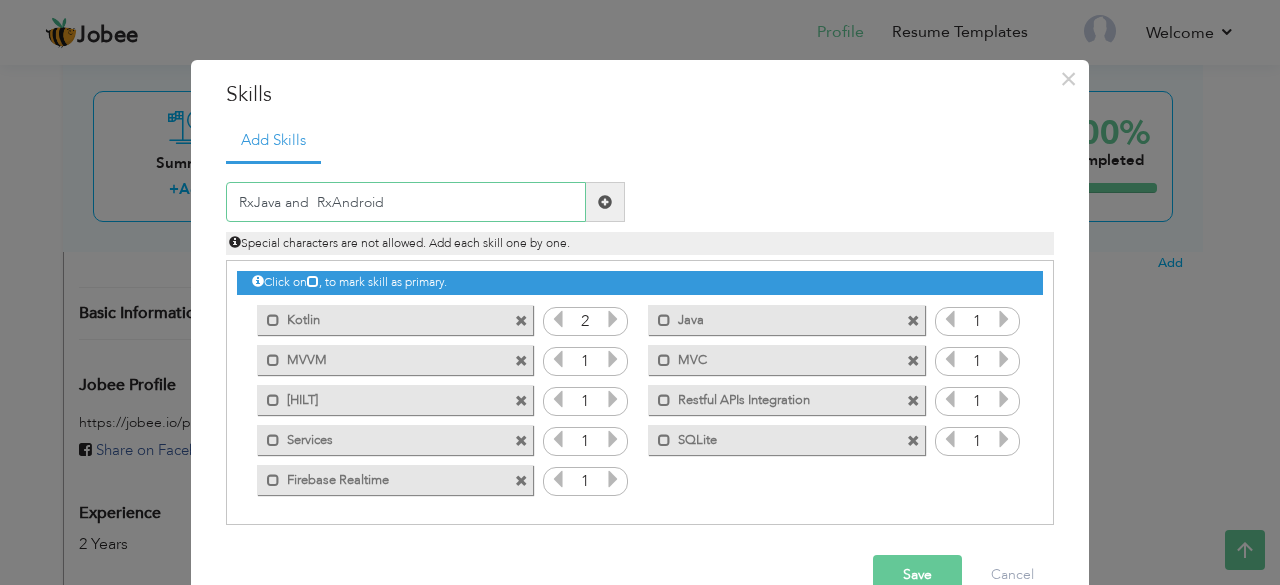 drag, startPoint x: 251, startPoint y: 198, endPoint x: 240, endPoint y: 196, distance: 11.18034 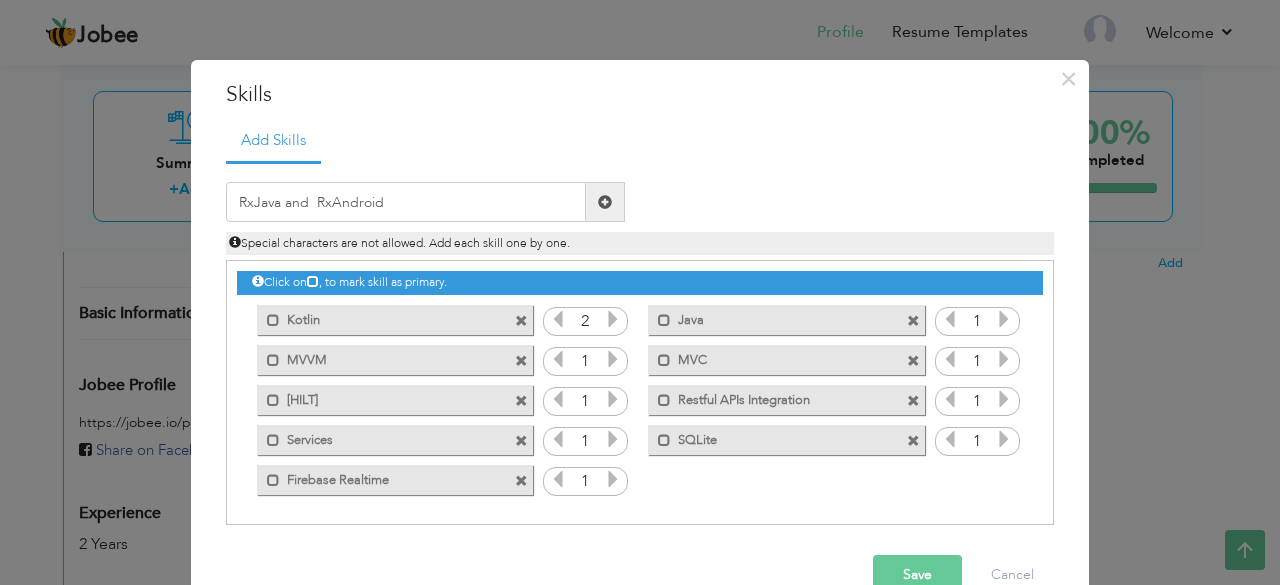 click on "Save" at bounding box center [917, 575] 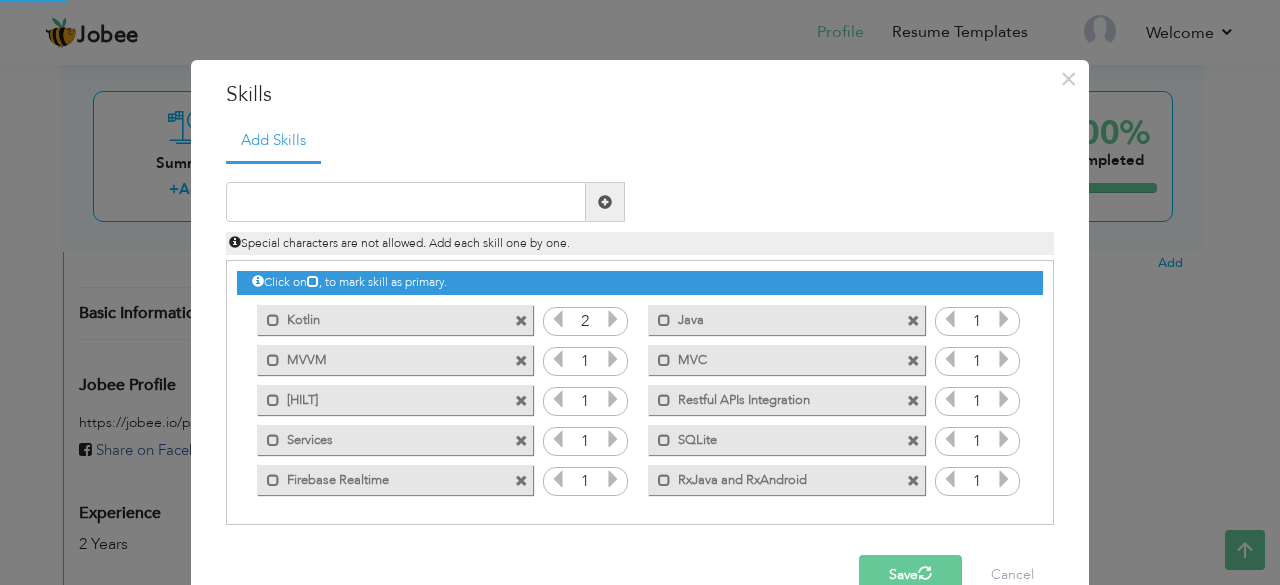 scroll, scrollTop: 44, scrollLeft: 0, axis: vertical 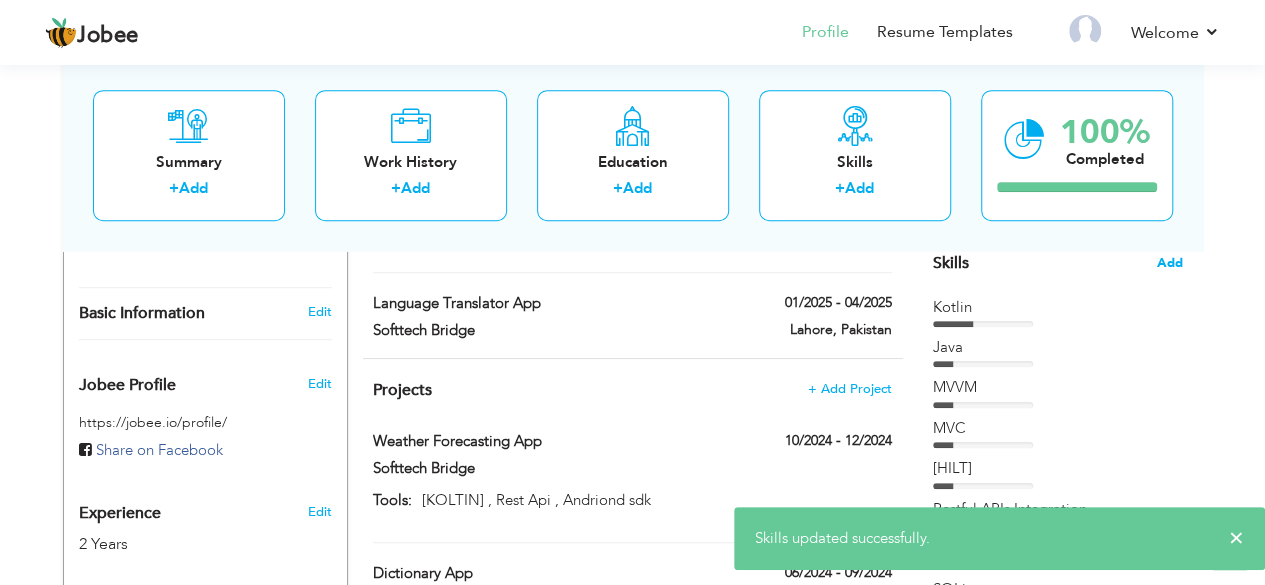 click on "Choose a Template
‹" at bounding box center (1060, 442) 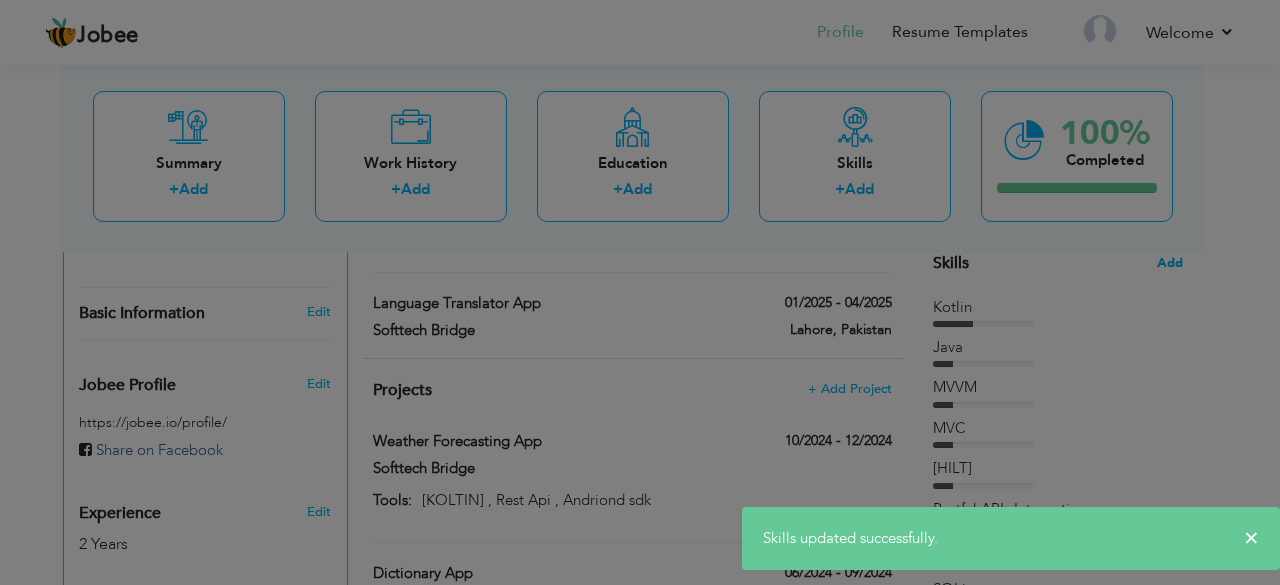 scroll, scrollTop: 0, scrollLeft: 0, axis: both 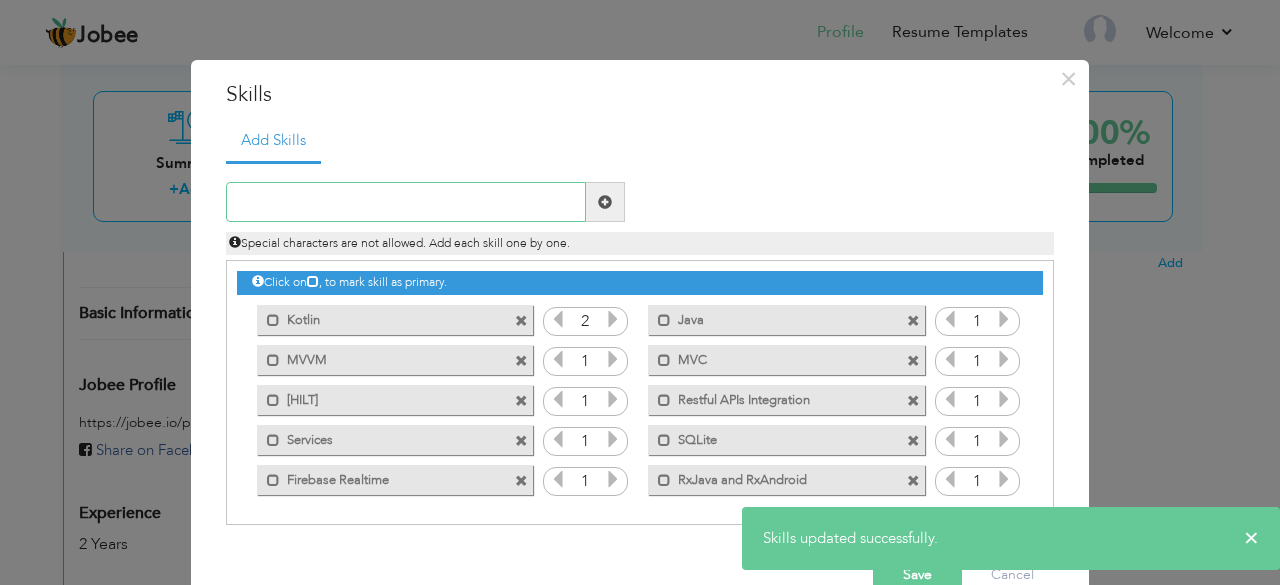 paste on "DI" 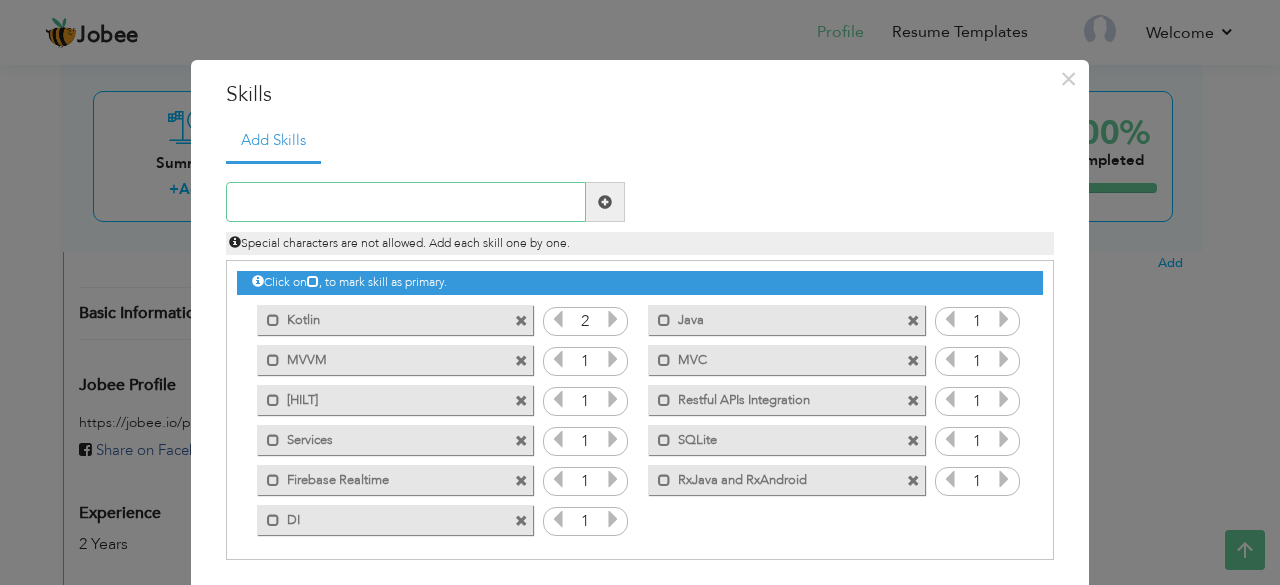 scroll, scrollTop: 4, scrollLeft: 0, axis: vertical 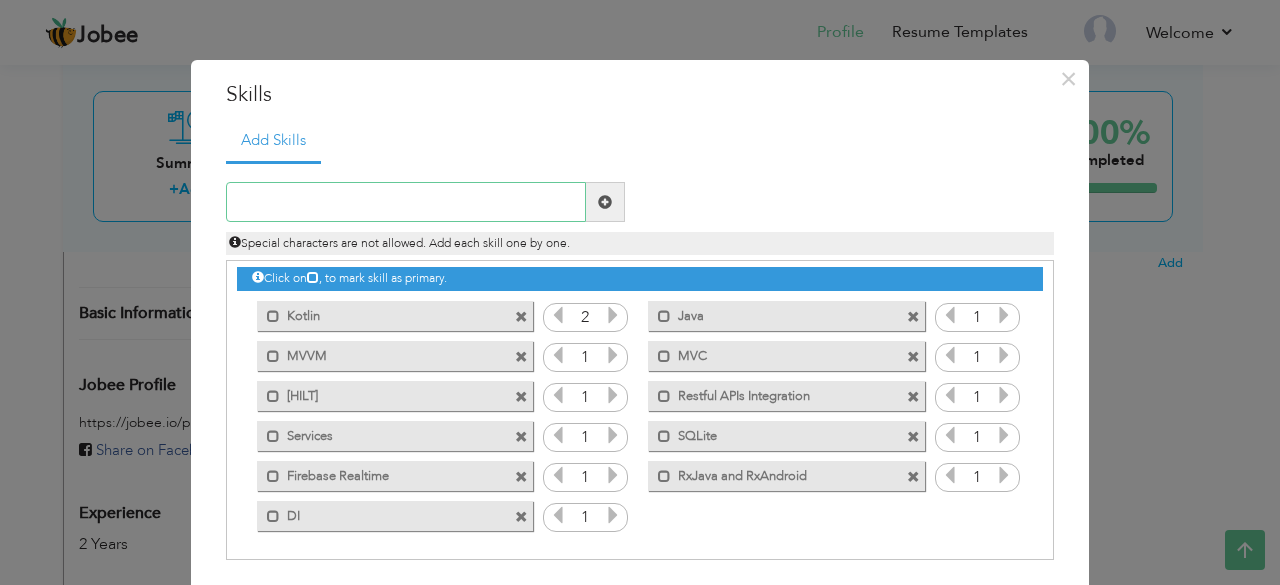 click at bounding box center [406, 202] 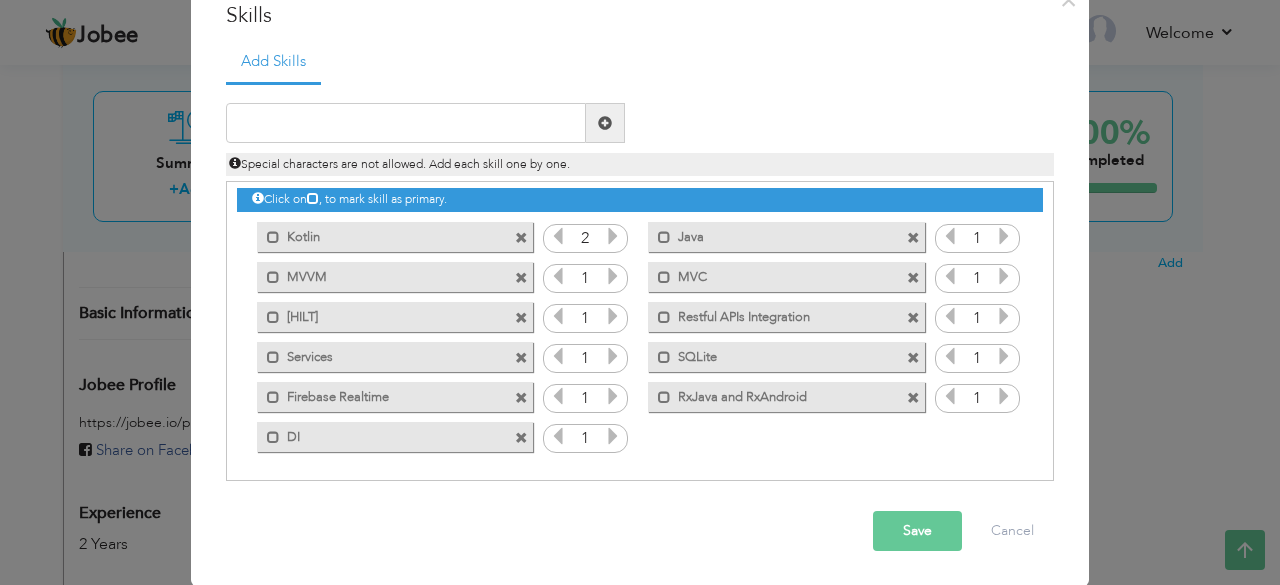 click on "Save" at bounding box center (917, 531) 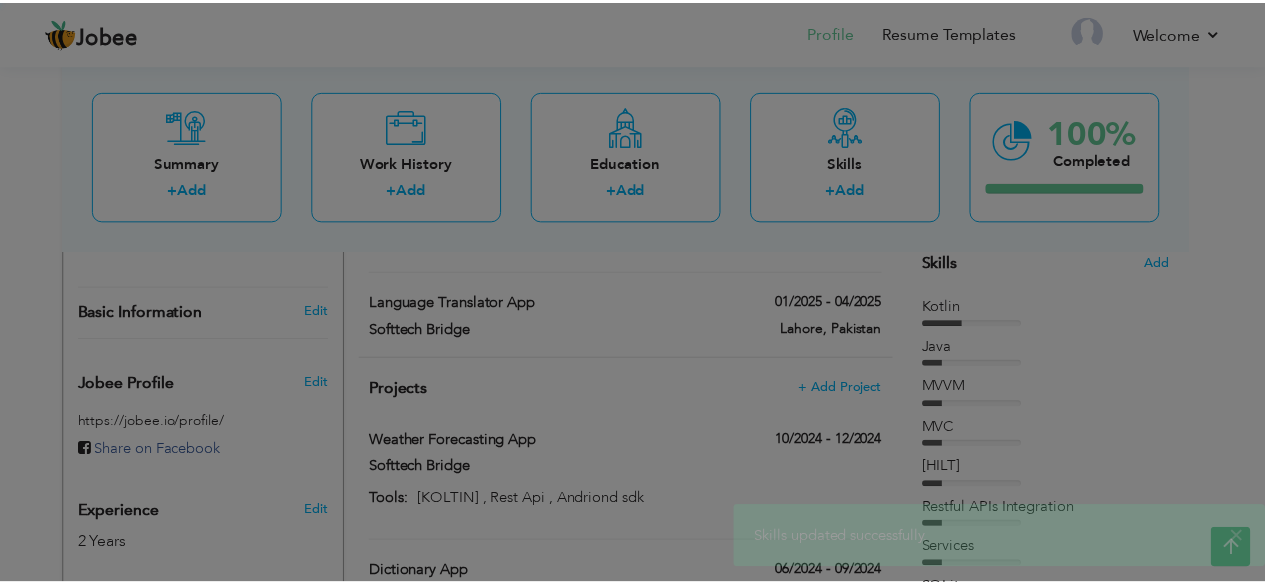 scroll, scrollTop: 0, scrollLeft: 0, axis: both 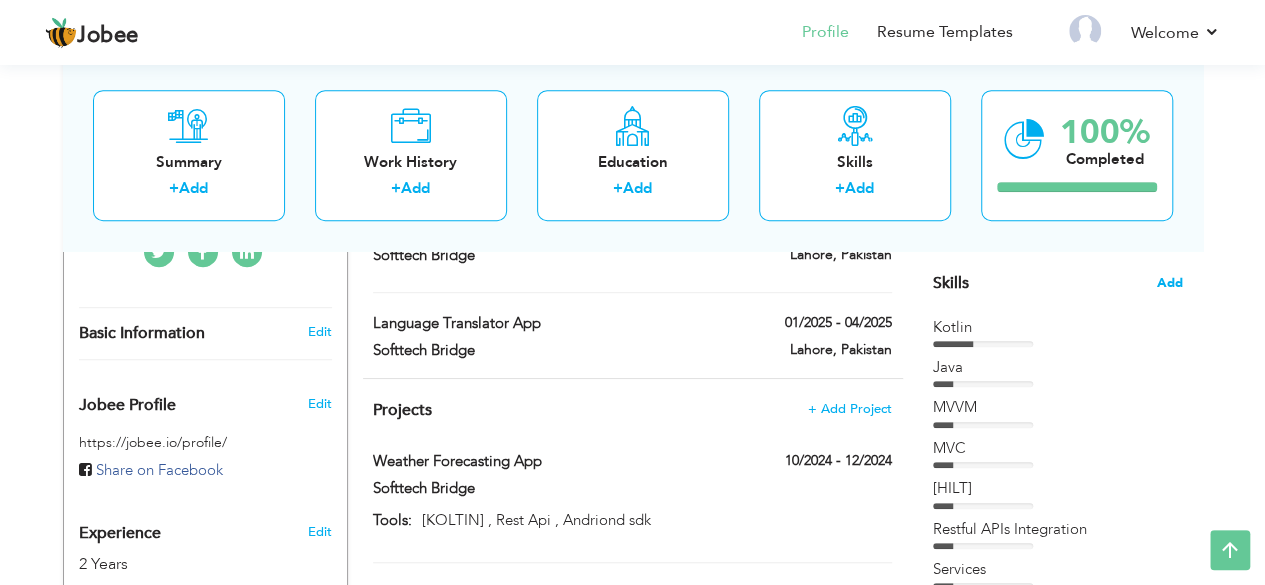 click on "Add" at bounding box center (1170, 283) 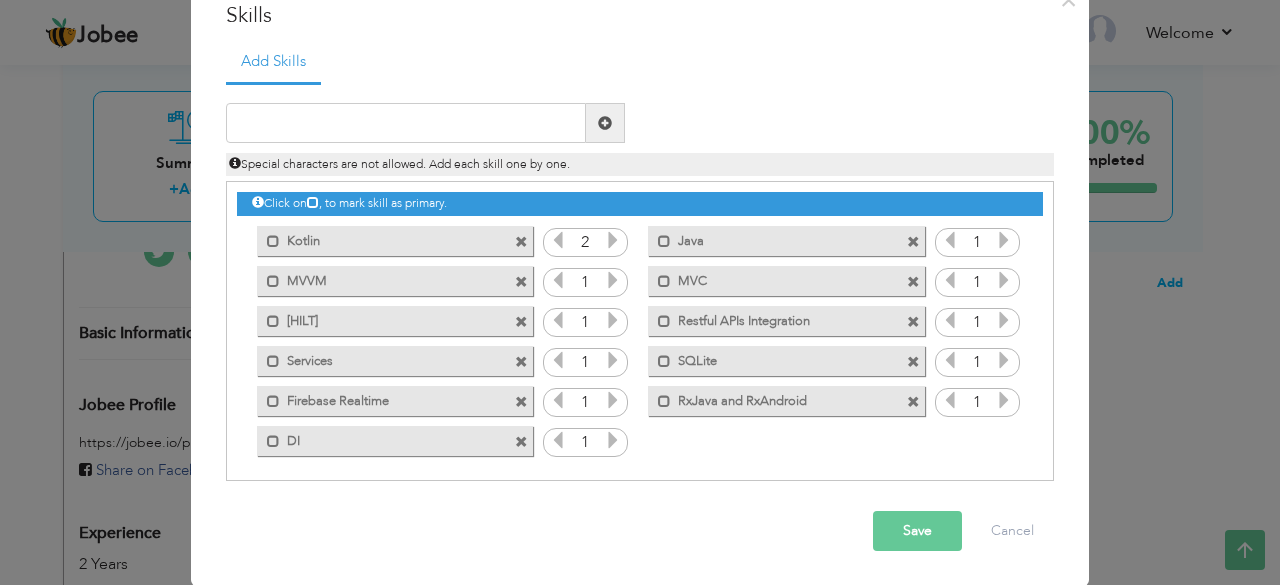 scroll, scrollTop: 0, scrollLeft: 0, axis: both 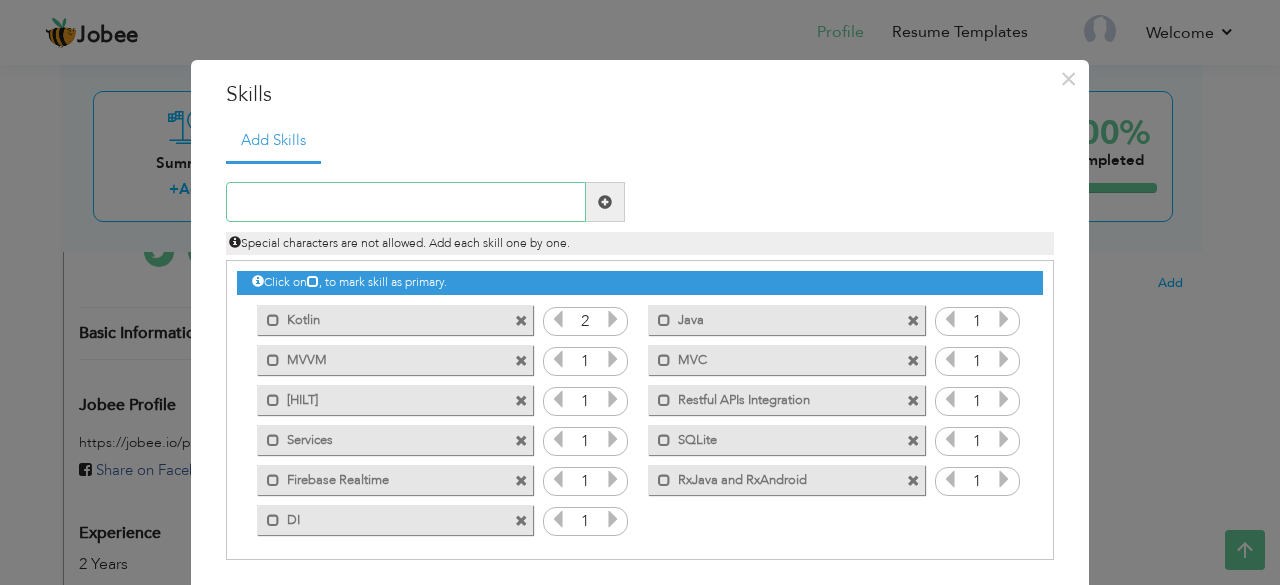 click at bounding box center [406, 202] 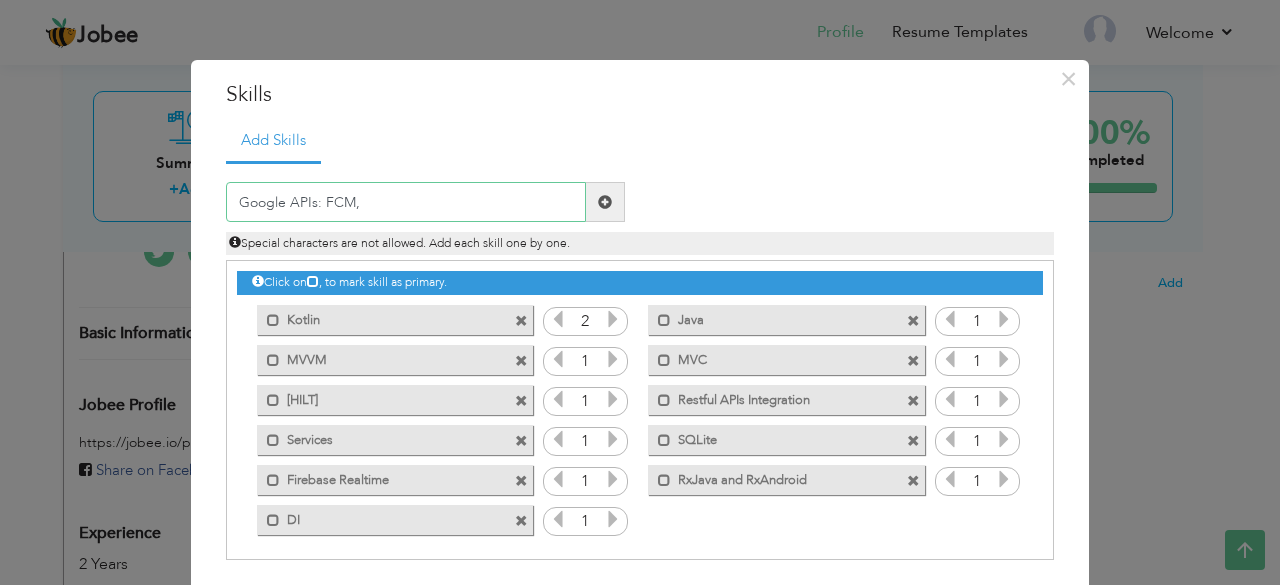 type on "Google APIs: FCM," 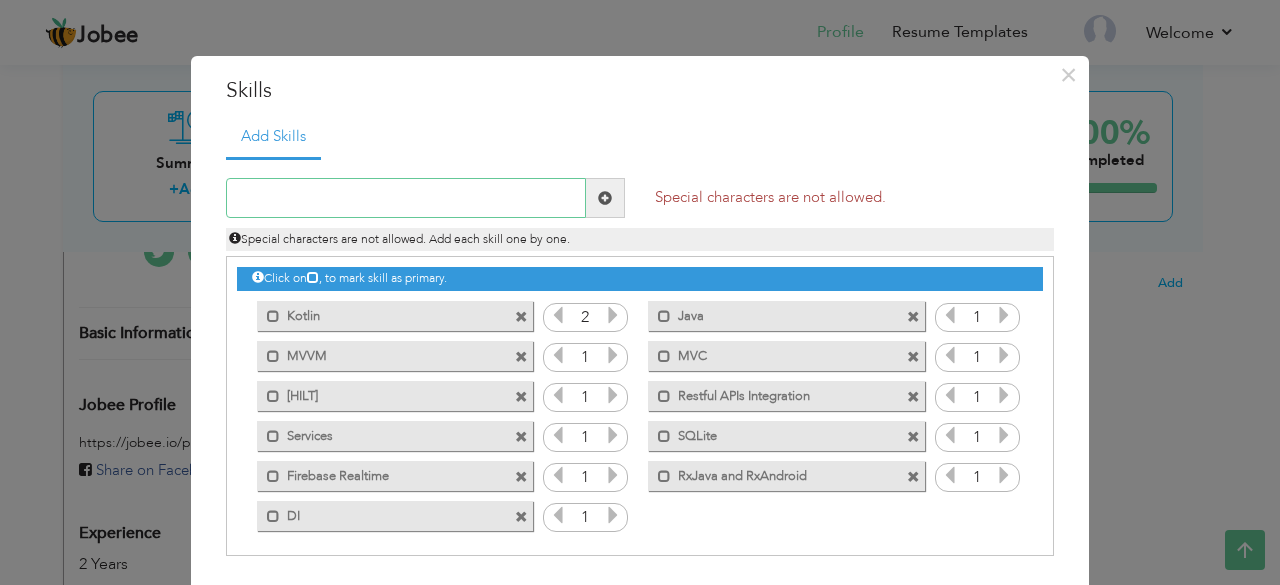 scroll, scrollTop: 0, scrollLeft: 0, axis: both 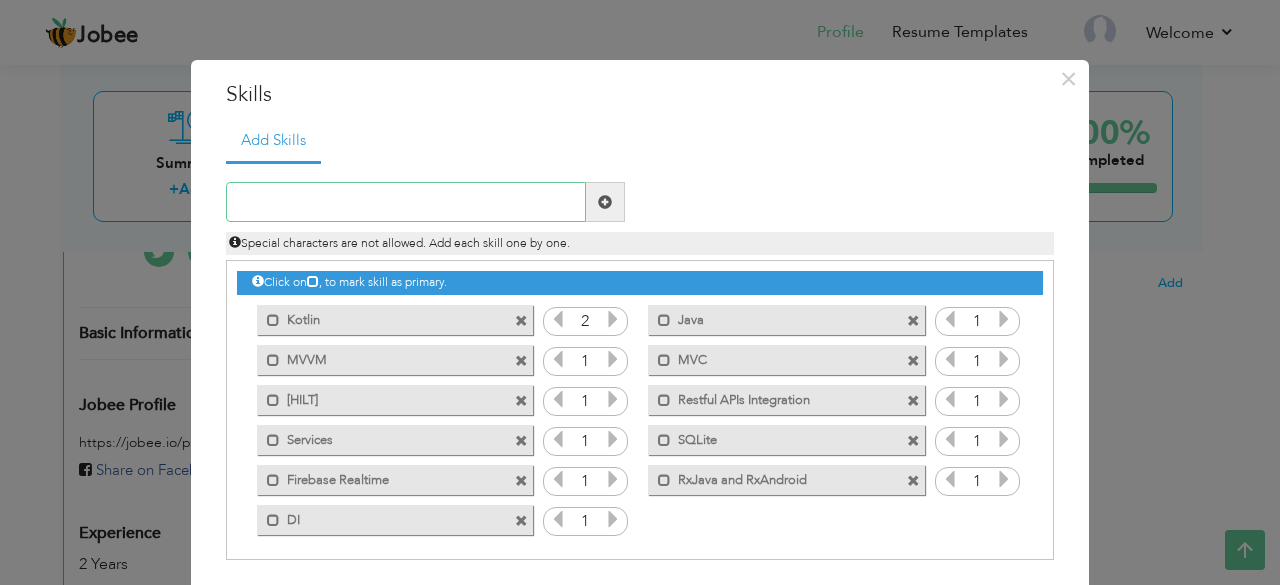 paste on "Firebase Analytics & Crashlytics" 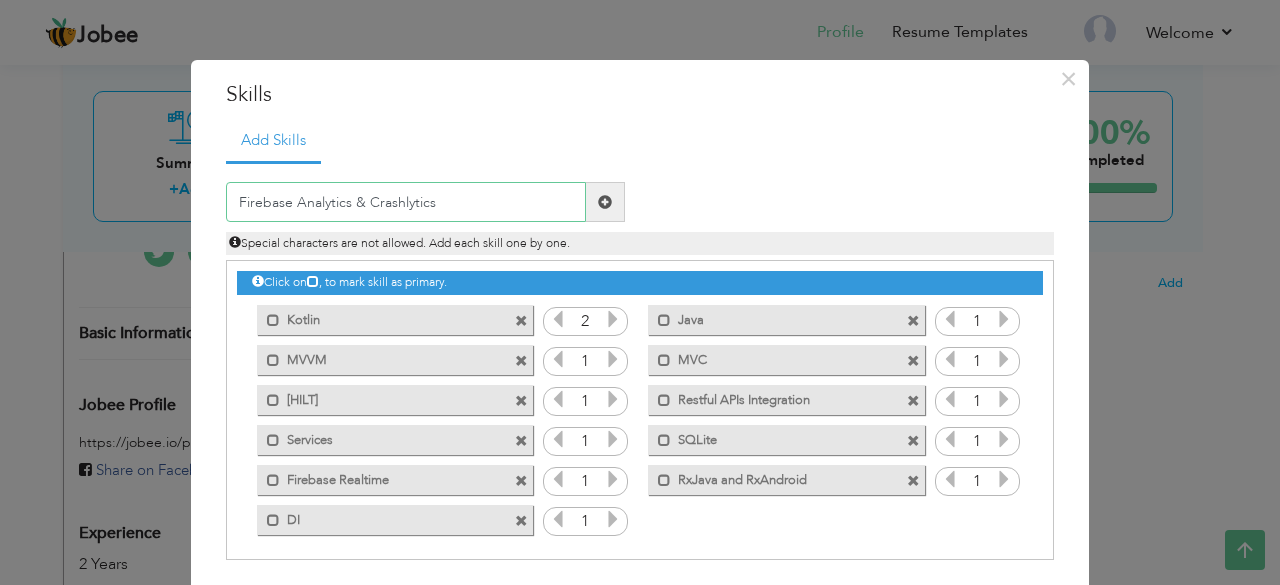 click on "Firebase Analytics & Crashlytics" at bounding box center (406, 202) 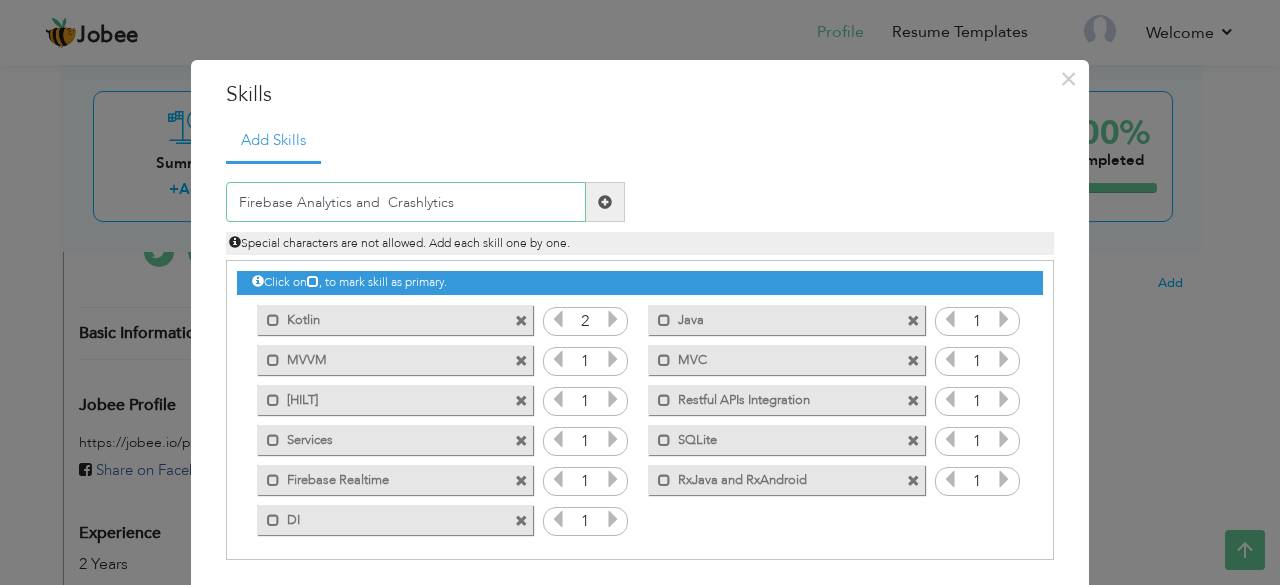 click on "Firebase Analytics and  Crashlytics" at bounding box center (406, 202) 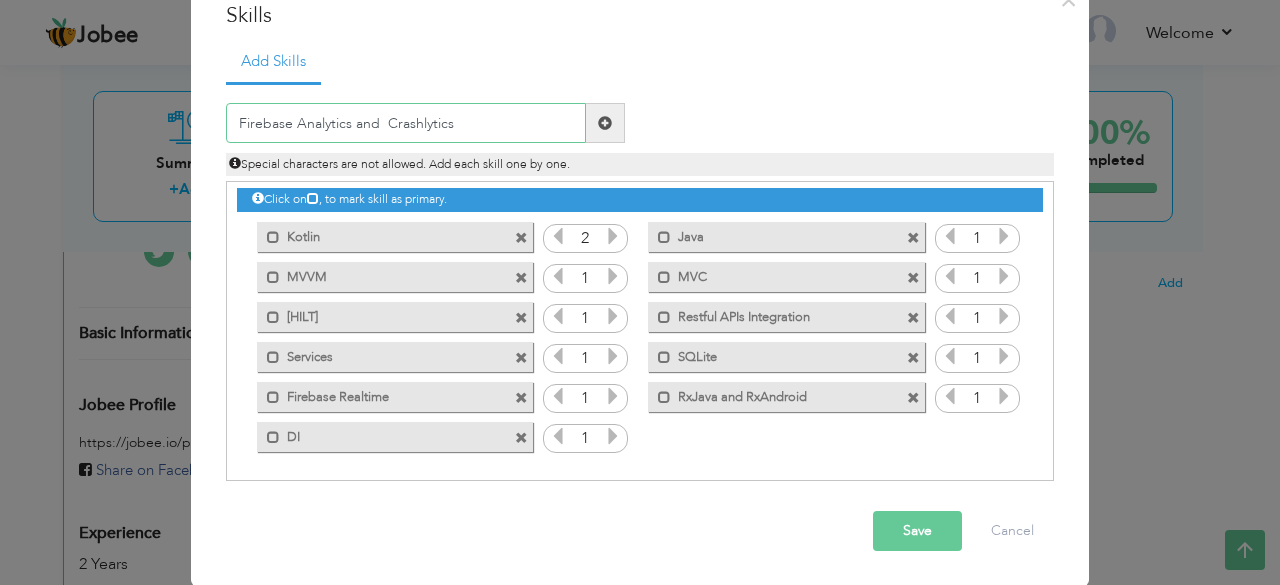 scroll, scrollTop: 78, scrollLeft: 0, axis: vertical 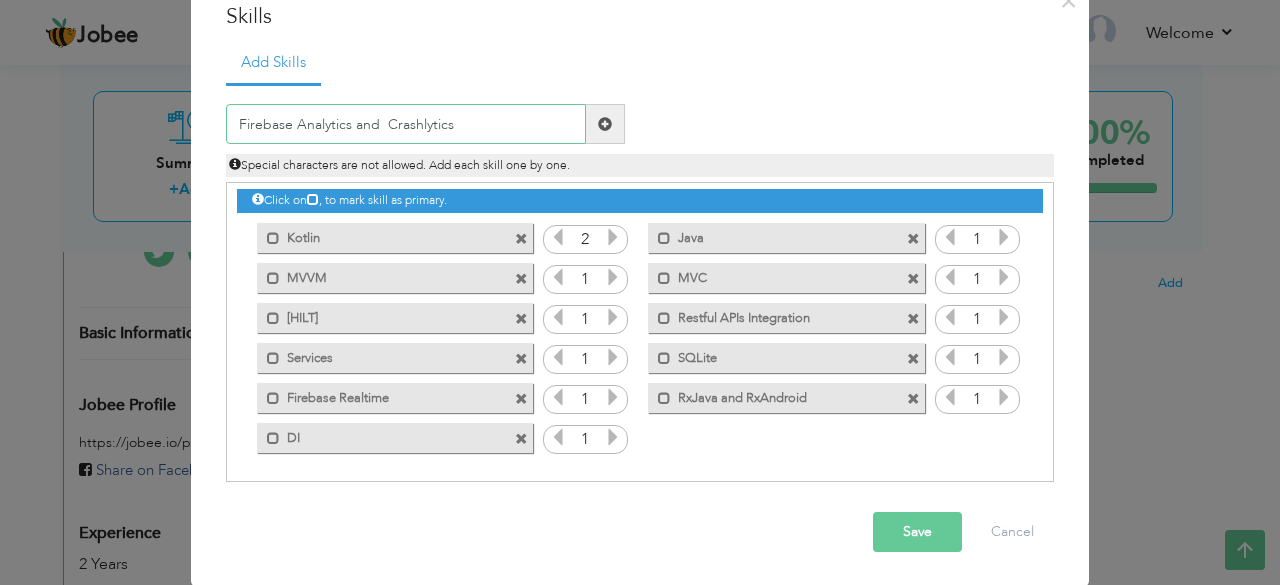 type on "Firebase Analytics and  Crashlytics" 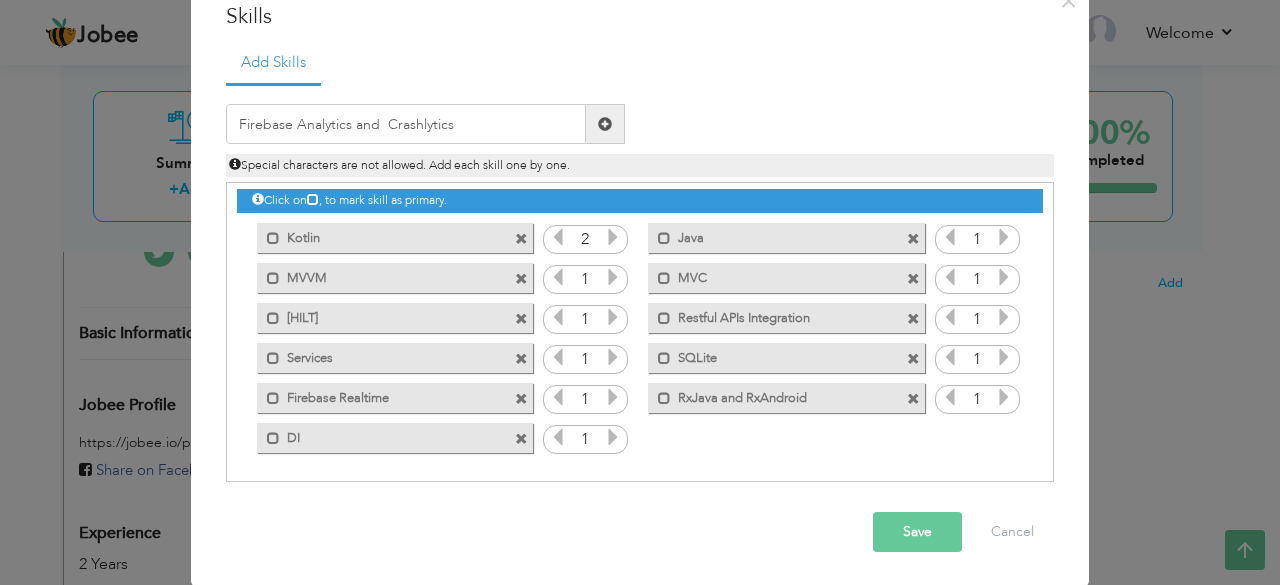 click on "Save" at bounding box center (917, 532) 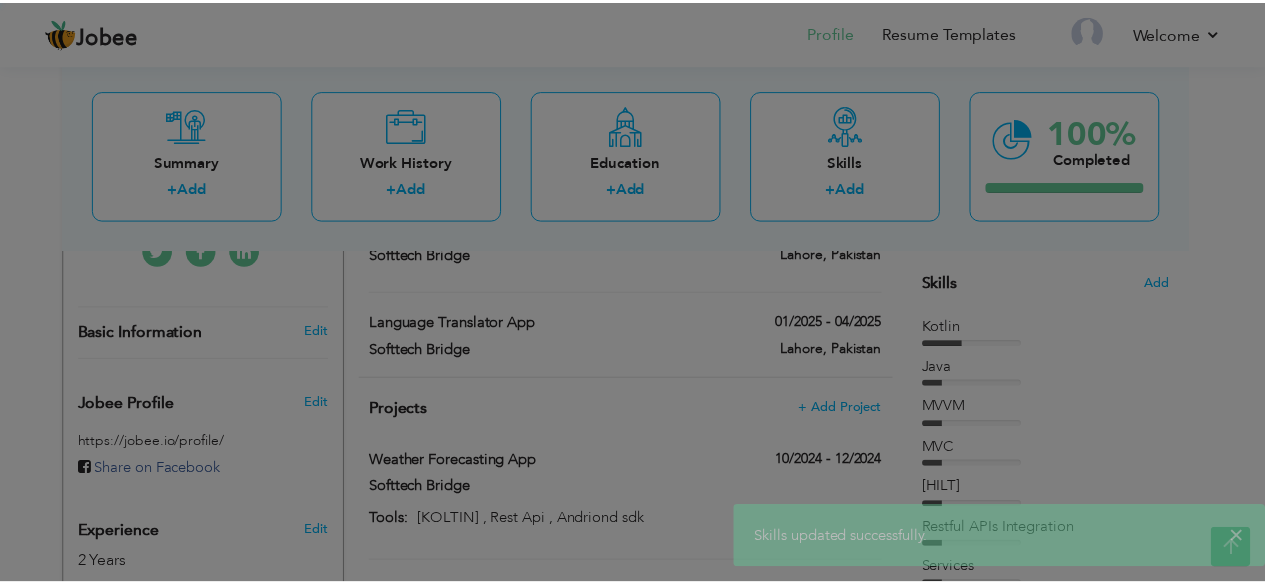 scroll, scrollTop: 0, scrollLeft: 0, axis: both 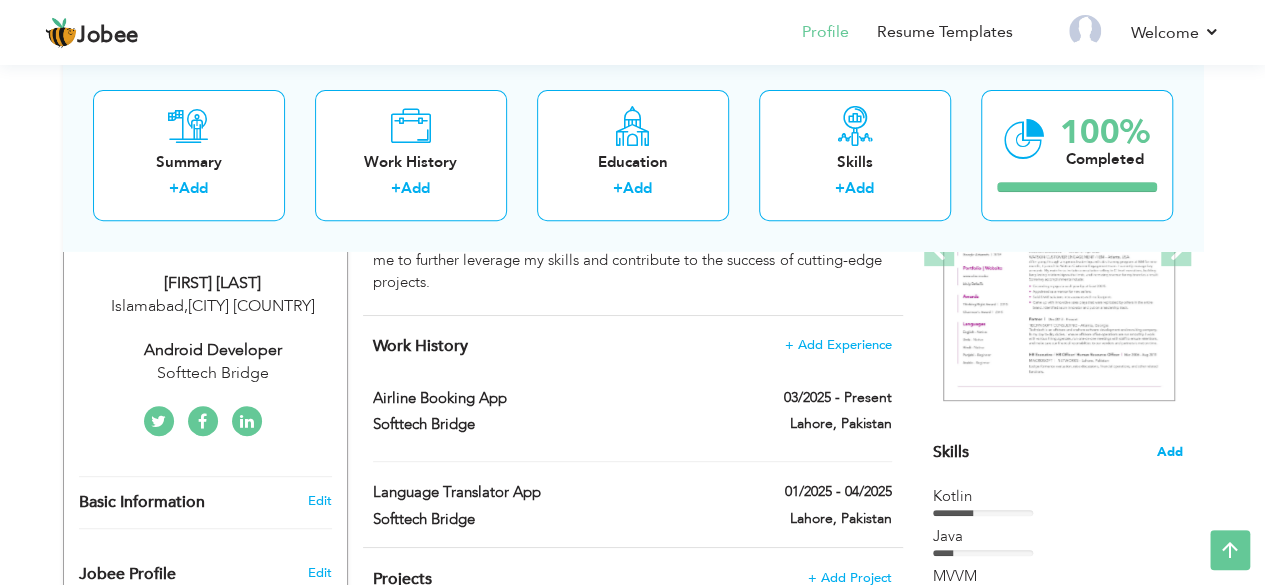 click on "Add" at bounding box center (1170, 452) 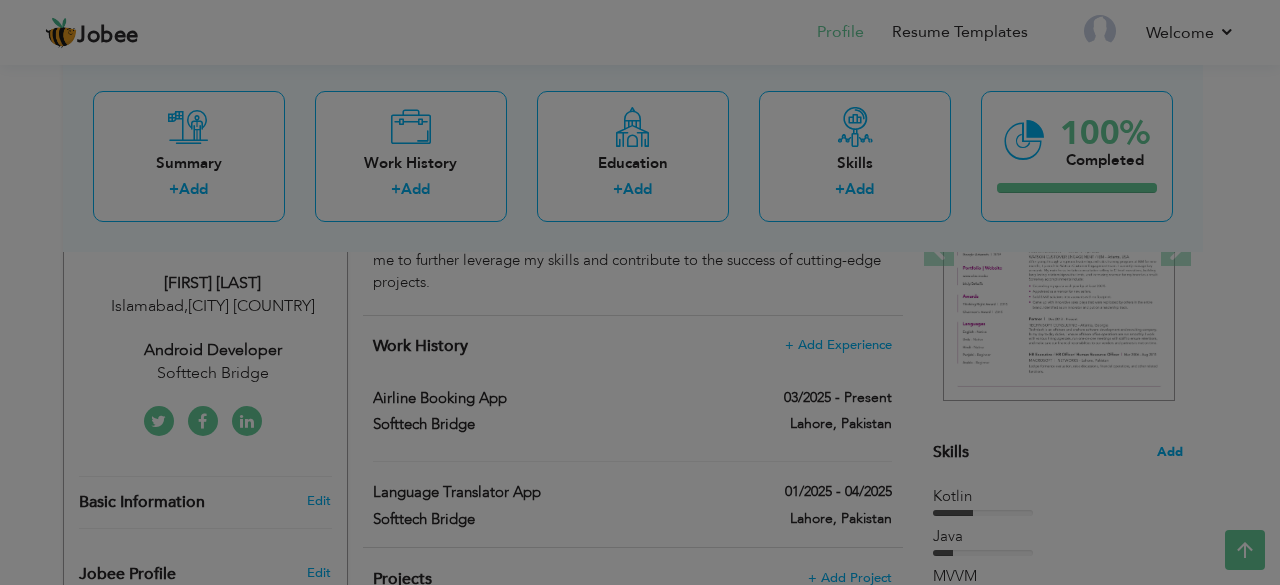scroll, scrollTop: 0, scrollLeft: 0, axis: both 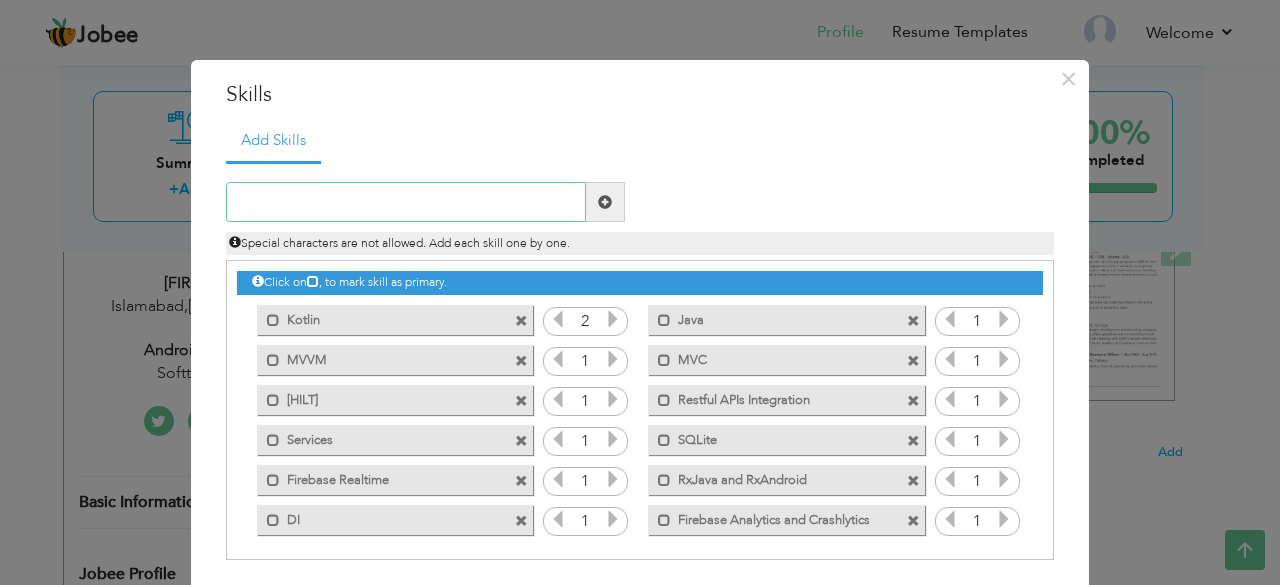 paste on "Firebase Analytics & Crashlytics" 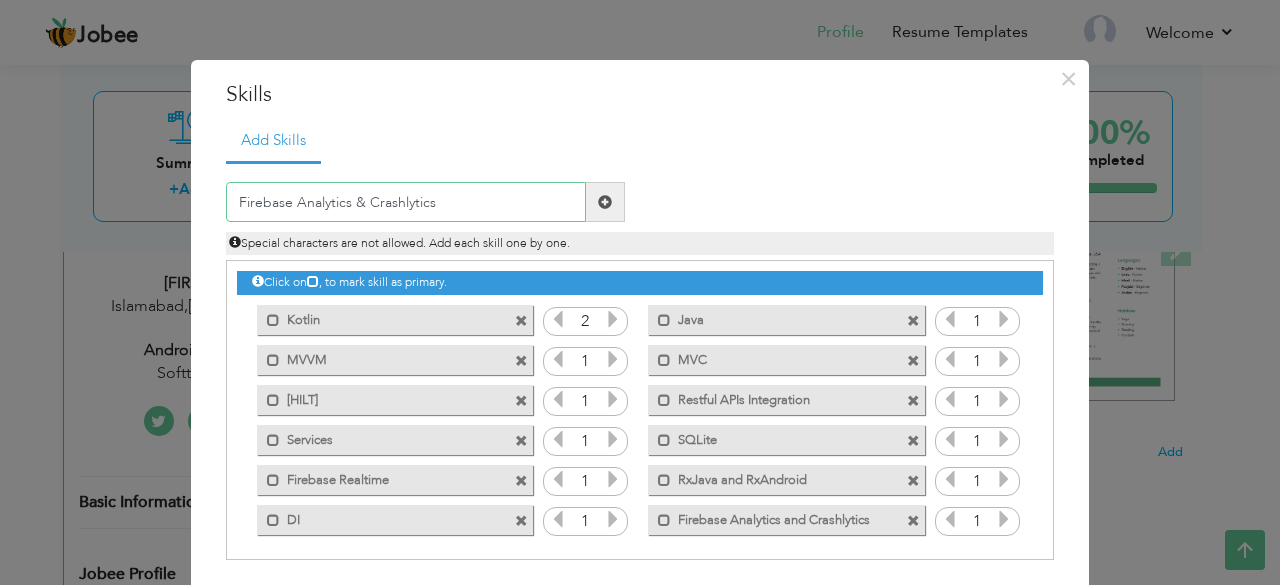 paste on "Google APIs: FCM," 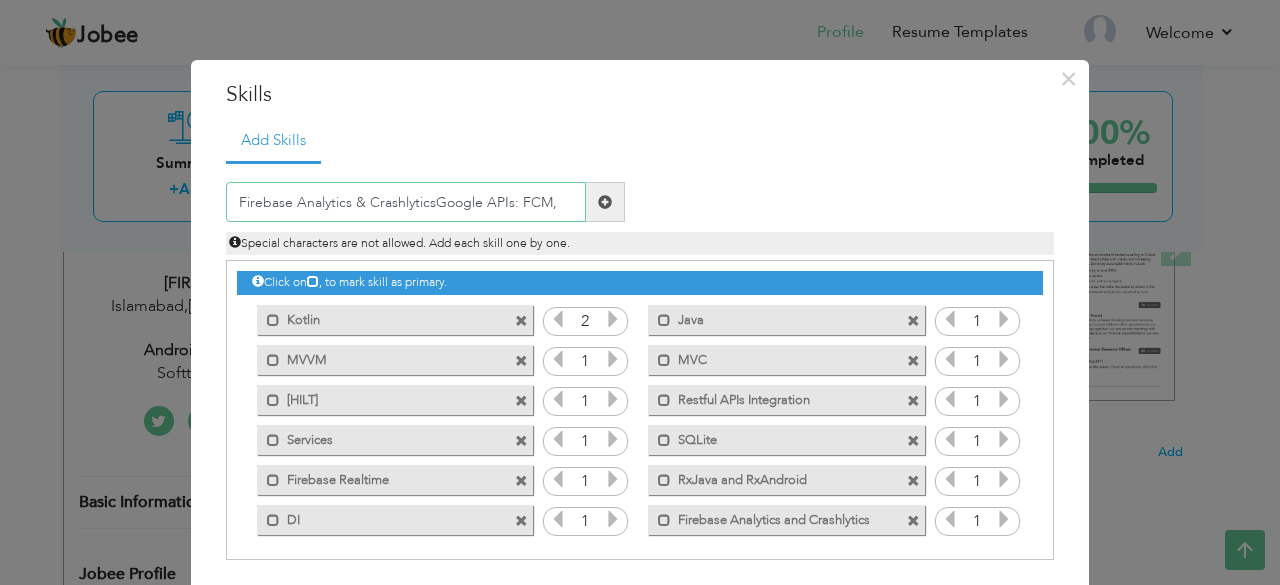 click on "Firebase Analytics & CrashlyticsGoogle APIs: FCM," at bounding box center [406, 202] 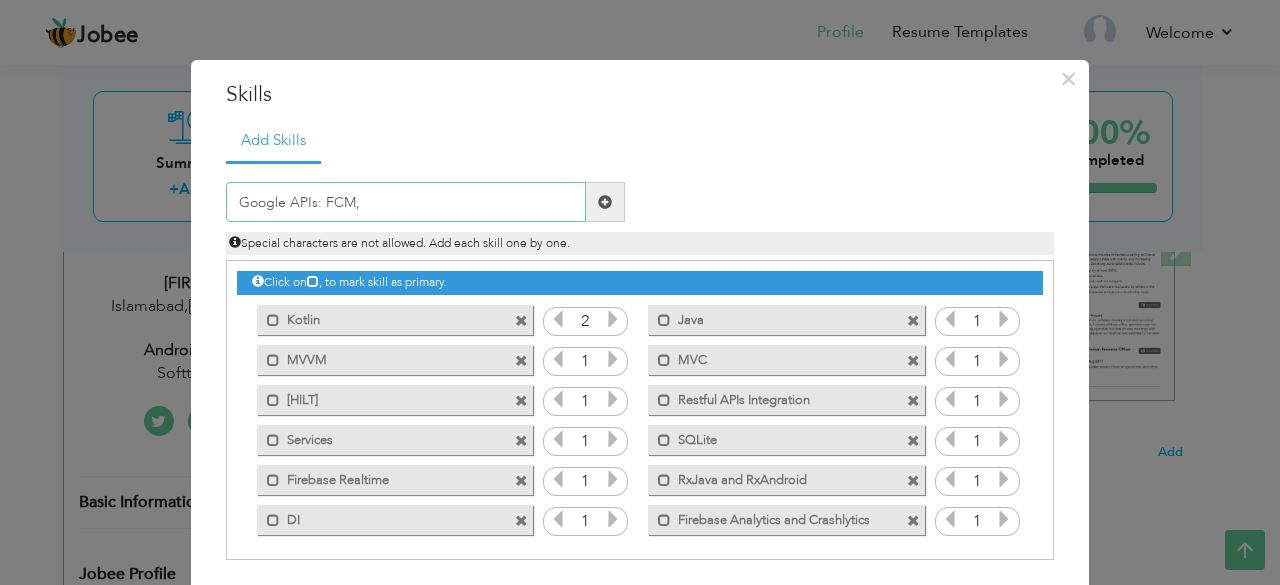 click on "Google APIs: FCM," at bounding box center [406, 202] 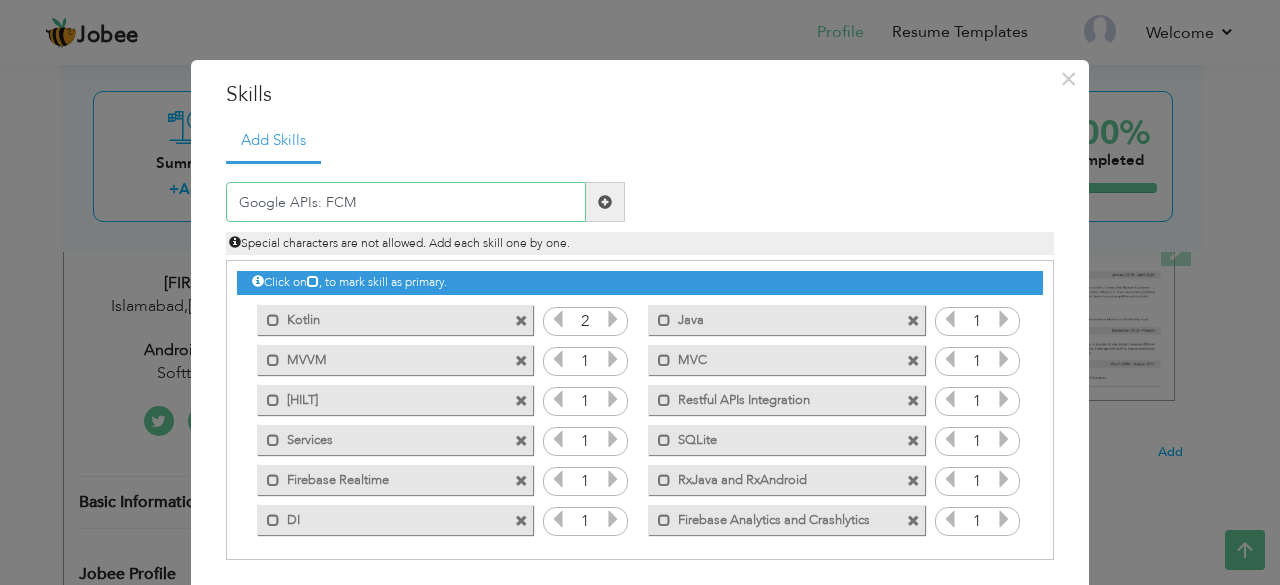 click on "Google APIs: FCM" at bounding box center [406, 202] 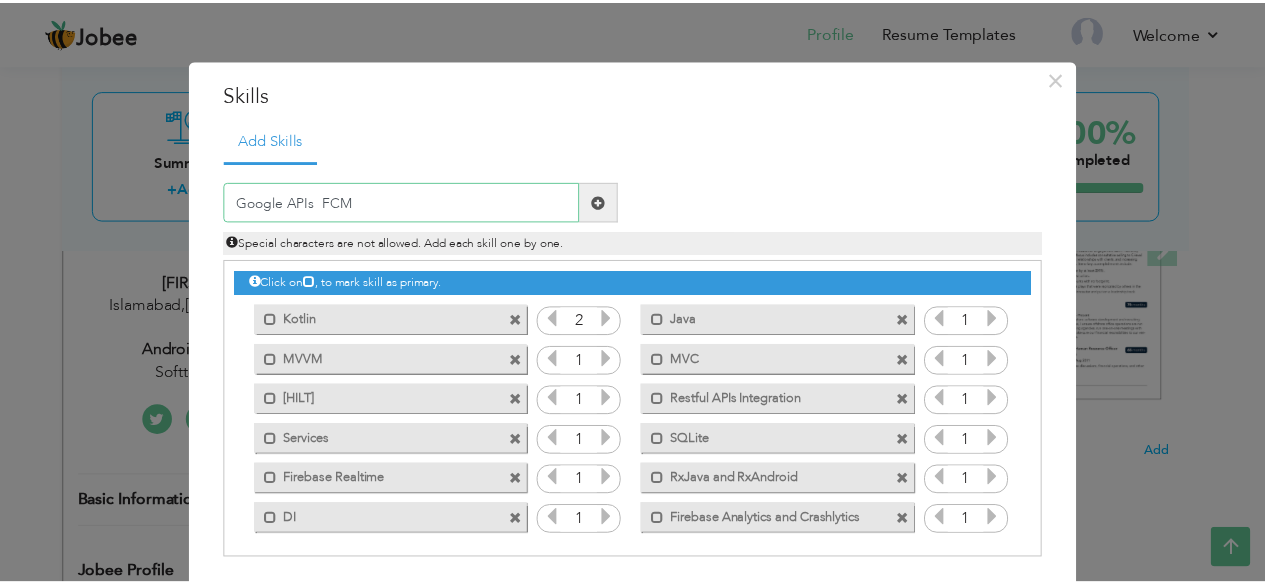 scroll, scrollTop: 79, scrollLeft: 0, axis: vertical 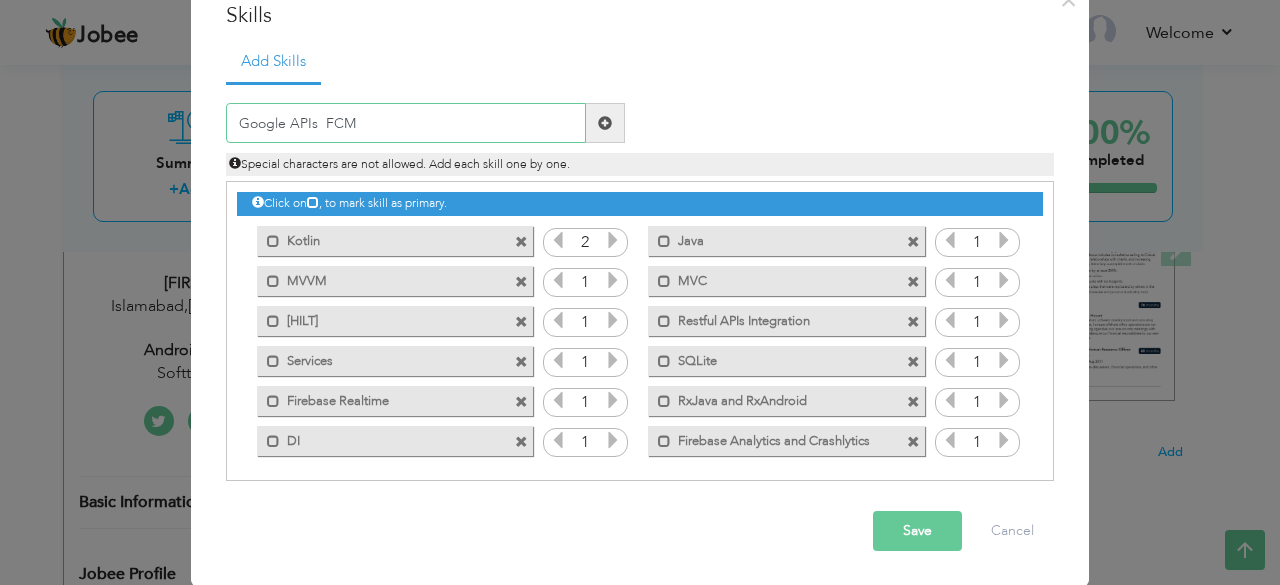 type on "Google APIs  FCM" 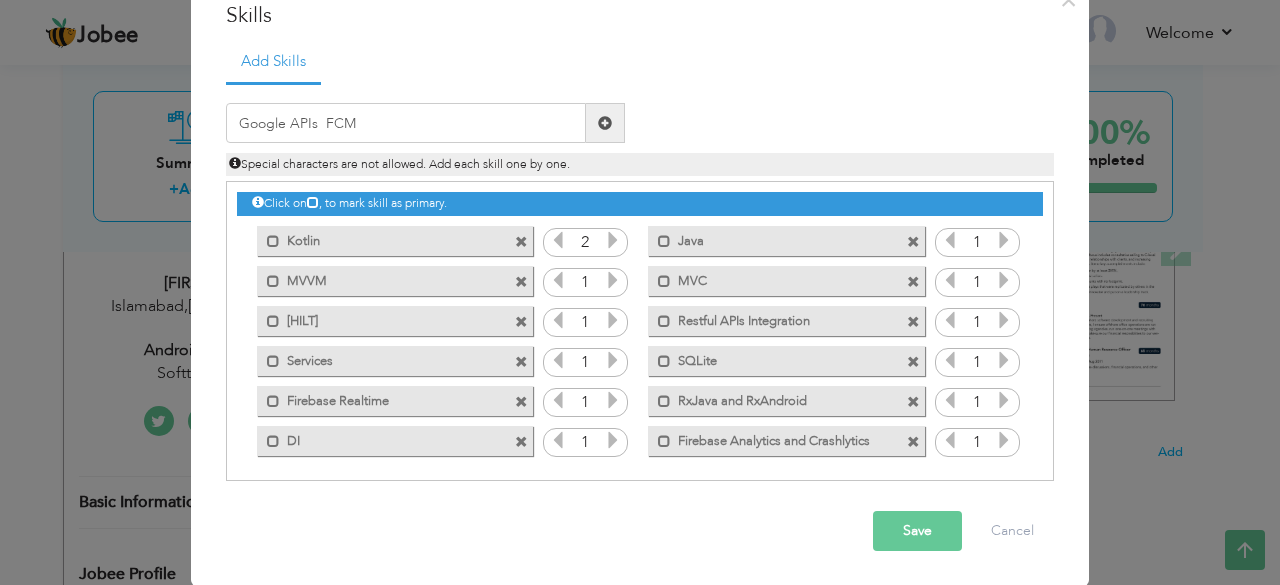 click on "Save" at bounding box center (917, 531) 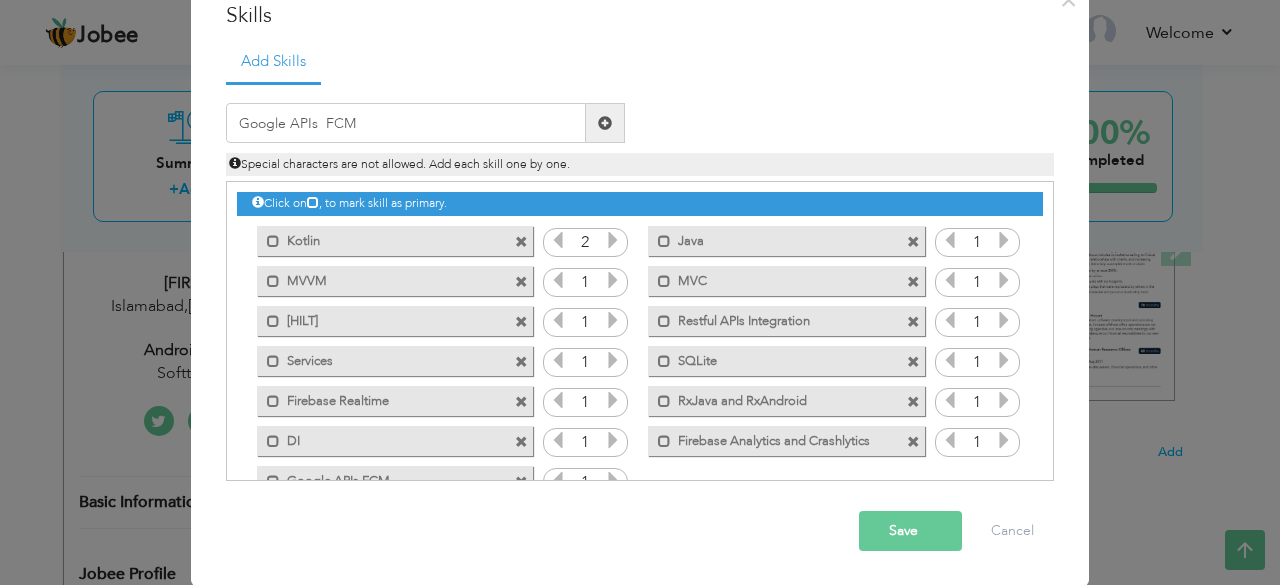type 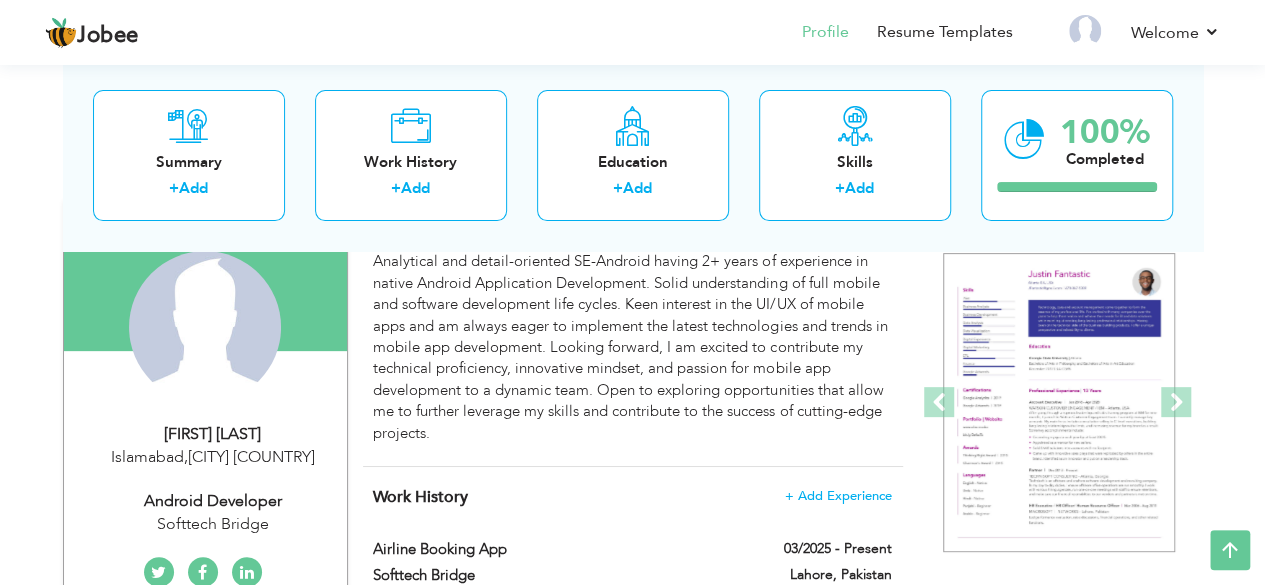 scroll, scrollTop: 154, scrollLeft: 0, axis: vertical 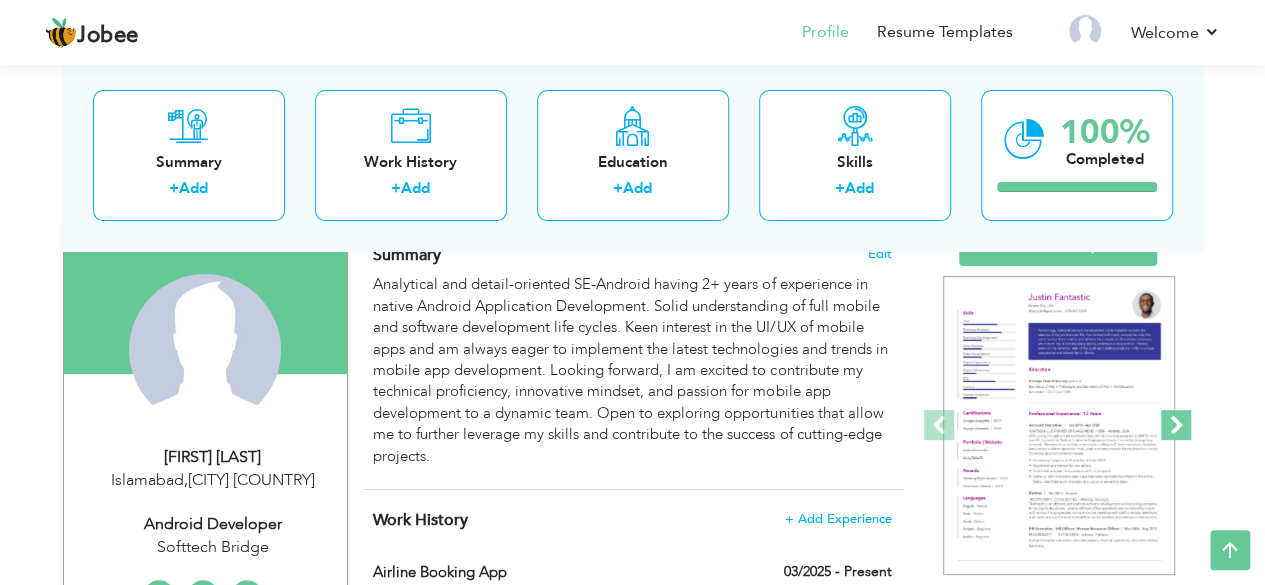 click at bounding box center (1176, 425) 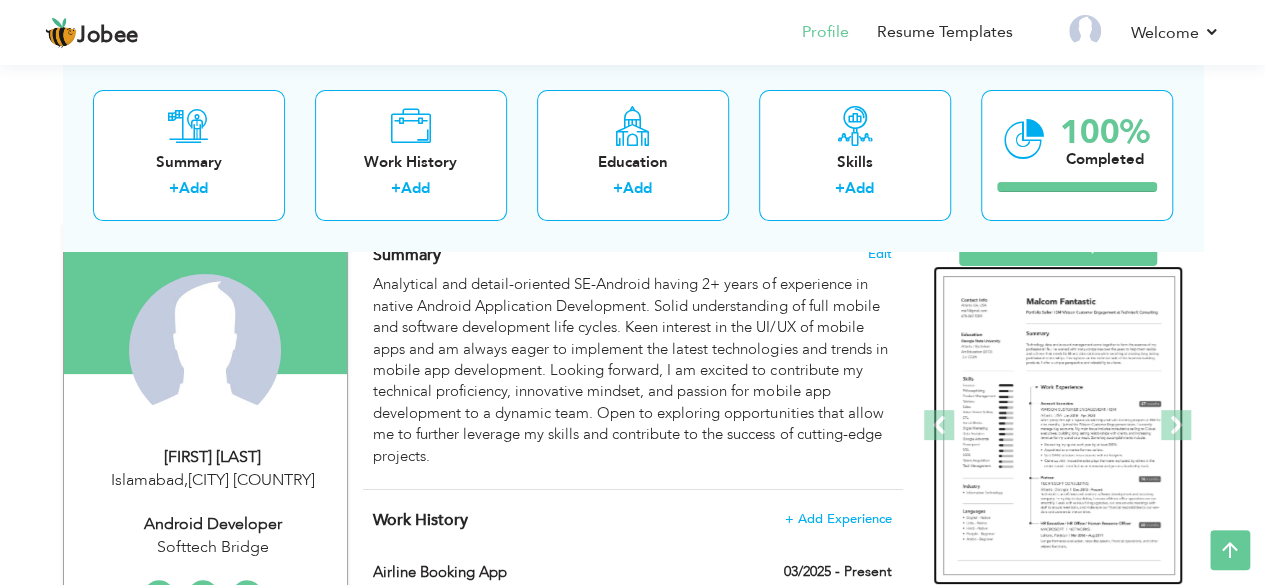 click at bounding box center (1059, 426) 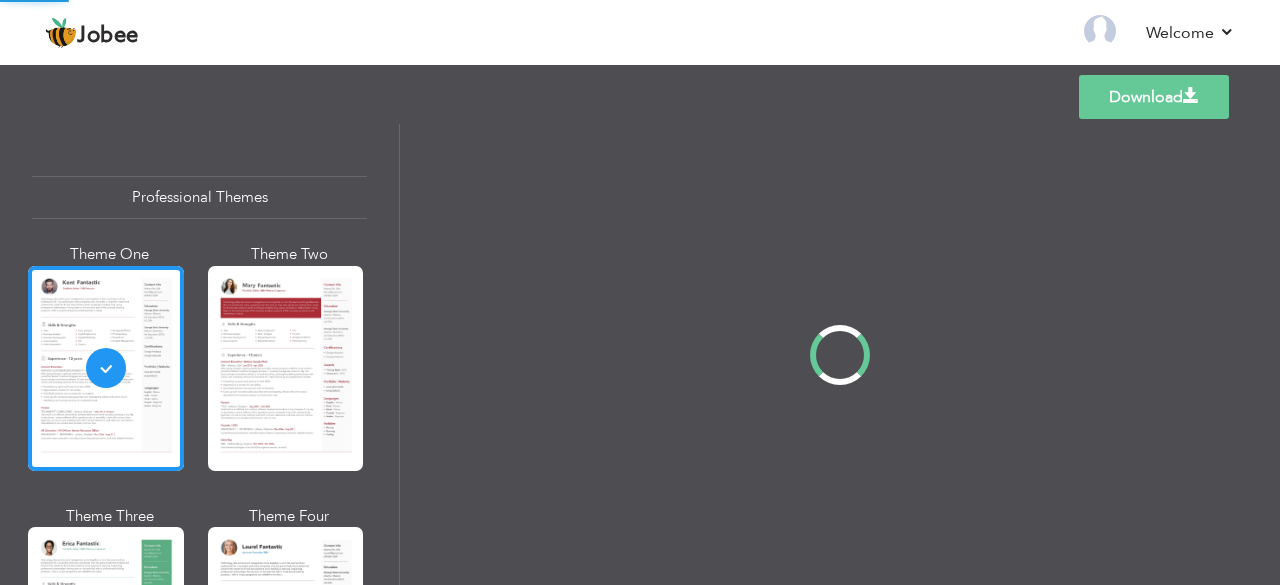 scroll, scrollTop: 0, scrollLeft: 0, axis: both 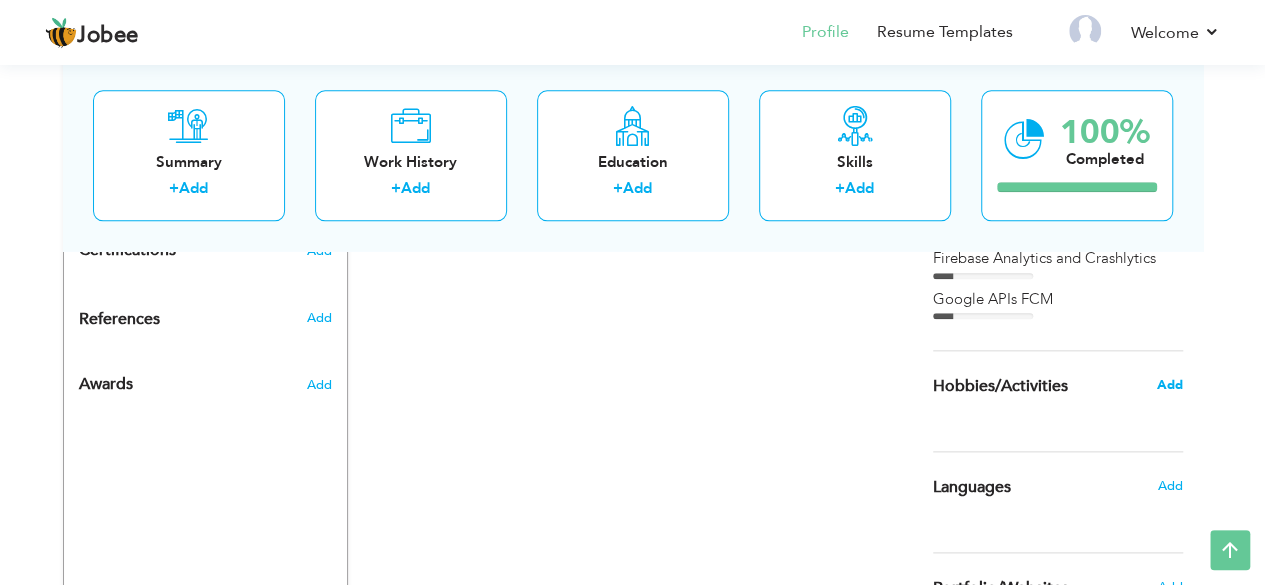 click on "Add" at bounding box center [1169, 385] 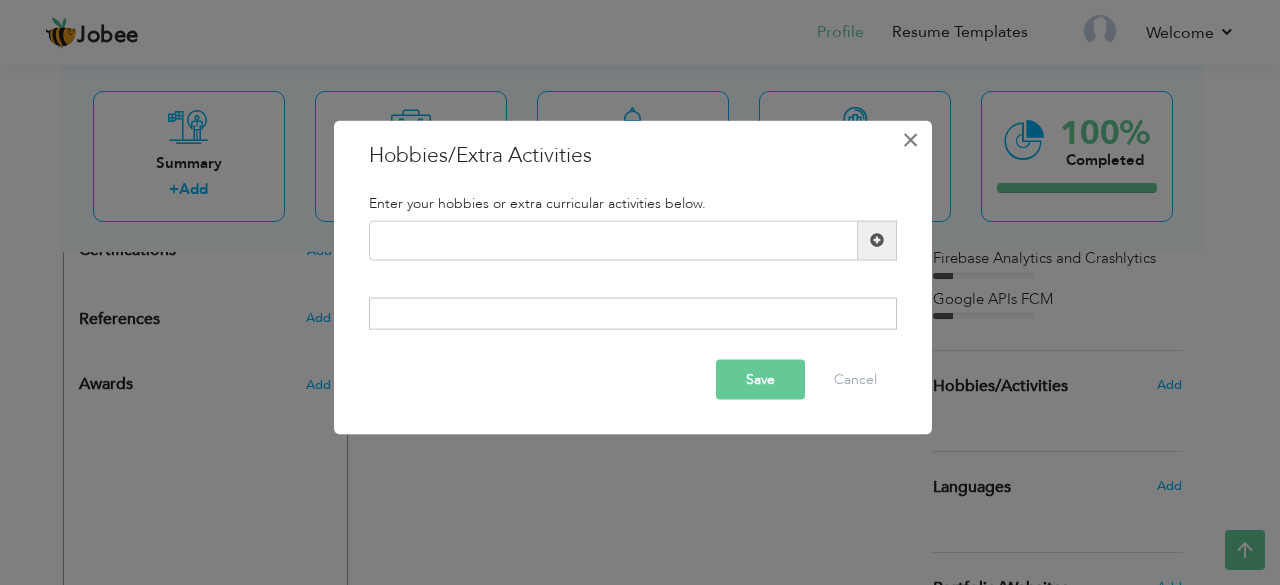 click on "×" at bounding box center [910, 139] 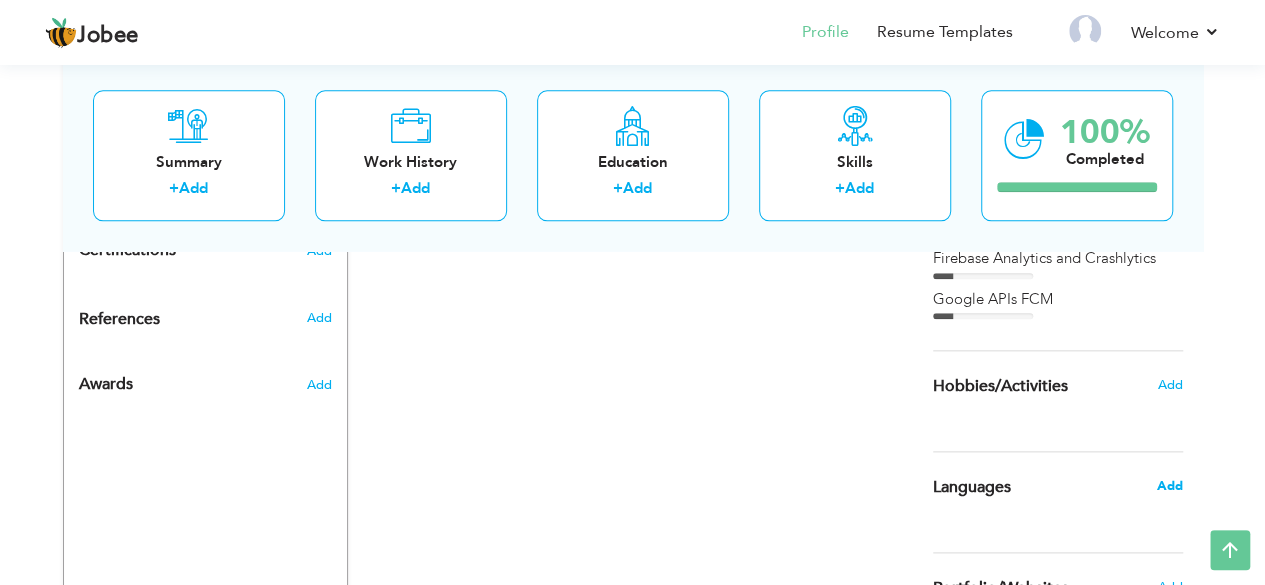 click on "Add" at bounding box center [1169, 486] 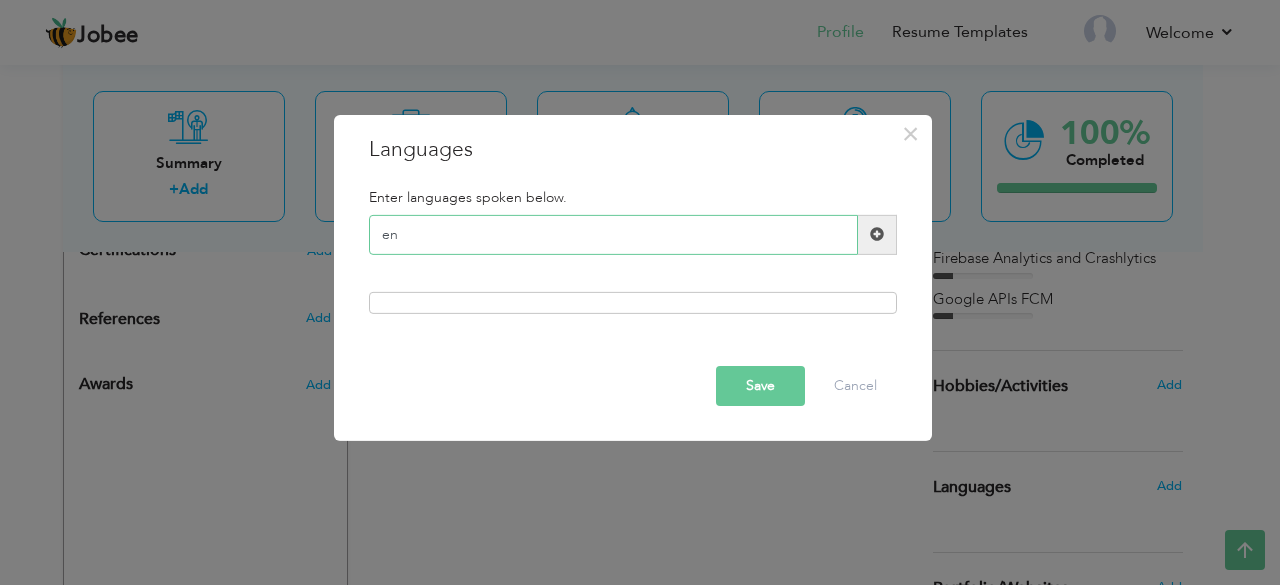 type on "e" 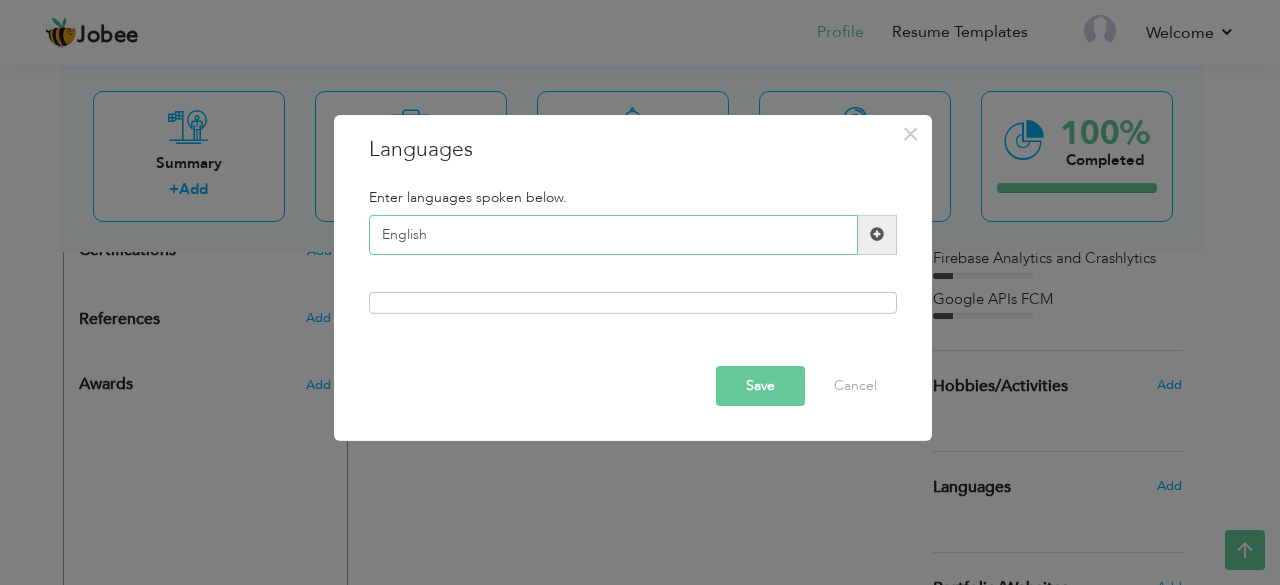 type on "English" 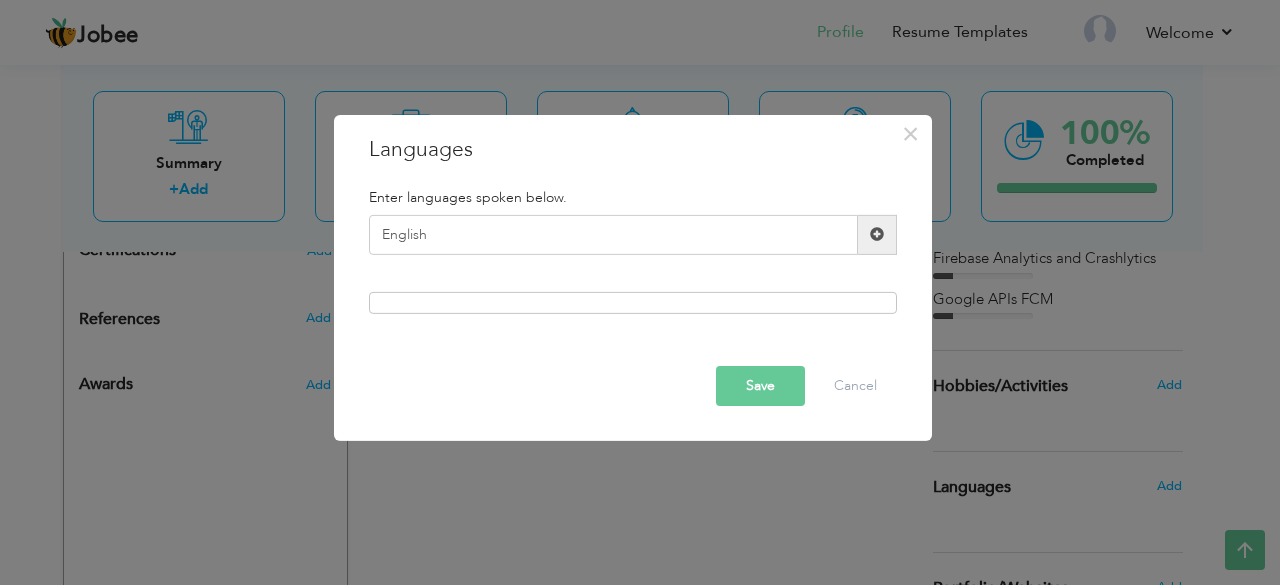 click on "Save" at bounding box center [760, 386] 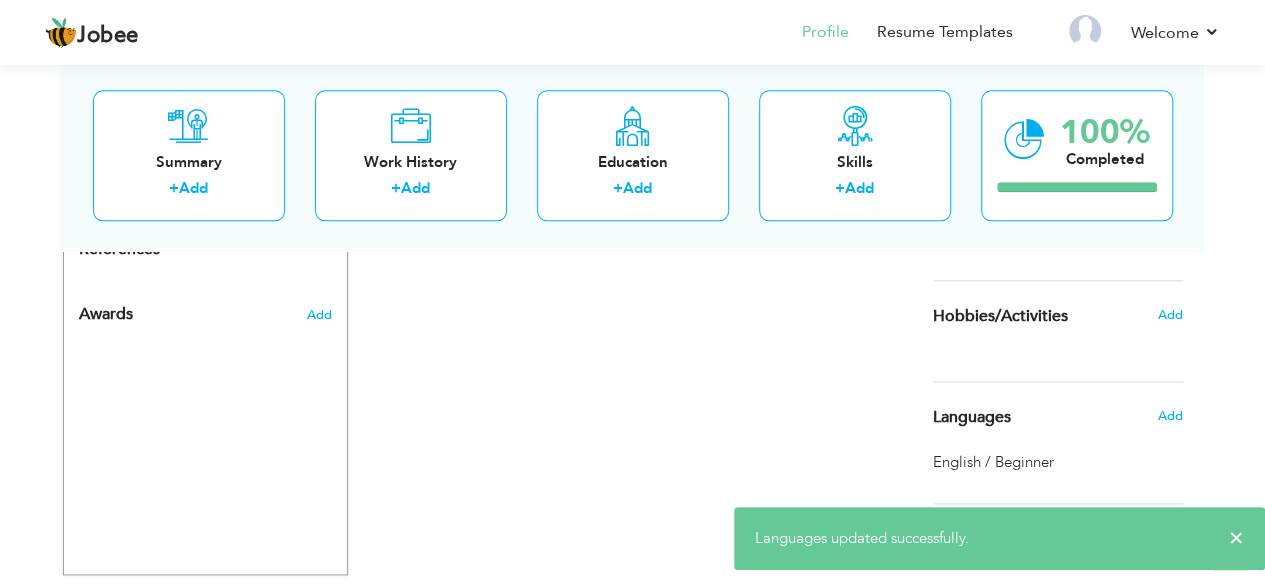 scroll, scrollTop: 1084, scrollLeft: 0, axis: vertical 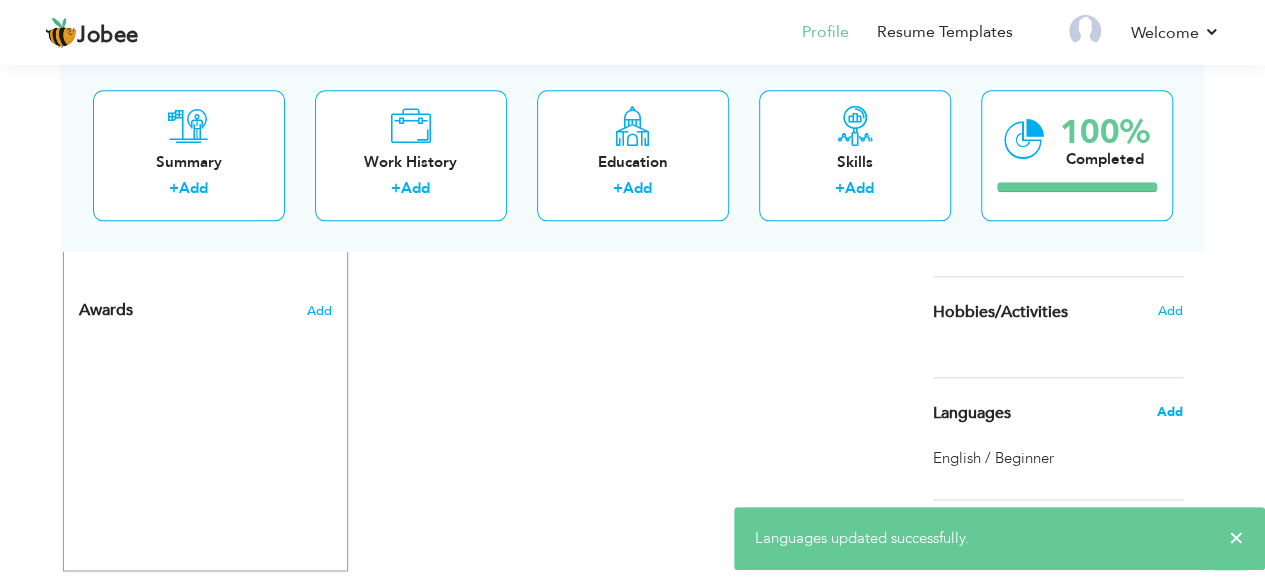 click on "Add" at bounding box center [1169, 412] 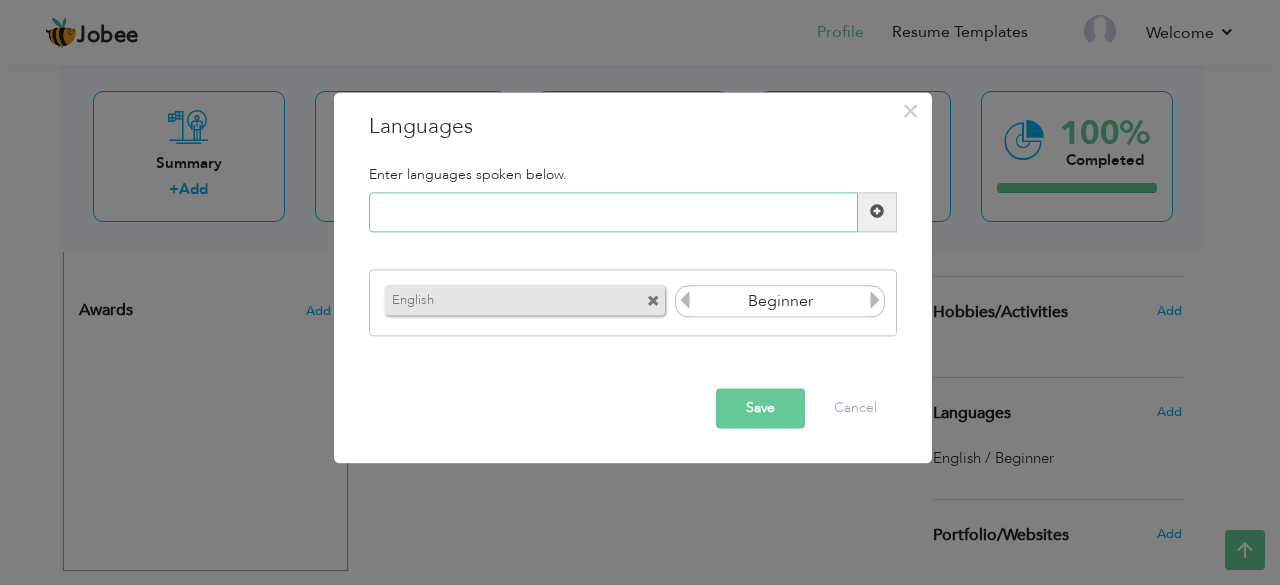 click at bounding box center (613, 212) 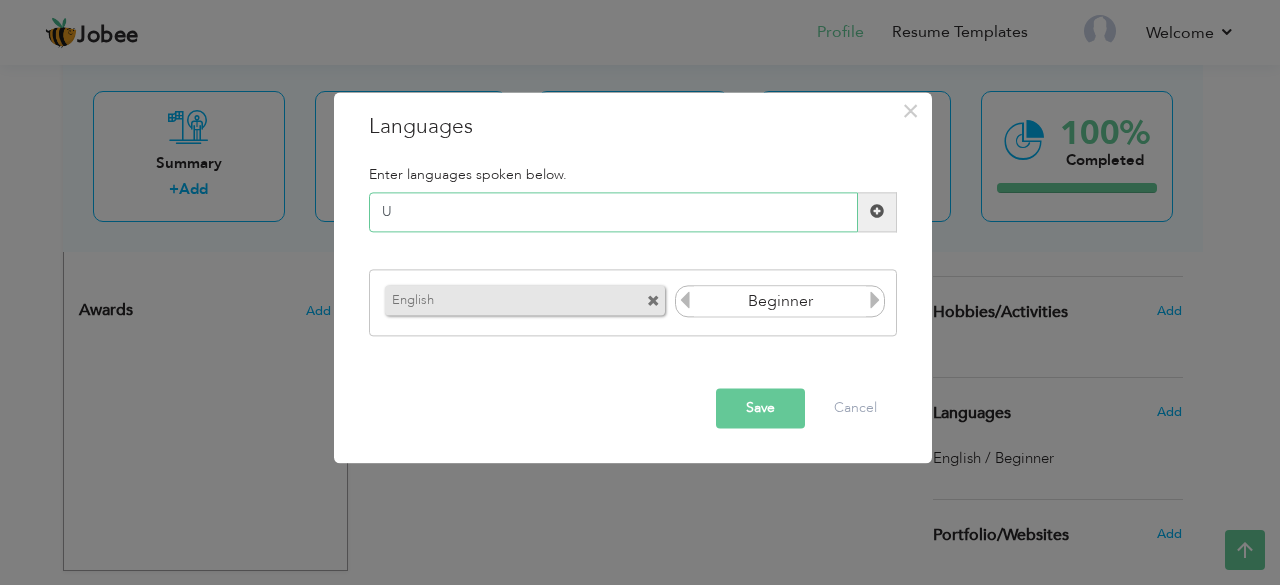 click on "U" at bounding box center [613, 212] 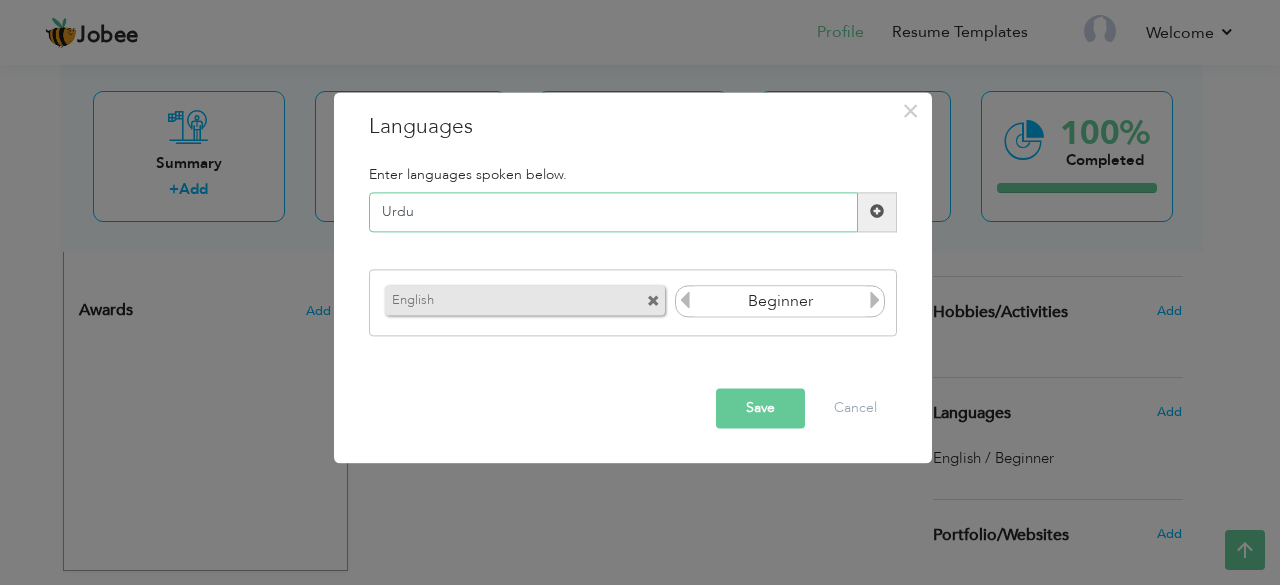 type on "Urdu" 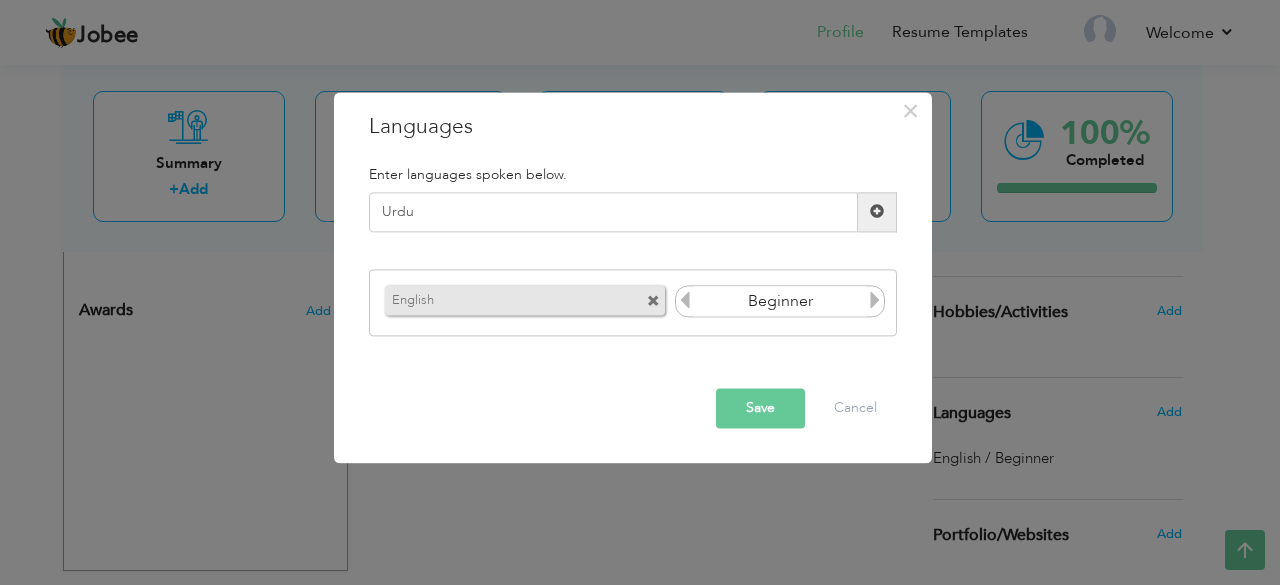 click at bounding box center (875, 301) 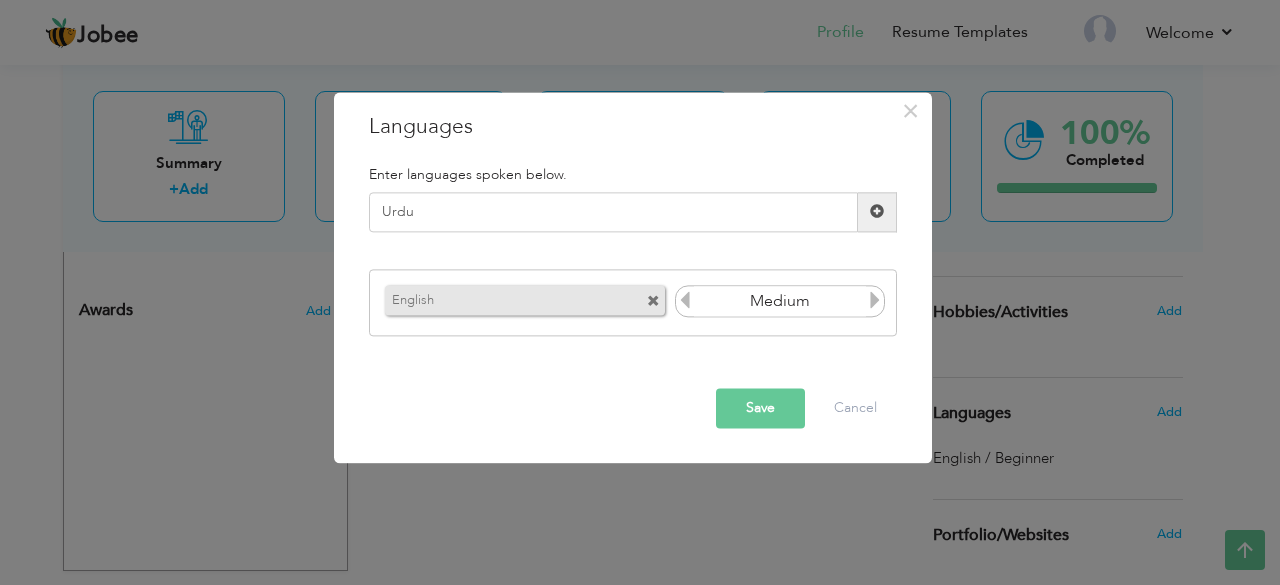 click at bounding box center [875, 301] 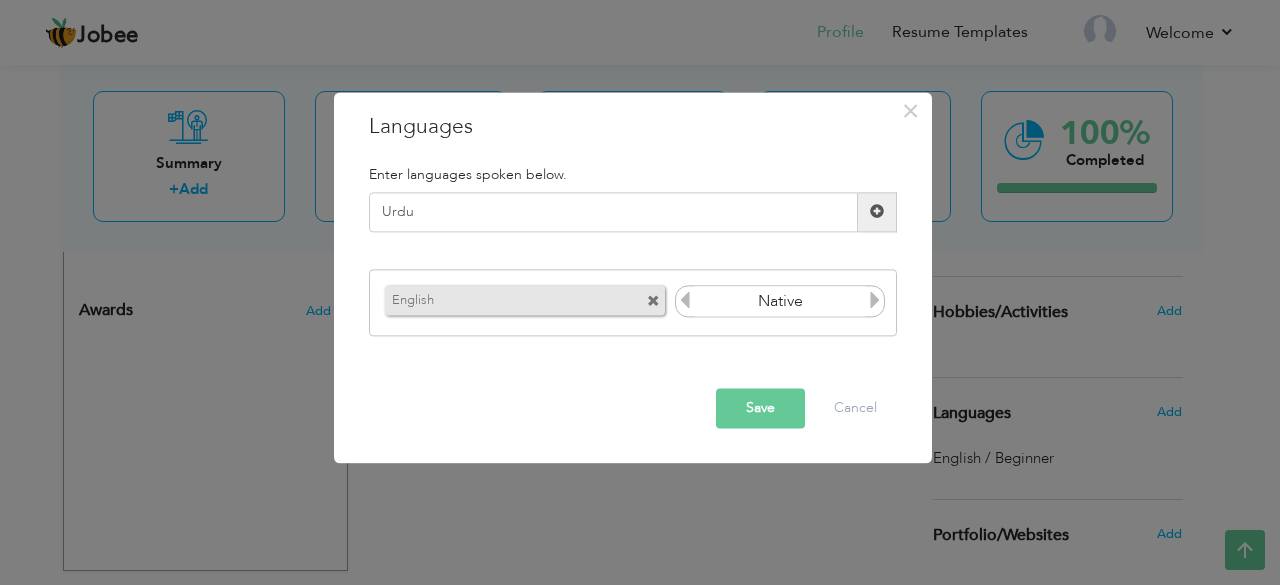 click on "Save" at bounding box center [760, 408] 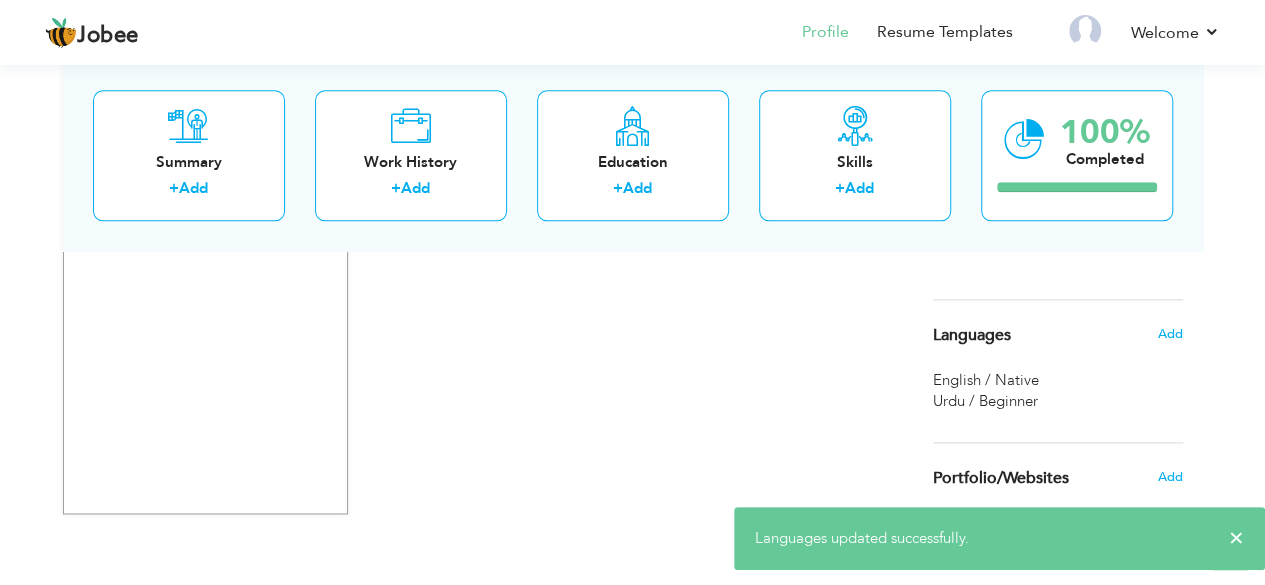 scroll, scrollTop: 1174, scrollLeft: 0, axis: vertical 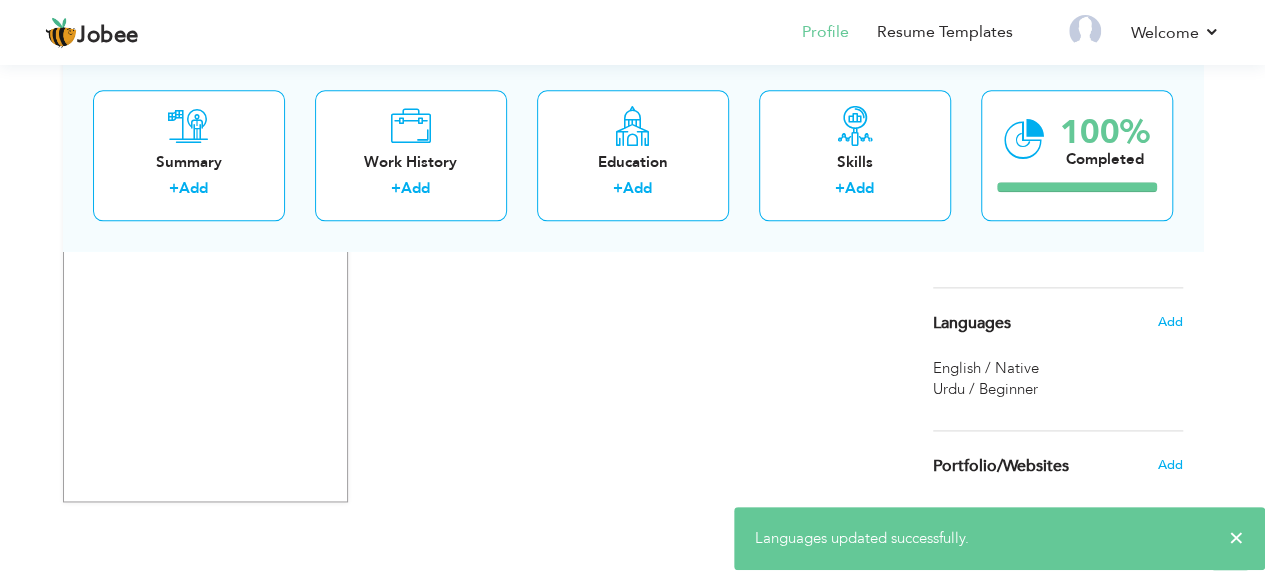 click on "English / Native" at bounding box center (986, 368) 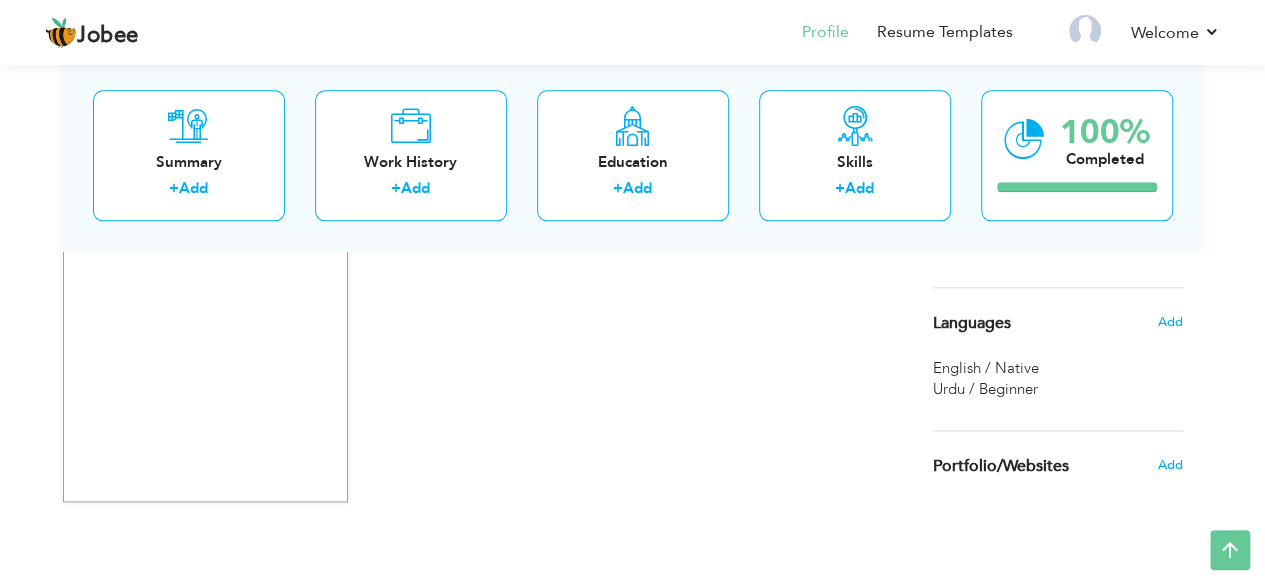 click on "English / Native" at bounding box center [986, 368] 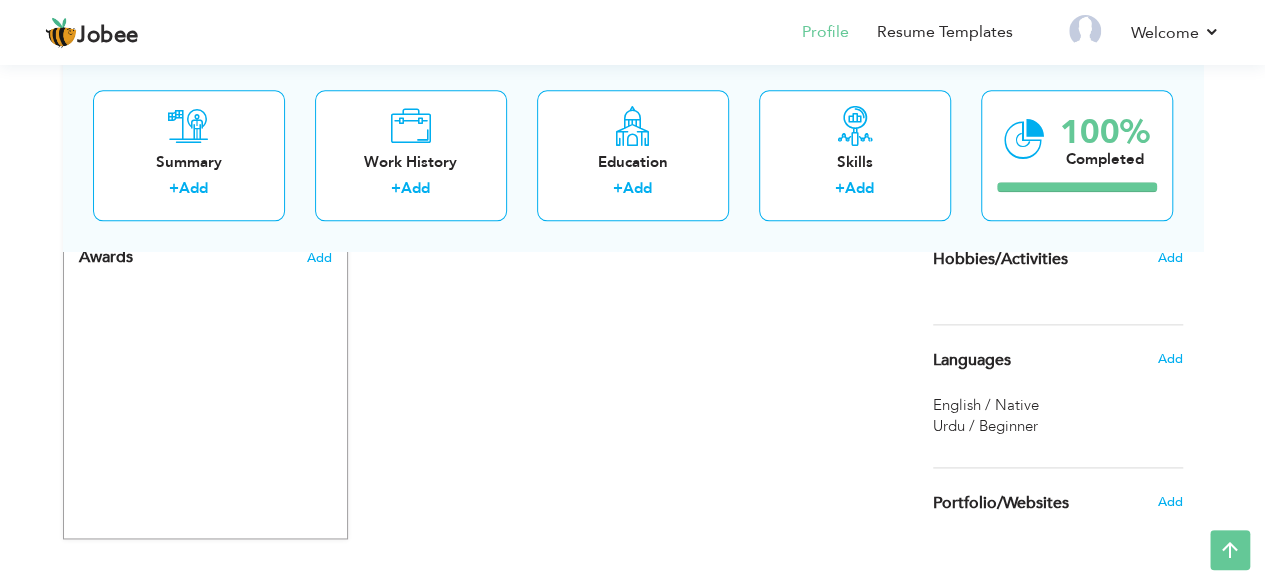 scroll, scrollTop: 1136, scrollLeft: 0, axis: vertical 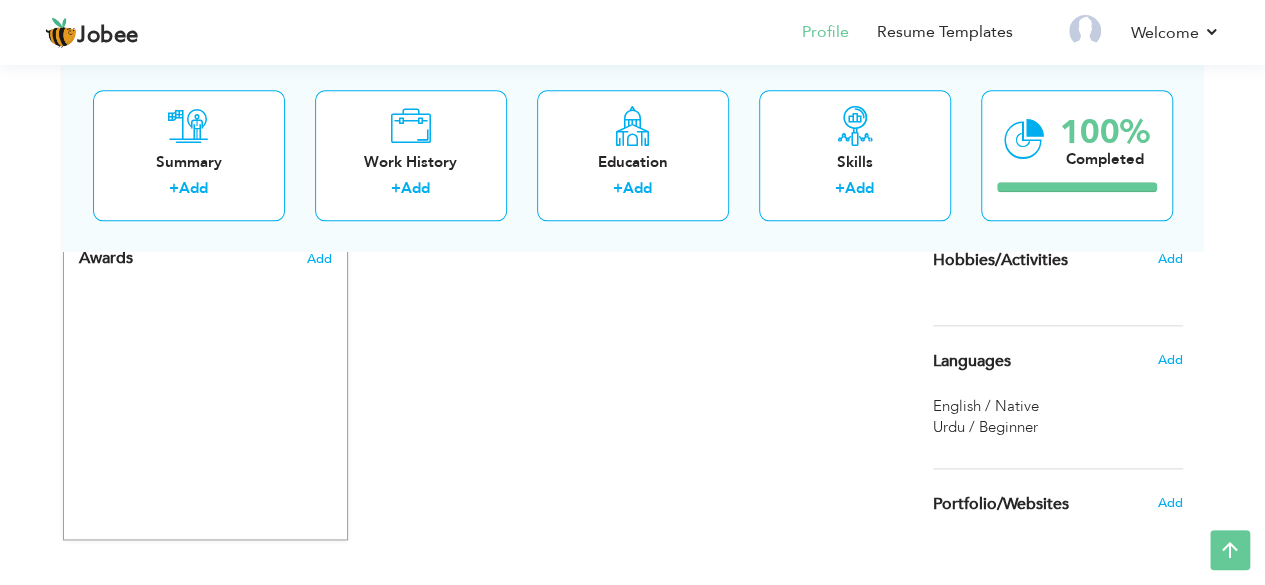 click on "Urdu / Beginner" at bounding box center (985, 427) 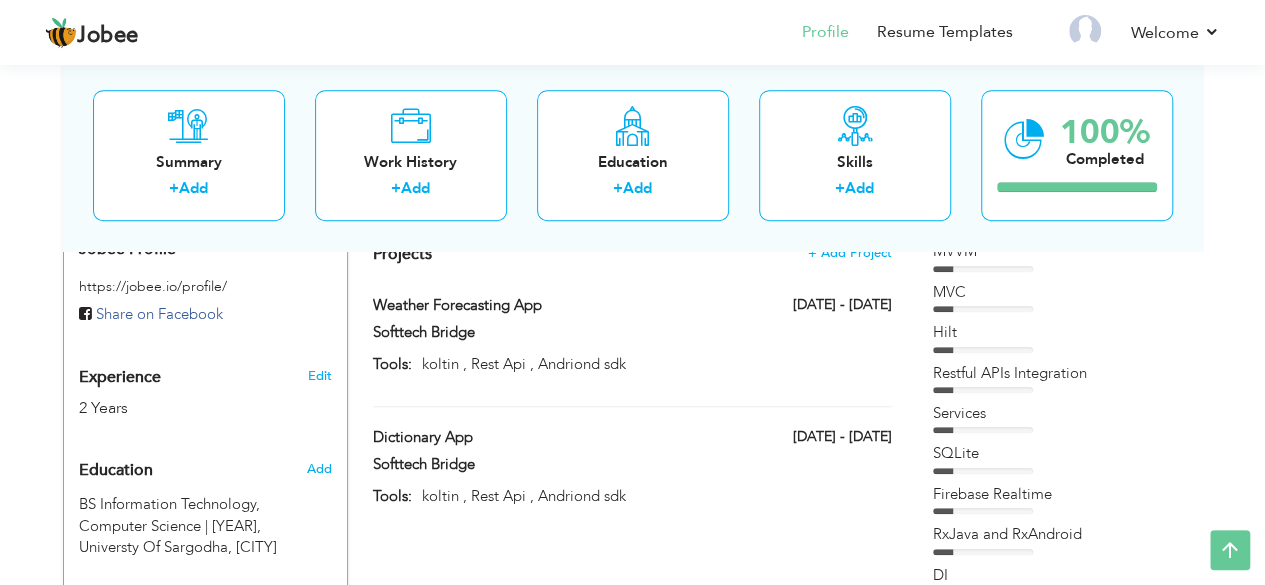 scroll, scrollTop: 652, scrollLeft: 0, axis: vertical 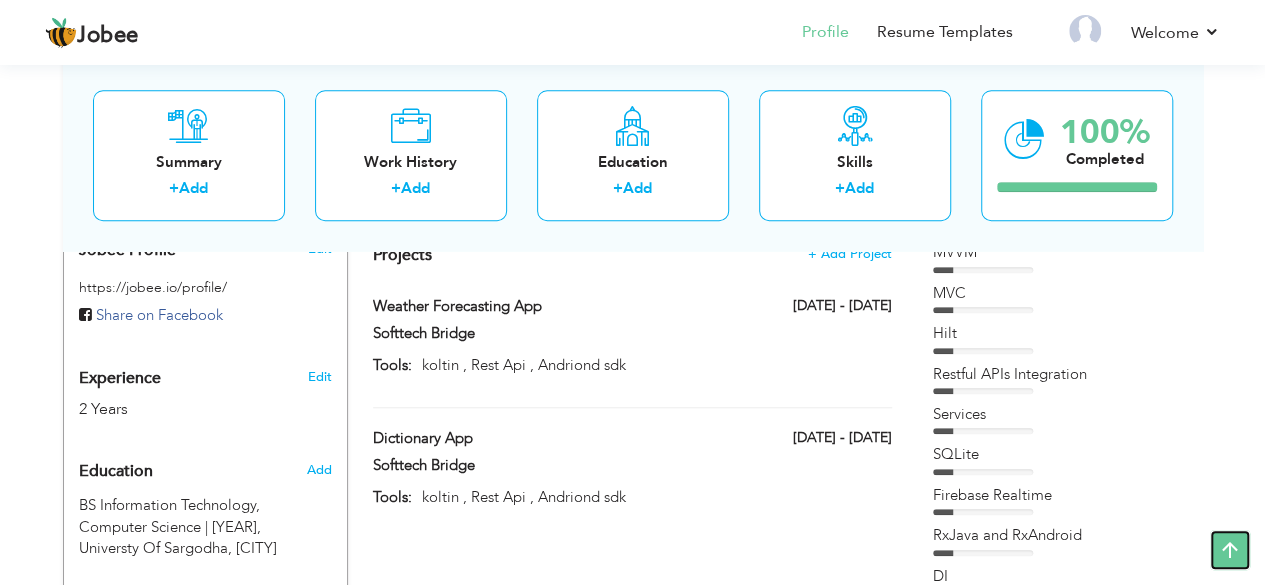 click at bounding box center (1230, 550) 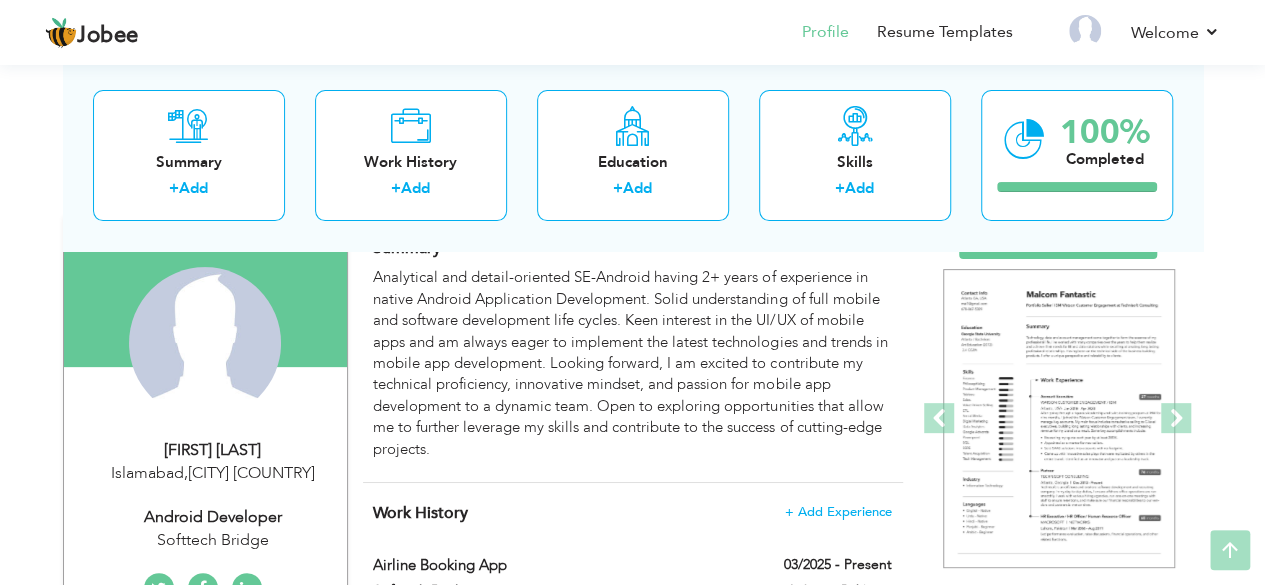 scroll, scrollTop: 190, scrollLeft: 0, axis: vertical 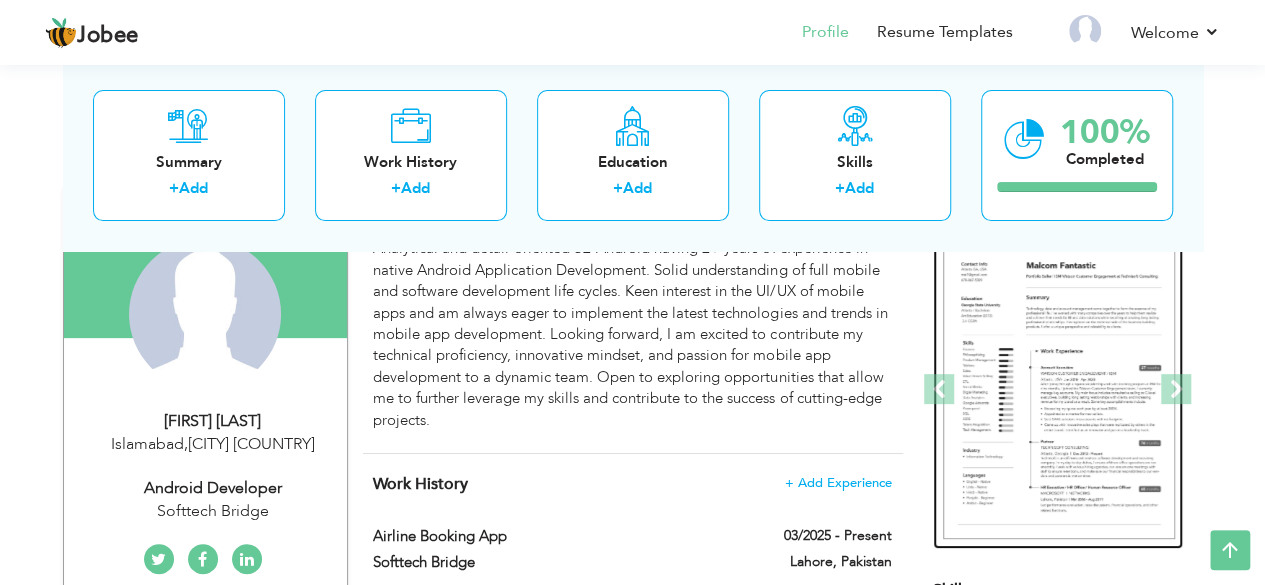 click at bounding box center [1059, 390] 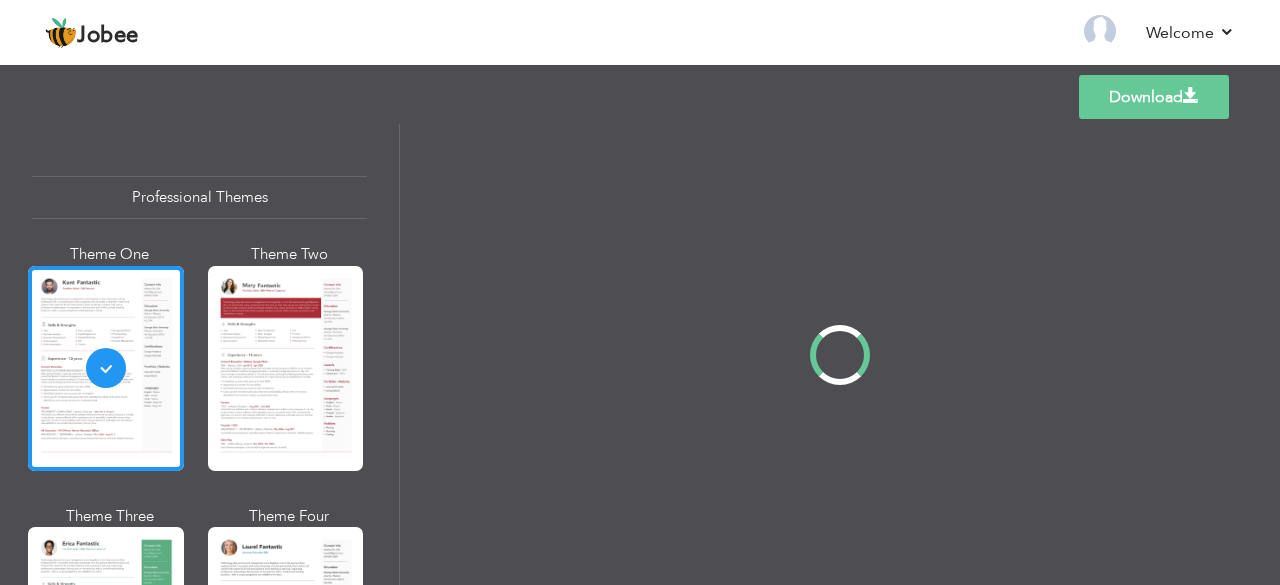 scroll, scrollTop: 0, scrollLeft: 0, axis: both 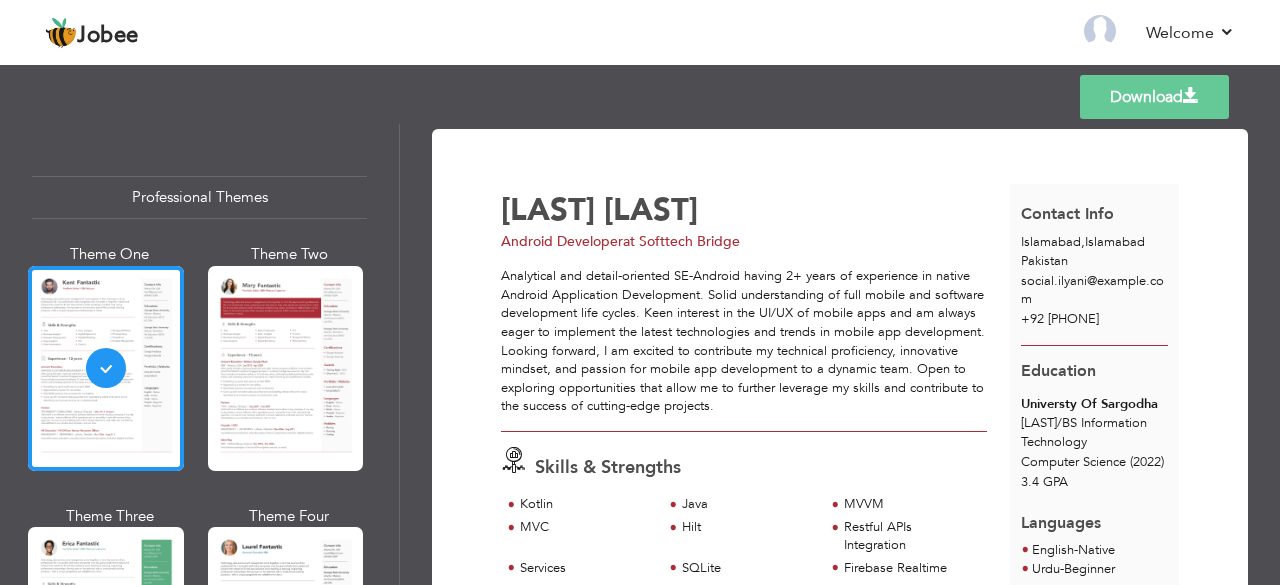 click on "Analytical and detail-oriented SE-Android having 2+ years of experience in native Android Application Development. Solid understanding of full mobile and software development life cycles. Keen interest in the UI/UX of mobile apps and am always eager to implement the latest technologies and trends in mobile app development. Looking forward, I am excited to contribute my technical proficiency, innovative mindset, and passion for mobile app development to a dynamic team. Open to exploring opportunities that allow me to further leverage my skills and contribute to the success of cutting-edge projects." at bounding box center [744, 341] 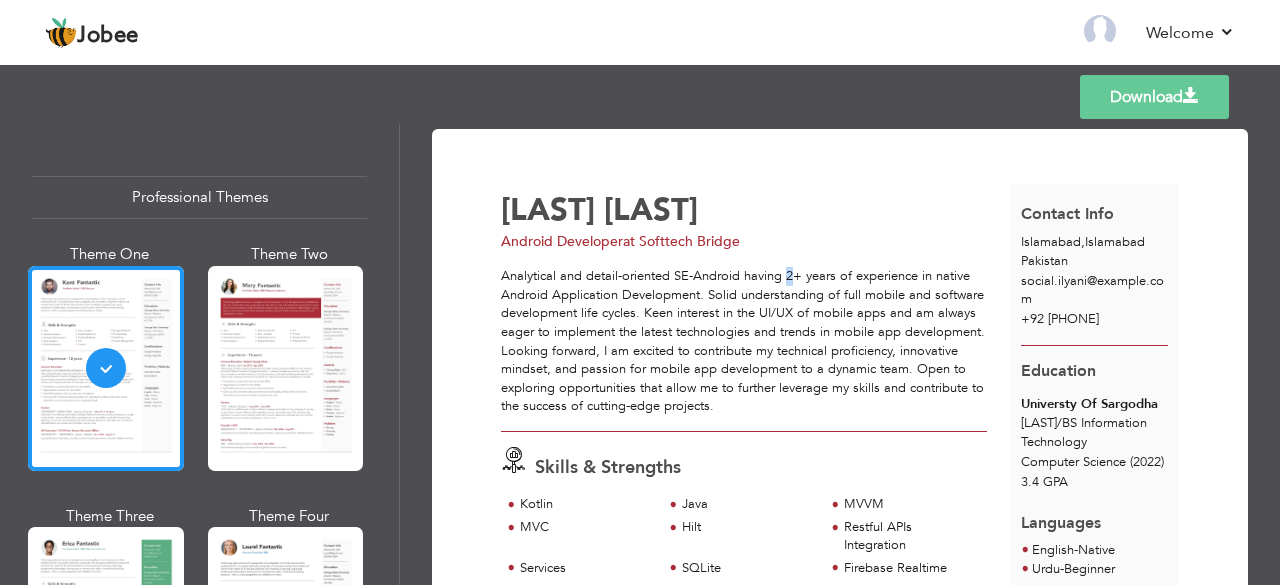 click on "Analytical and detail-oriented SE-Android having 2+ years of experience in native Android Application Development. Solid understanding of full mobile and software development life cycles. Keen interest in the UI/UX of mobile apps and am always eager to implement the latest technologies and trends in mobile app development. Looking forward, I am excited to contribute my technical proficiency, innovative mindset, and passion for mobile app development to a dynamic team. Open to exploring opportunities that allow me to further leverage my skills and contribute to the success of cutting-edge projects." at bounding box center (744, 341) 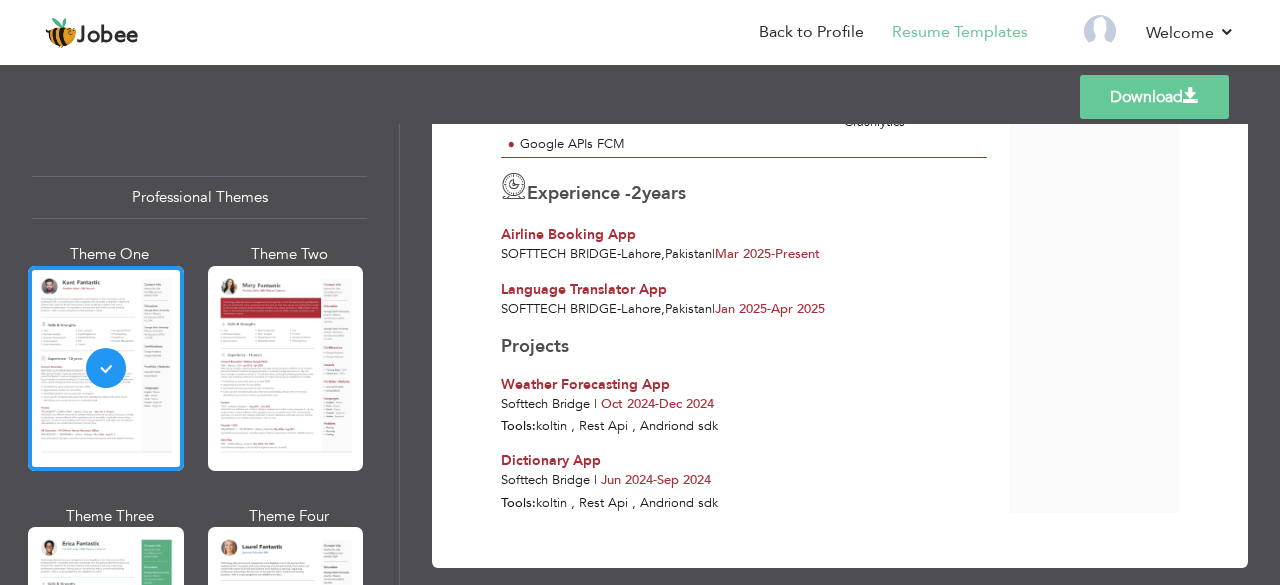 scroll, scrollTop: 488, scrollLeft: 0, axis: vertical 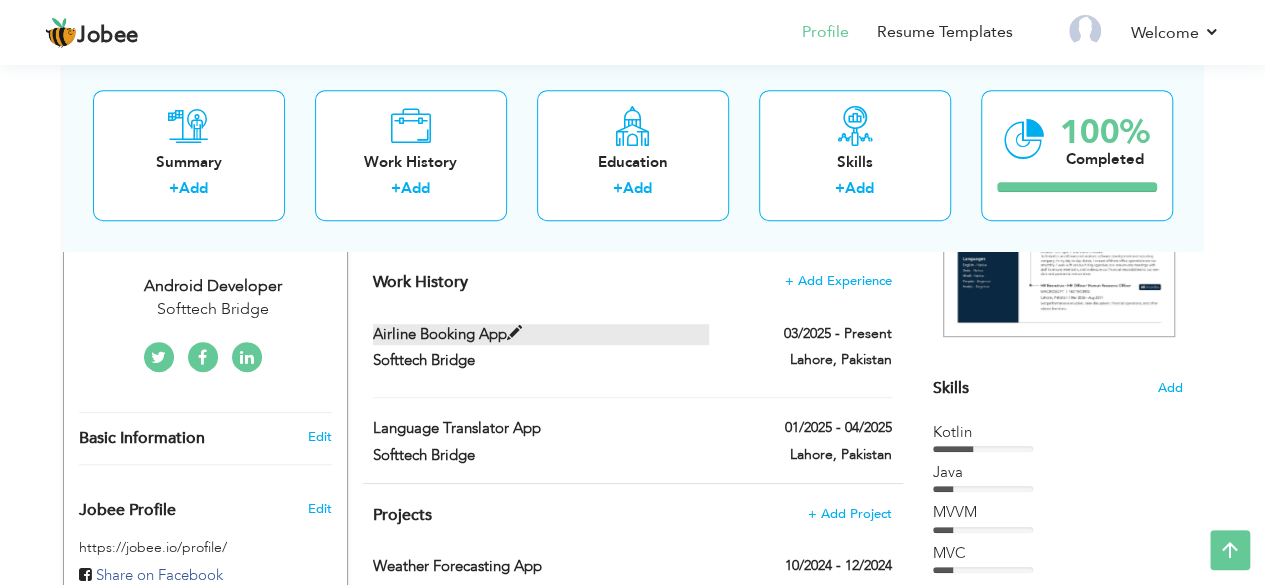 click on "Airline Booking App" at bounding box center (541, 334) 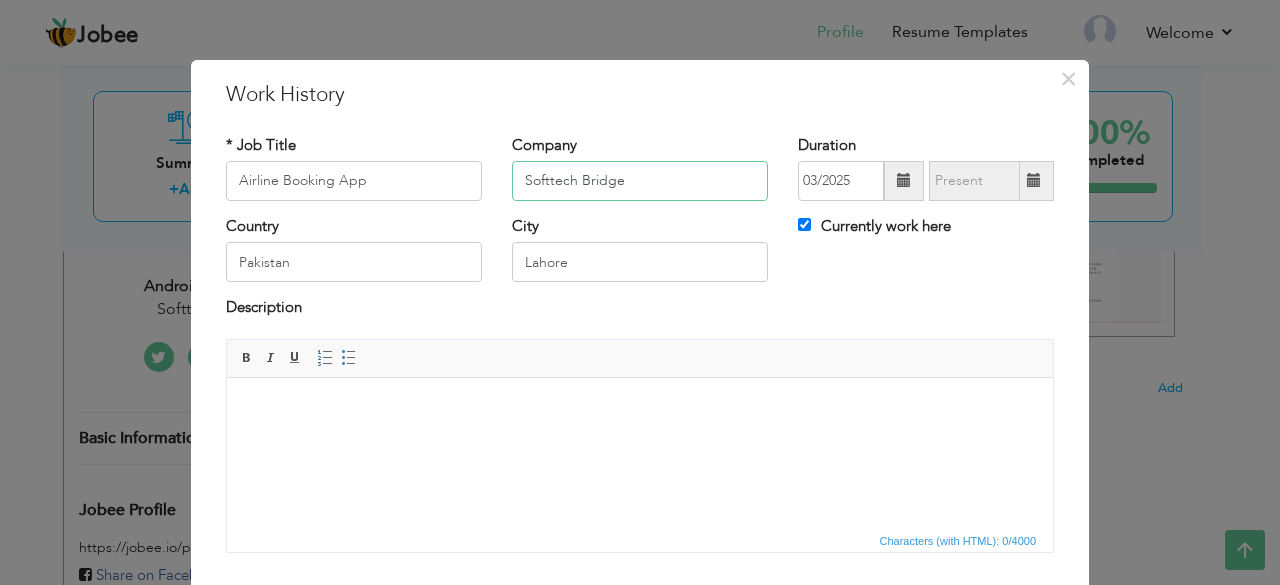 click on "Softtech Bridge" at bounding box center (640, 181) 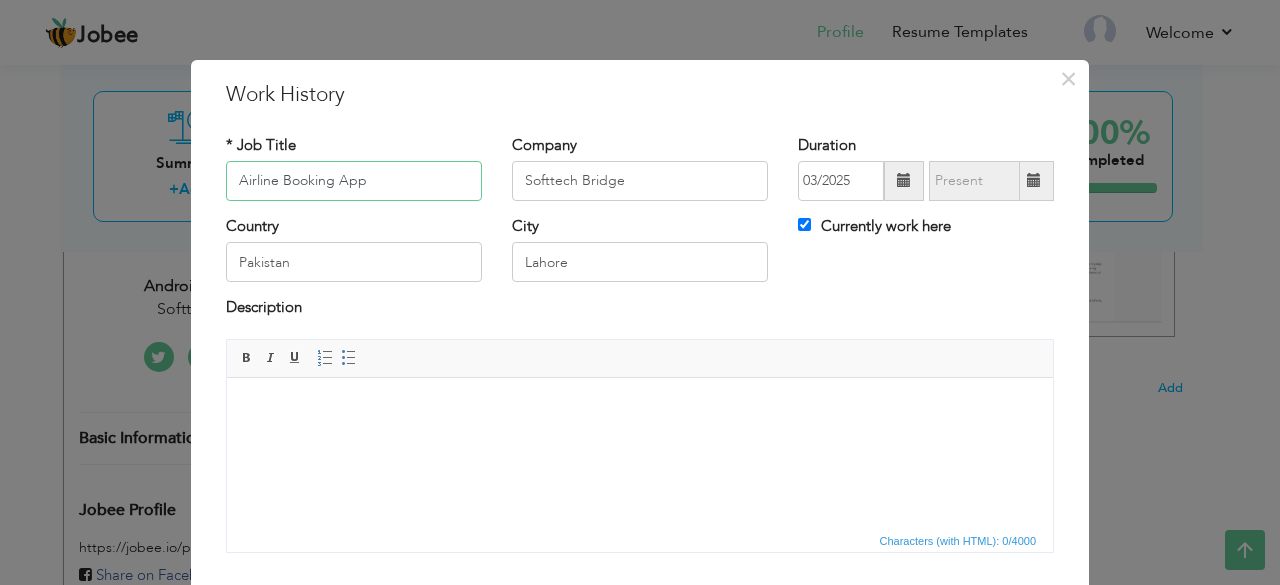 click on "Airline Booking App" at bounding box center (354, 181) 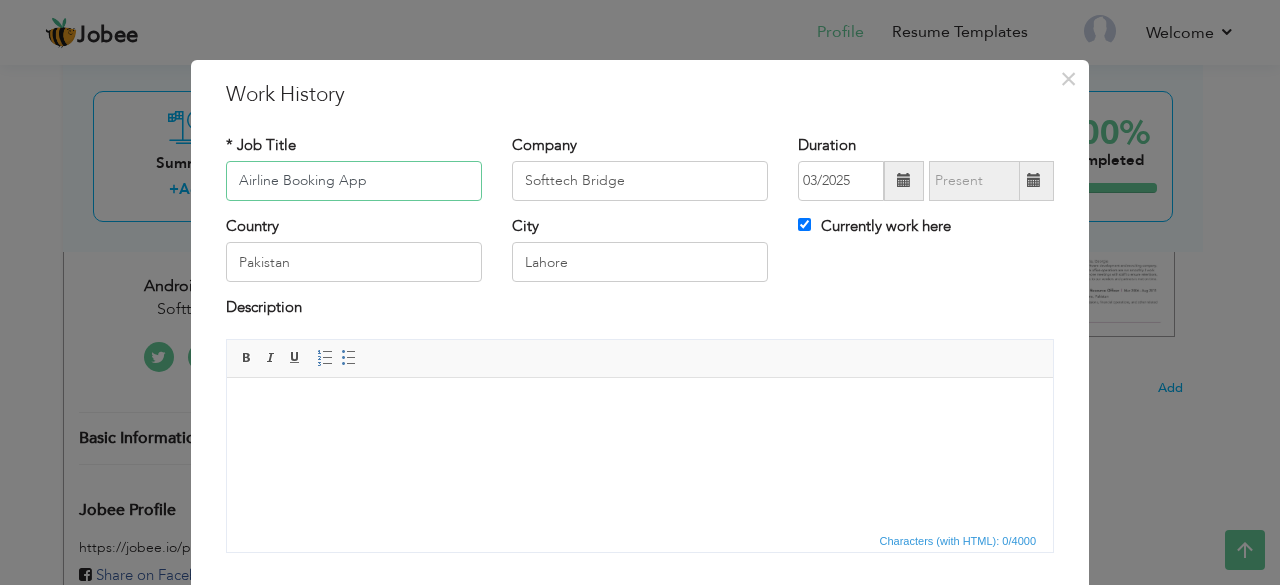 click on "Airline Booking App" at bounding box center (354, 181) 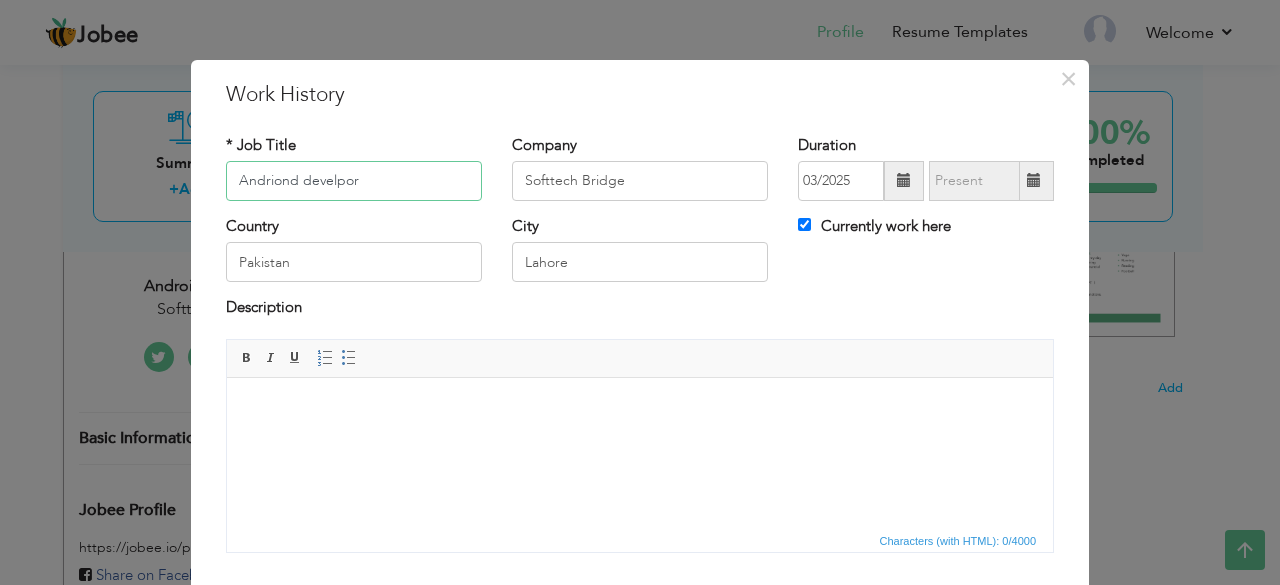 click on "Andriond develpor" at bounding box center (354, 181) 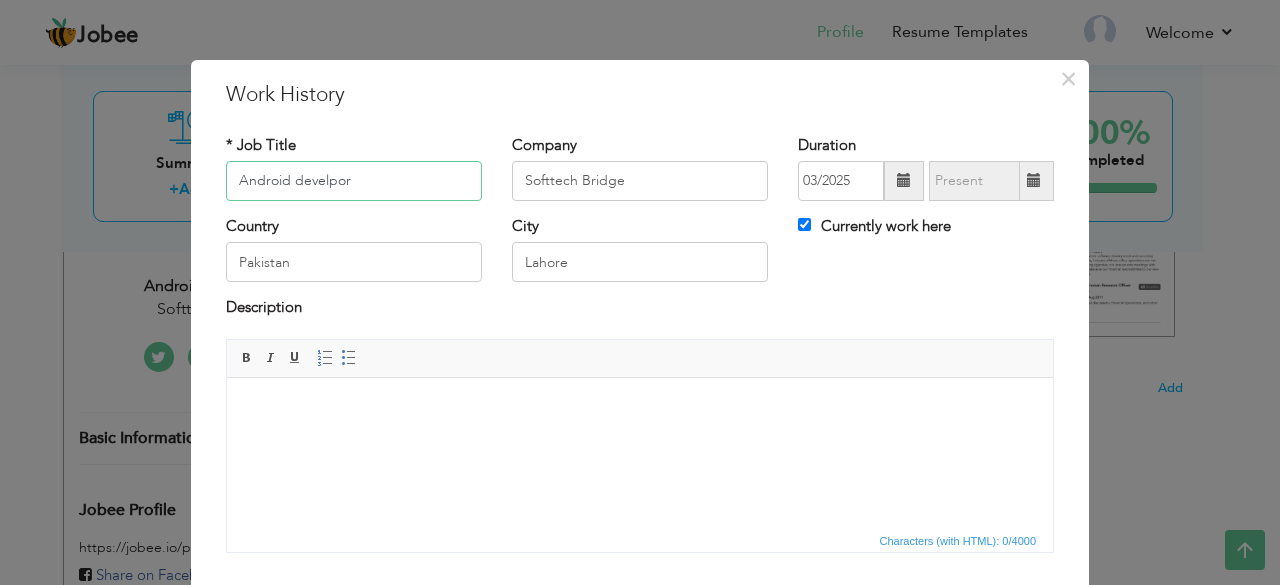 click on "Android develpor" at bounding box center [354, 181] 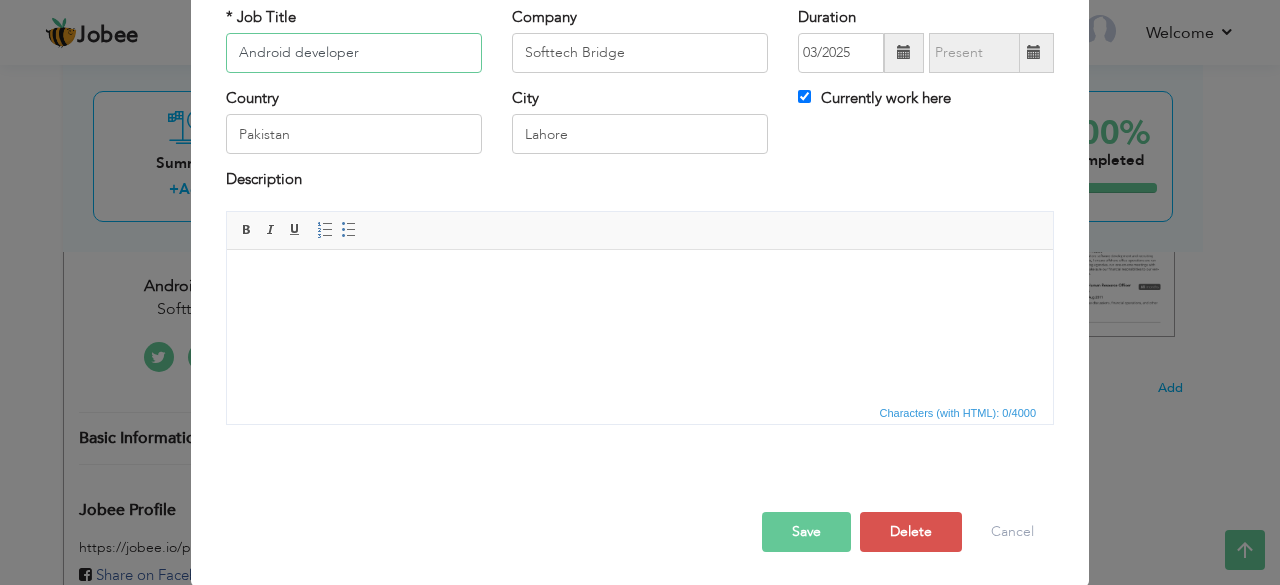 scroll, scrollTop: 0, scrollLeft: 0, axis: both 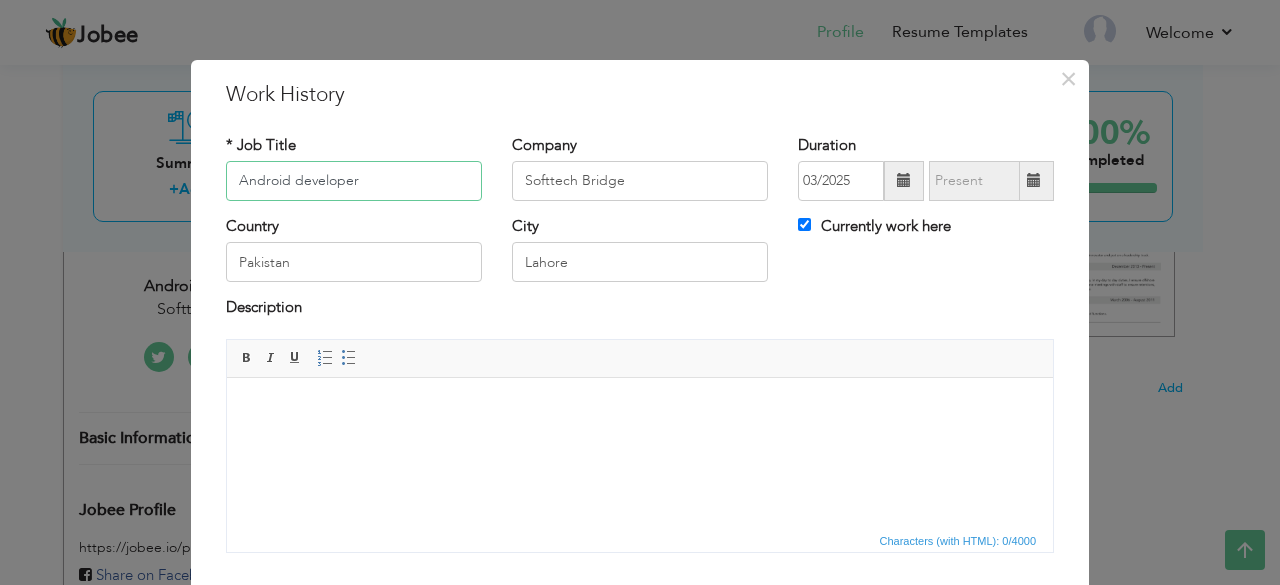 type on "Android developer" 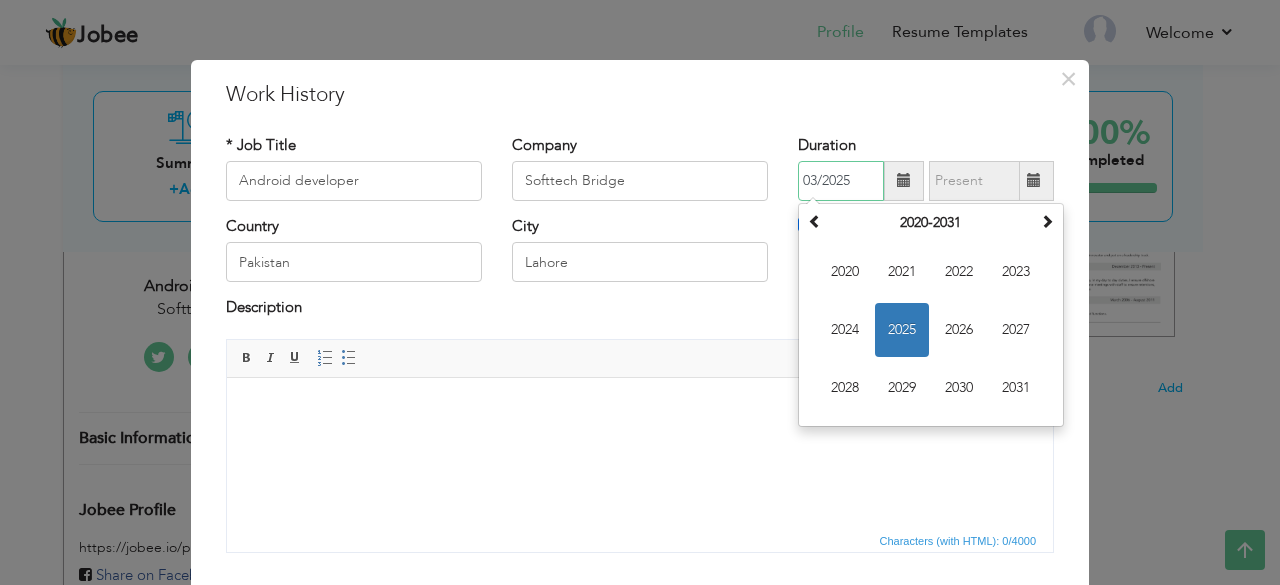click on "03/2025" at bounding box center [841, 181] 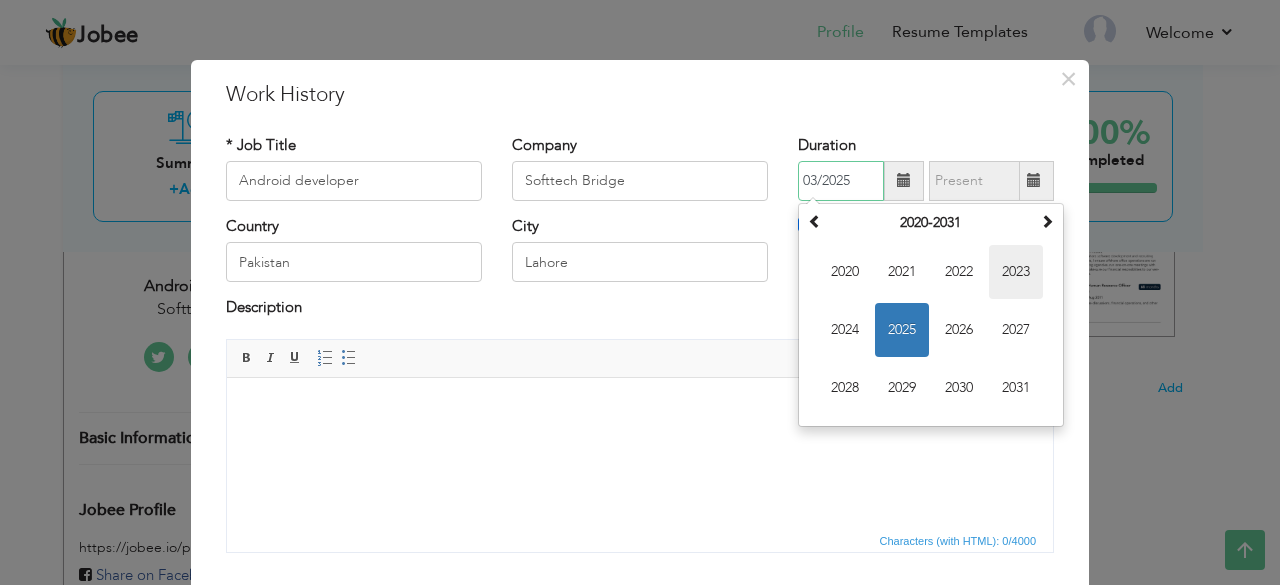 click on "2023" at bounding box center [1016, 272] 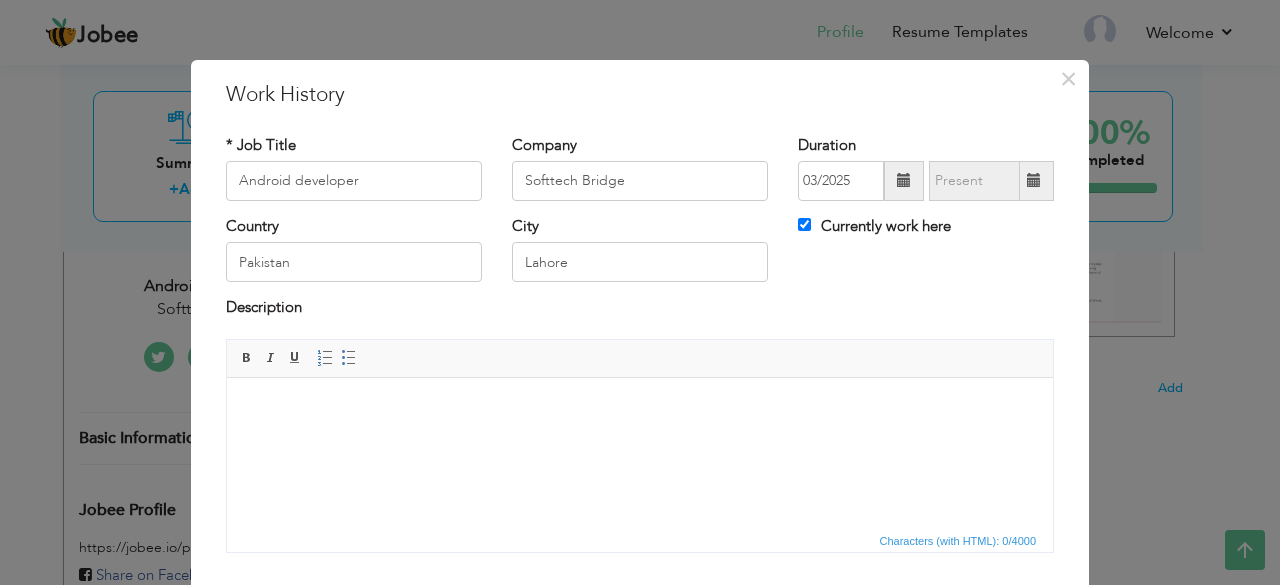 click at bounding box center [640, 407] 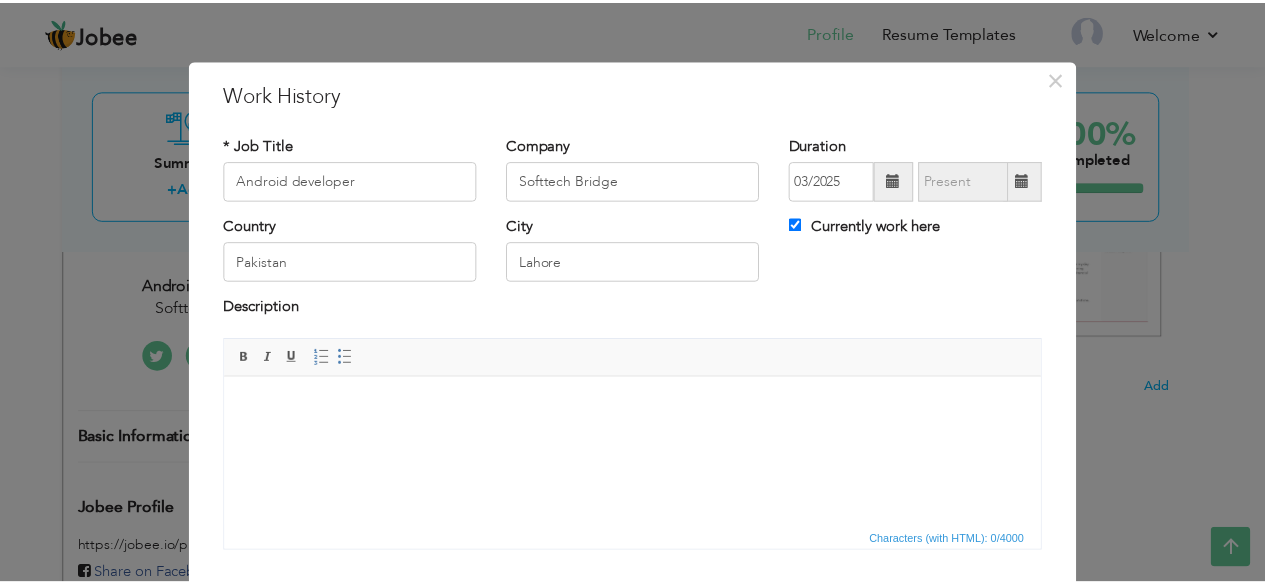 scroll, scrollTop: 128, scrollLeft: 0, axis: vertical 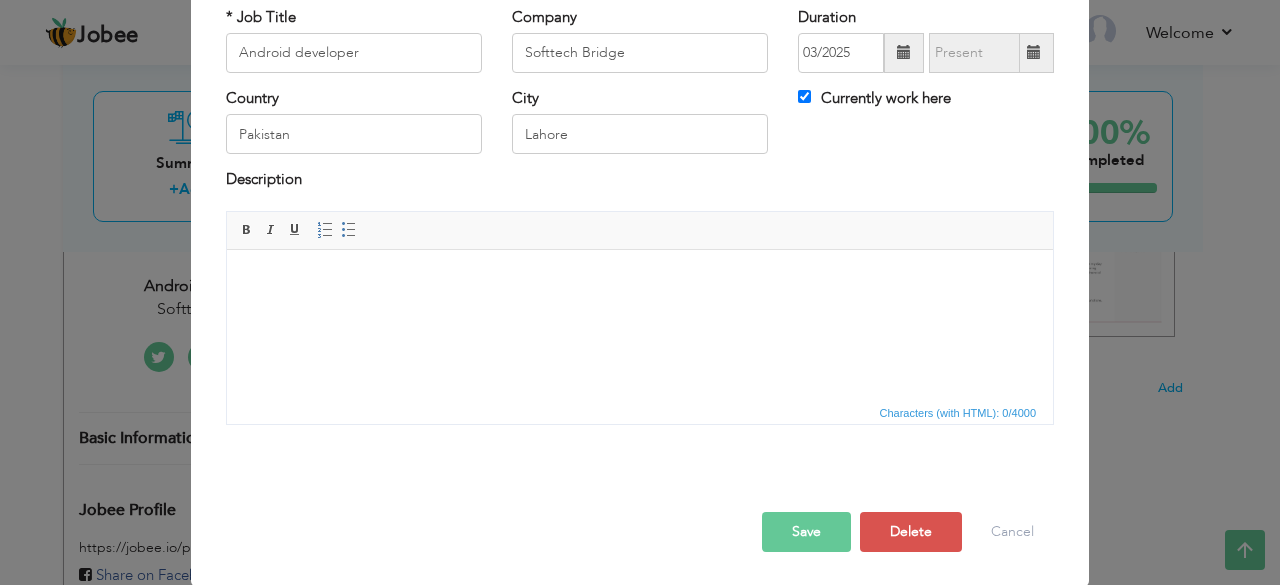 click on "Save" at bounding box center [806, 532] 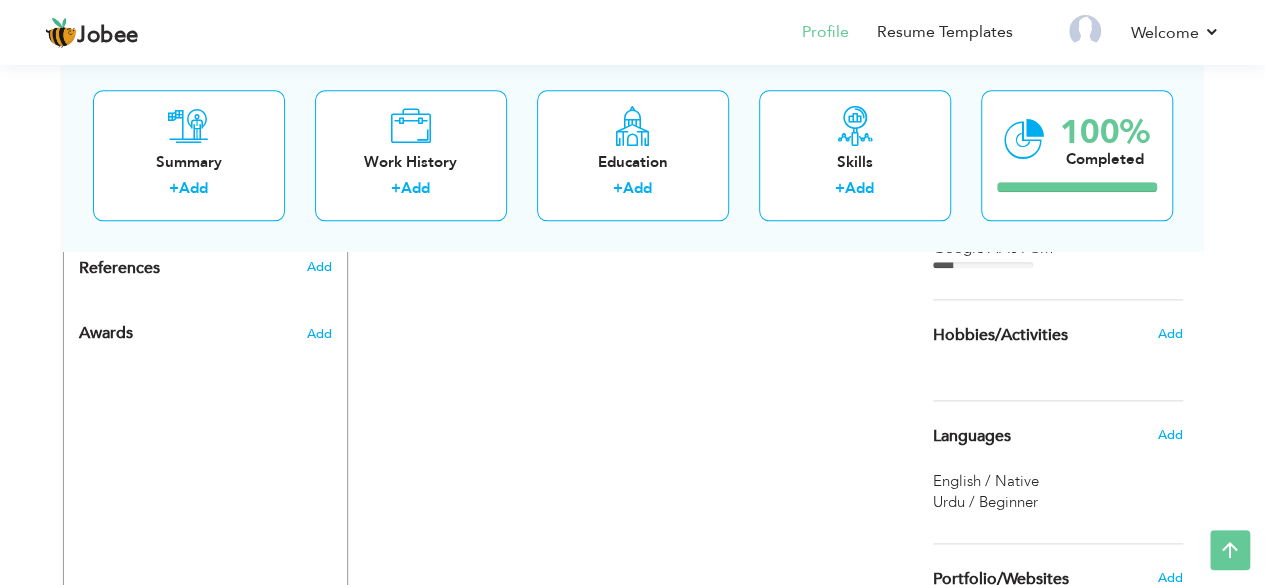 scroll, scrollTop: 1092, scrollLeft: 0, axis: vertical 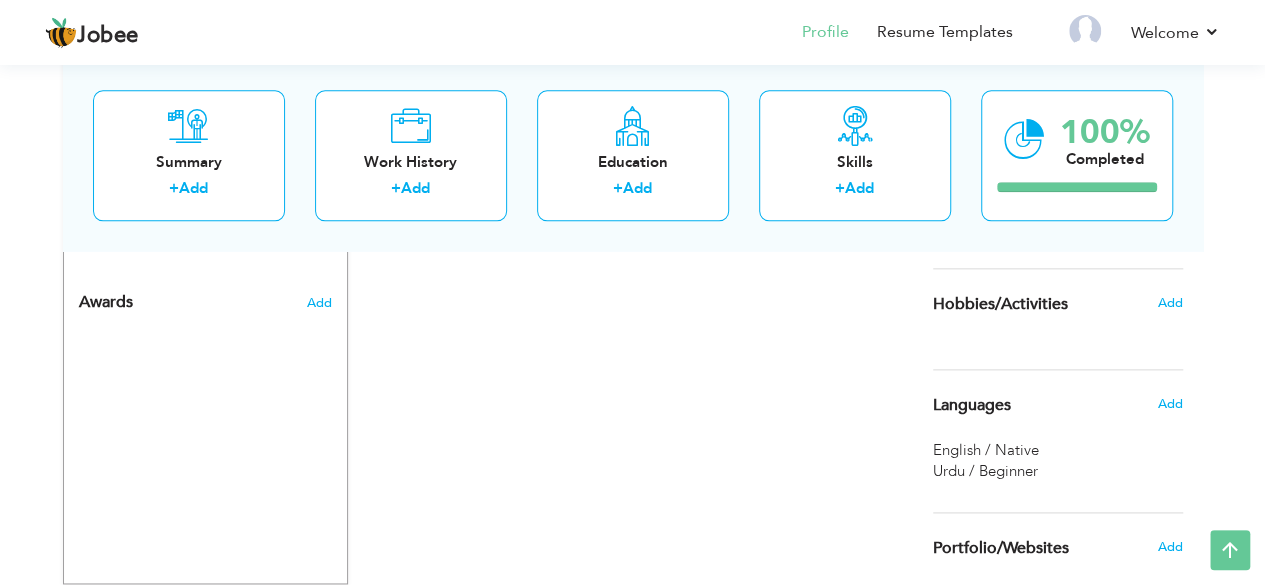 click on "Languages" at bounding box center [972, 406] 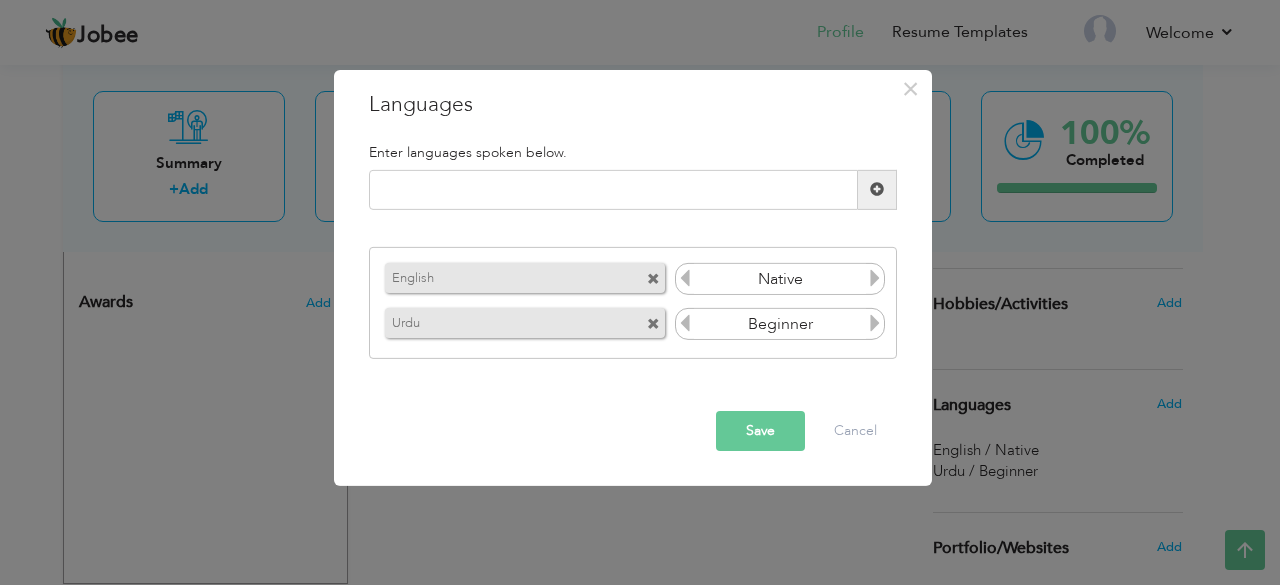 click at bounding box center (685, 278) 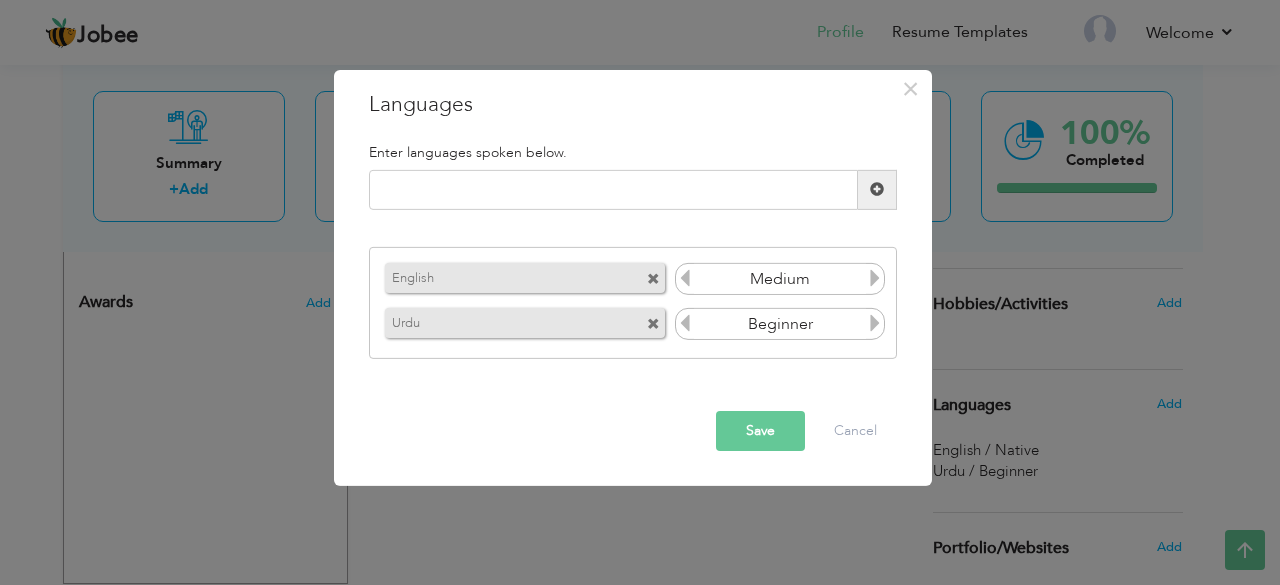 click at bounding box center [875, 323] 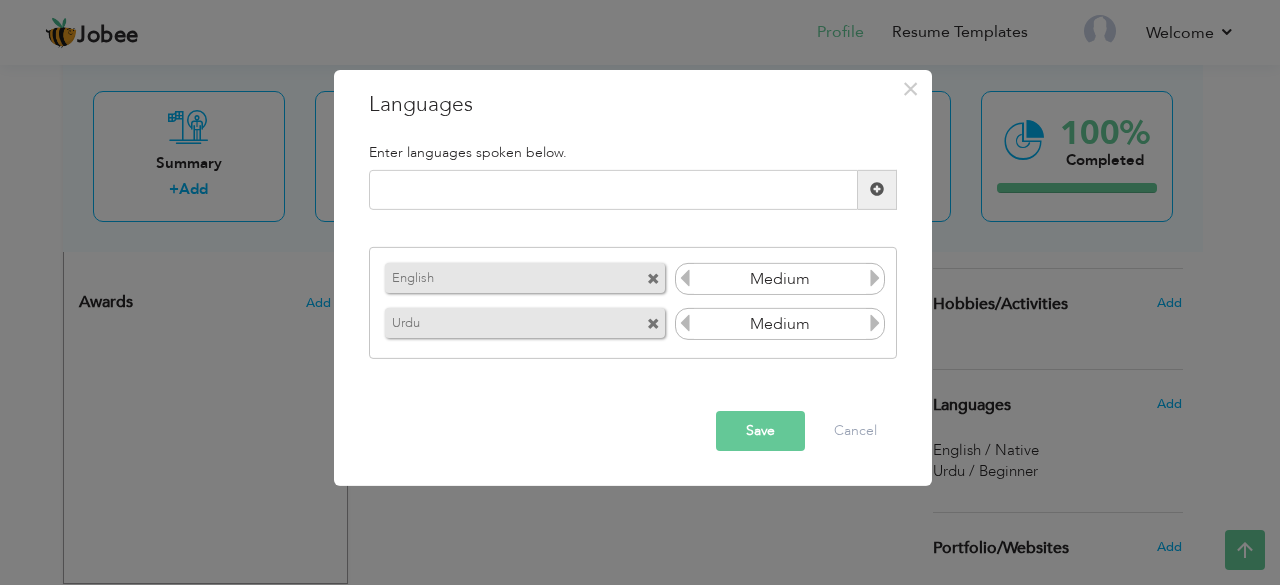 click at bounding box center [875, 323] 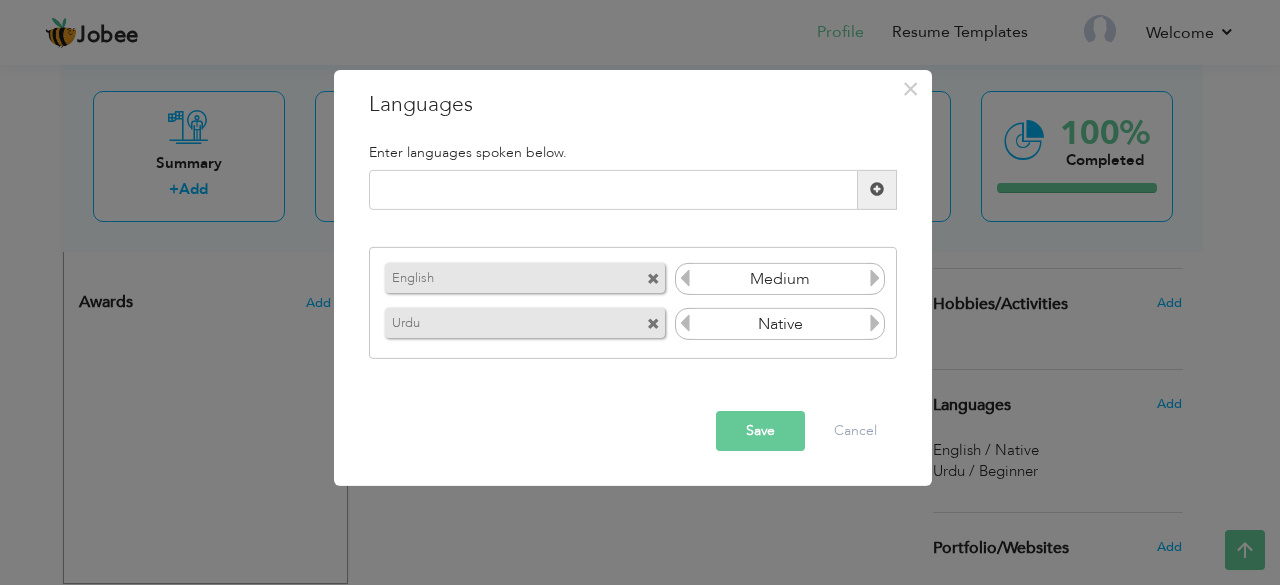 click on "Save" at bounding box center (760, 431) 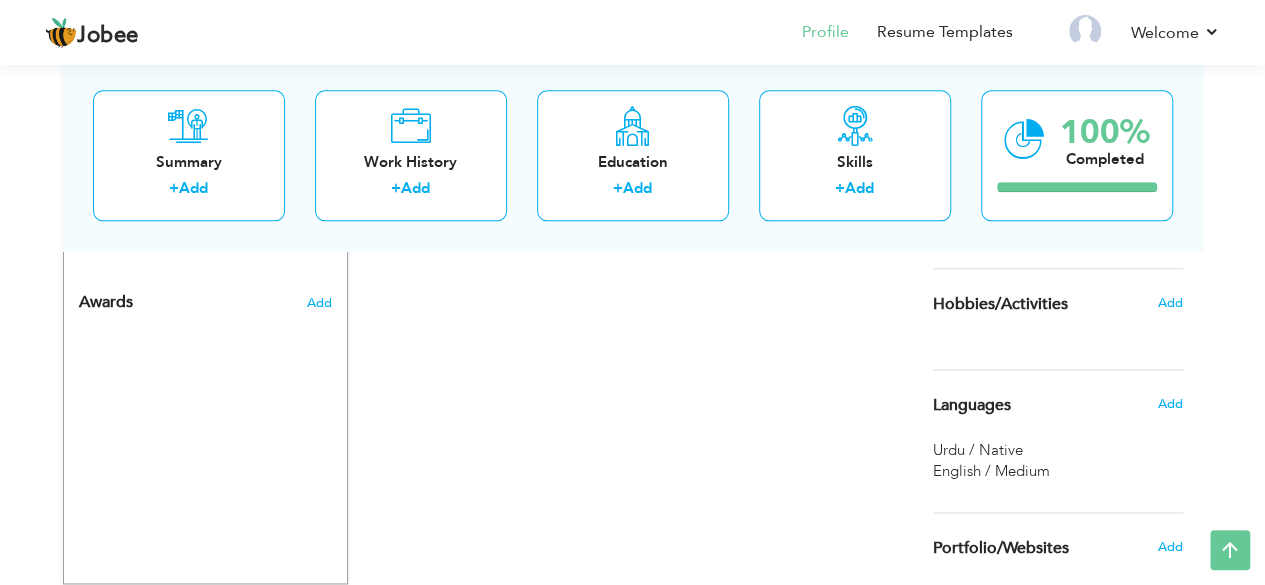 click on "Languages" at bounding box center (972, 406) 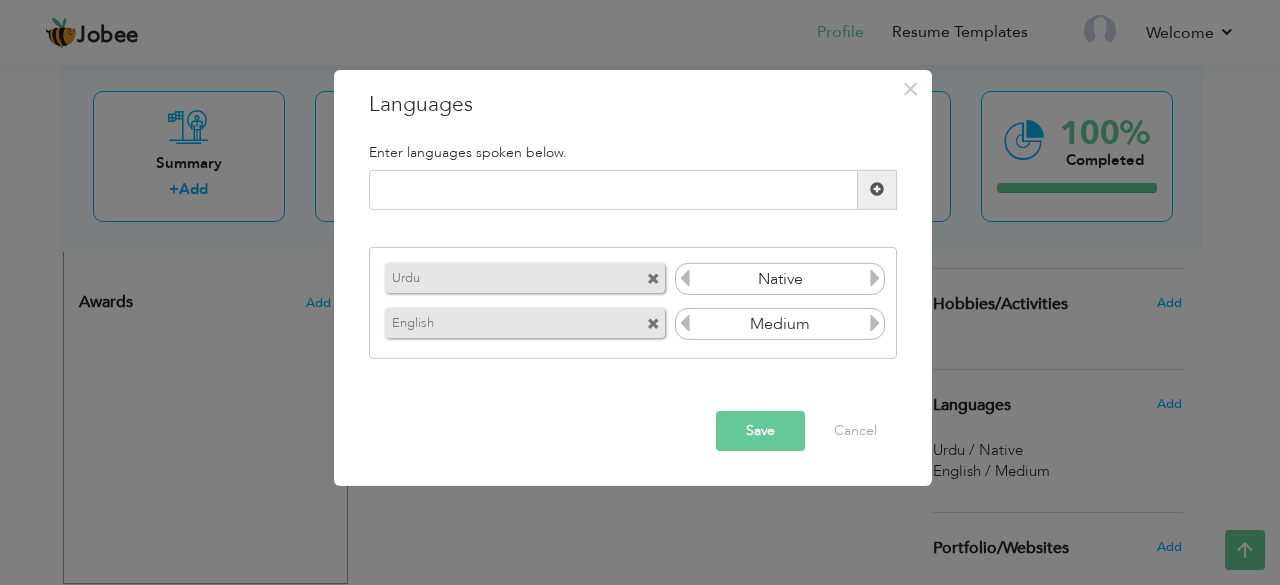click at bounding box center (653, 279) 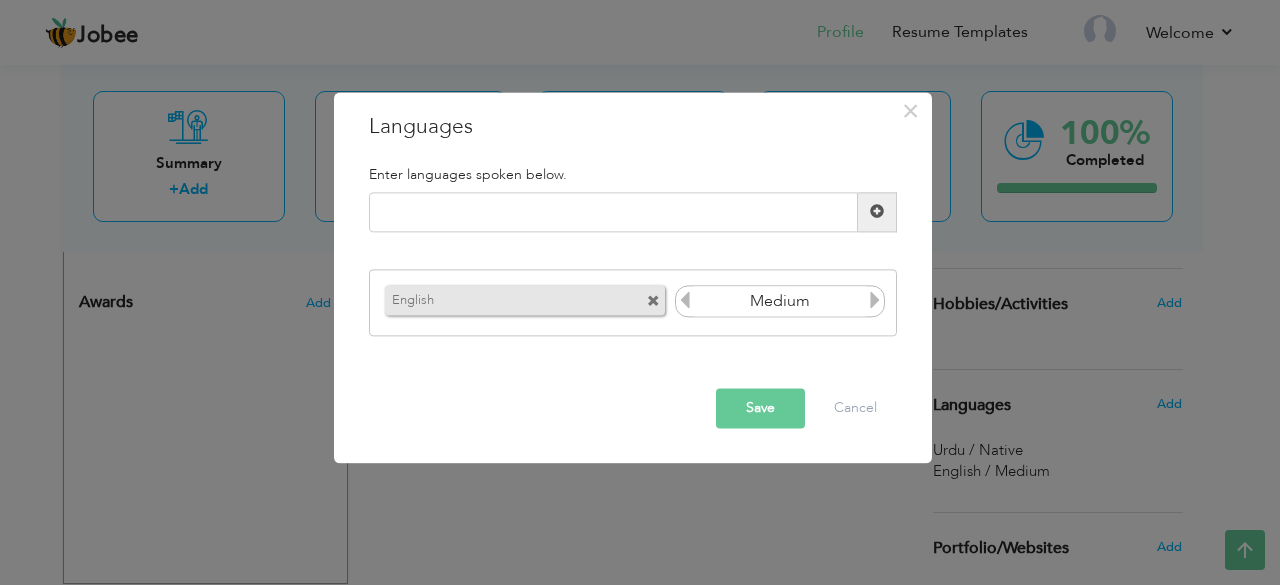 click at bounding box center [653, 302] 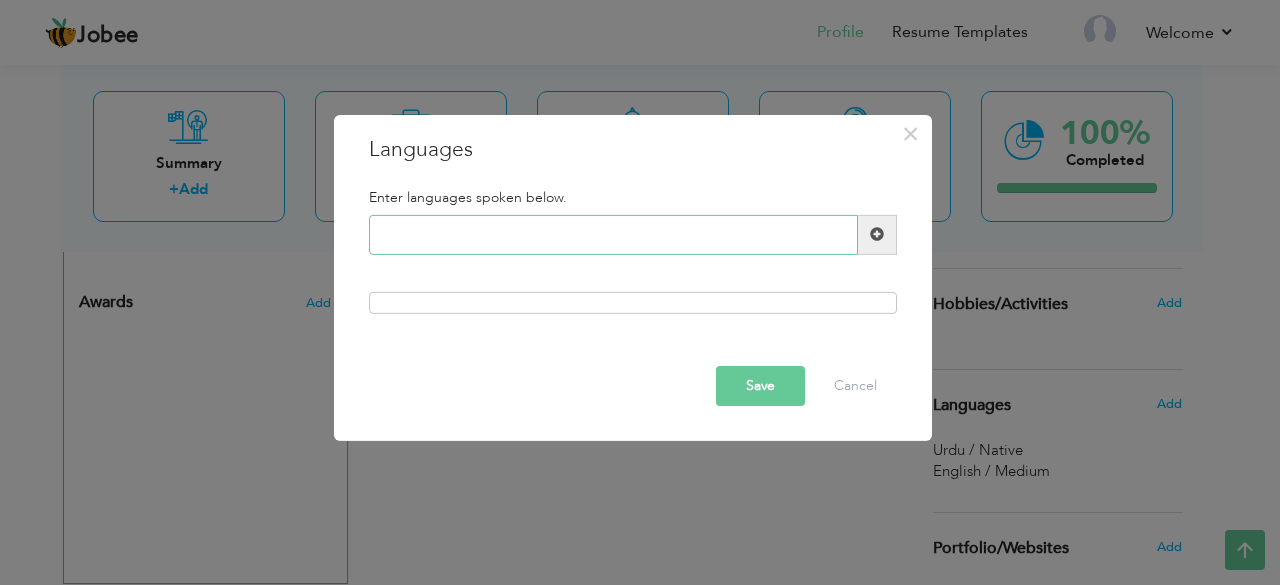 click at bounding box center [613, 235] 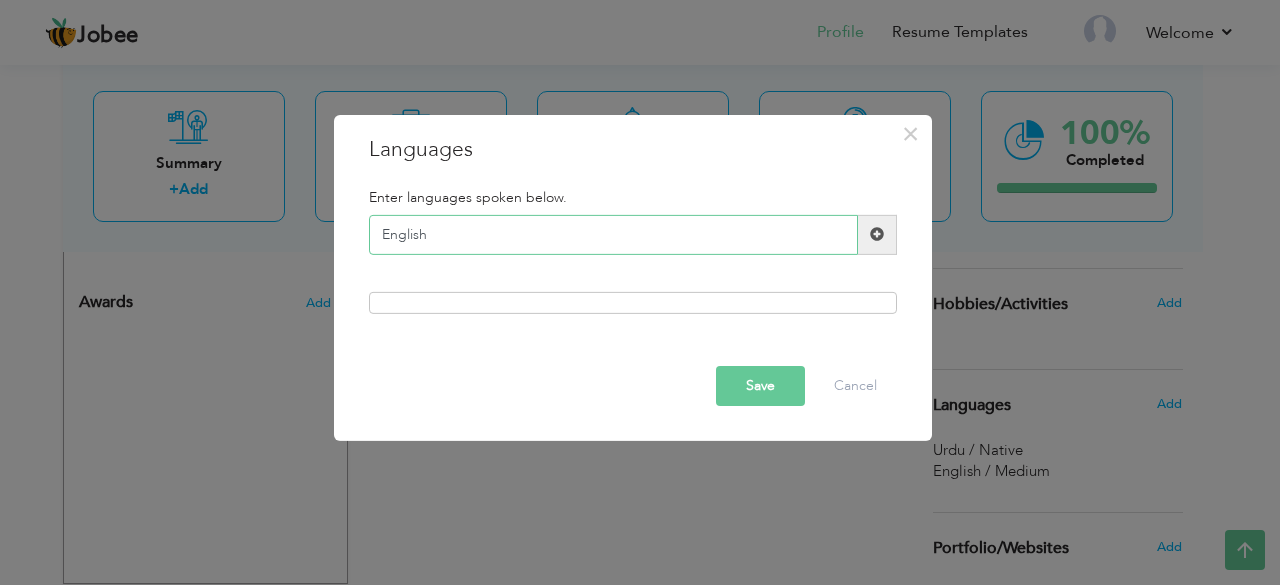 type on "English" 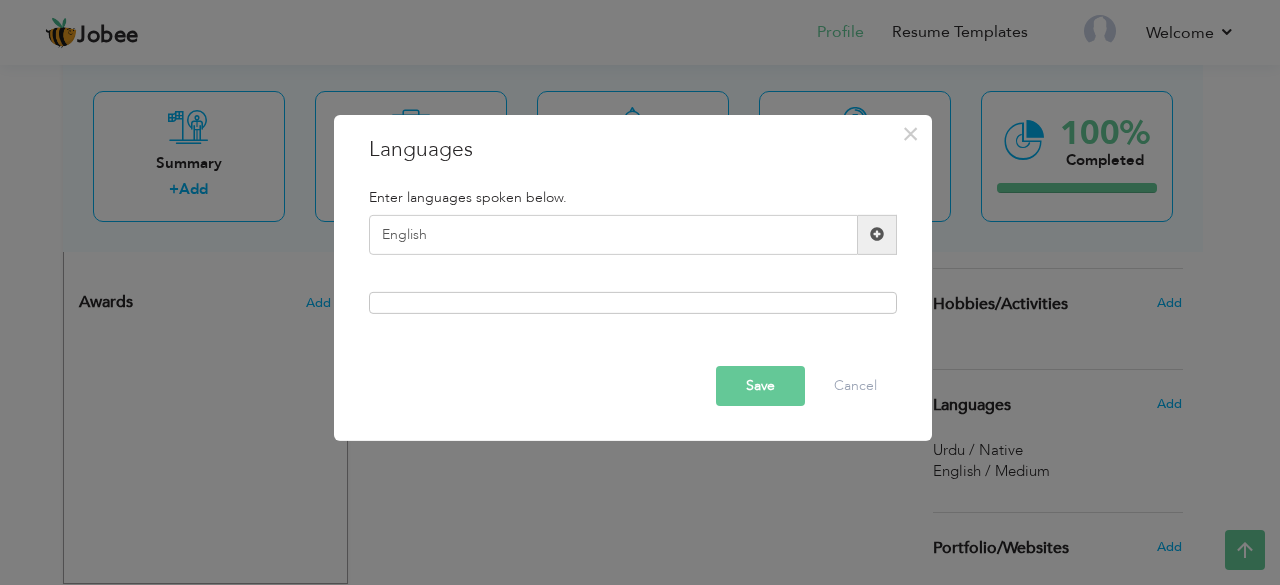 click at bounding box center (877, 234) 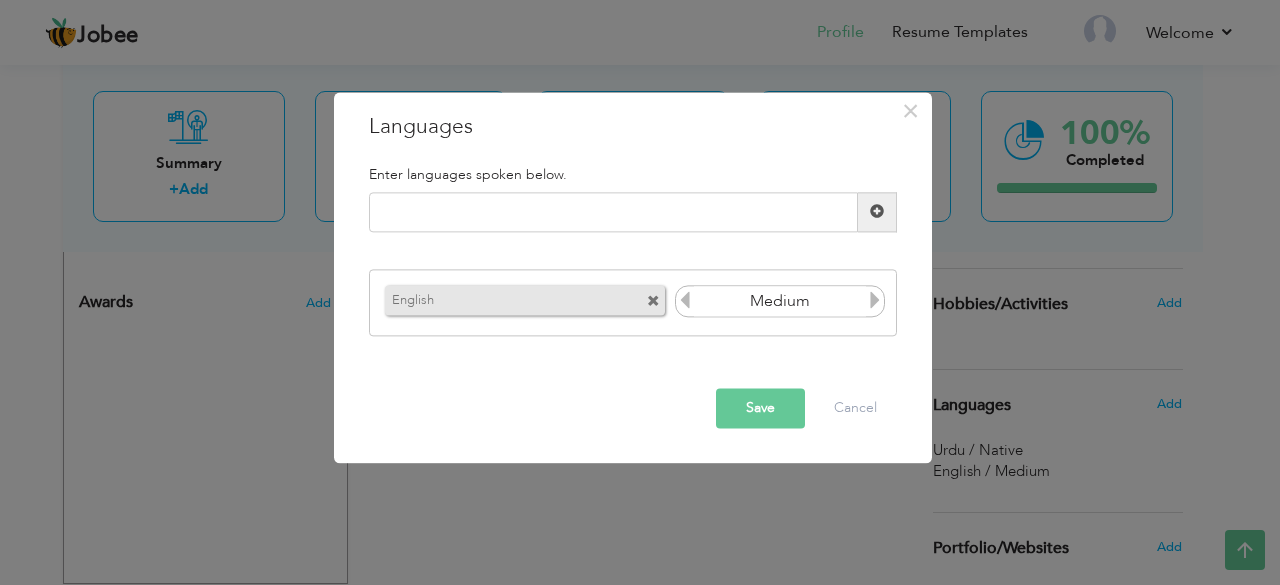 click on "Save" at bounding box center (760, 408) 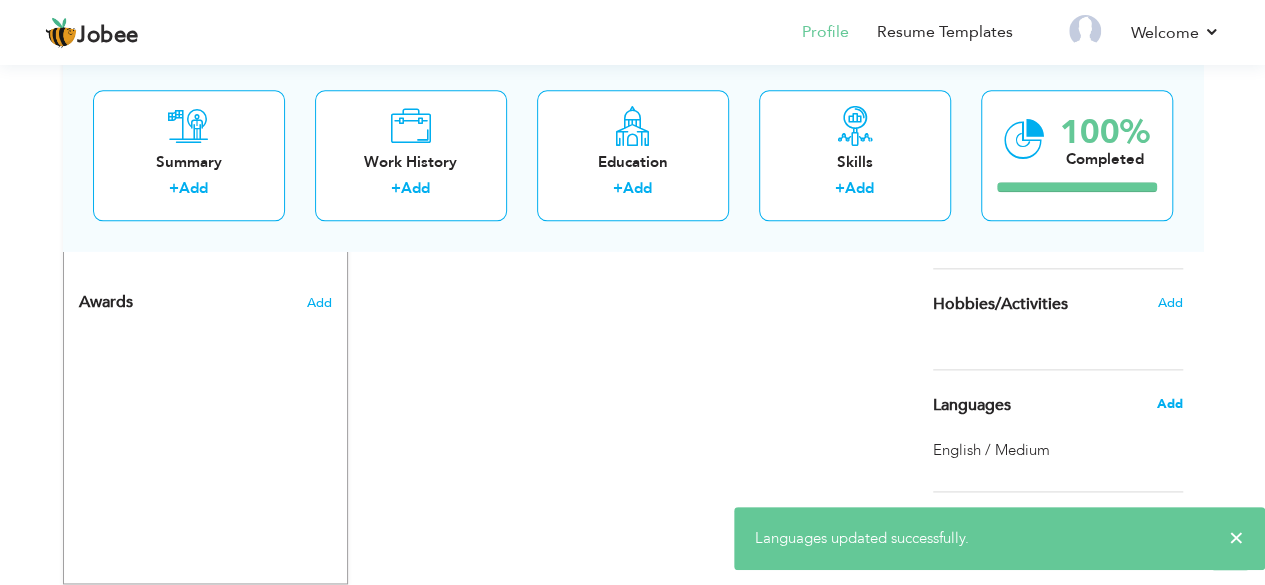 click on "Add" at bounding box center (1169, 404) 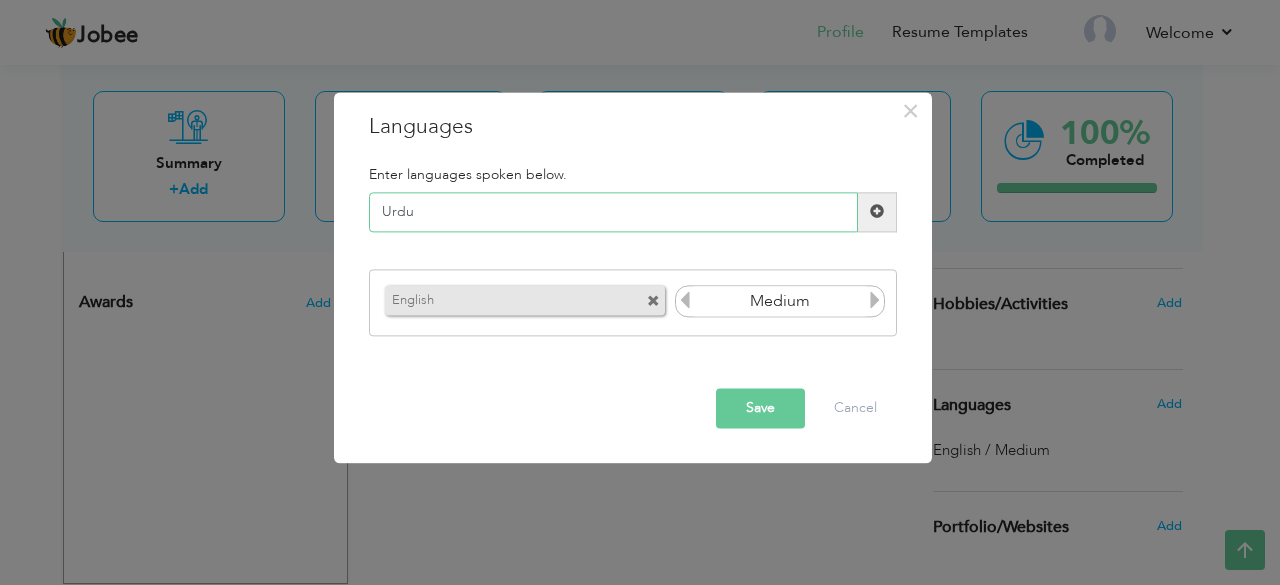 type on "Urdu" 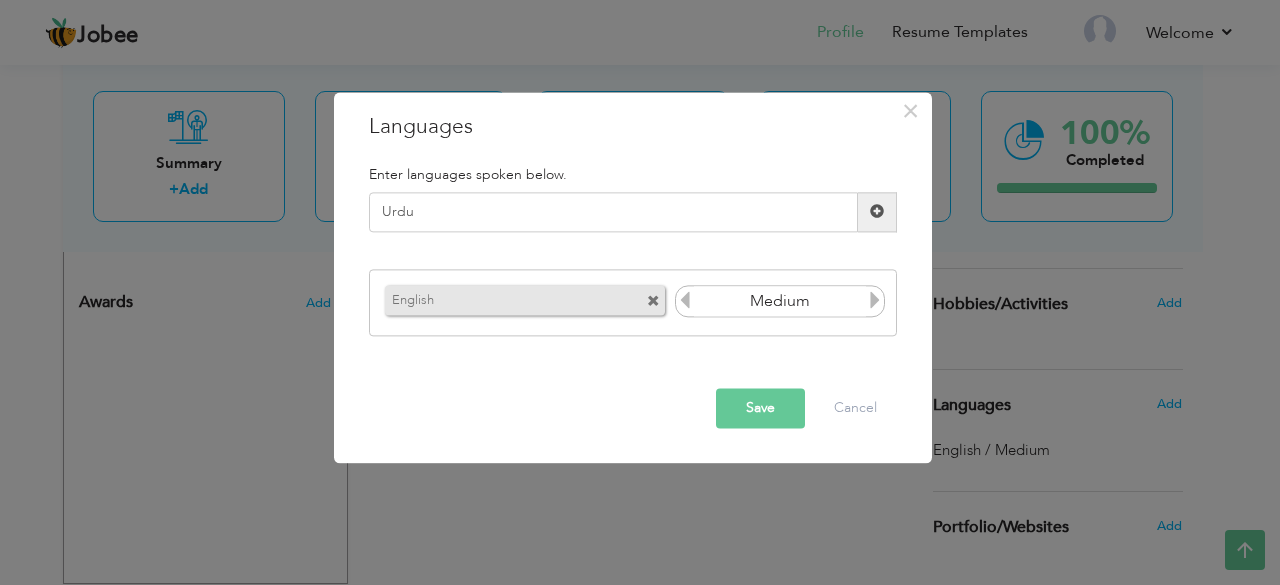 click at bounding box center (875, 301) 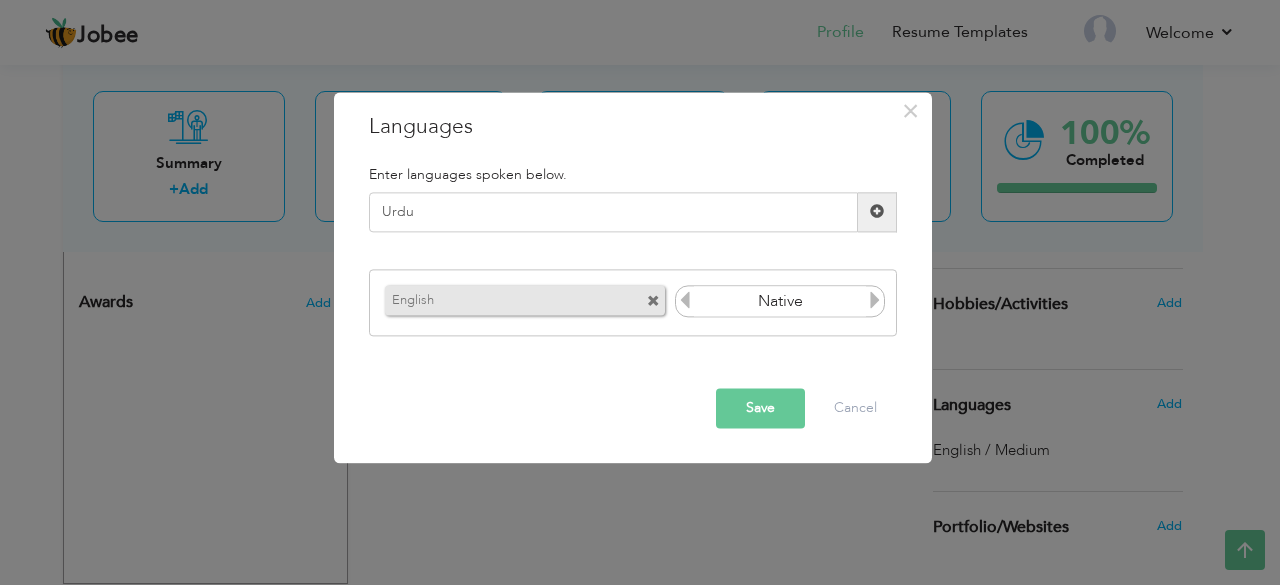 click on "Save" at bounding box center [760, 408] 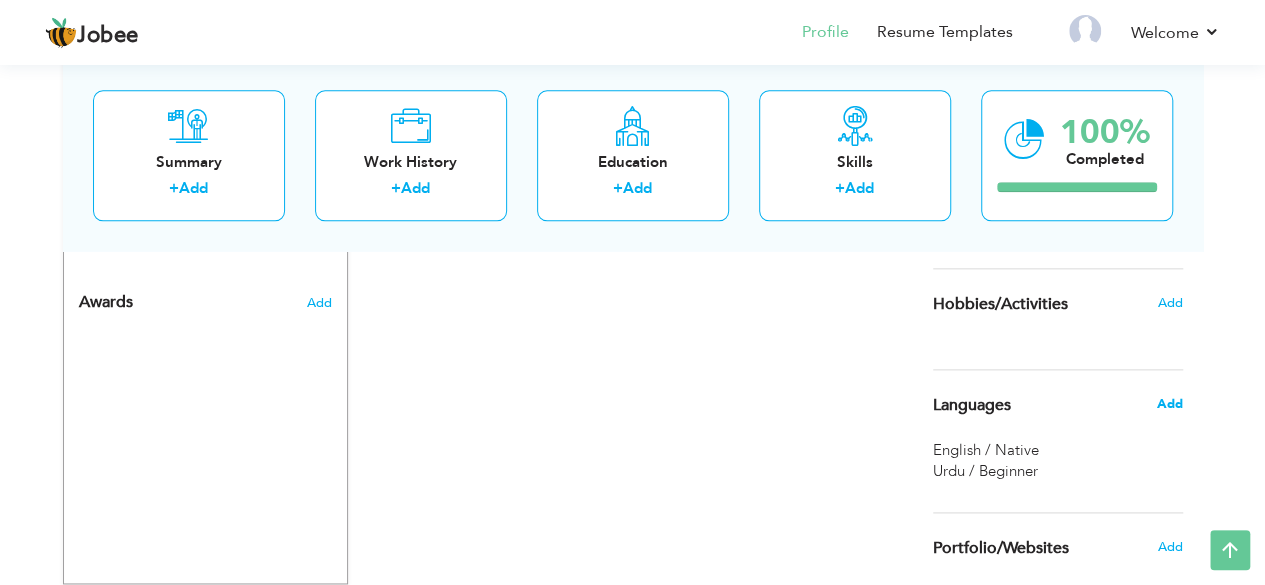 click on "Add" at bounding box center [1169, 404] 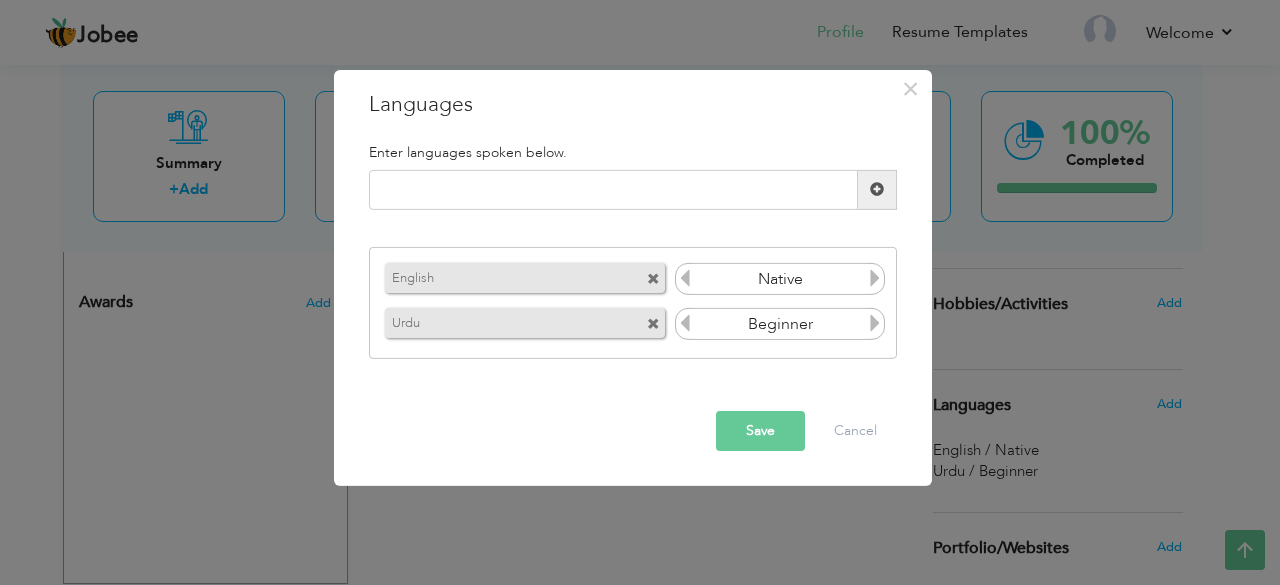 click at bounding box center [875, 323] 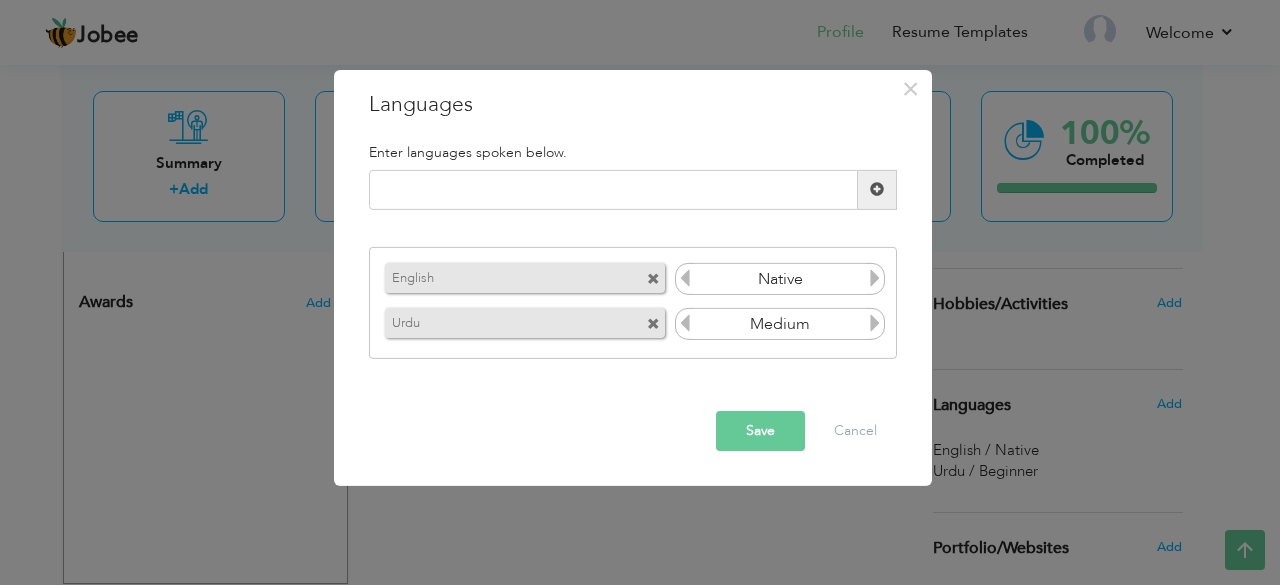 click at bounding box center [875, 323] 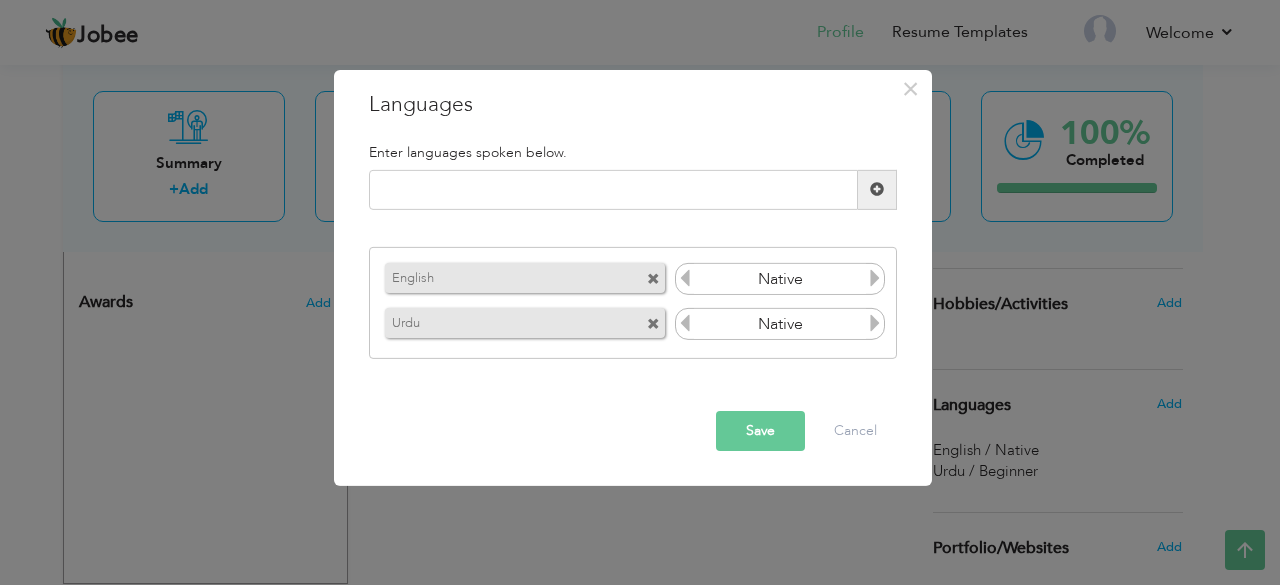 click on "Save" at bounding box center [760, 431] 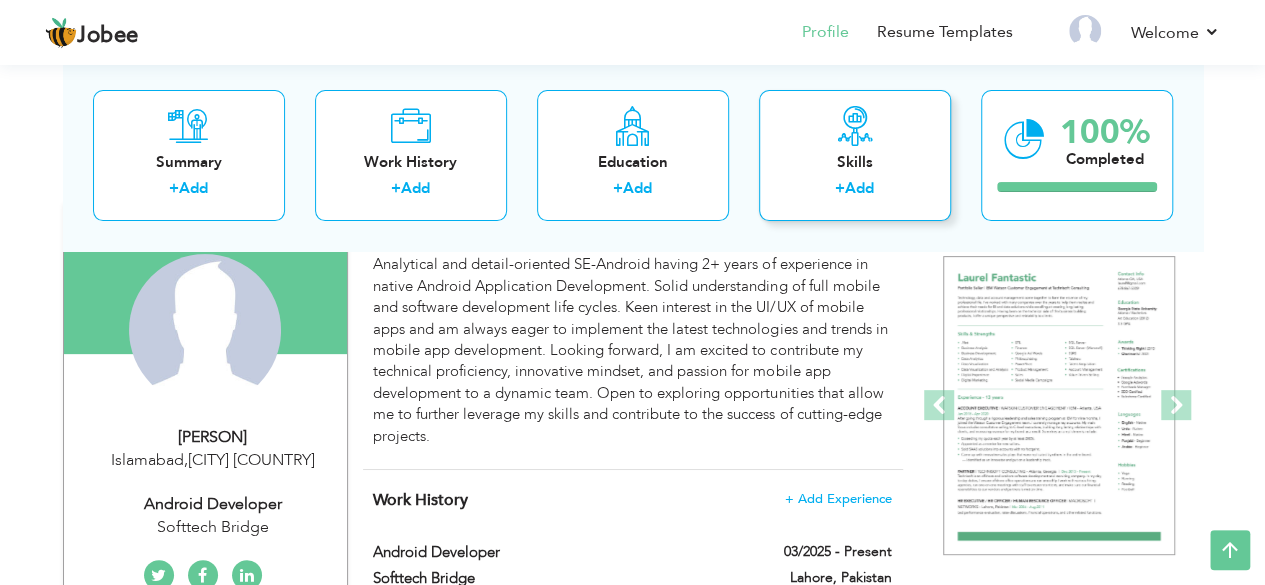 scroll, scrollTop: 176, scrollLeft: 0, axis: vertical 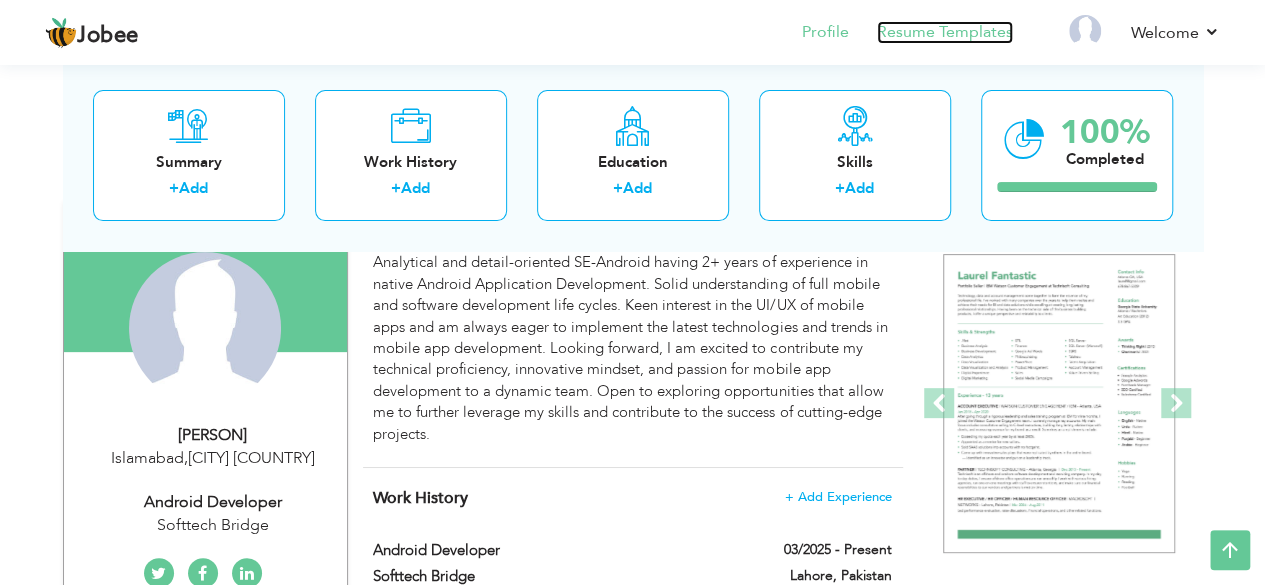 click on "Resume Templates" at bounding box center [945, 32] 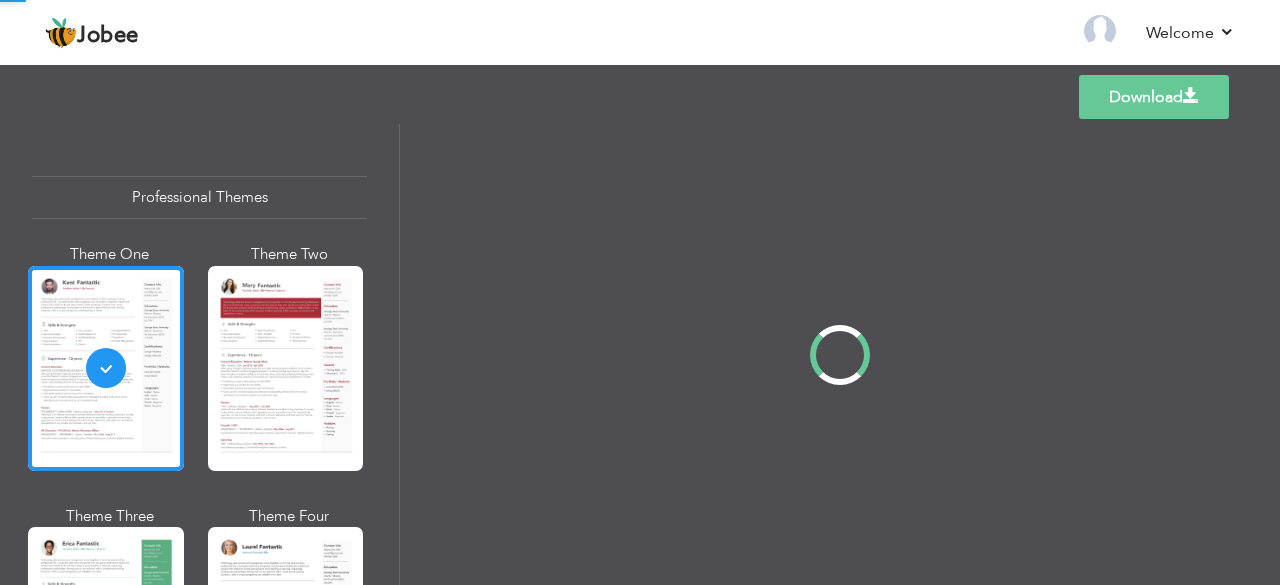 scroll, scrollTop: 0, scrollLeft: 0, axis: both 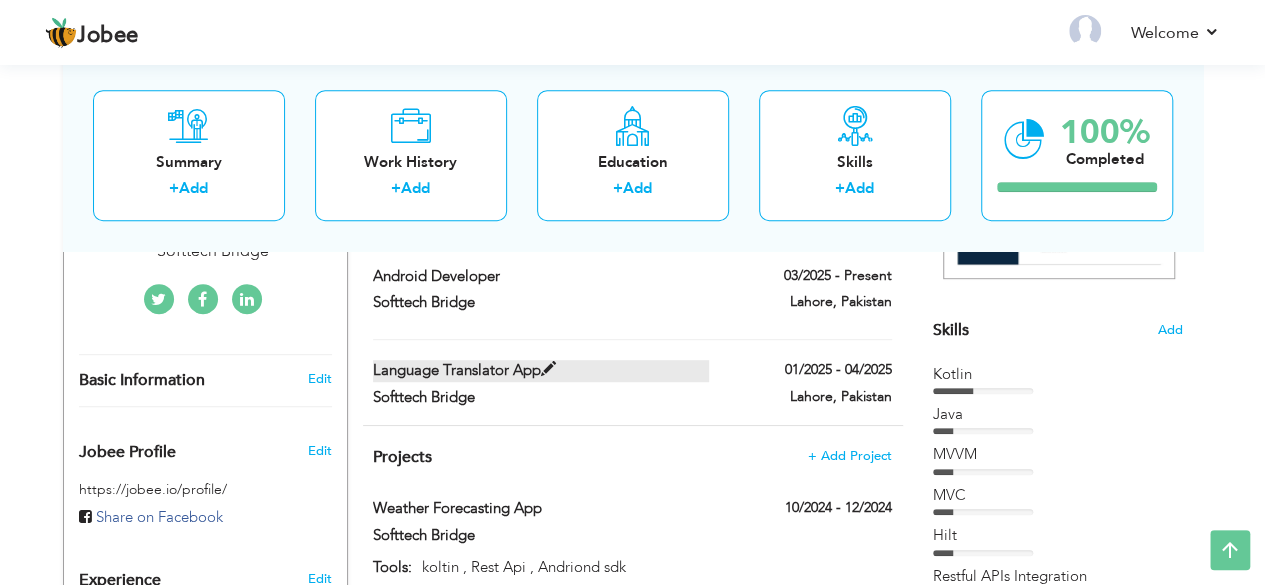 click at bounding box center (548, 369) 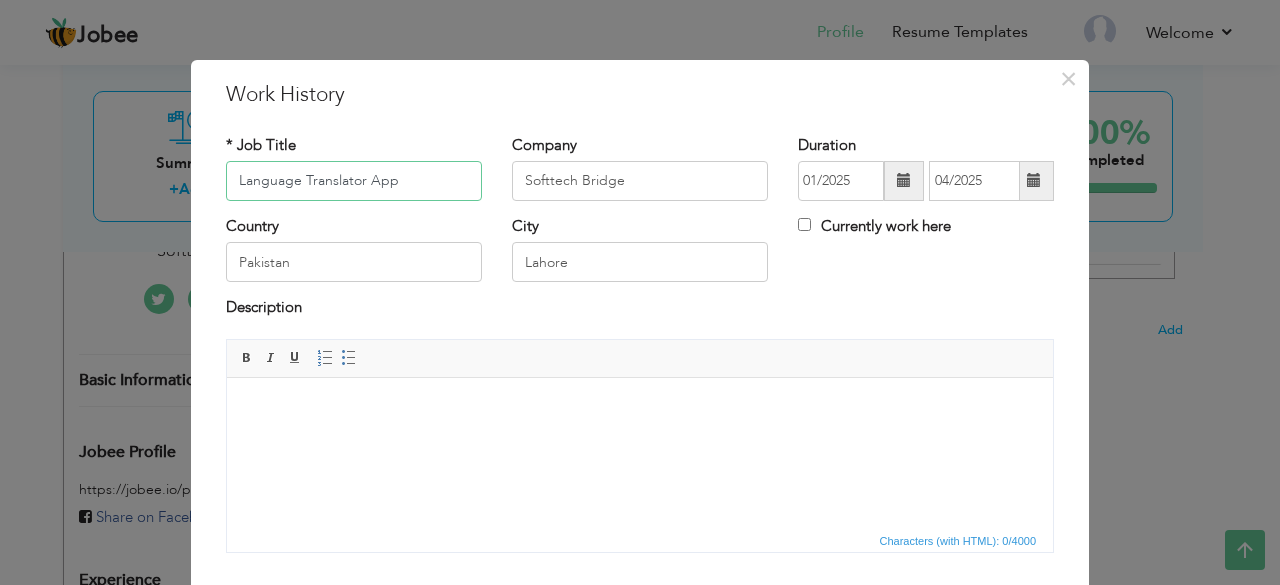 drag, startPoint x: 381, startPoint y: 177, endPoint x: 228, endPoint y: 188, distance: 153.39491 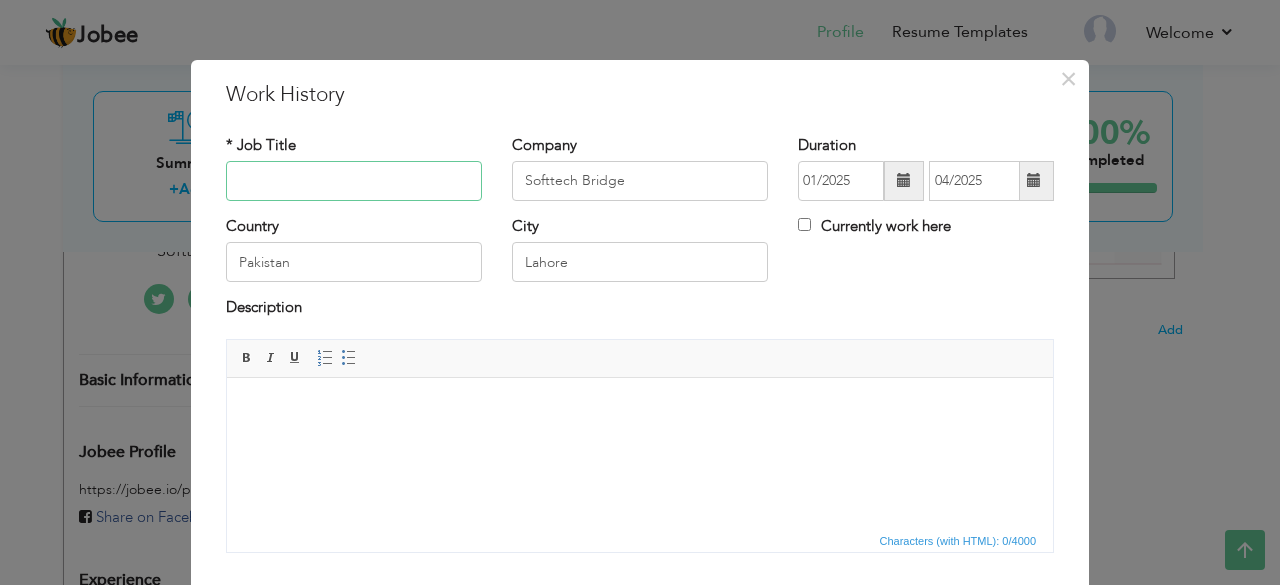 type 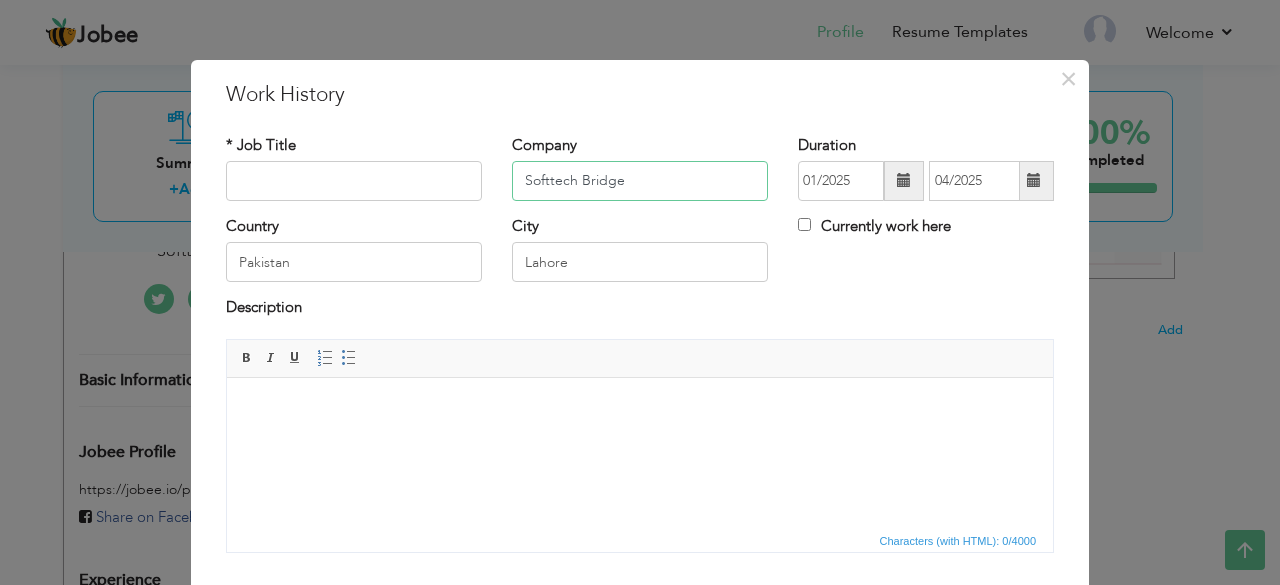 drag, startPoint x: 618, startPoint y: 176, endPoint x: 510, endPoint y: 176, distance: 108 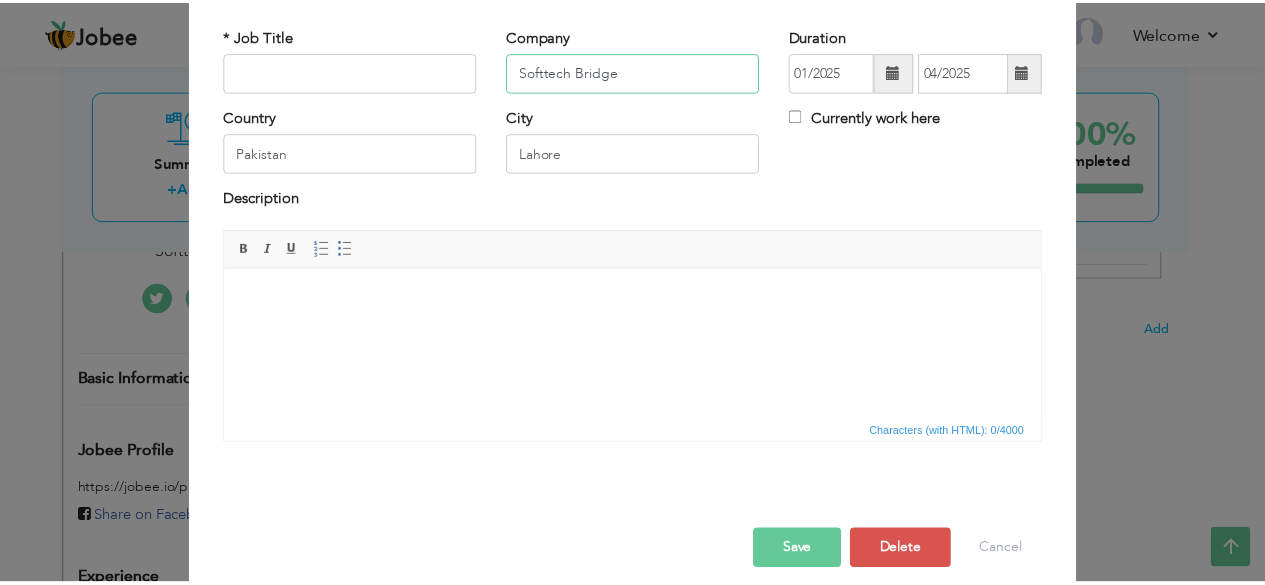 scroll, scrollTop: 126, scrollLeft: 0, axis: vertical 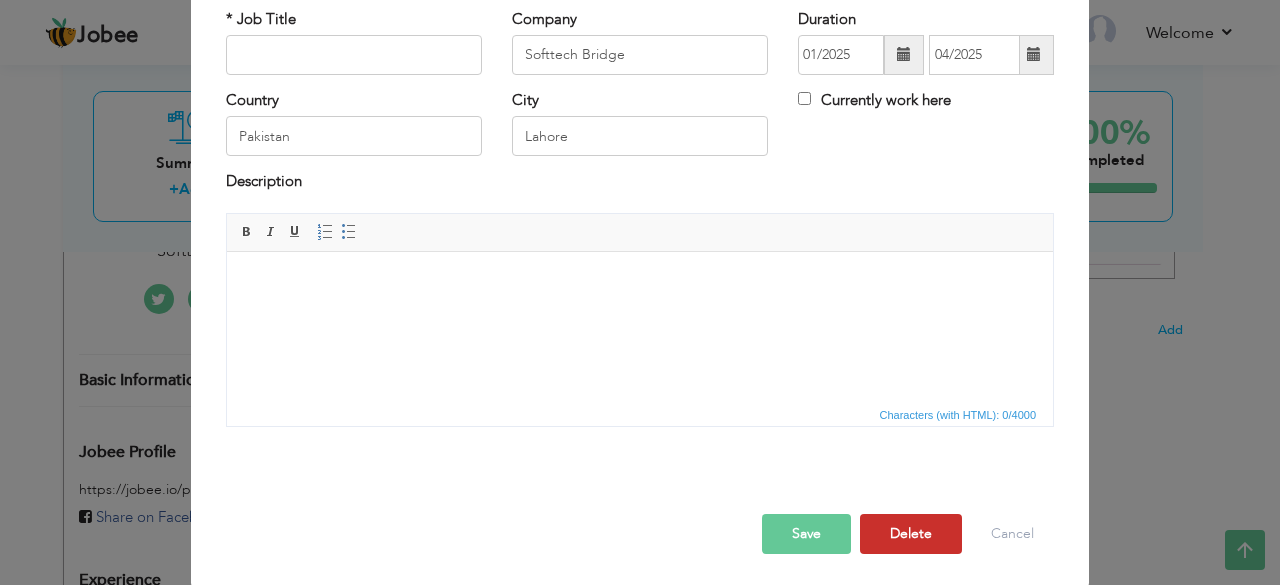click on "Delete" at bounding box center [911, 534] 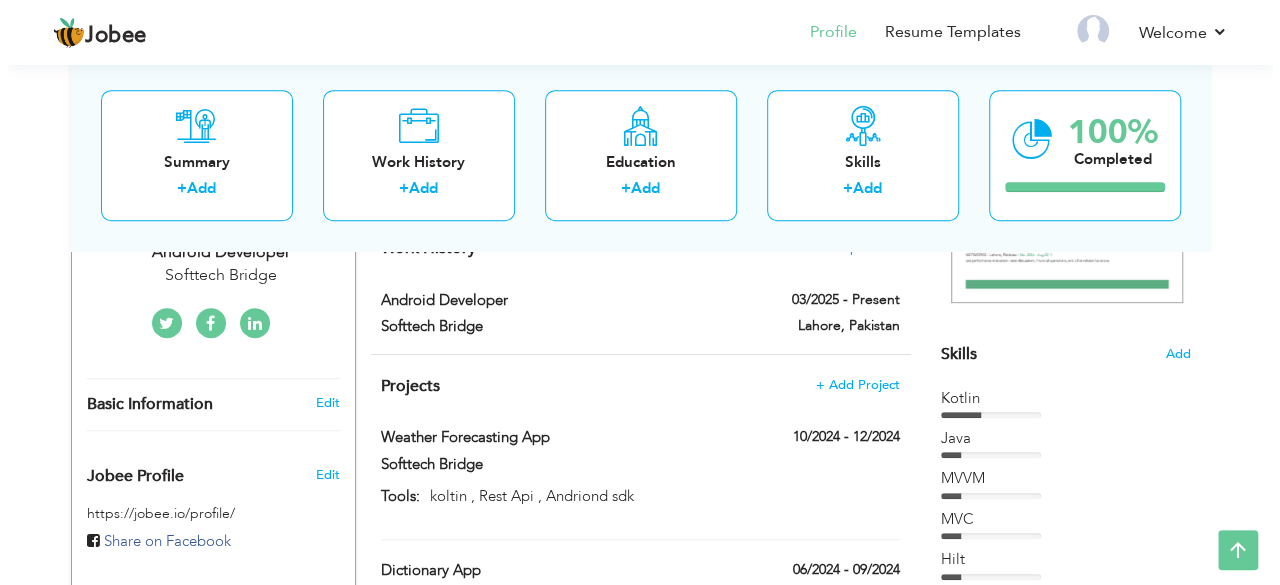 scroll, scrollTop: 425, scrollLeft: 0, axis: vertical 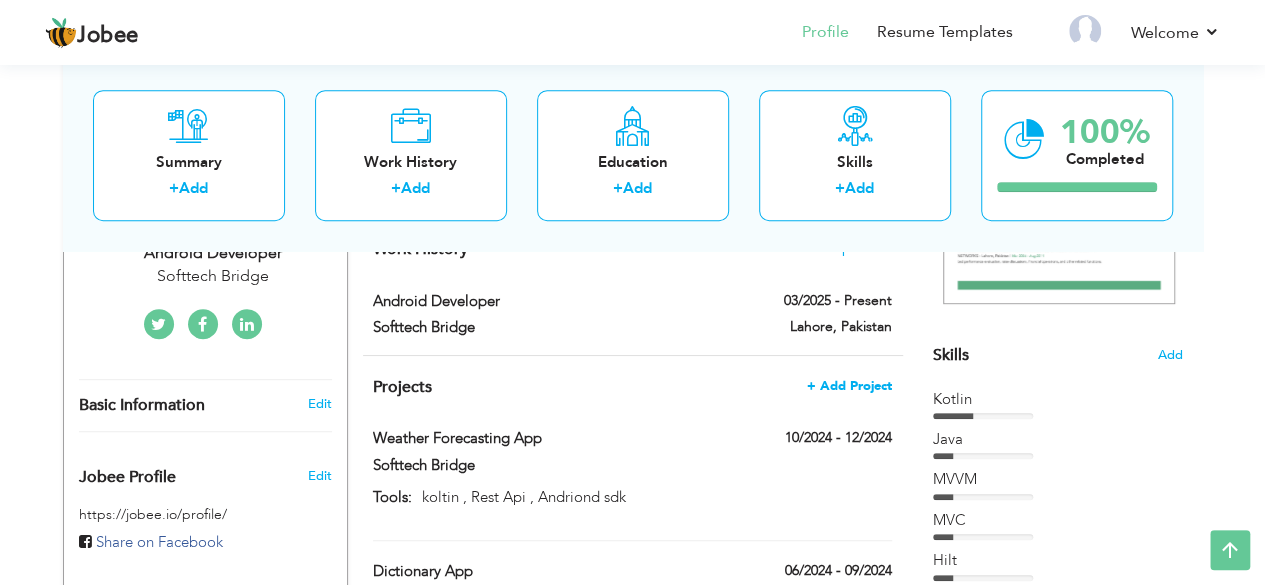click on "+ Add Project" at bounding box center [849, 386] 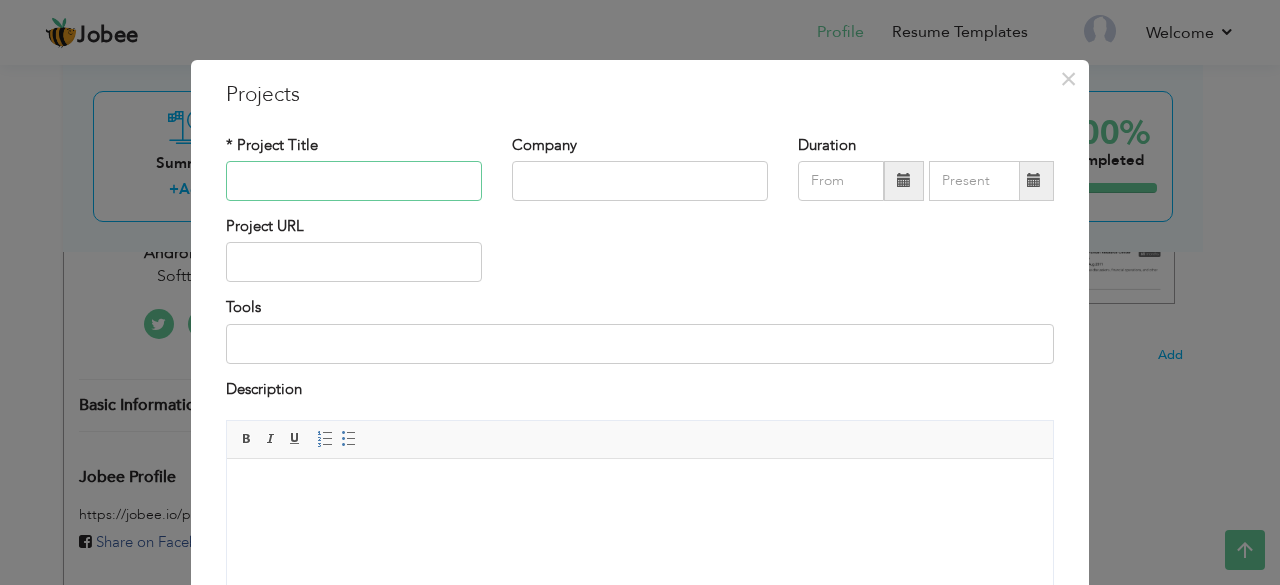 click at bounding box center [354, 181] 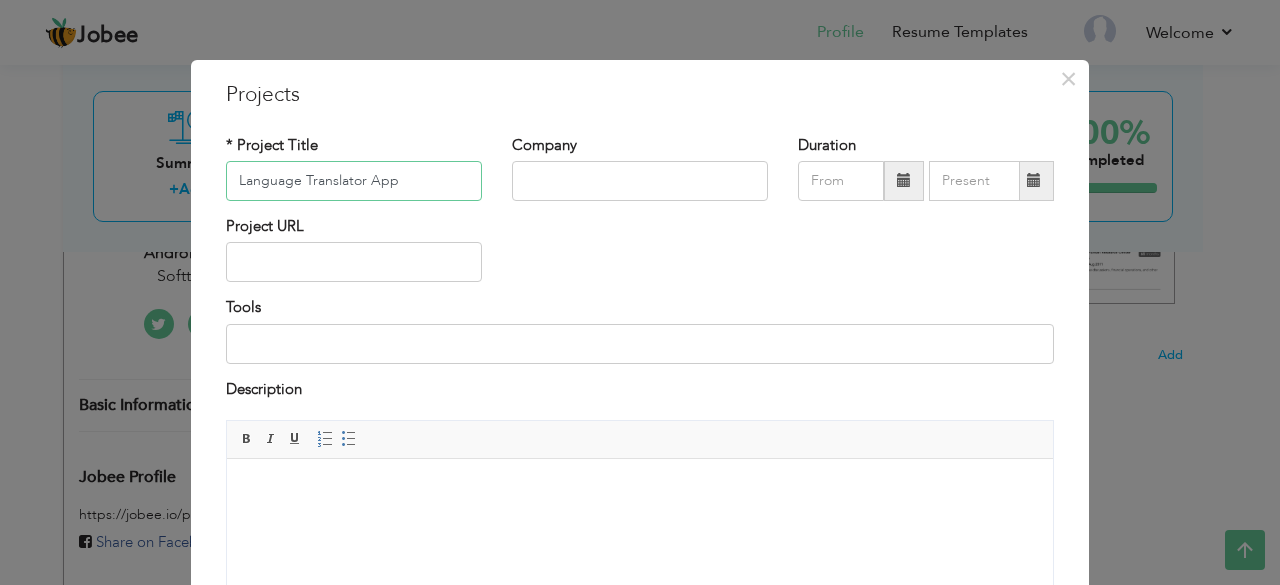 type on "Language Translator App" 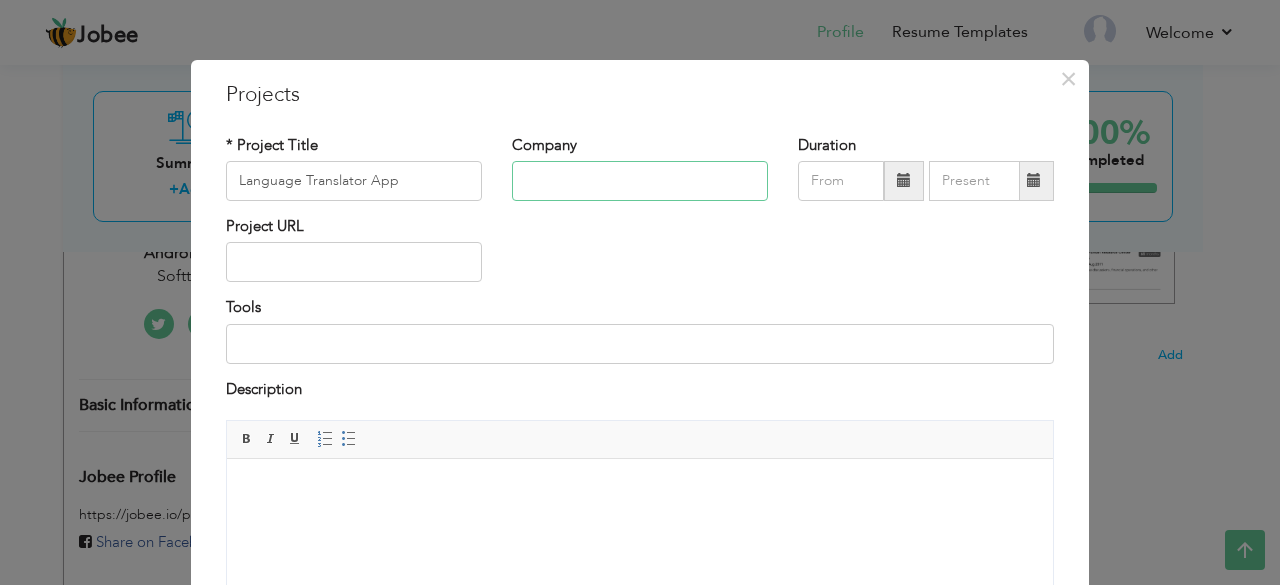 click at bounding box center [640, 181] 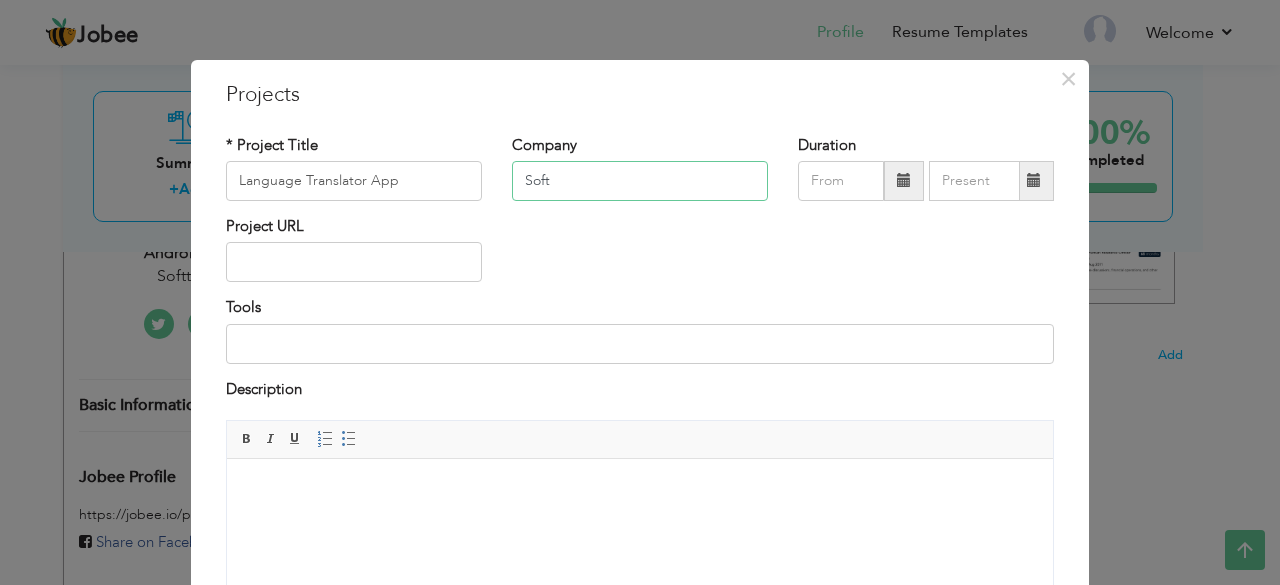 paste on "Softtech Bridge" 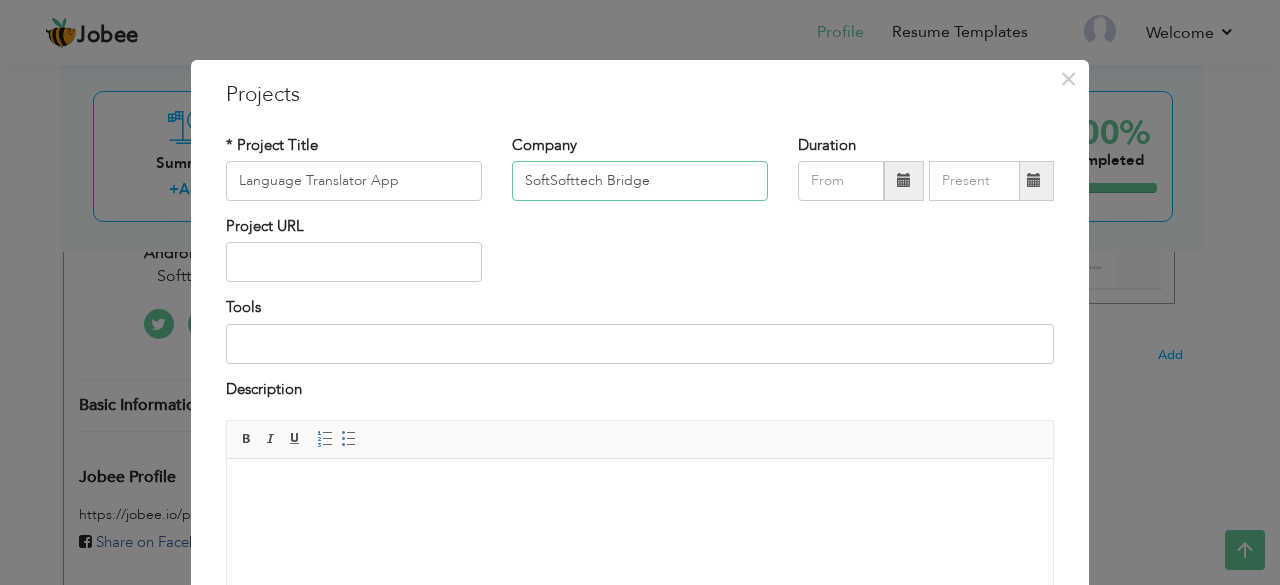 click on "SoftSofttech Bridge" at bounding box center [640, 181] 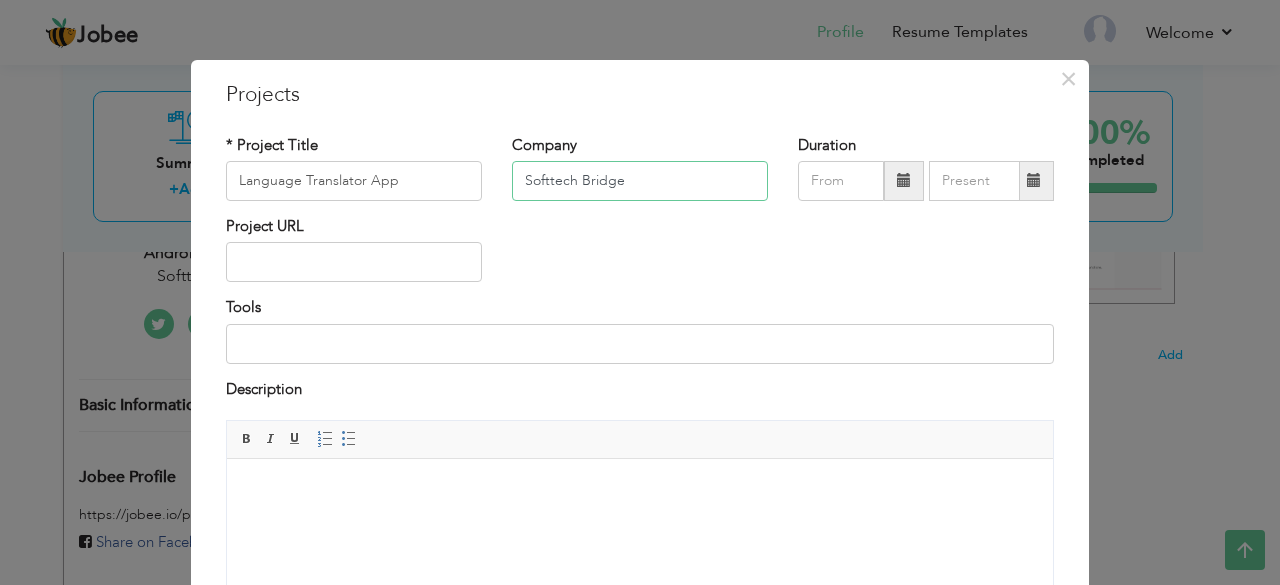 type on "Softtech Bridge" 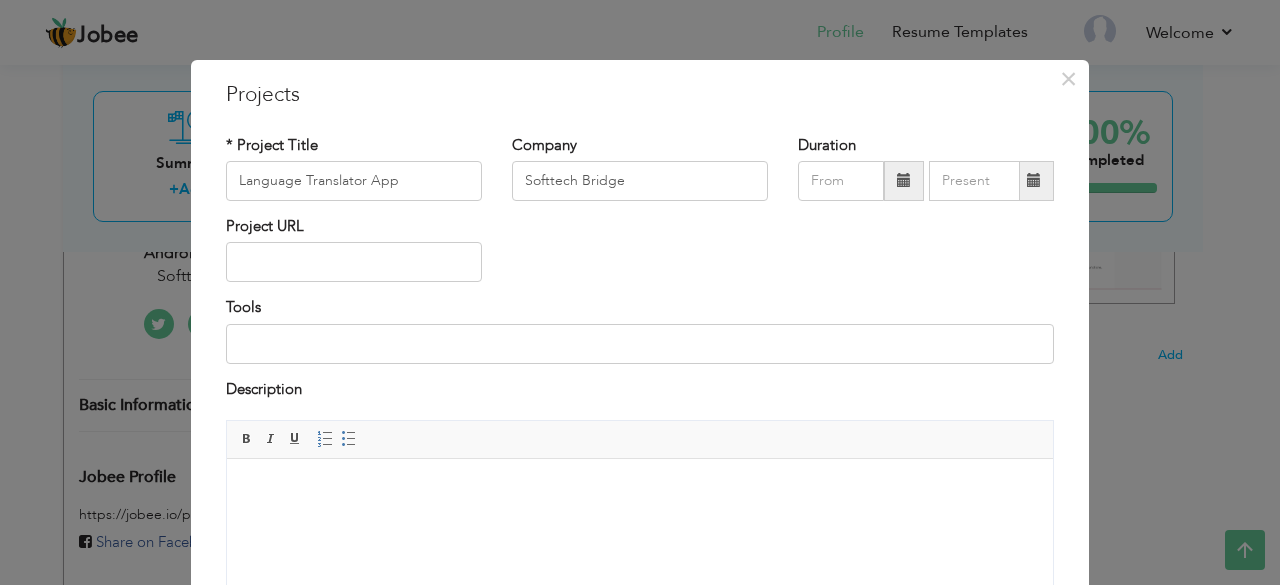 click at bounding box center [904, 181] 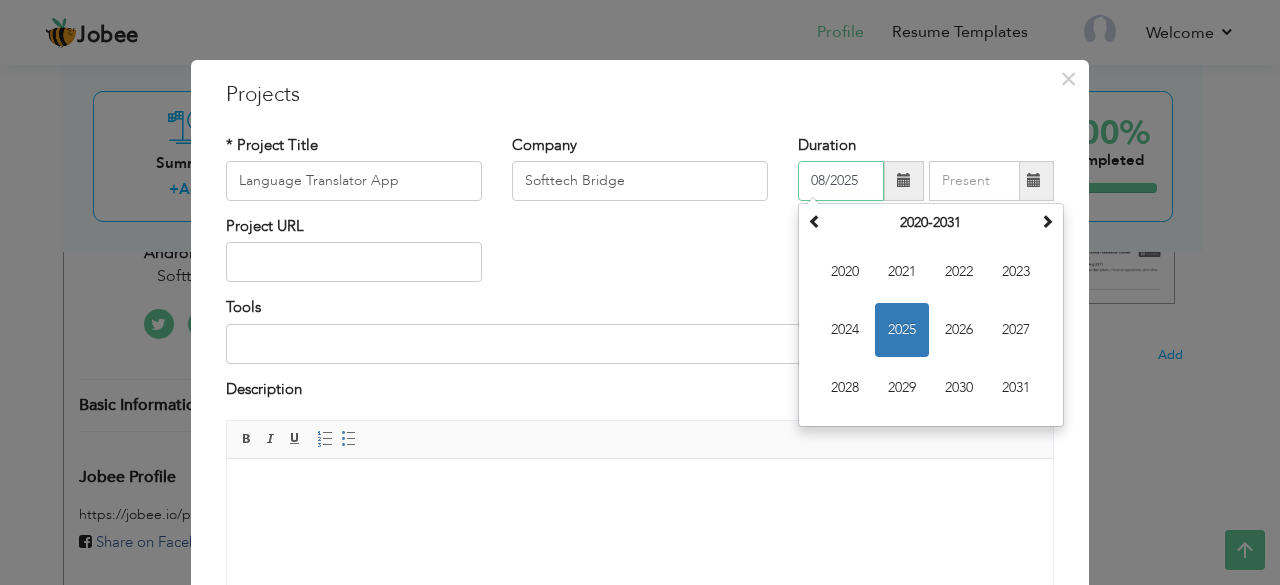 click on "08/2025" at bounding box center (841, 181) 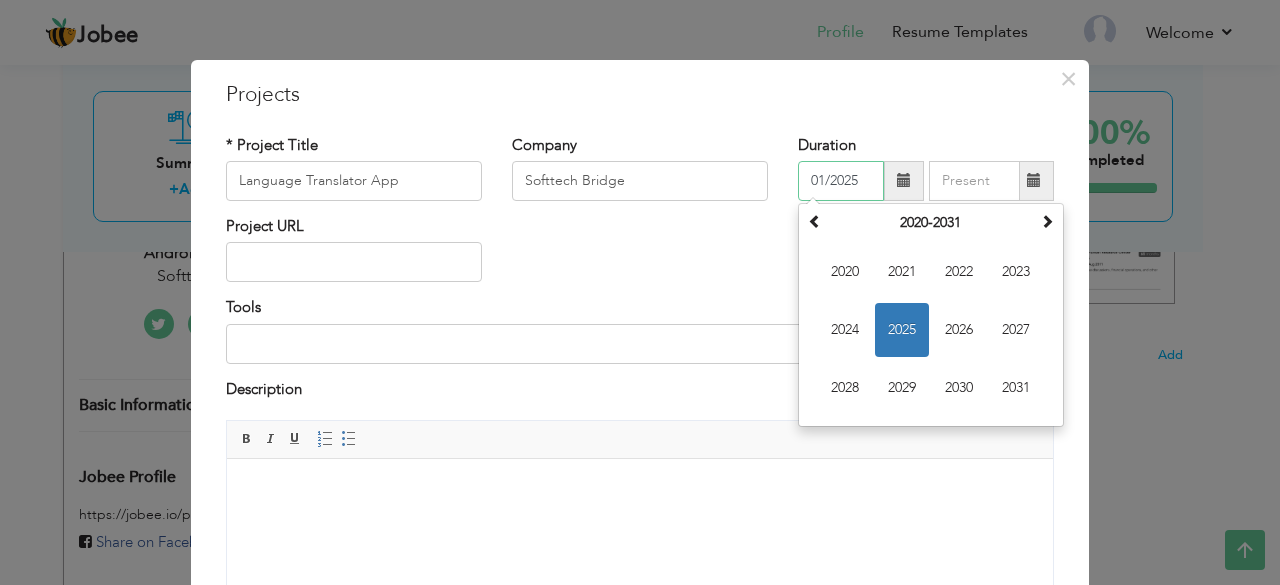 type on "01/2025" 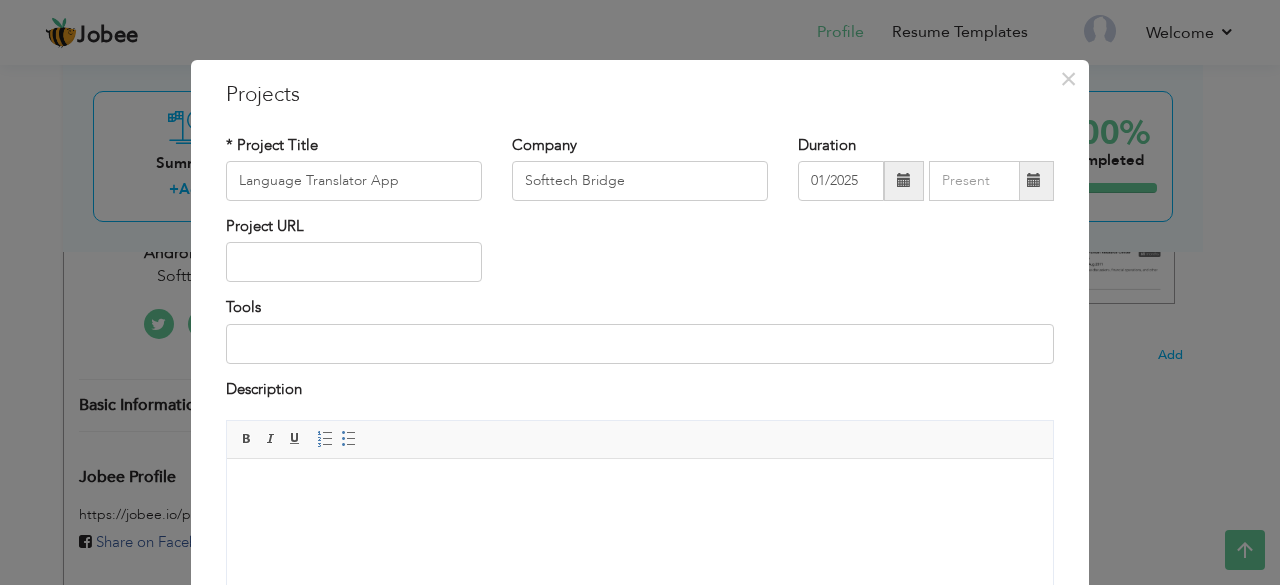 click at bounding box center [1034, 180] 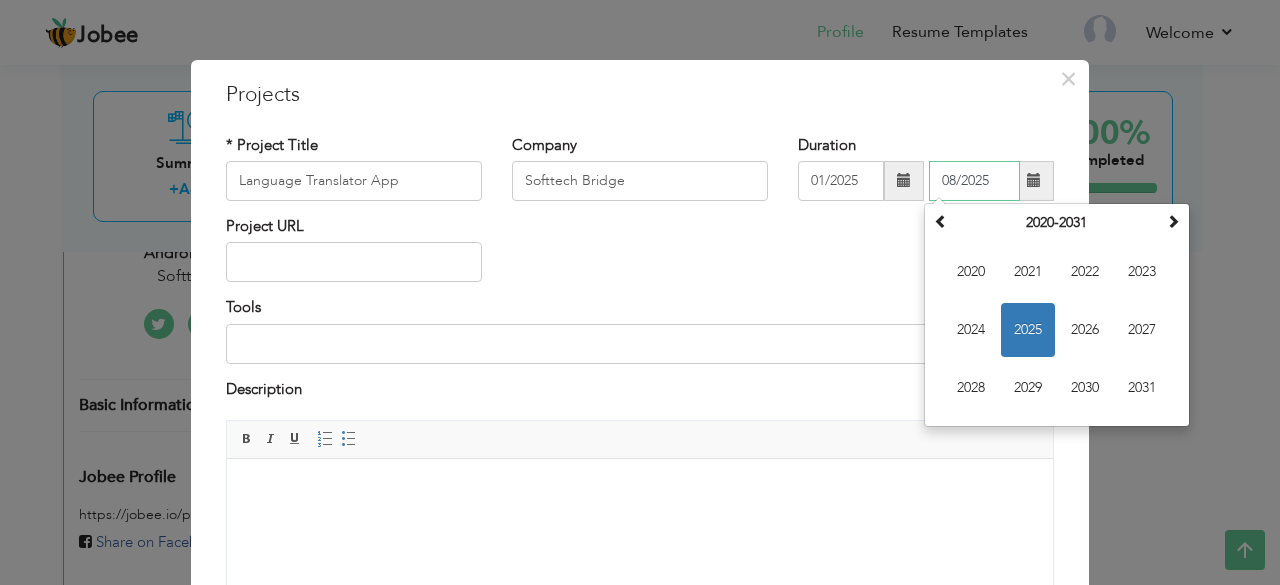 click on "08/2025" at bounding box center (974, 181) 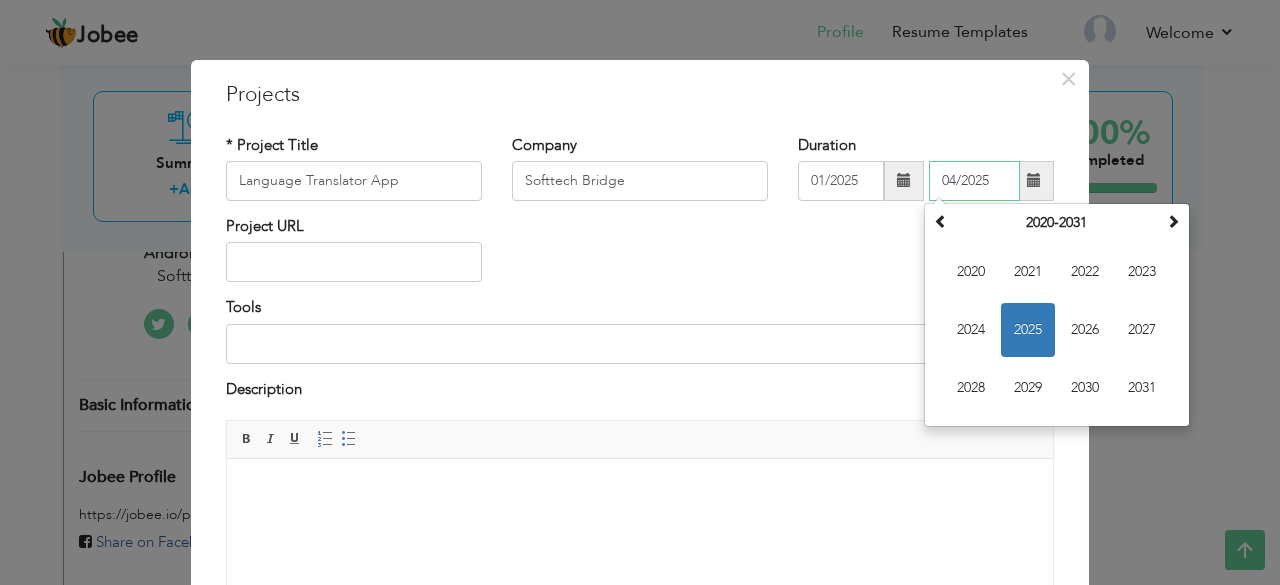 type on "04/2025" 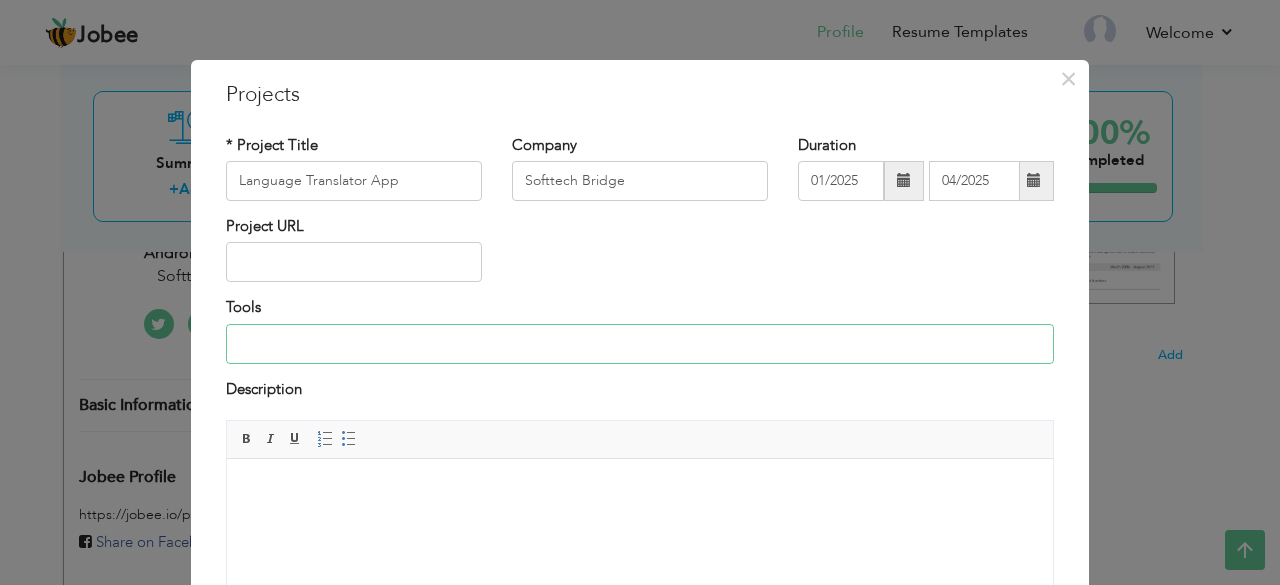 click at bounding box center [640, 344] 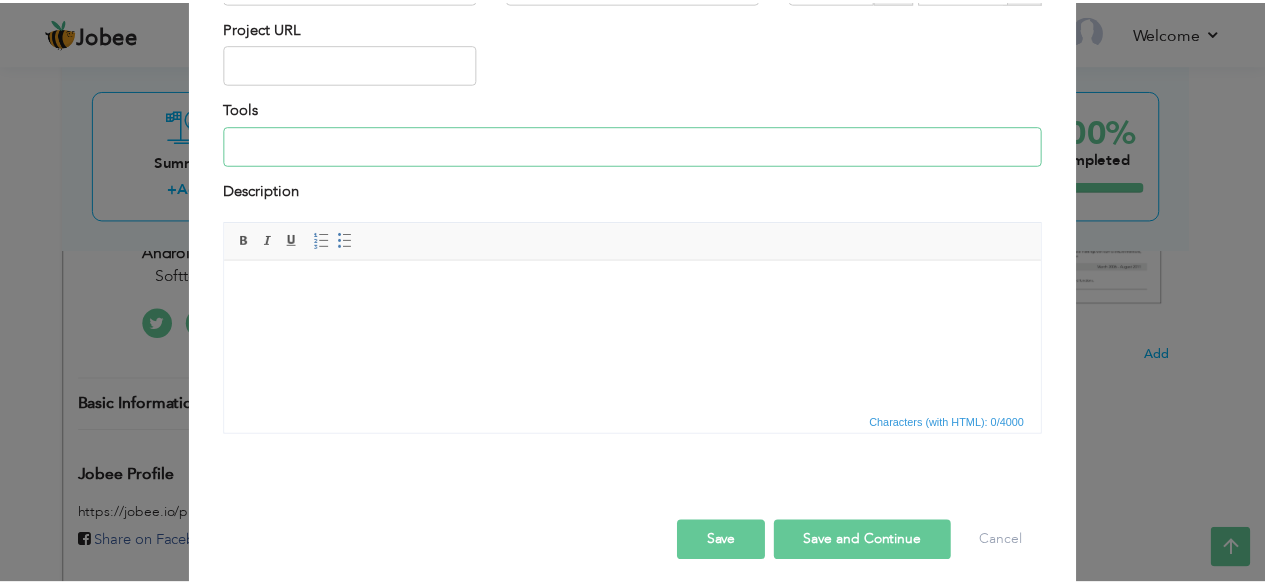 scroll, scrollTop: 200, scrollLeft: 0, axis: vertical 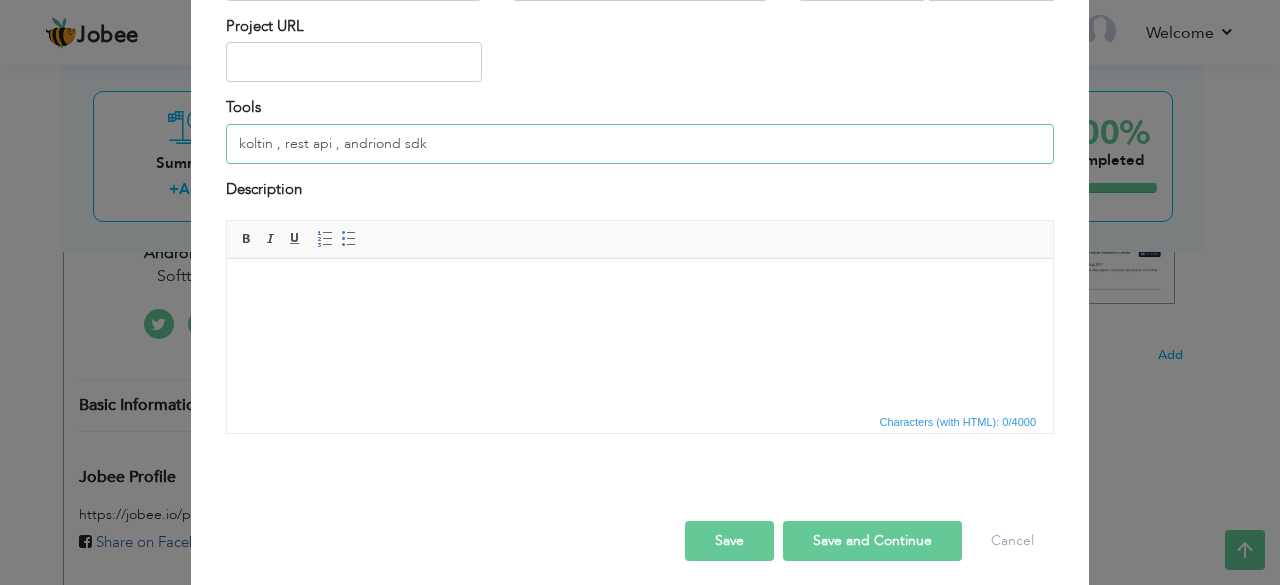 click on "koltin , rest api , andriond sdk" at bounding box center [640, 144] 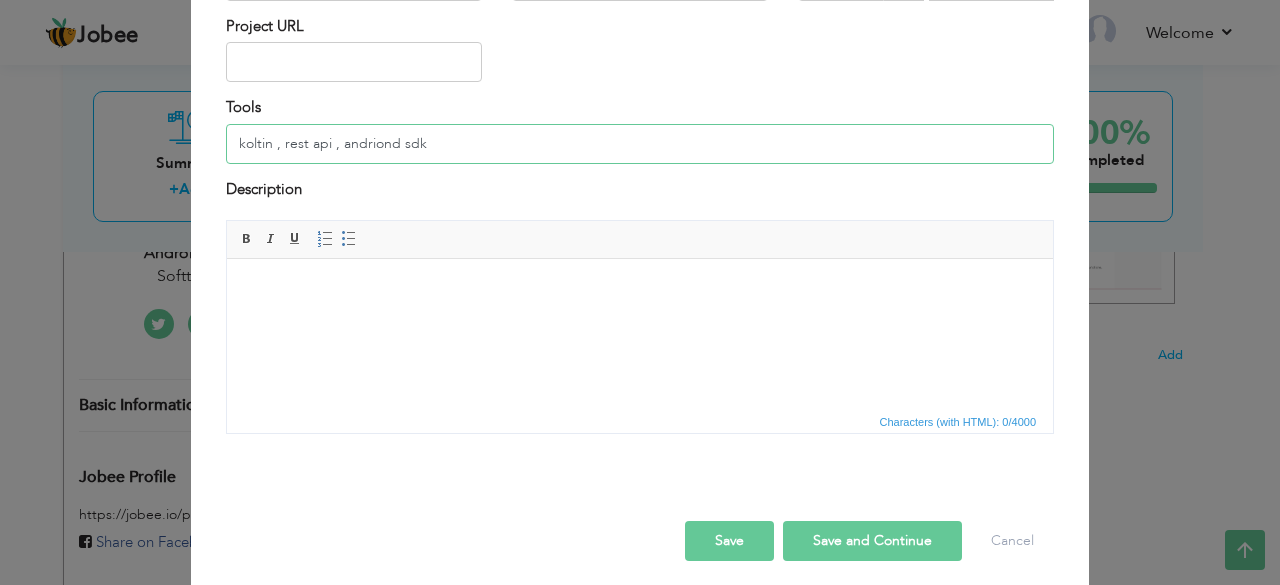 click on "koltin , rest api , andriond sdk" at bounding box center [640, 144] 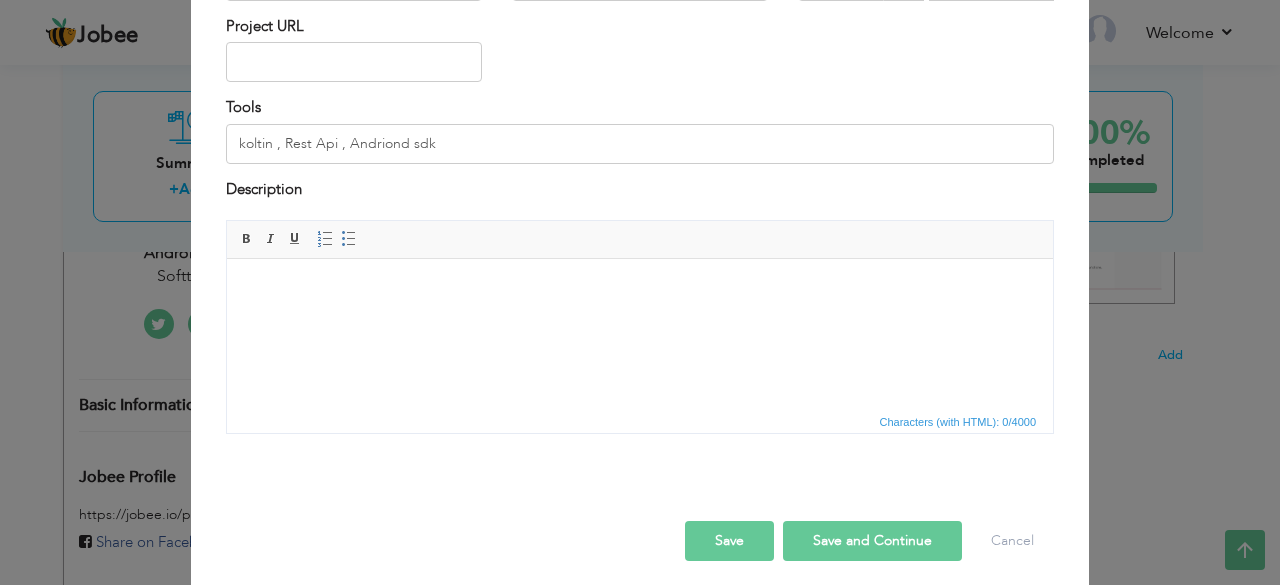 click on "Save" at bounding box center (729, 541) 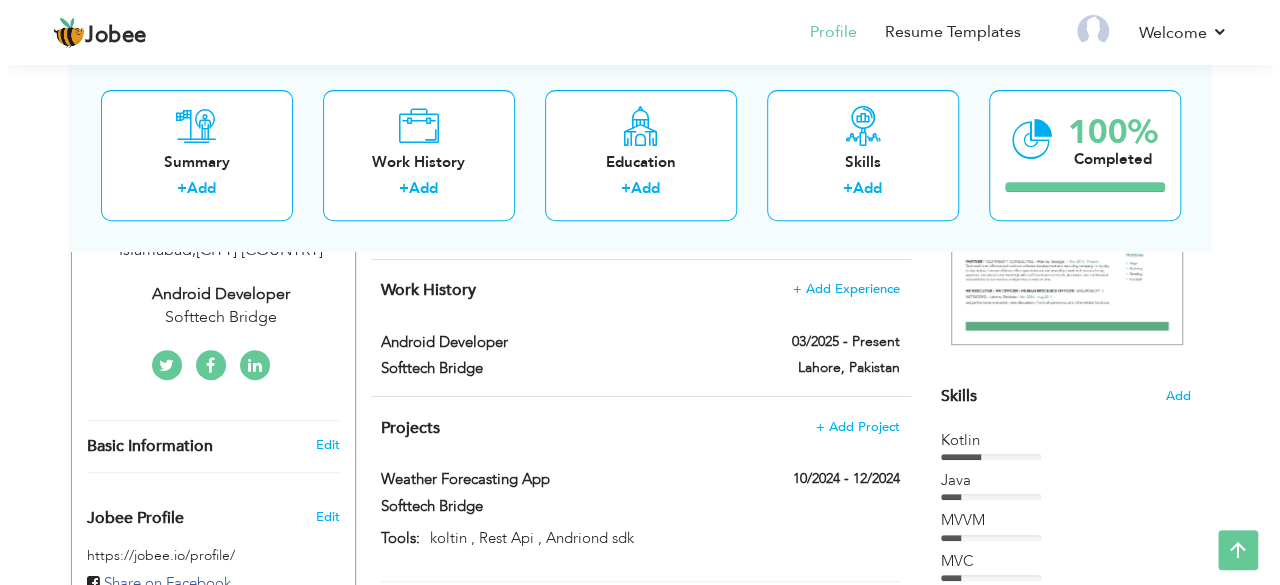 scroll, scrollTop: 426, scrollLeft: 0, axis: vertical 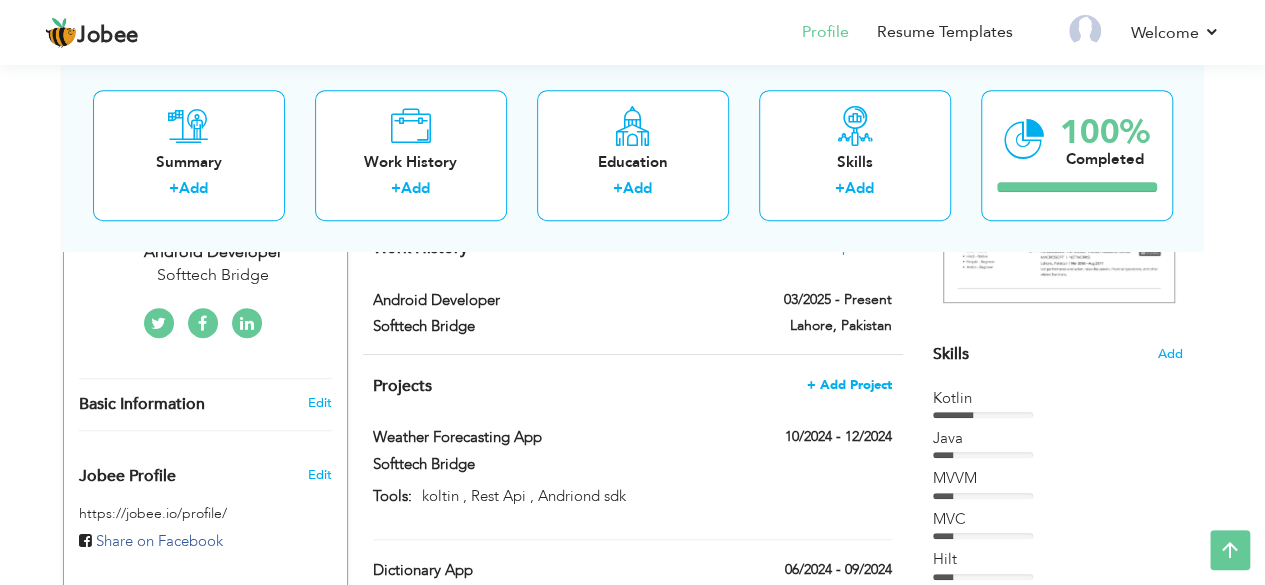 click on "+ Add Project" at bounding box center [849, 385] 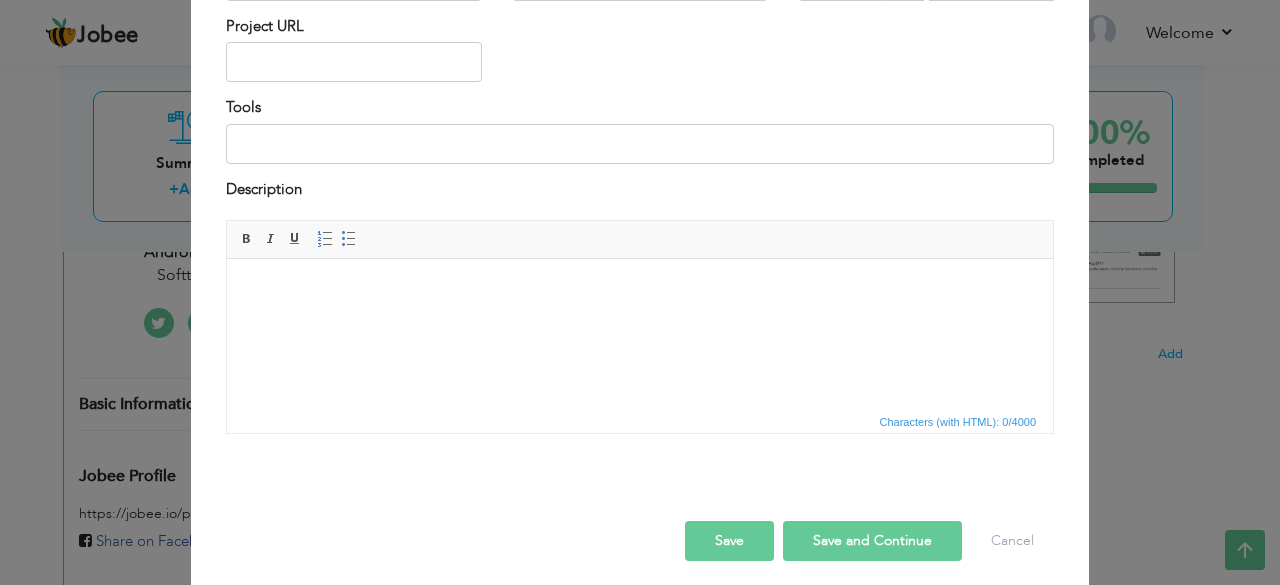 scroll, scrollTop: 0, scrollLeft: 0, axis: both 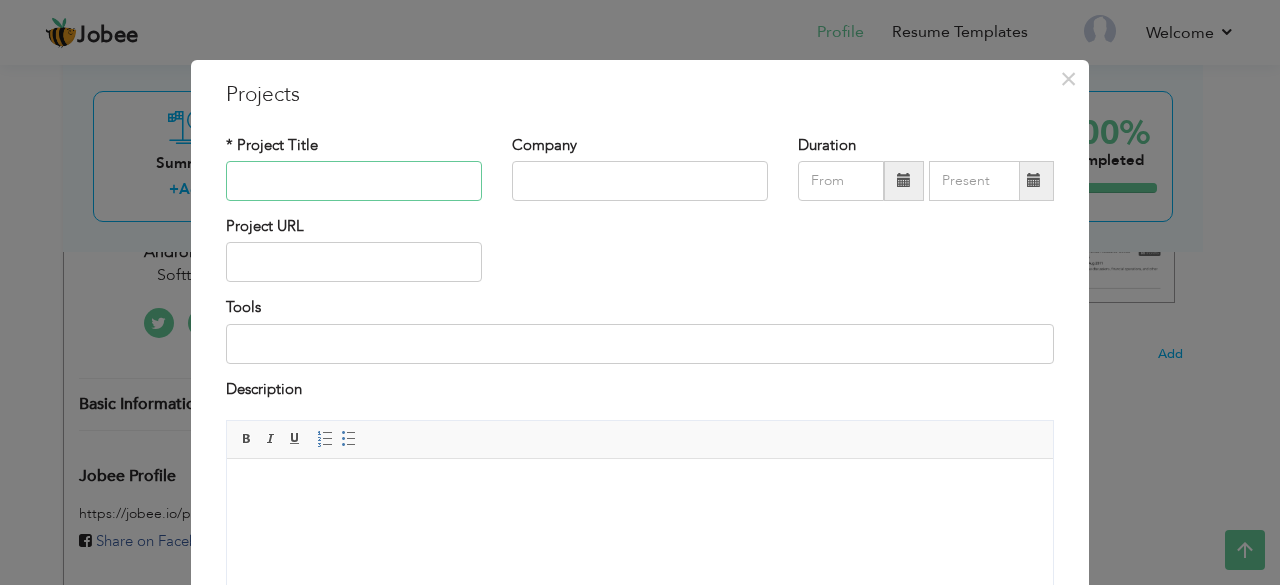 paste on "Airline Booking App –" 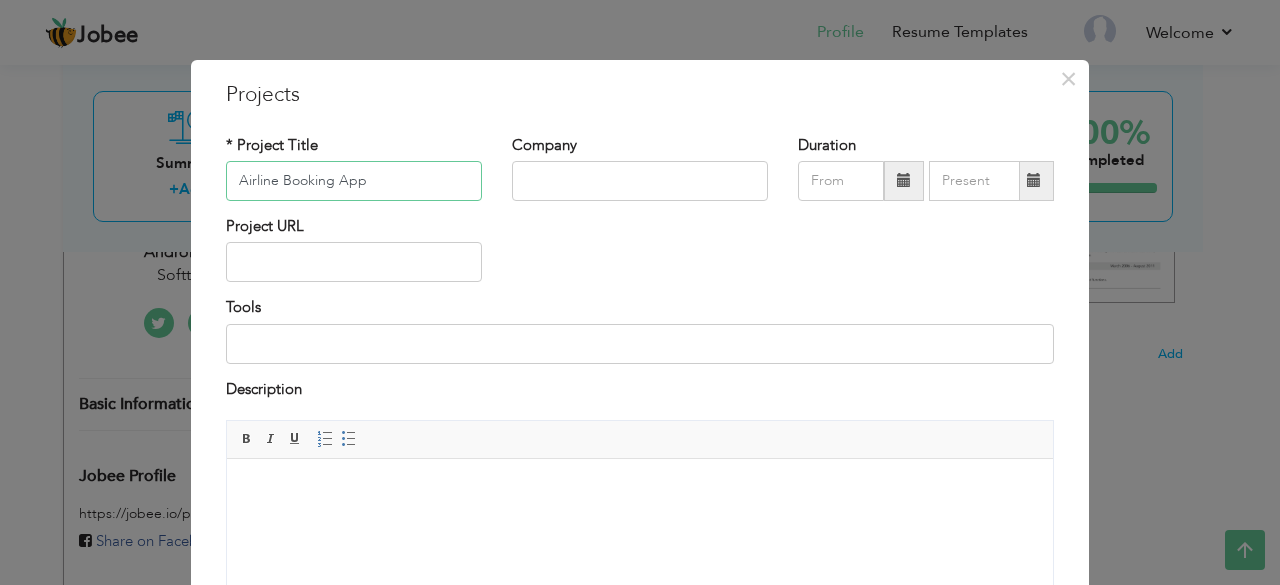 type on "Airline Booking App" 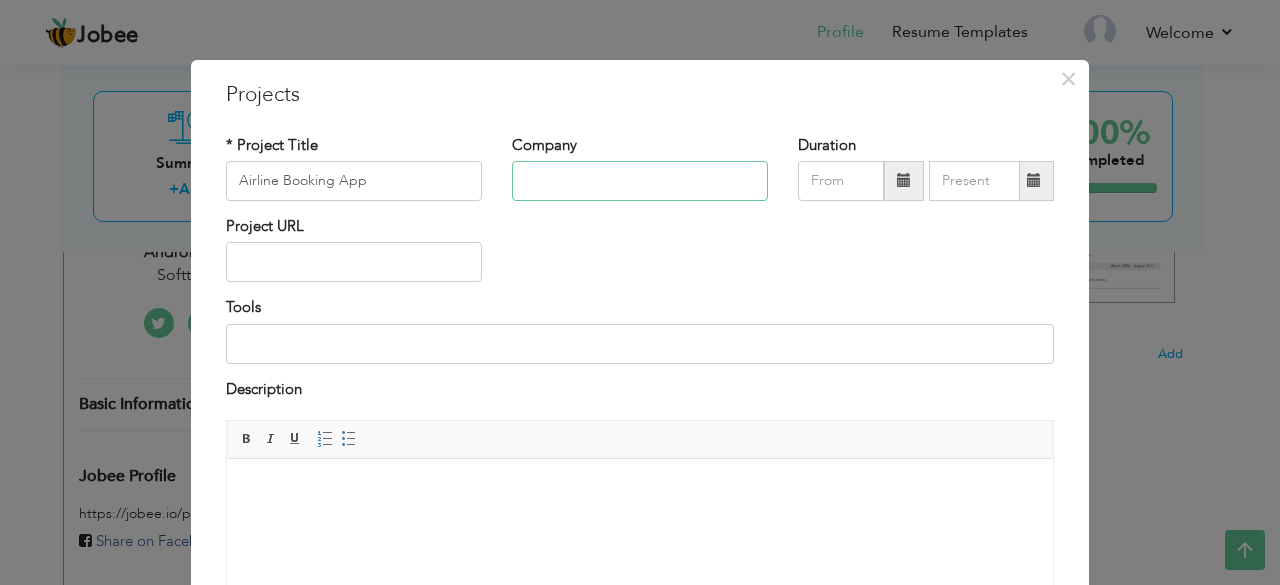 click at bounding box center (640, 181) 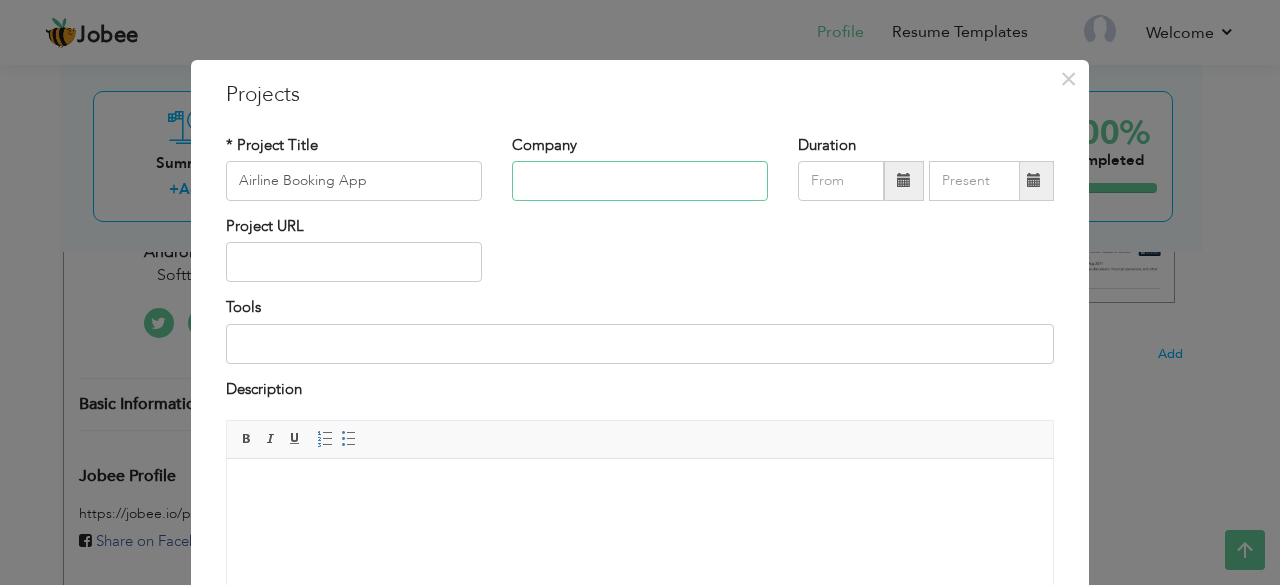 paste on "Islamabad" 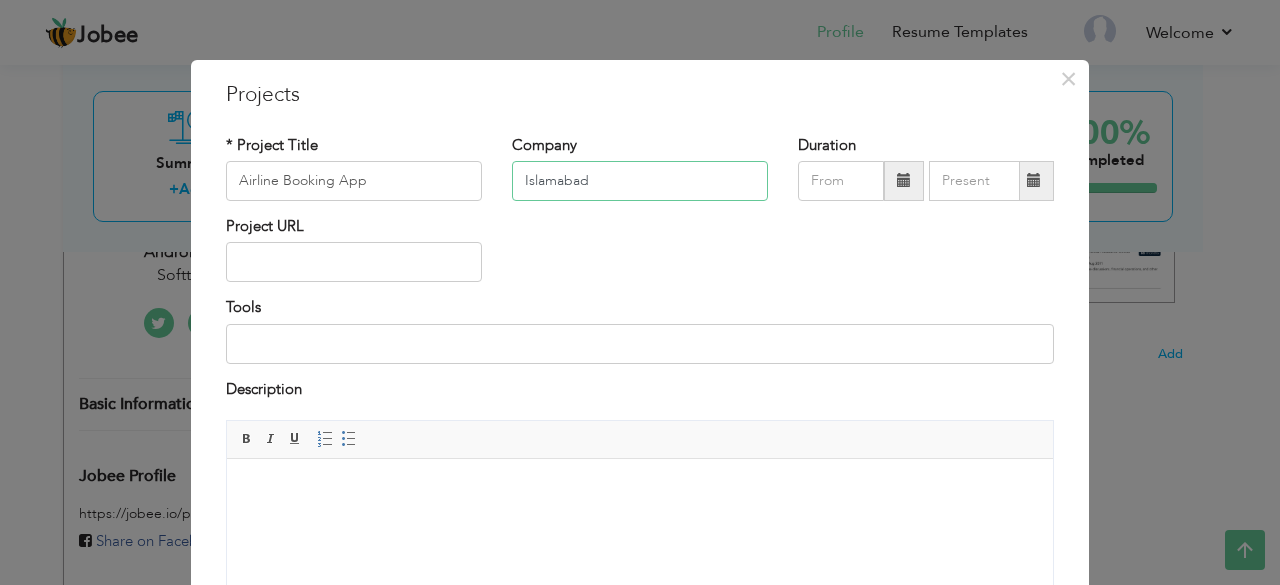 click on "Islamabad" at bounding box center [640, 181] 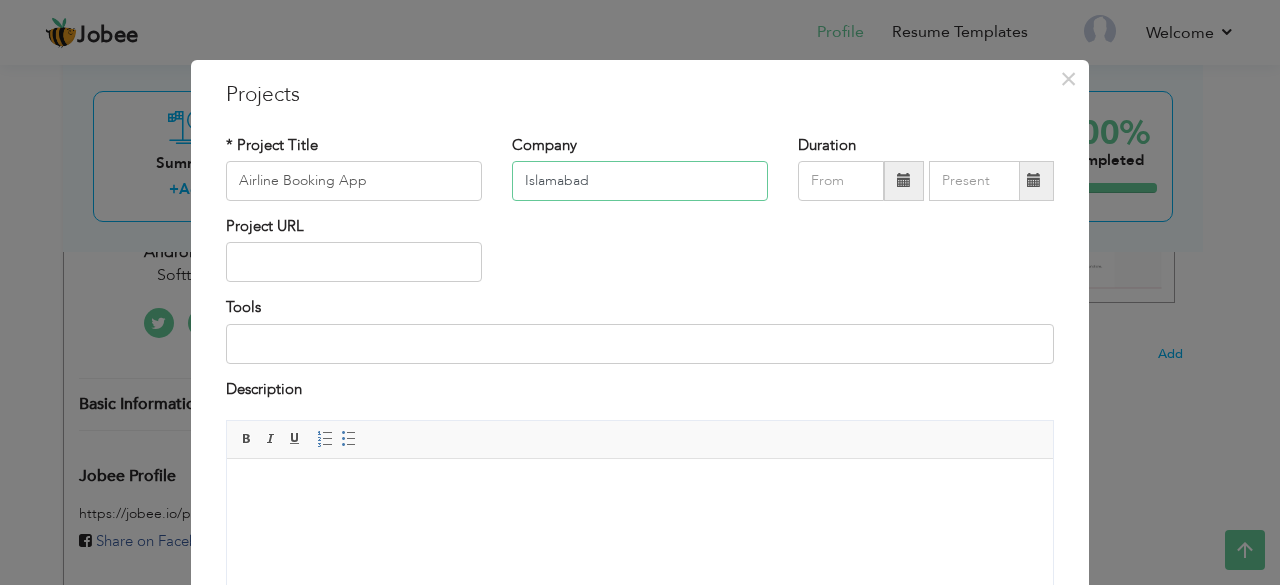 click on "Islamabad" at bounding box center [640, 181] 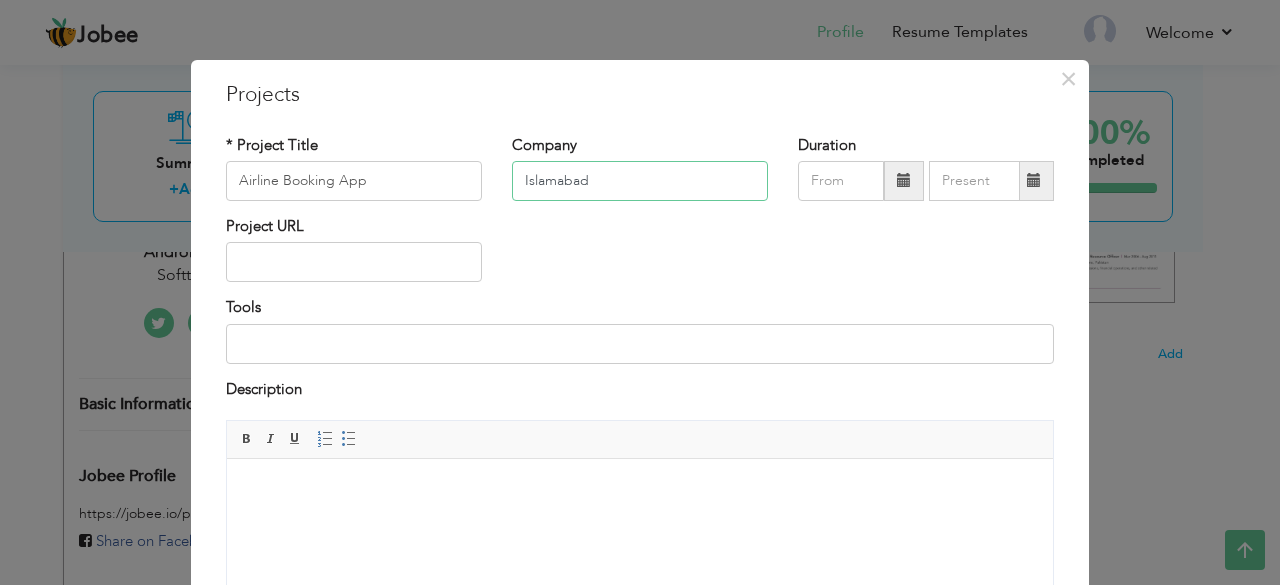 click on "Islamabad" at bounding box center (640, 181) 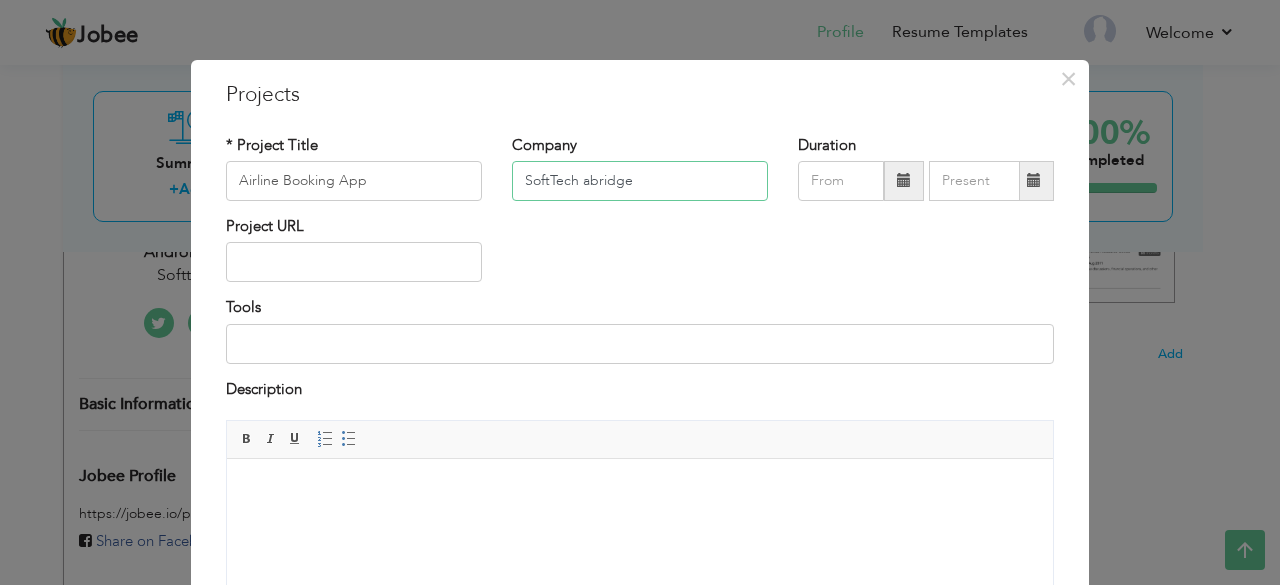 type on "SoftTech abridge" 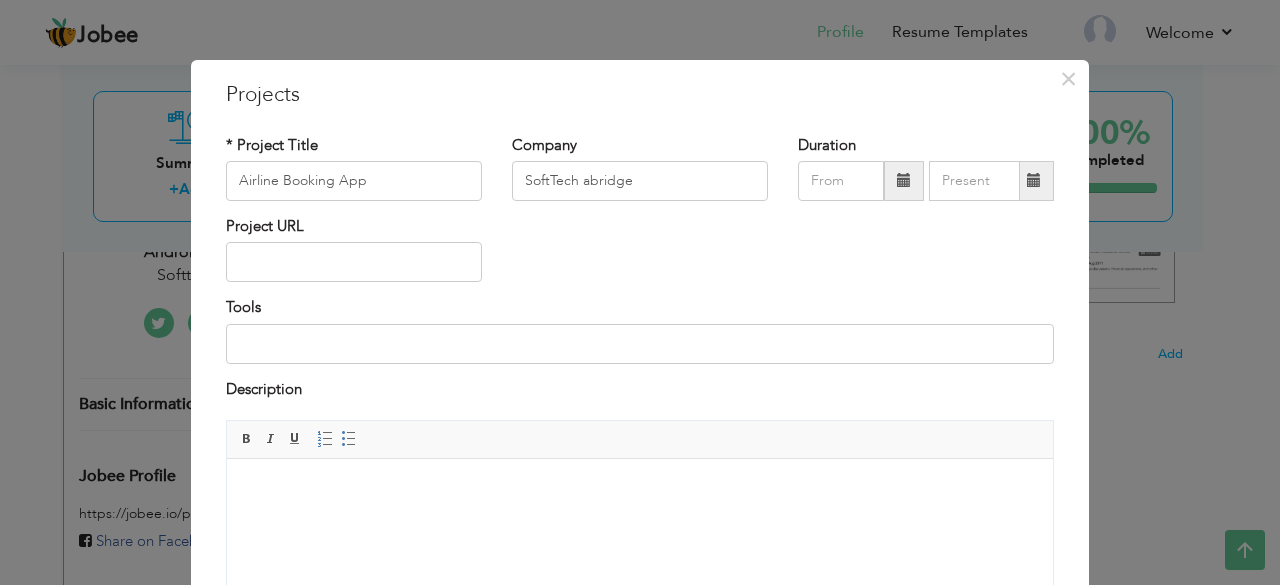 click at bounding box center (904, 180) 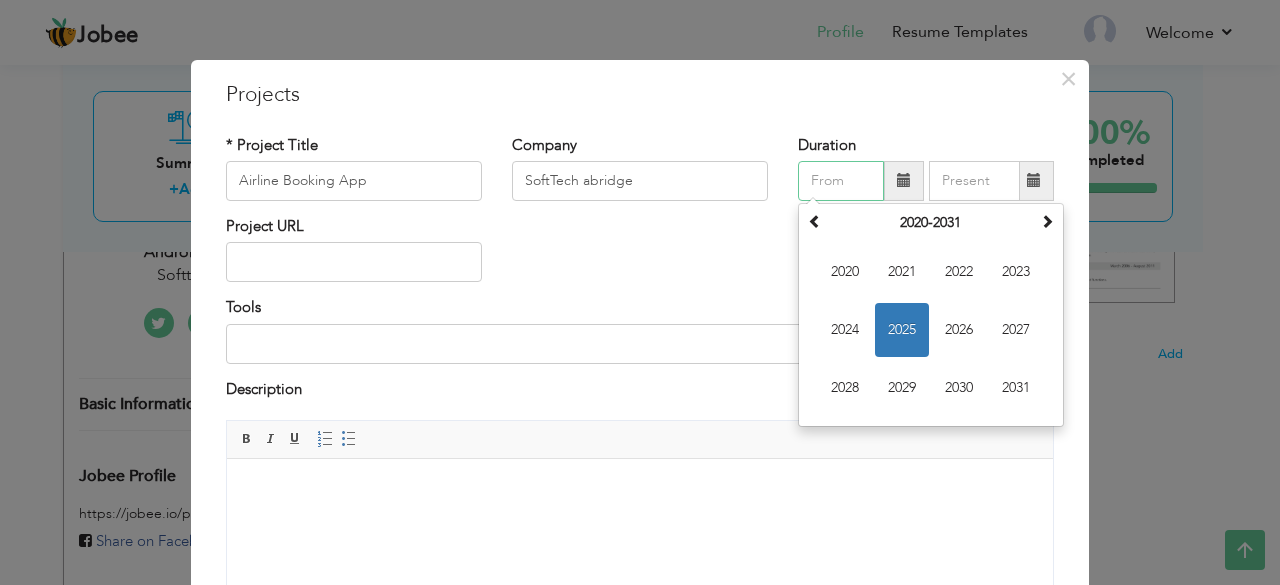 click on "2025" at bounding box center [902, 330] 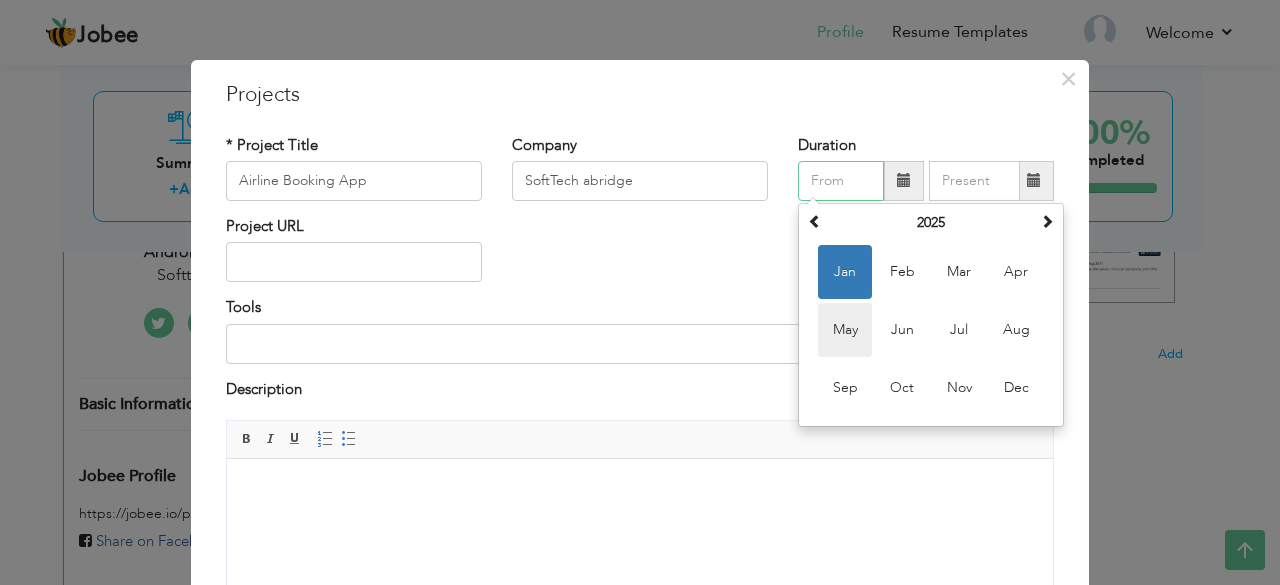 click on "May" at bounding box center (845, 330) 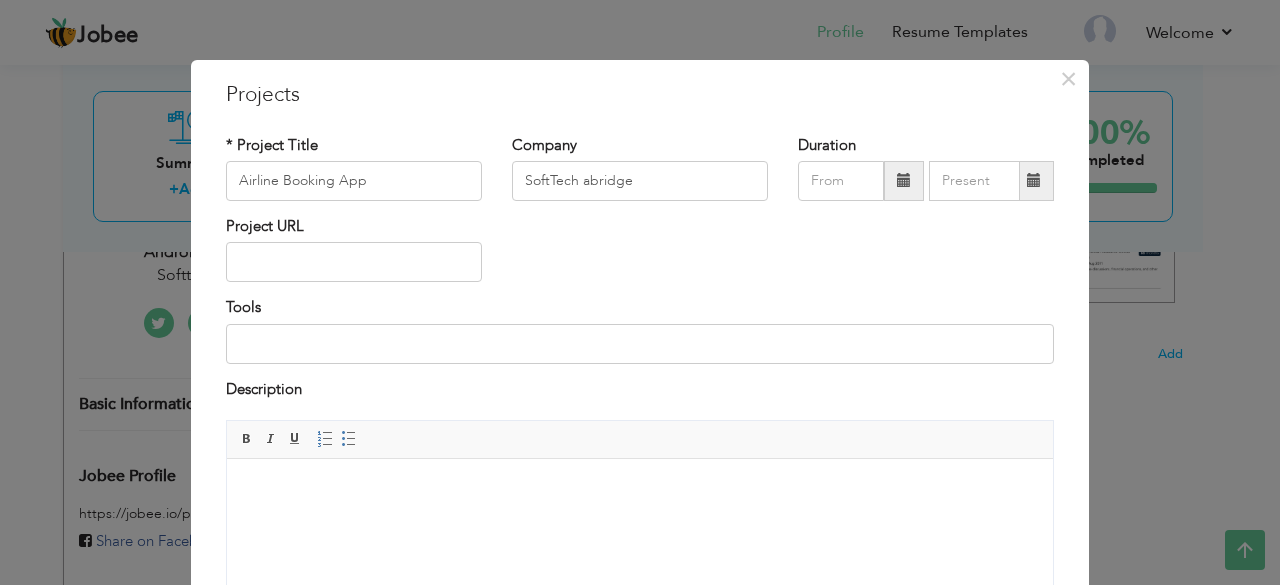 type on "05/2025" 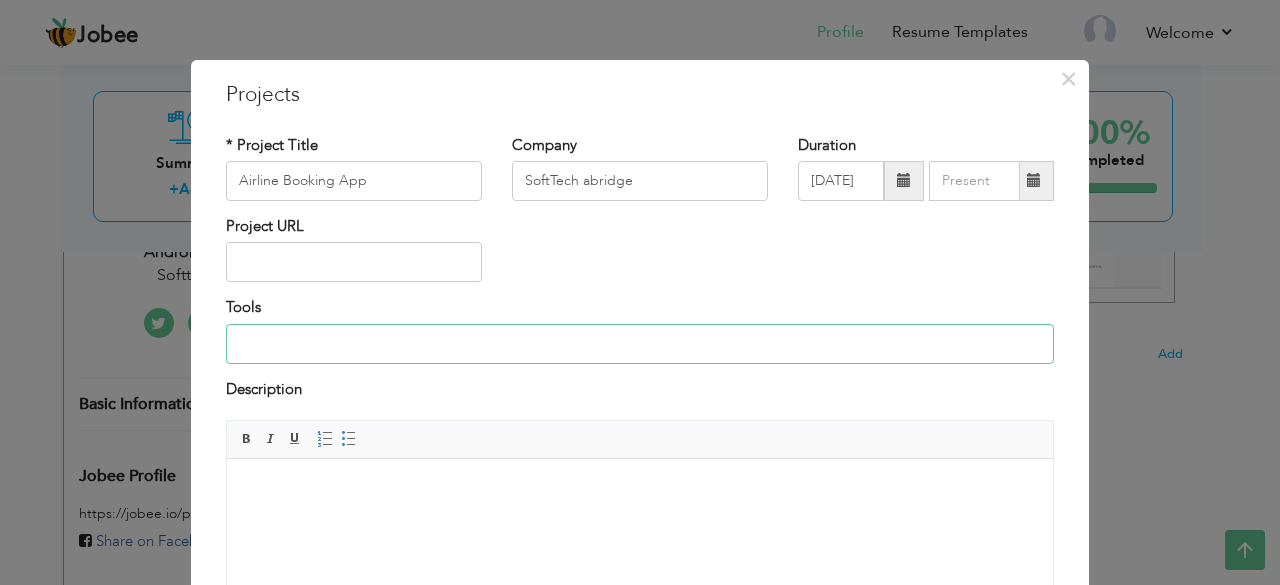 click at bounding box center [640, 344] 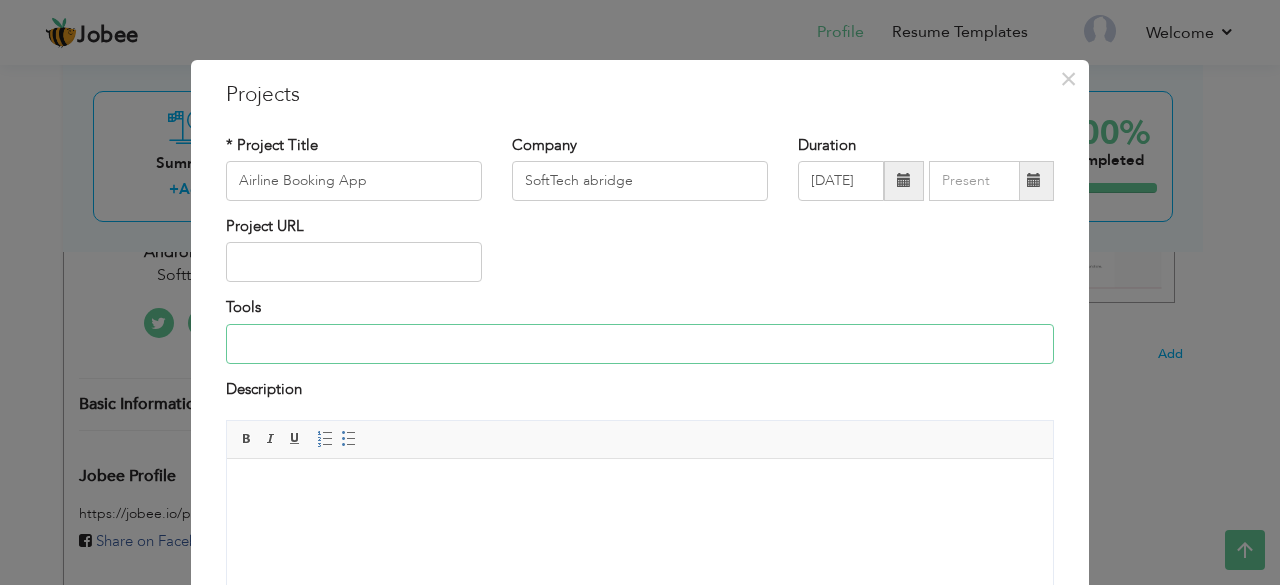 type on "koltin , Rest Api , Andriond sdk" 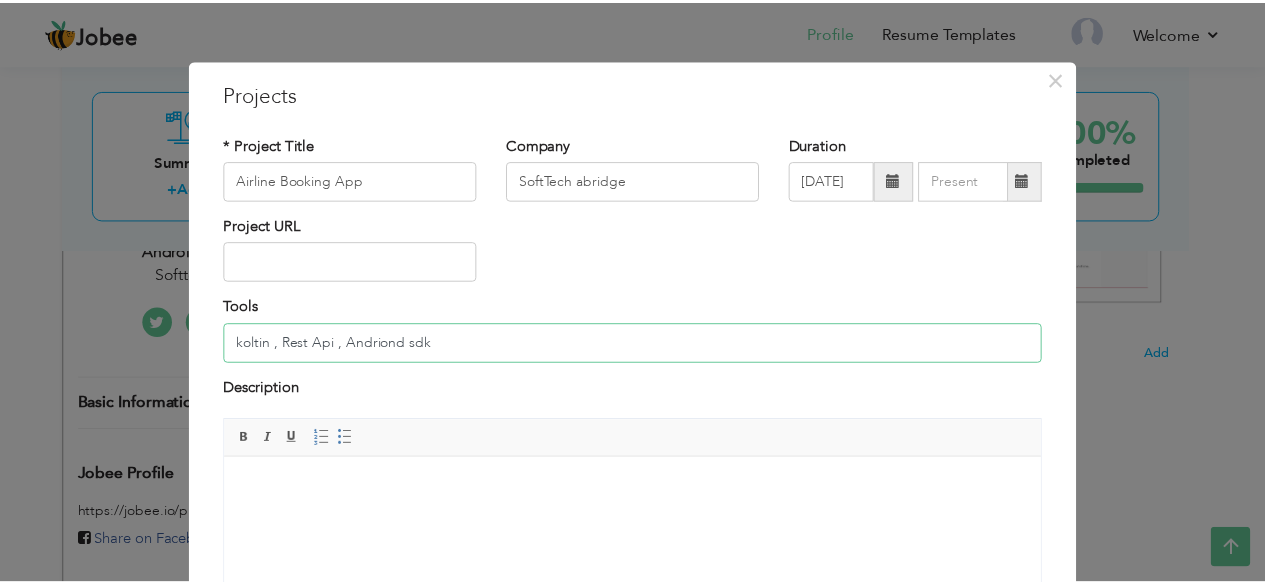 scroll, scrollTop: 209, scrollLeft: 0, axis: vertical 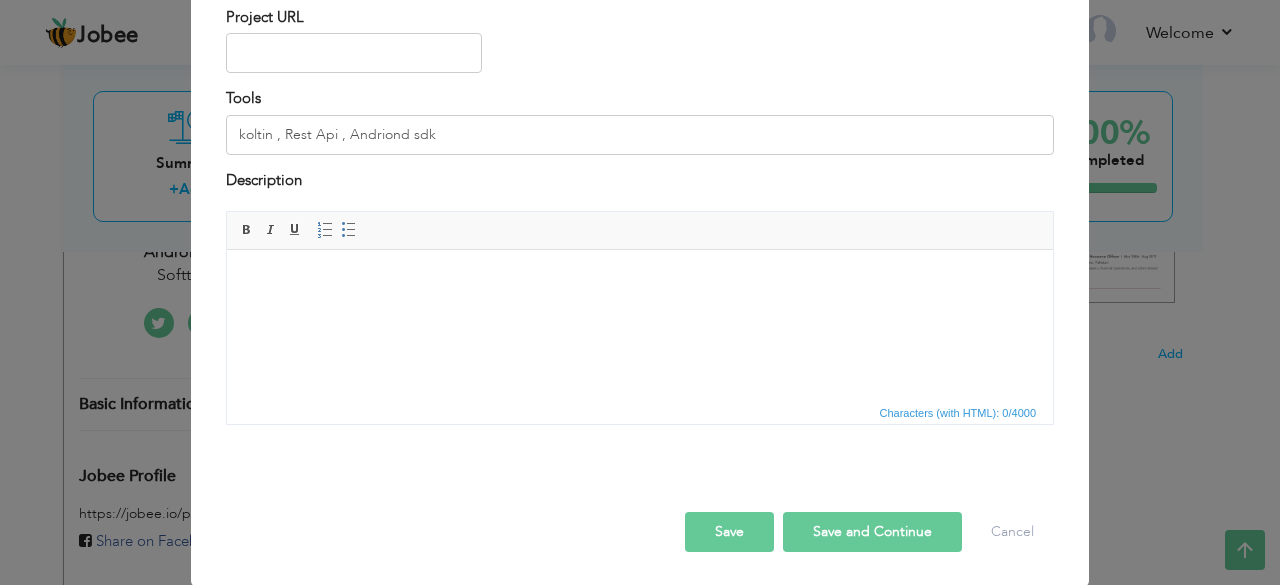 click on "Save" at bounding box center [729, 532] 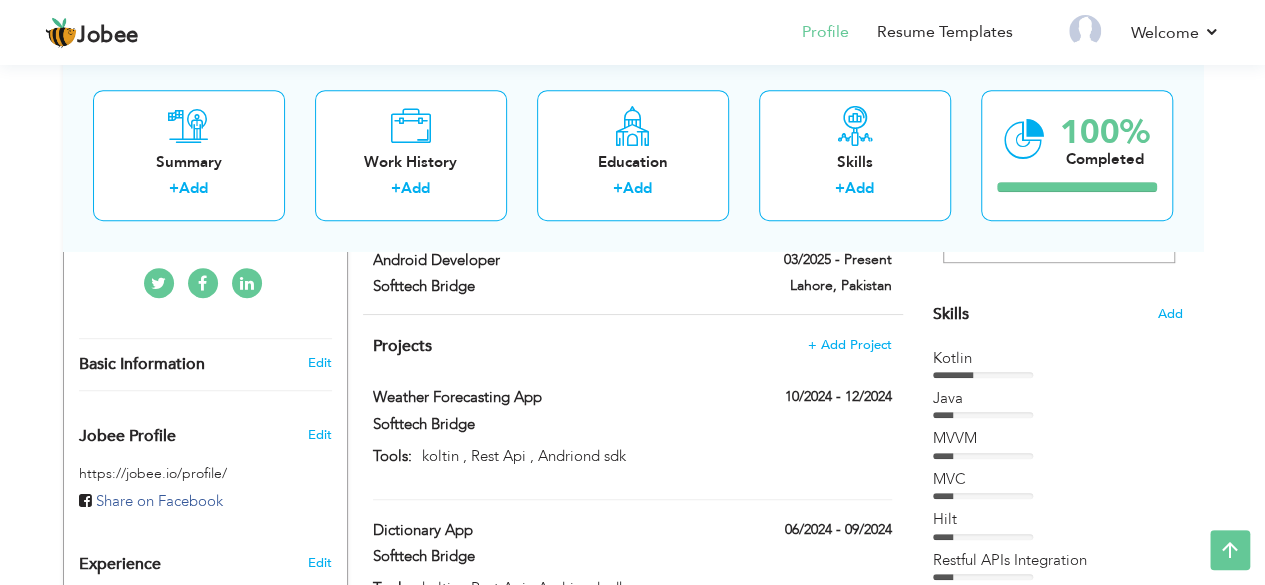 scroll, scrollTop: 0, scrollLeft: 0, axis: both 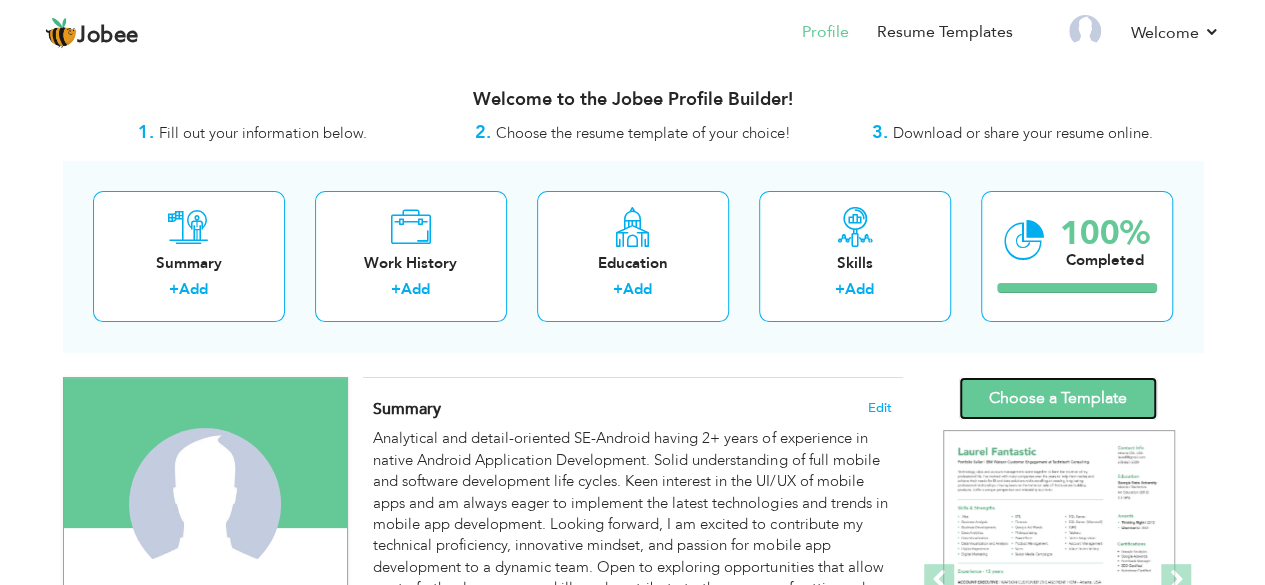 click on "Choose a Template" at bounding box center [1058, 398] 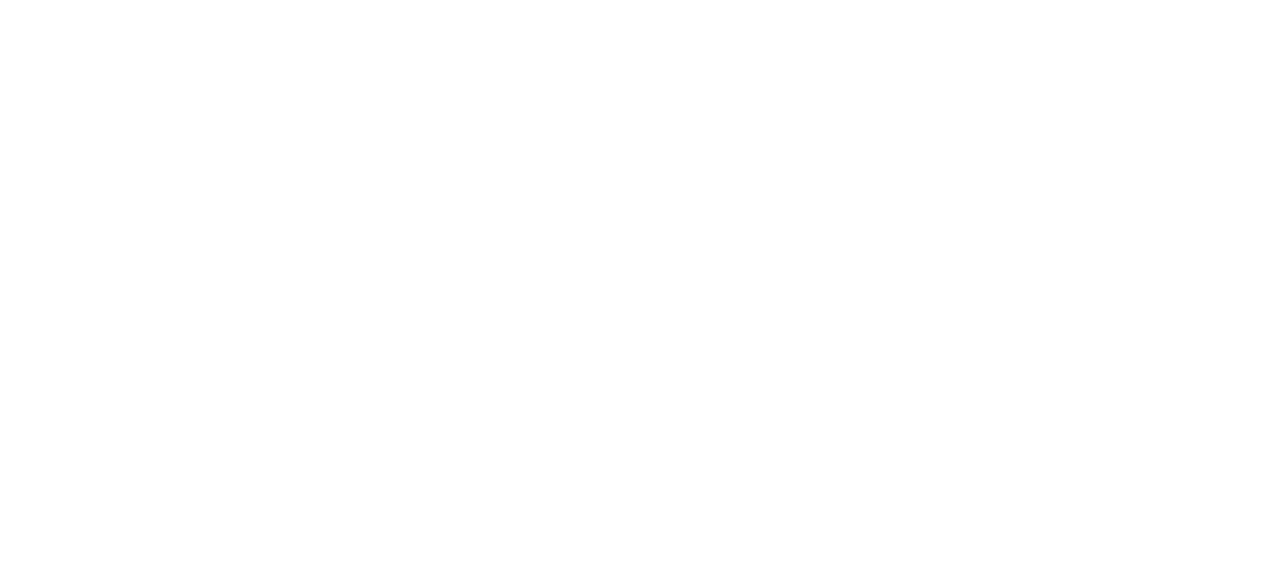 scroll, scrollTop: 0, scrollLeft: 0, axis: both 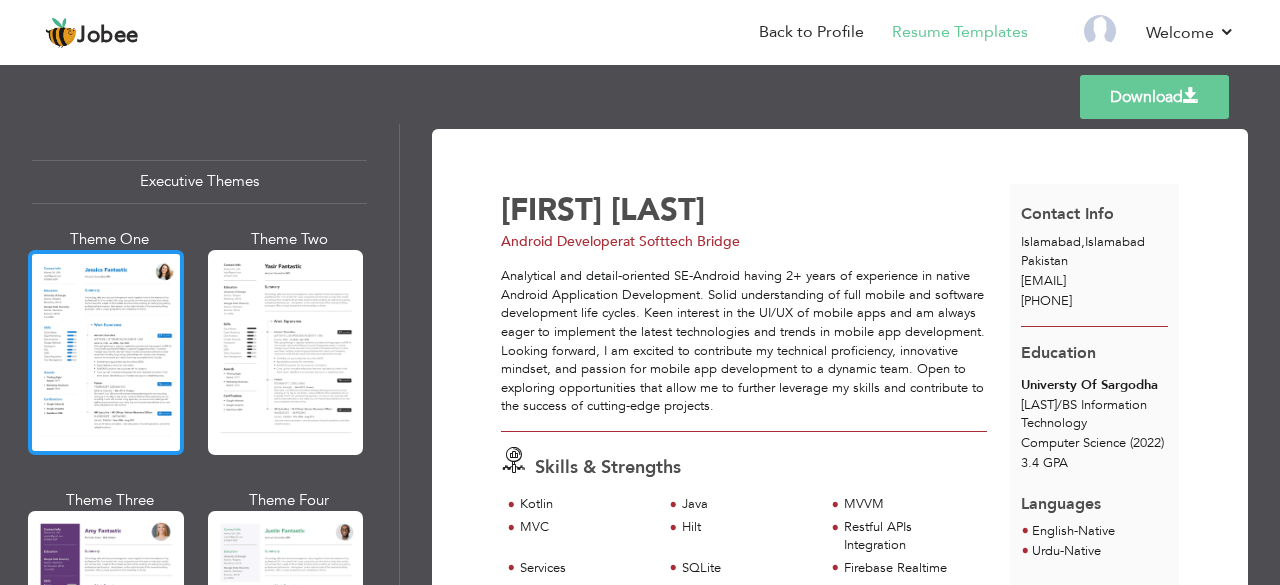 click at bounding box center (106, 352) 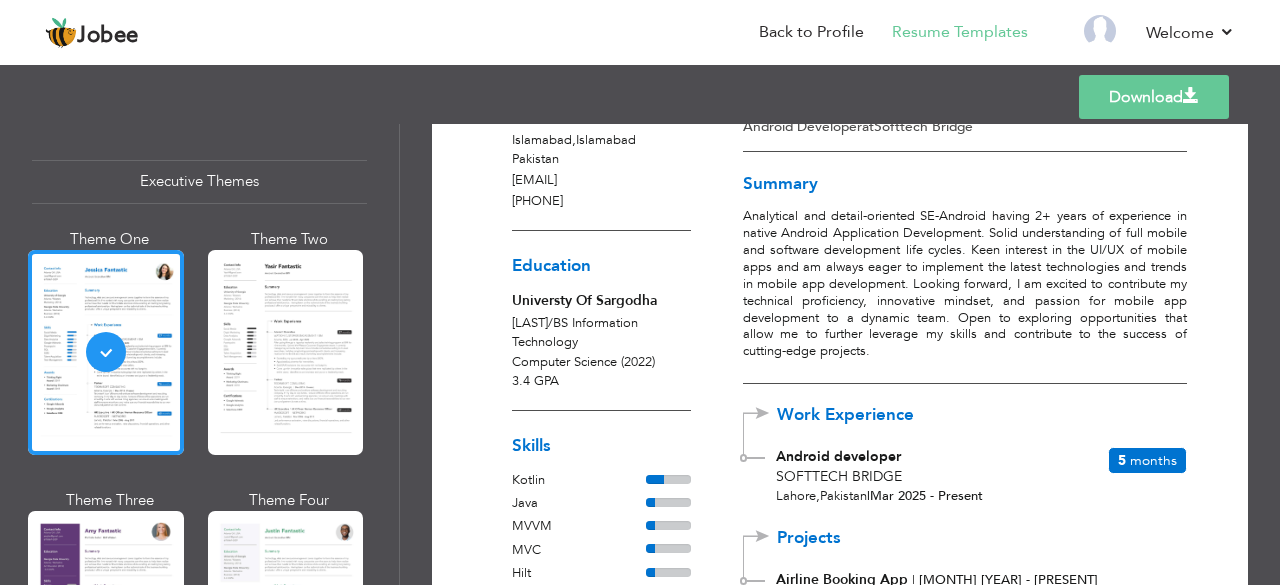 scroll, scrollTop: 103, scrollLeft: 0, axis: vertical 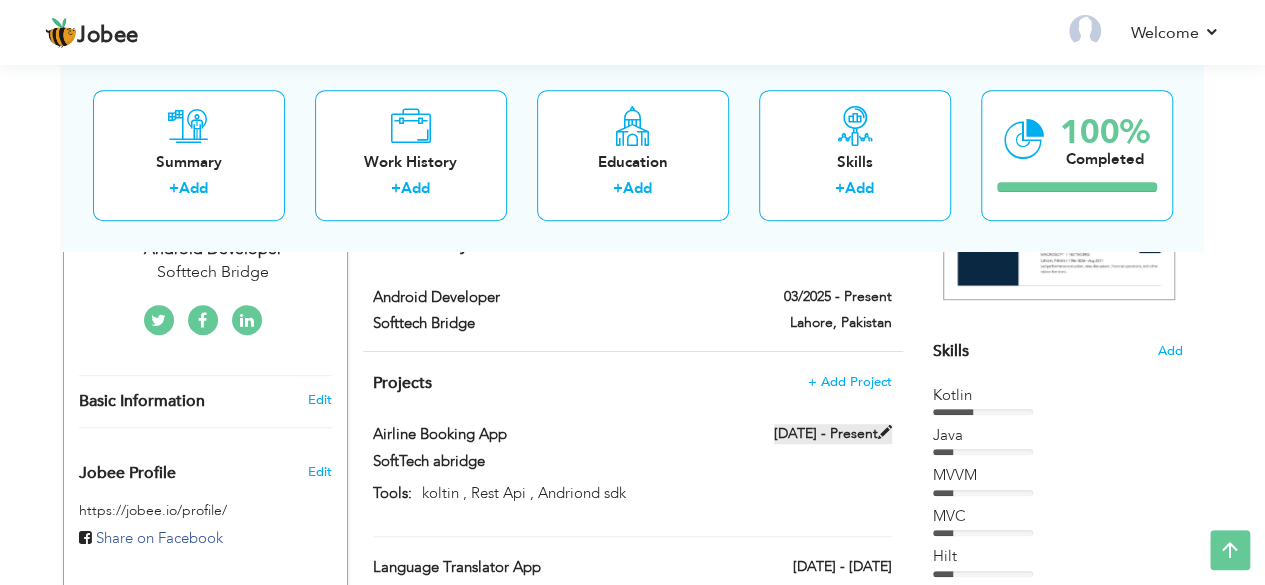 click at bounding box center [885, 432] 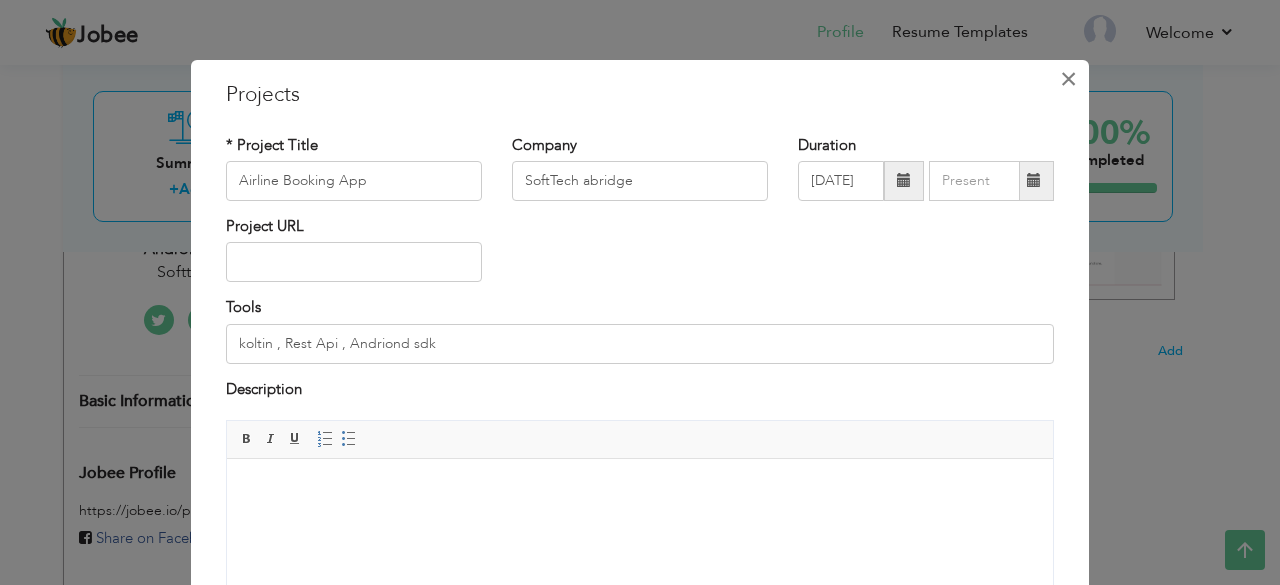 click on "×" at bounding box center [1068, 79] 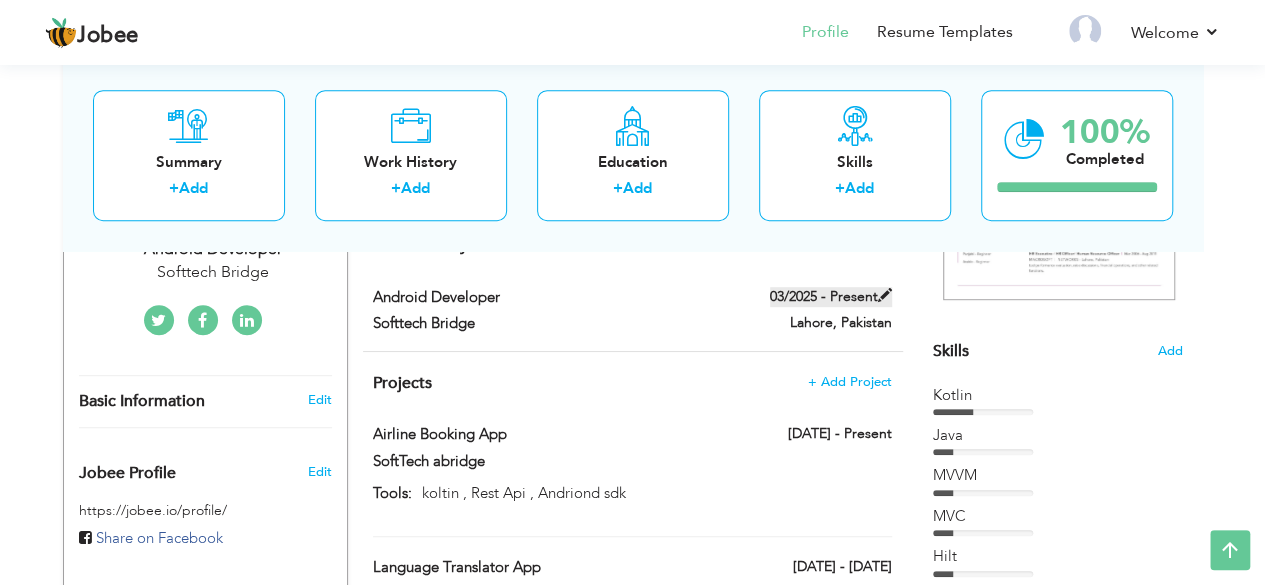 click at bounding box center [885, 295] 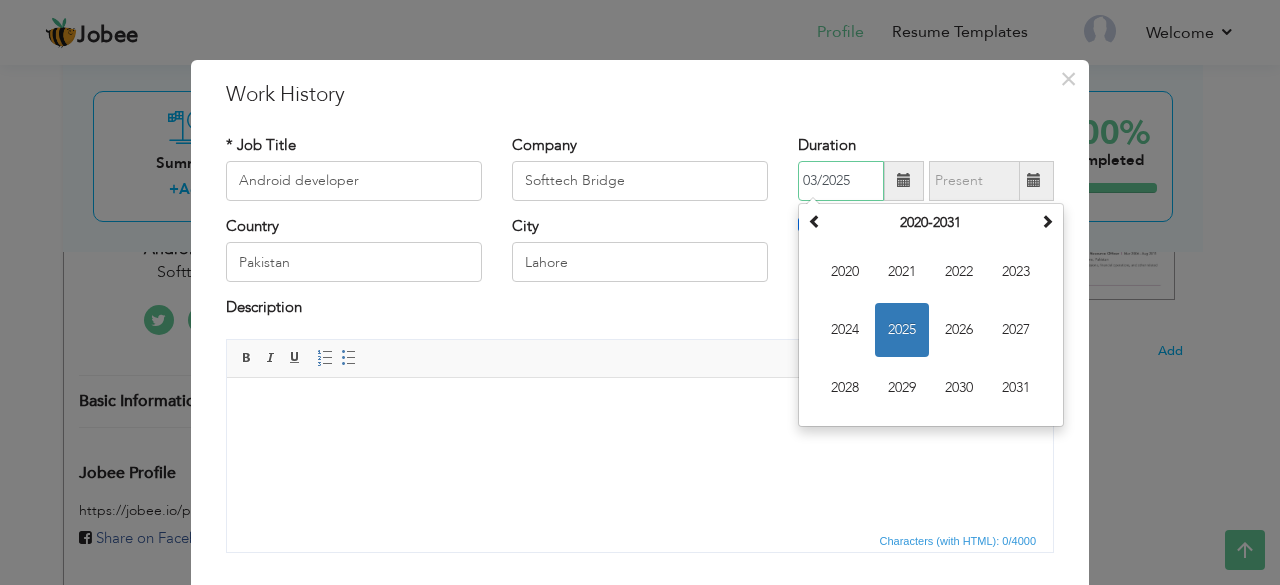 click on "03/2025" at bounding box center [841, 181] 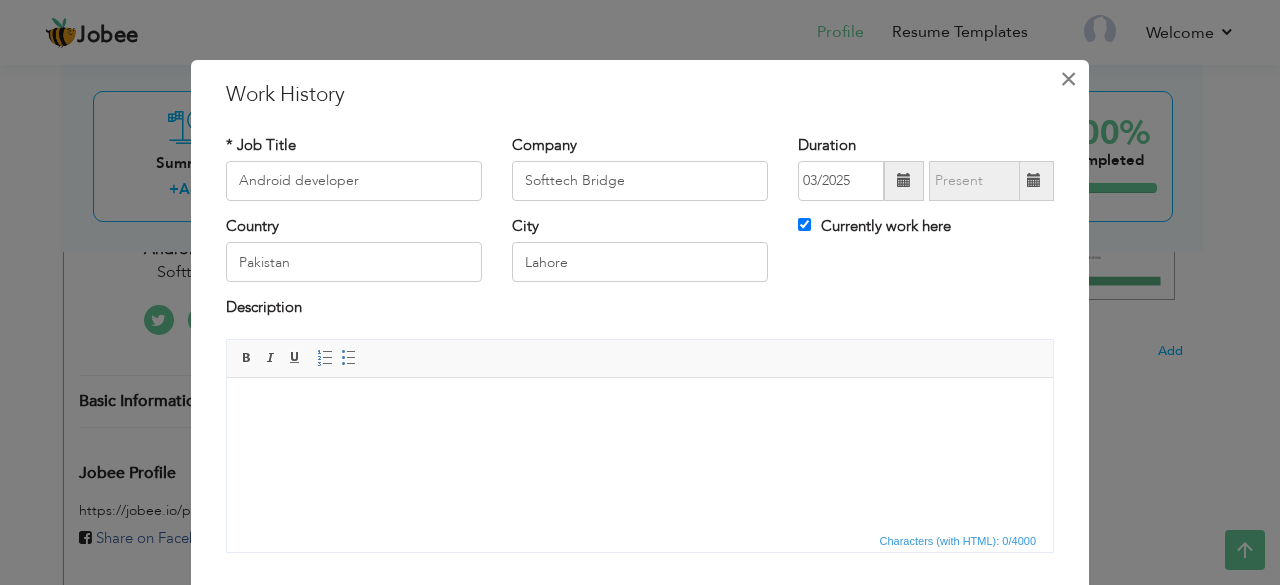 click on "×" at bounding box center [1068, 79] 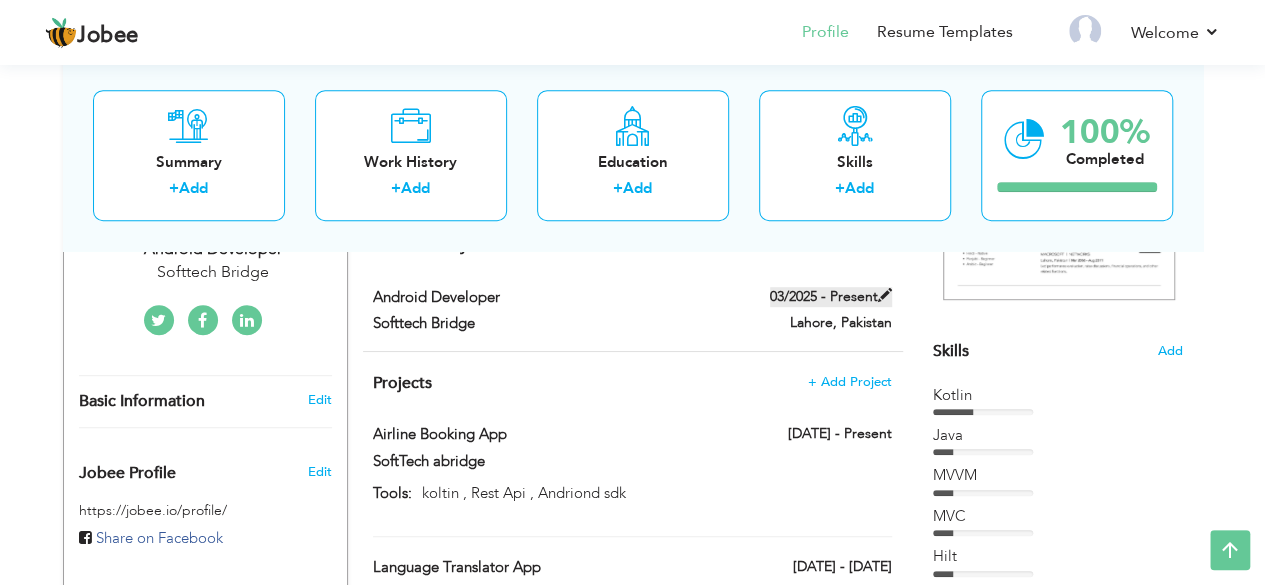 click on "03/2025 - Present" at bounding box center (831, 297) 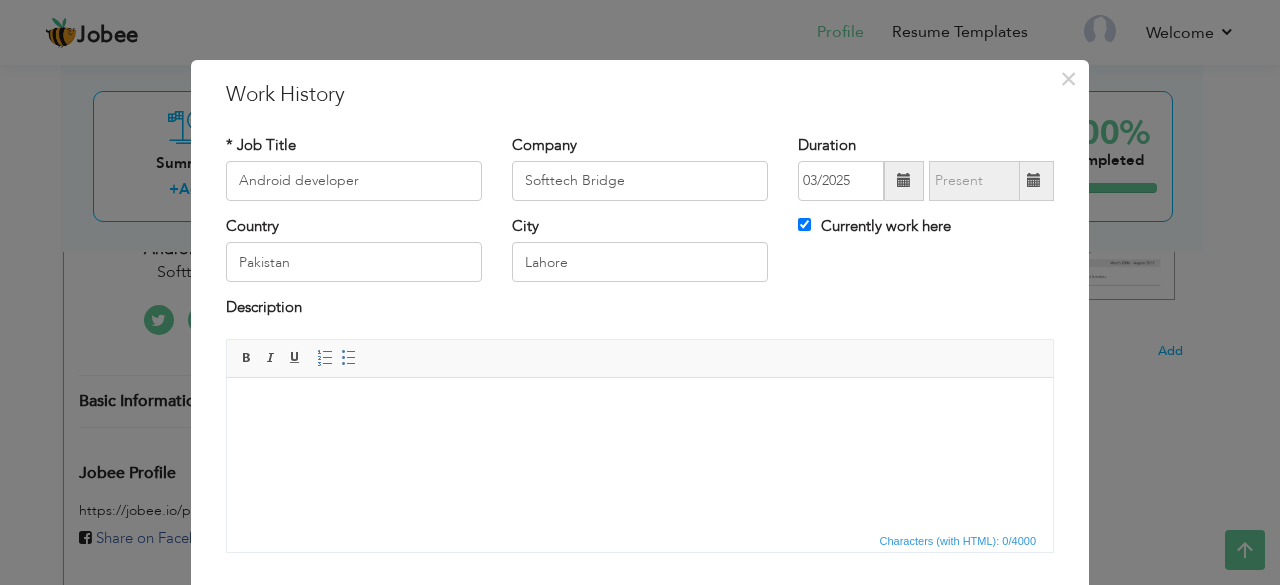 click at bounding box center (904, 180) 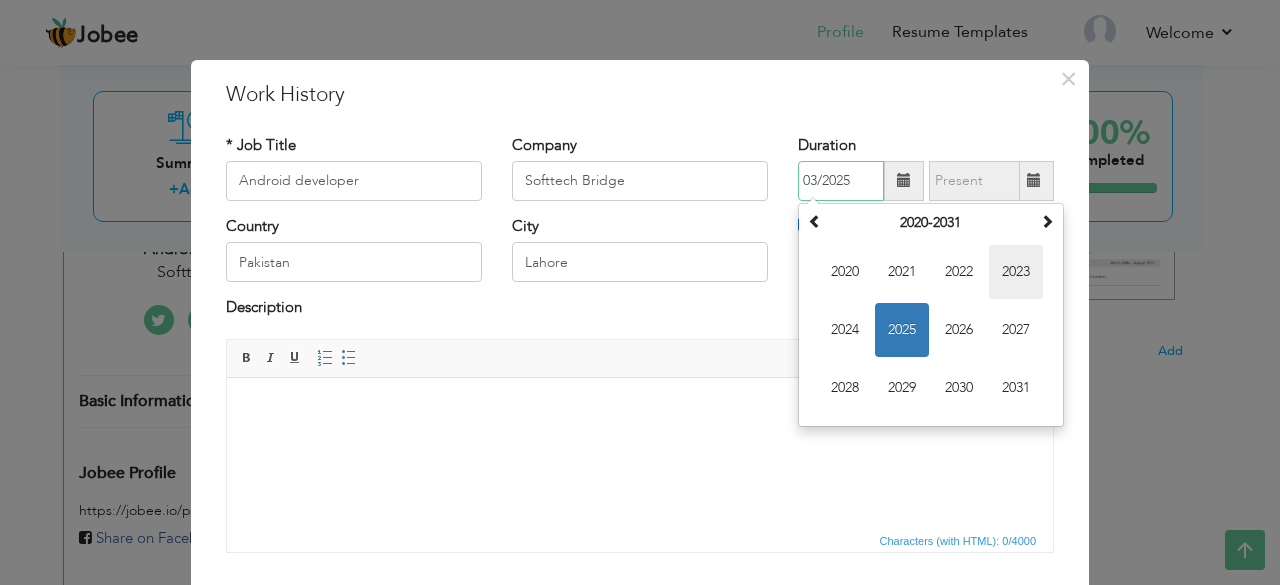 click on "2023" at bounding box center (1016, 272) 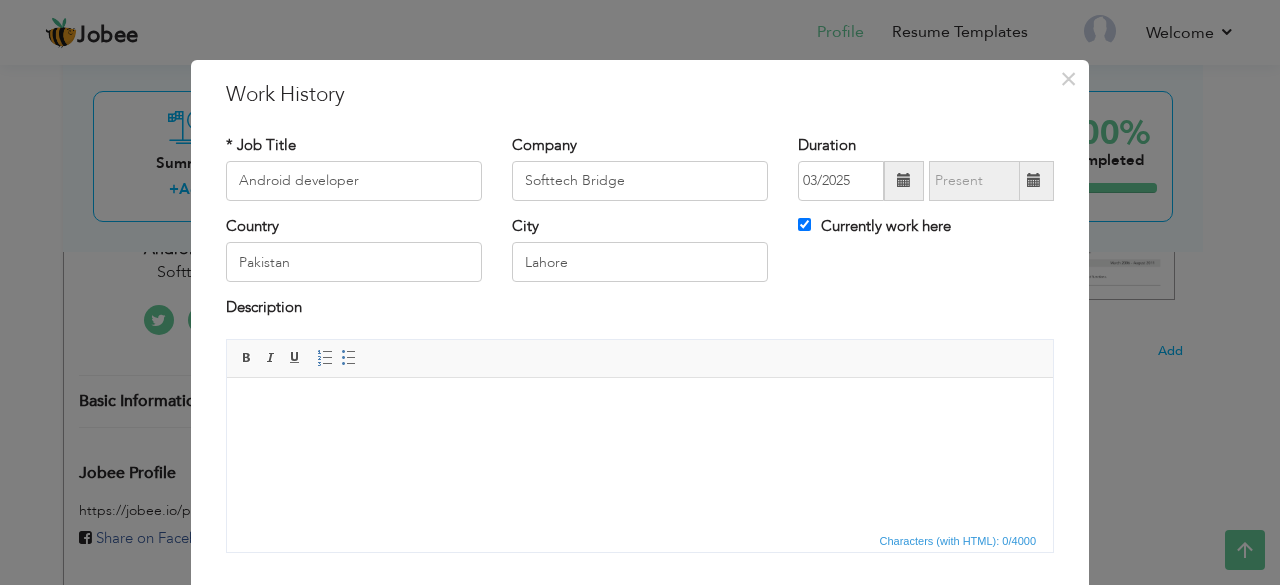 click at bounding box center (640, 407) 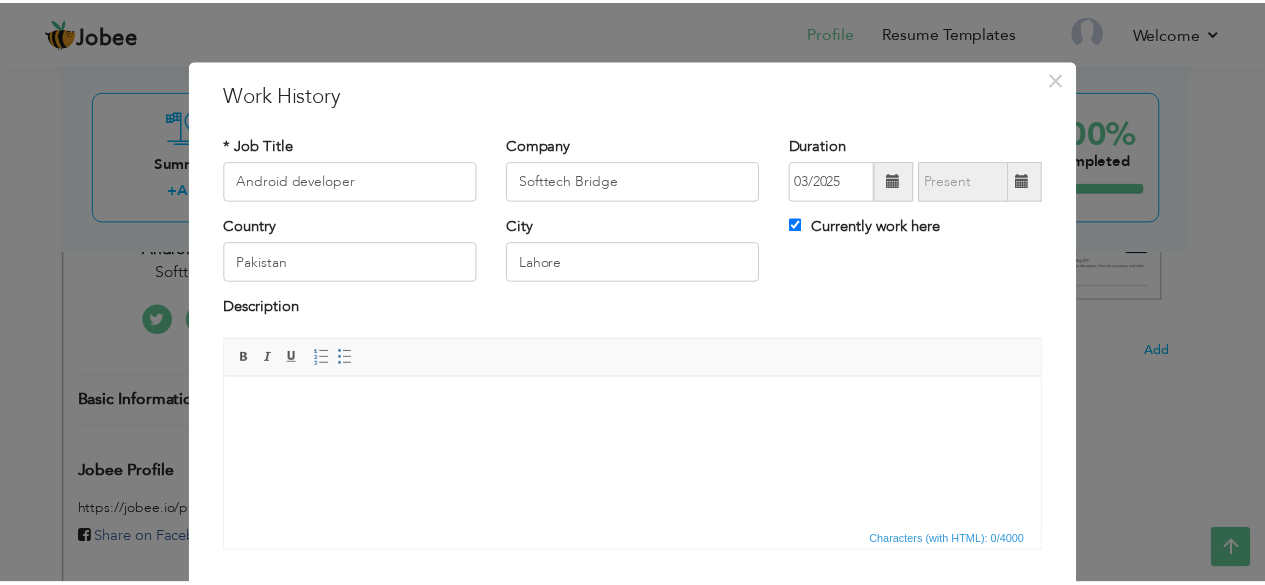 scroll, scrollTop: 128, scrollLeft: 0, axis: vertical 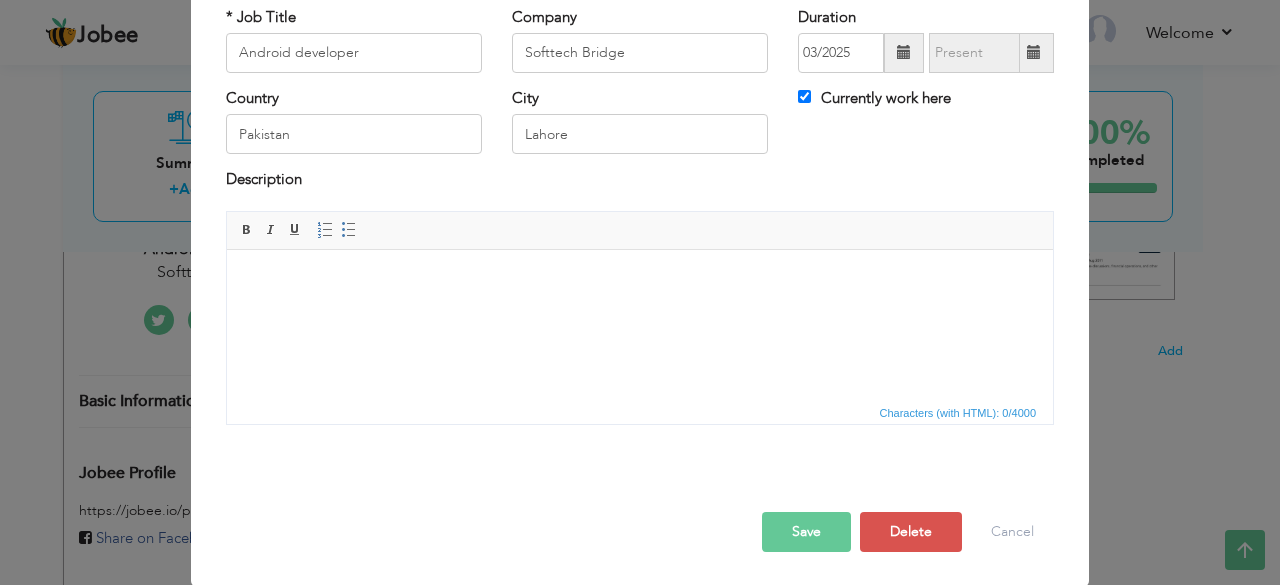 click on "Save" at bounding box center (806, 532) 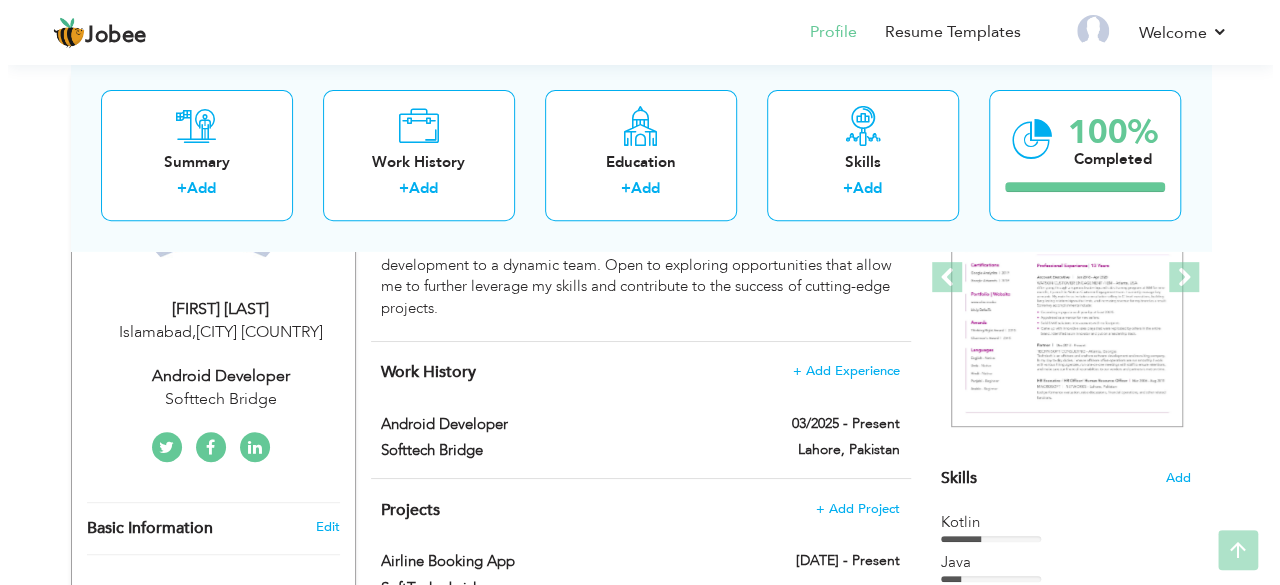 scroll, scrollTop: 314, scrollLeft: 0, axis: vertical 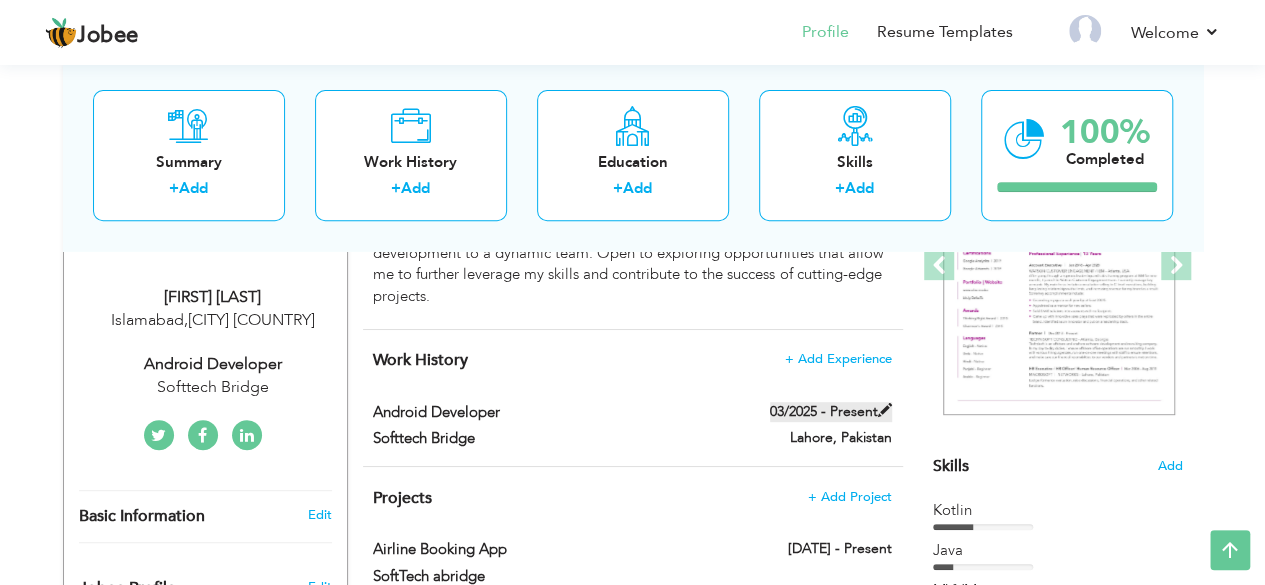 click at bounding box center [885, 410] 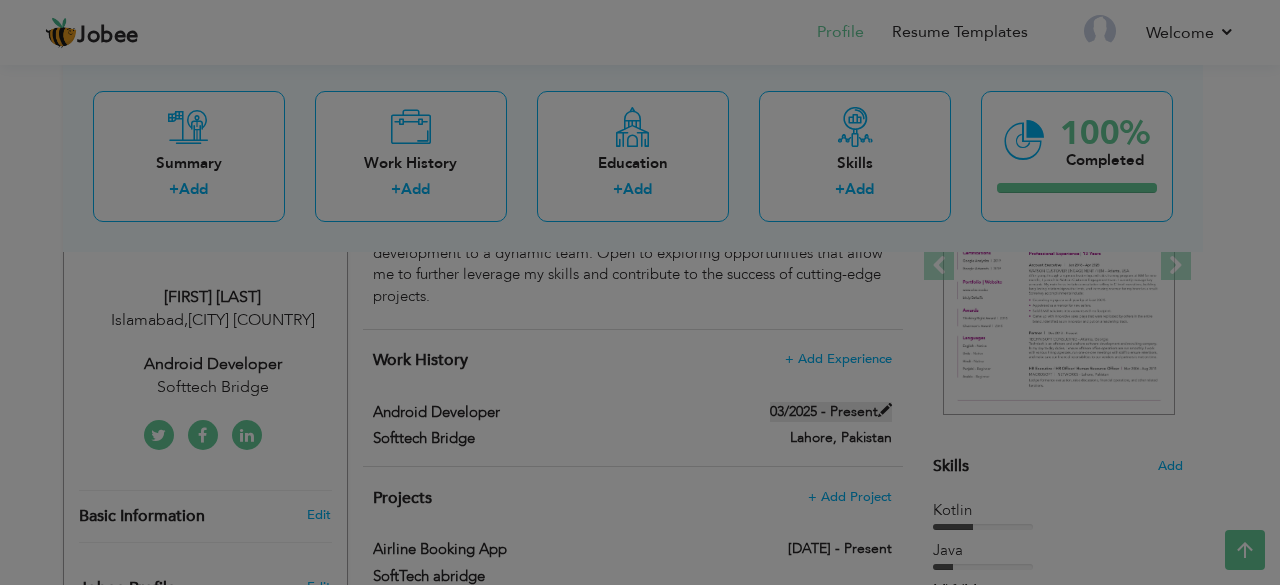 scroll, scrollTop: 0, scrollLeft: 0, axis: both 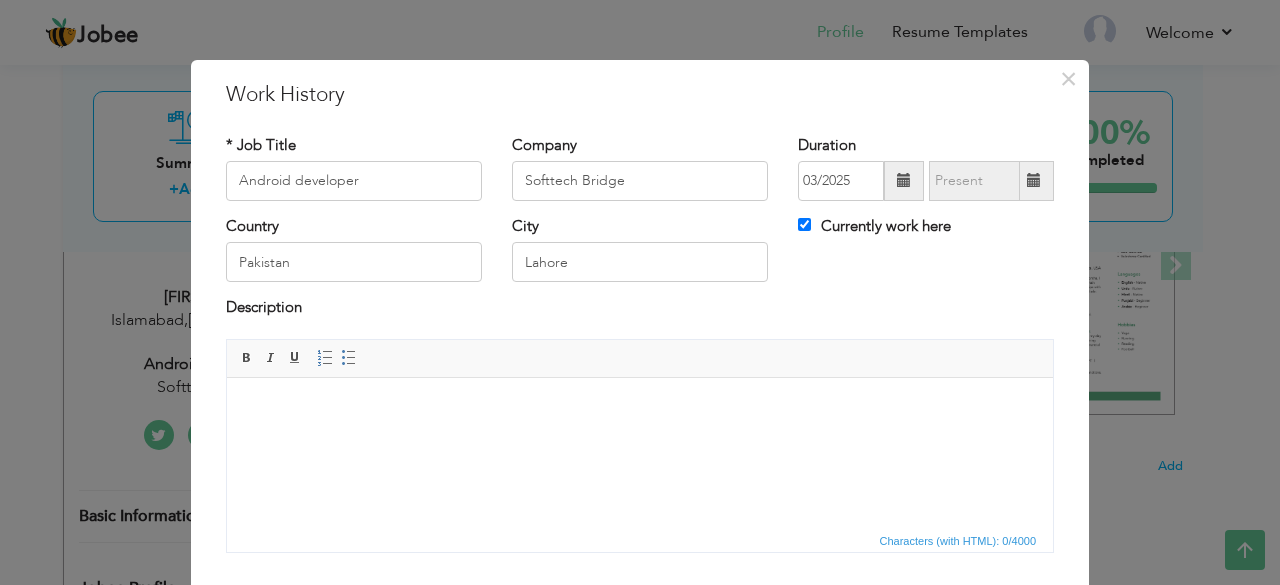 click at bounding box center (904, 180) 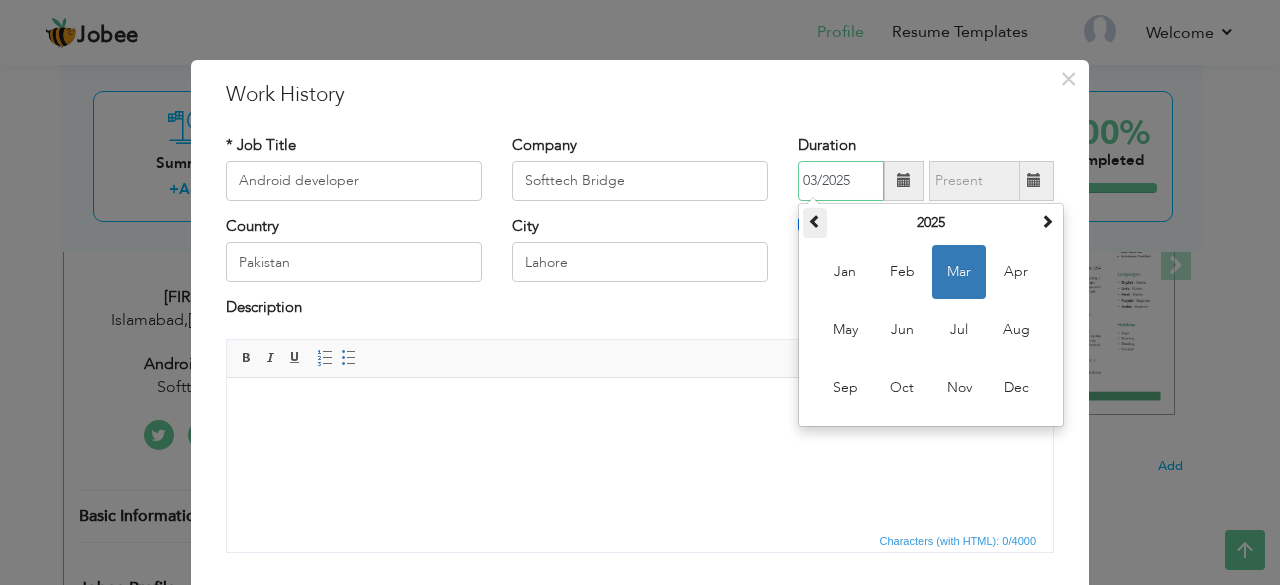 click at bounding box center (815, 221) 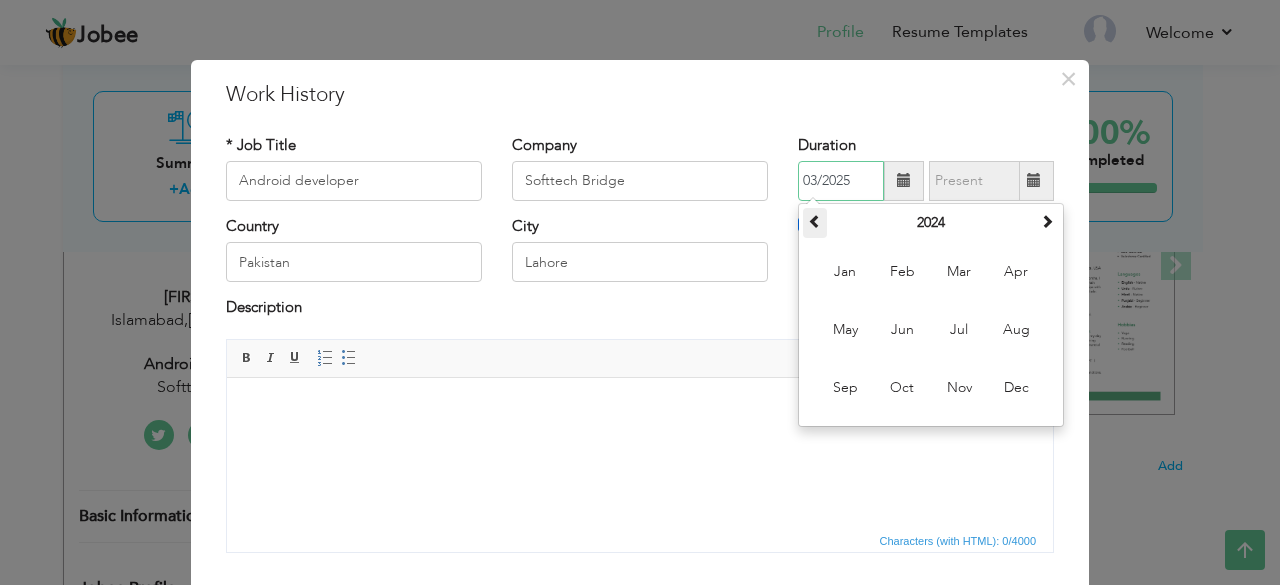 click at bounding box center [815, 221] 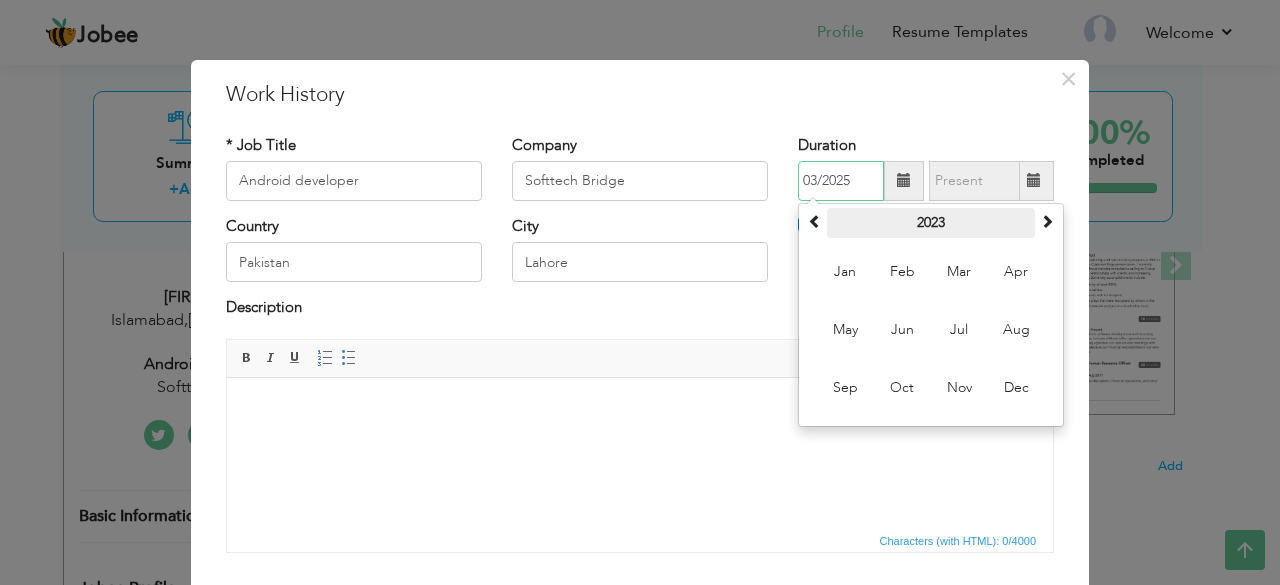click on "2023" at bounding box center (931, 223) 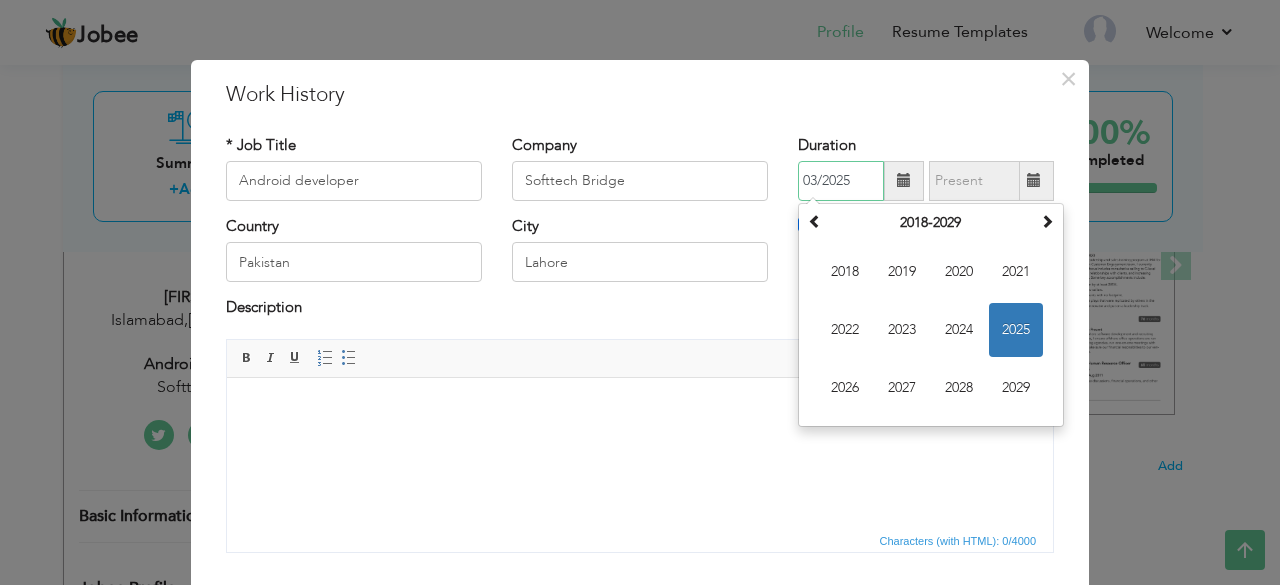 click on "03/2025" at bounding box center [841, 181] 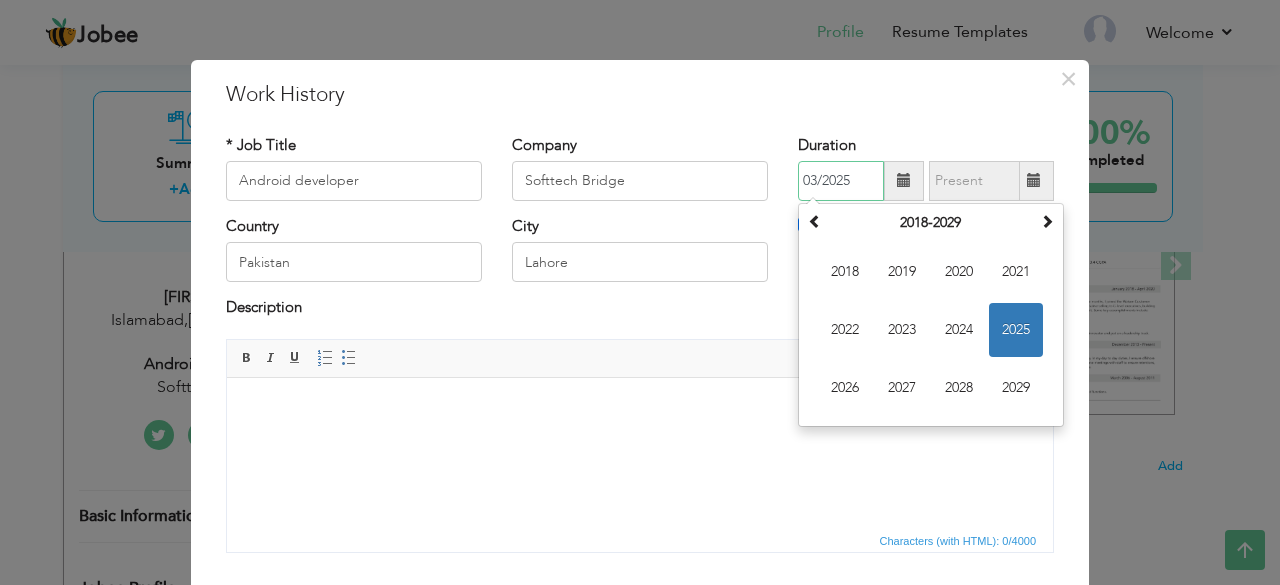 click on "03/2025" at bounding box center [841, 181] 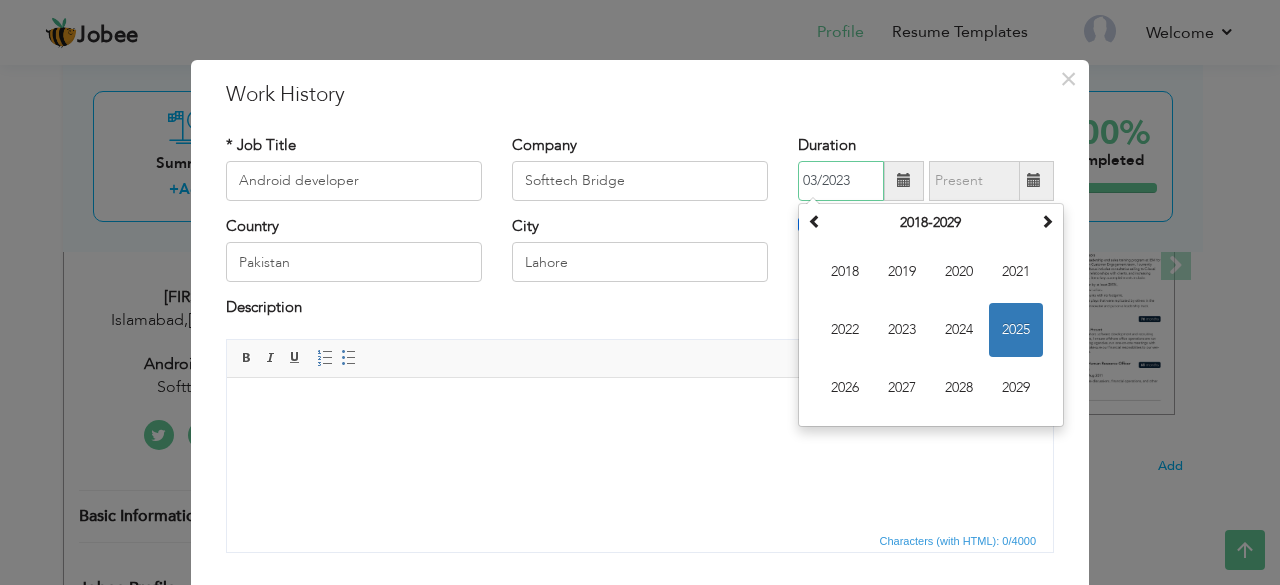 type on "03/2023" 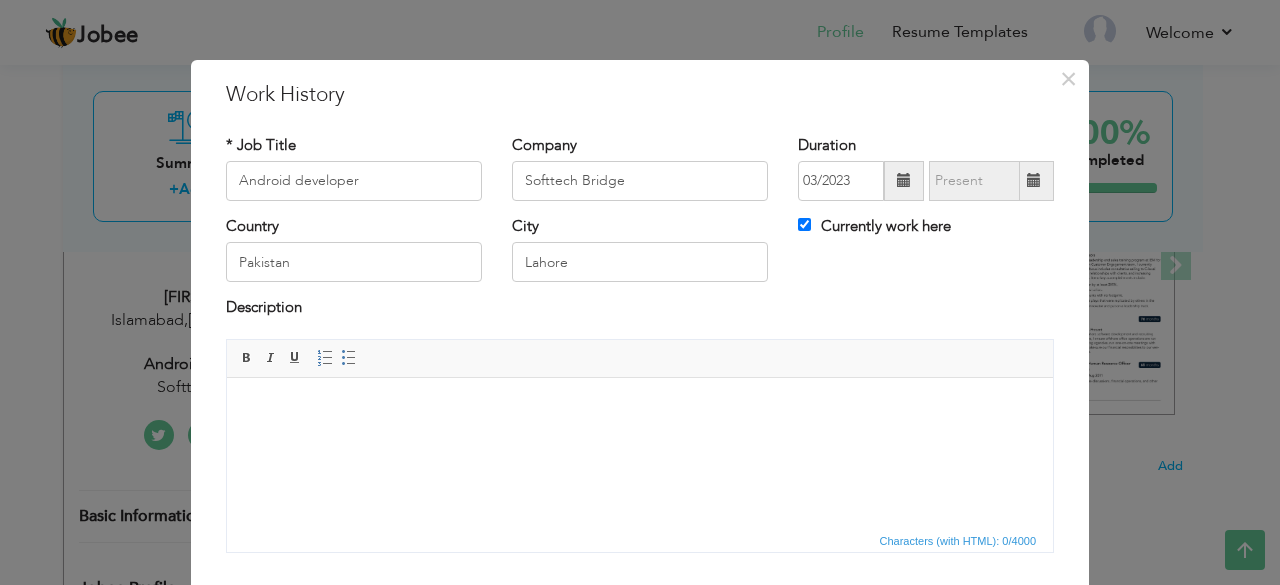 click at bounding box center [640, 407] 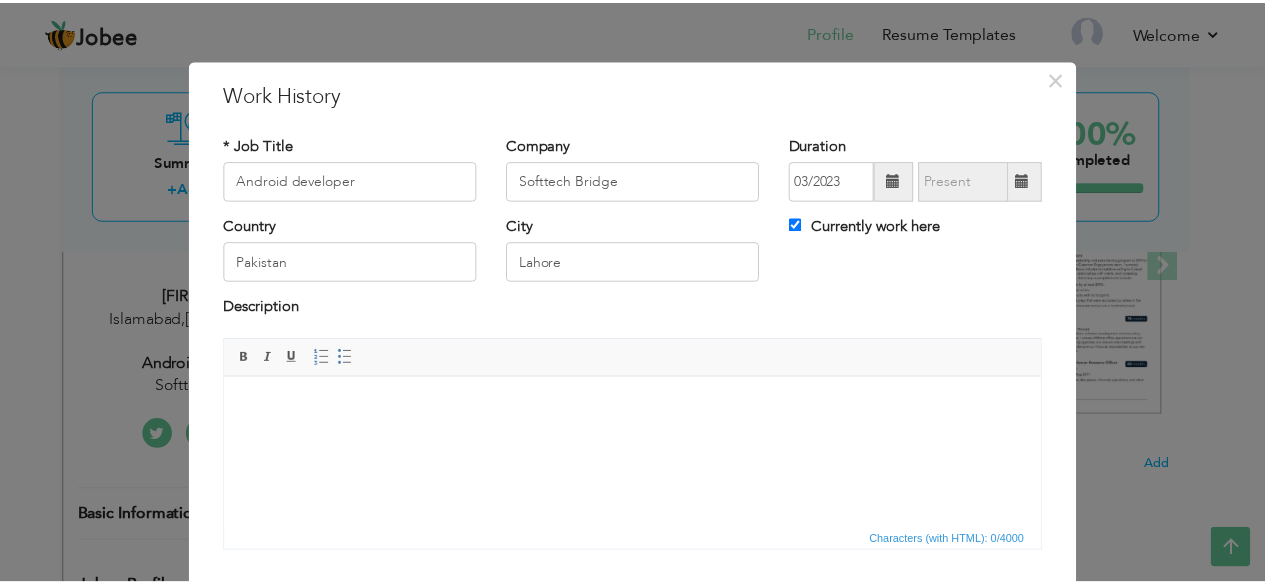 scroll, scrollTop: 128, scrollLeft: 0, axis: vertical 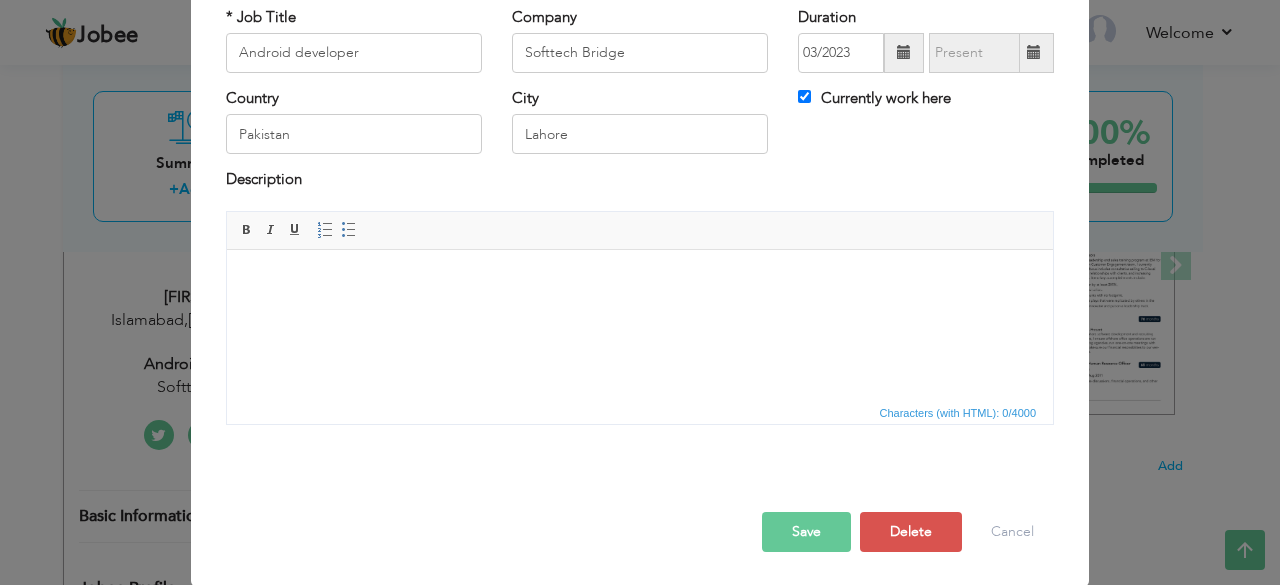 click on "Save" at bounding box center (806, 532) 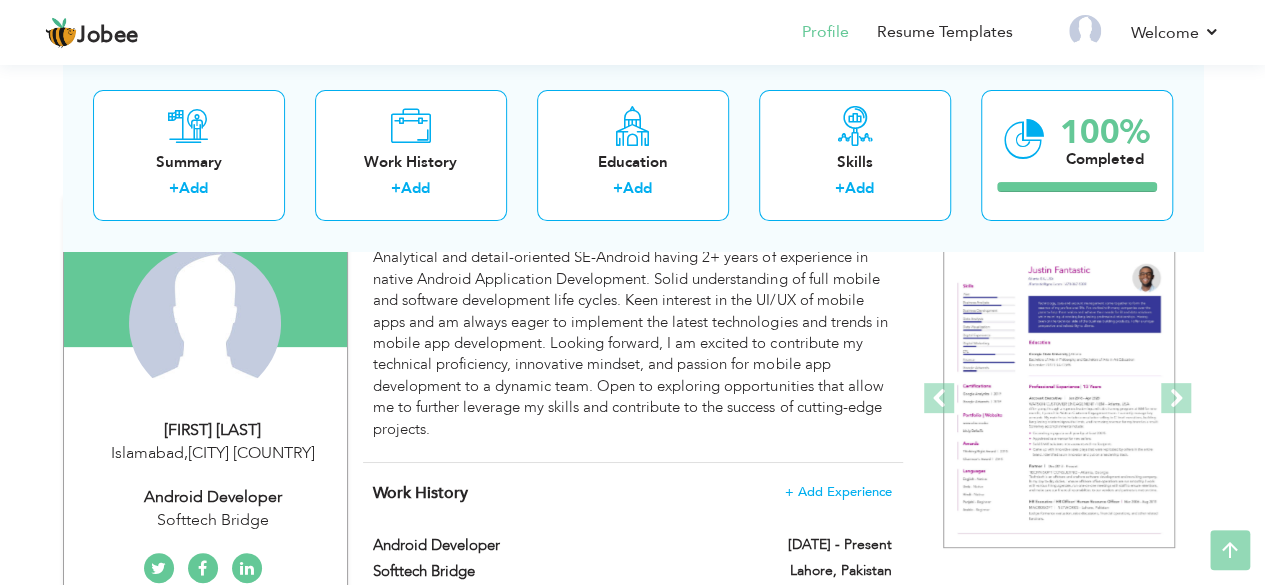 scroll, scrollTop: 185, scrollLeft: 0, axis: vertical 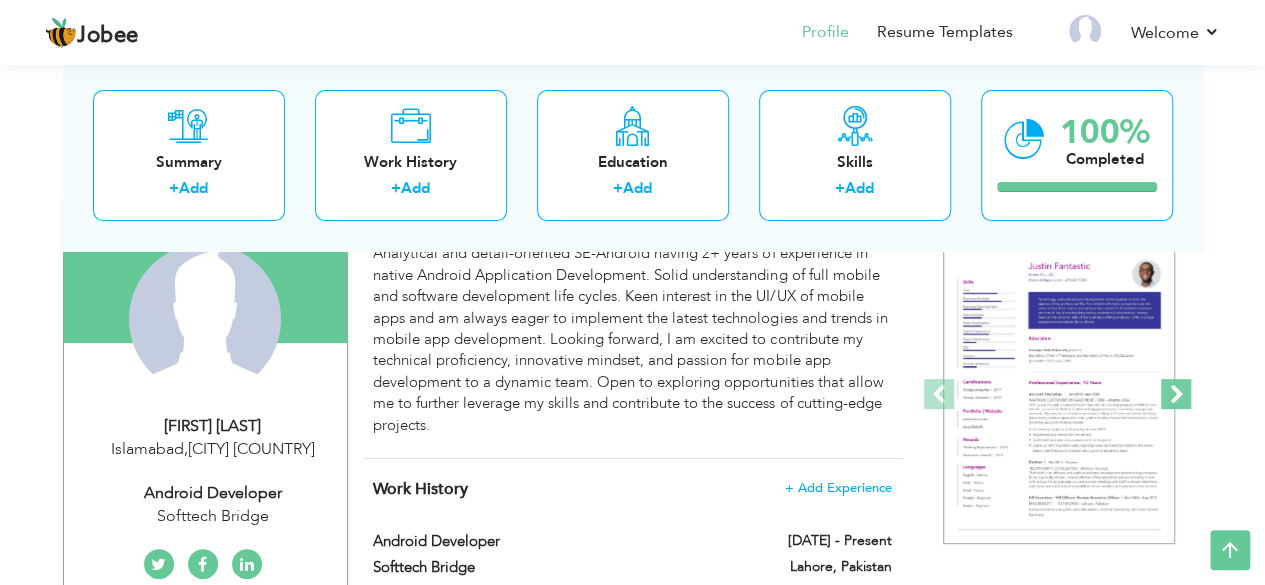 click at bounding box center [1176, 394] 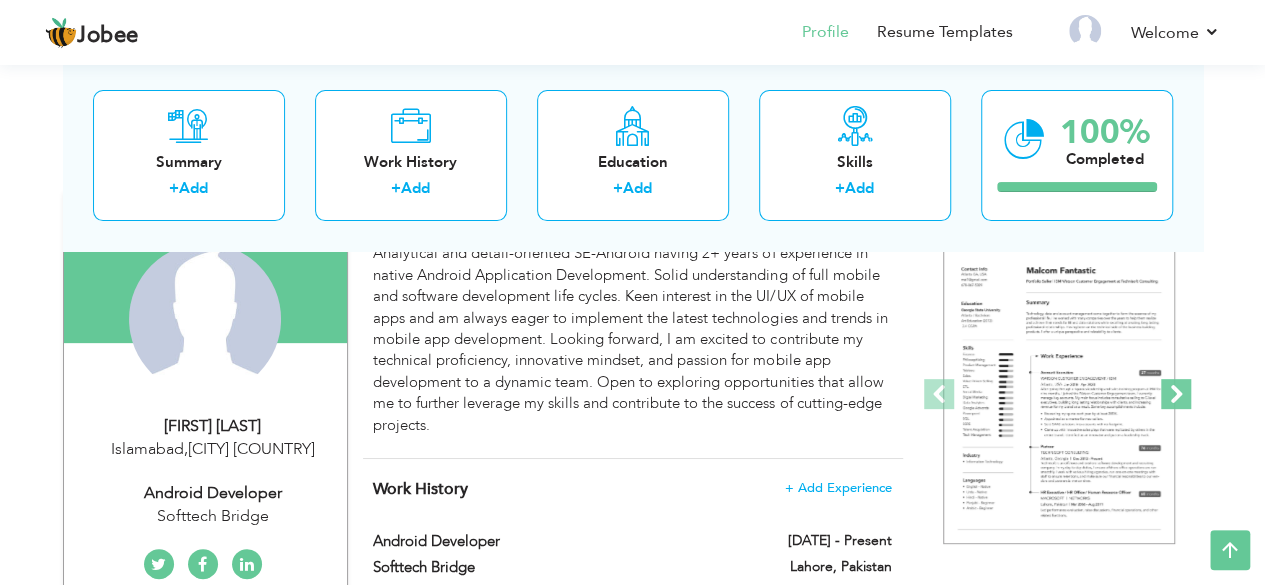 click at bounding box center [1176, 394] 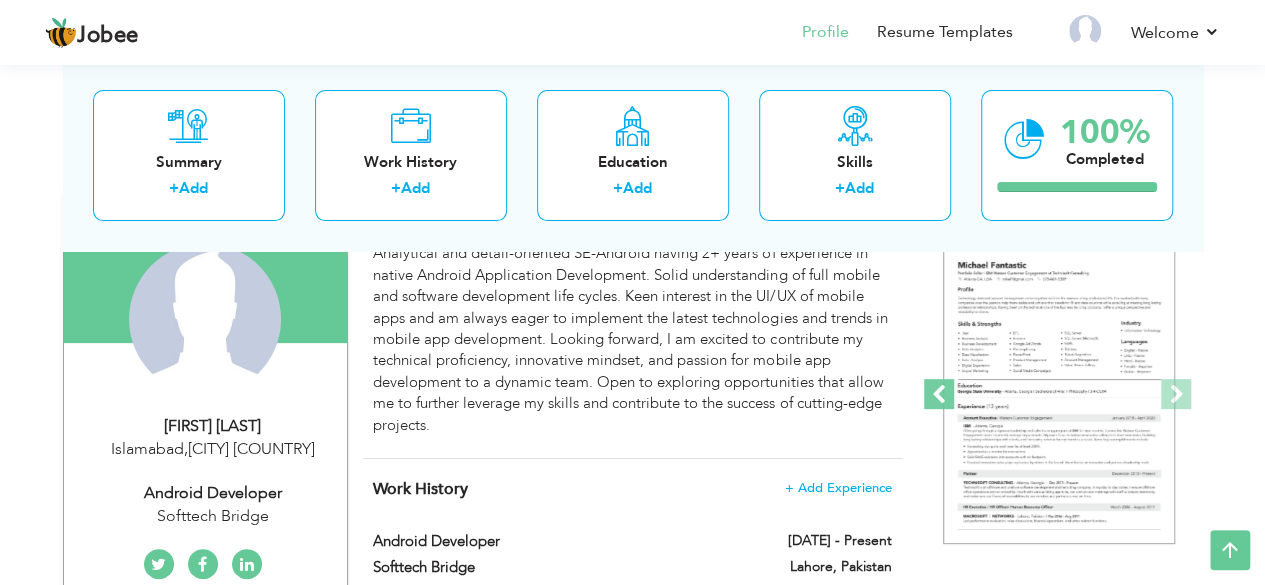click at bounding box center [939, 394] 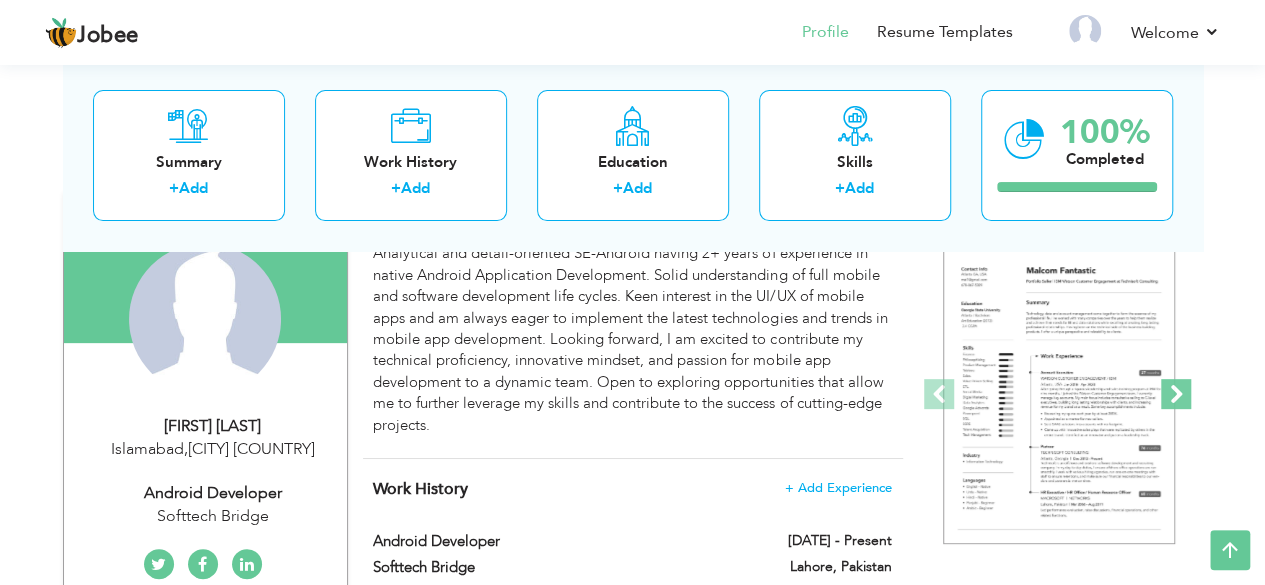 click at bounding box center [1176, 394] 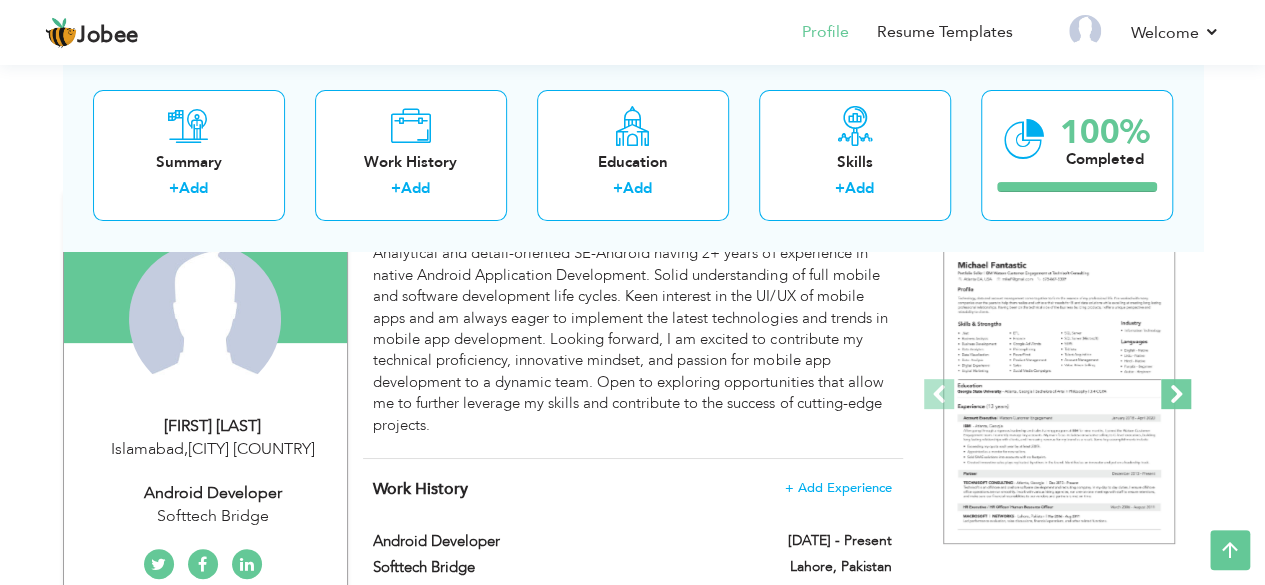 click at bounding box center [1176, 394] 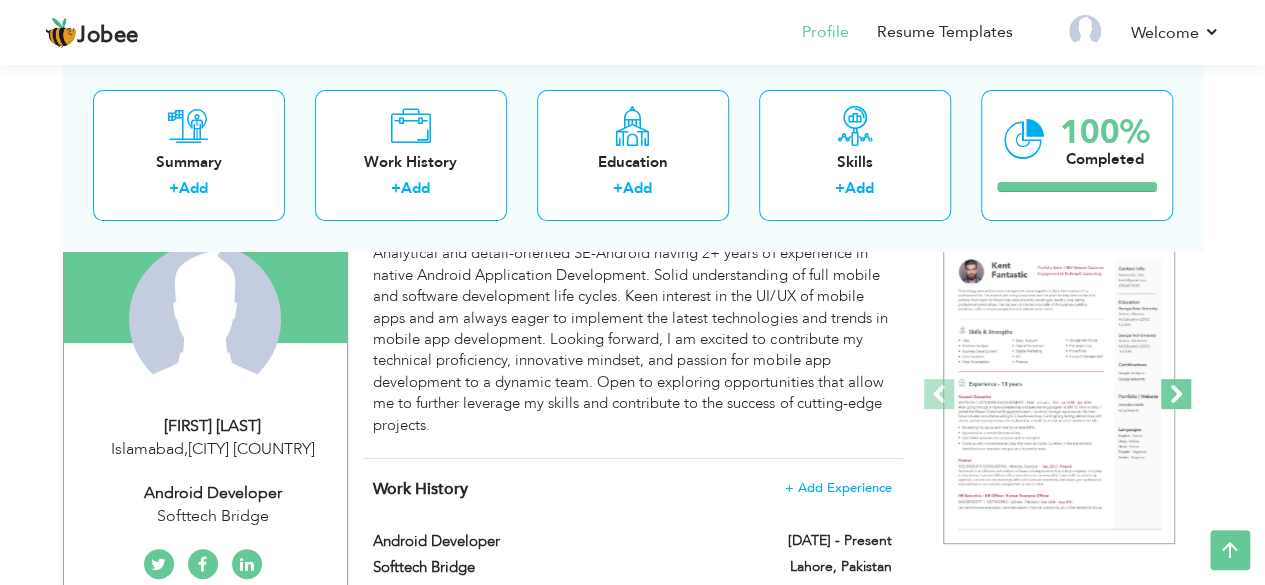 click at bounding box center [1176, 394] 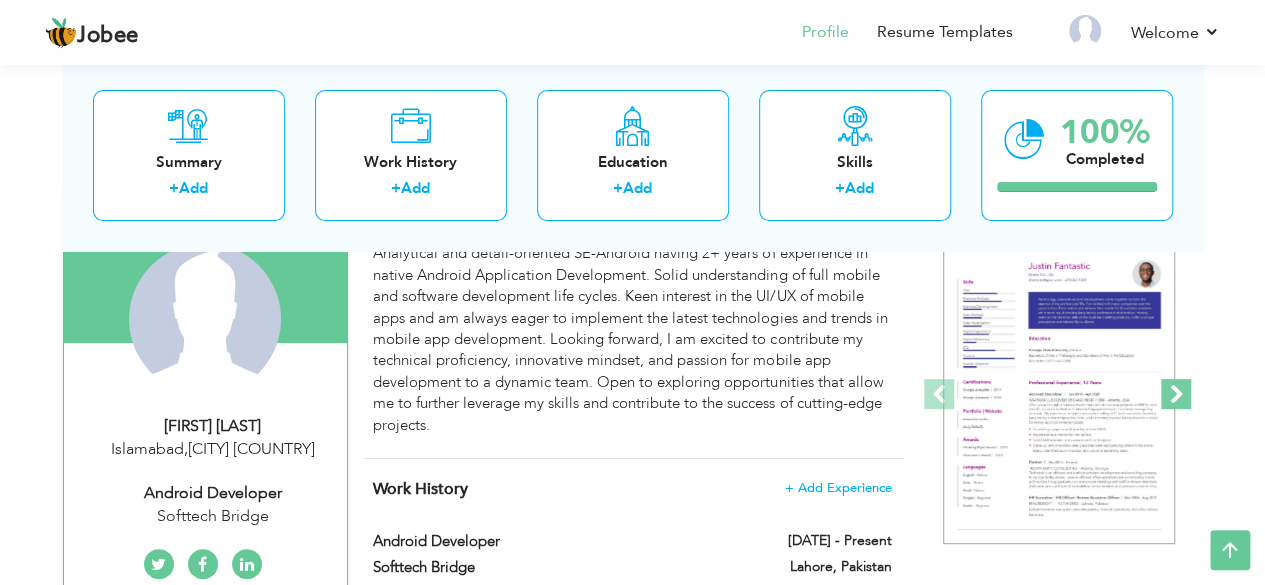 click at bounding box center (1176, 394) 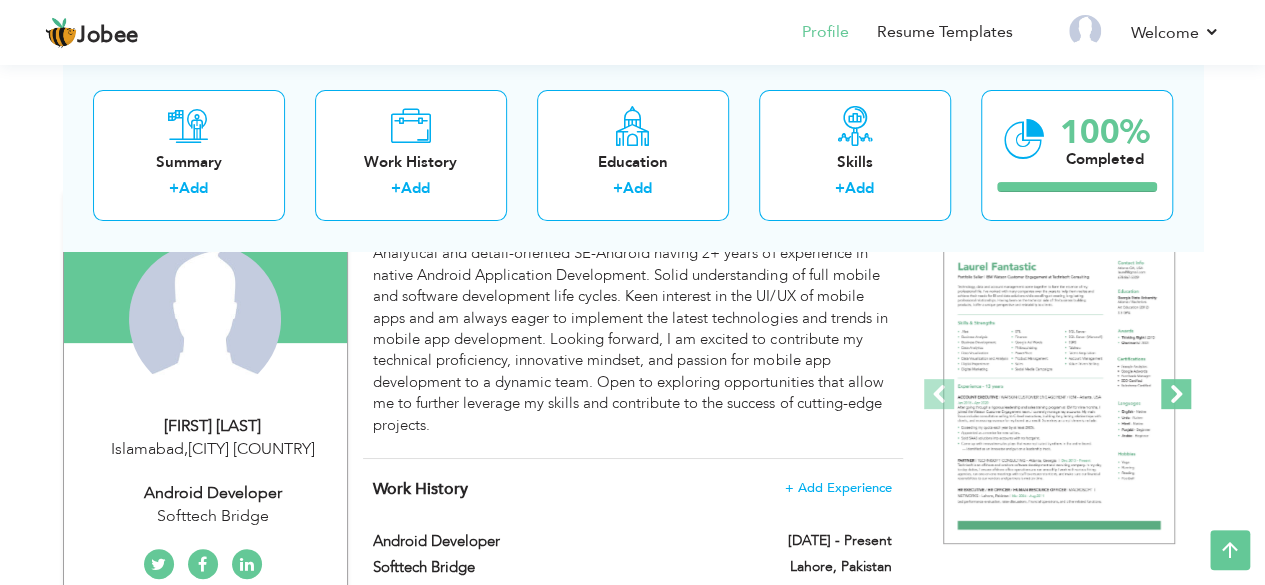 click at bounding box center (1176, 394) 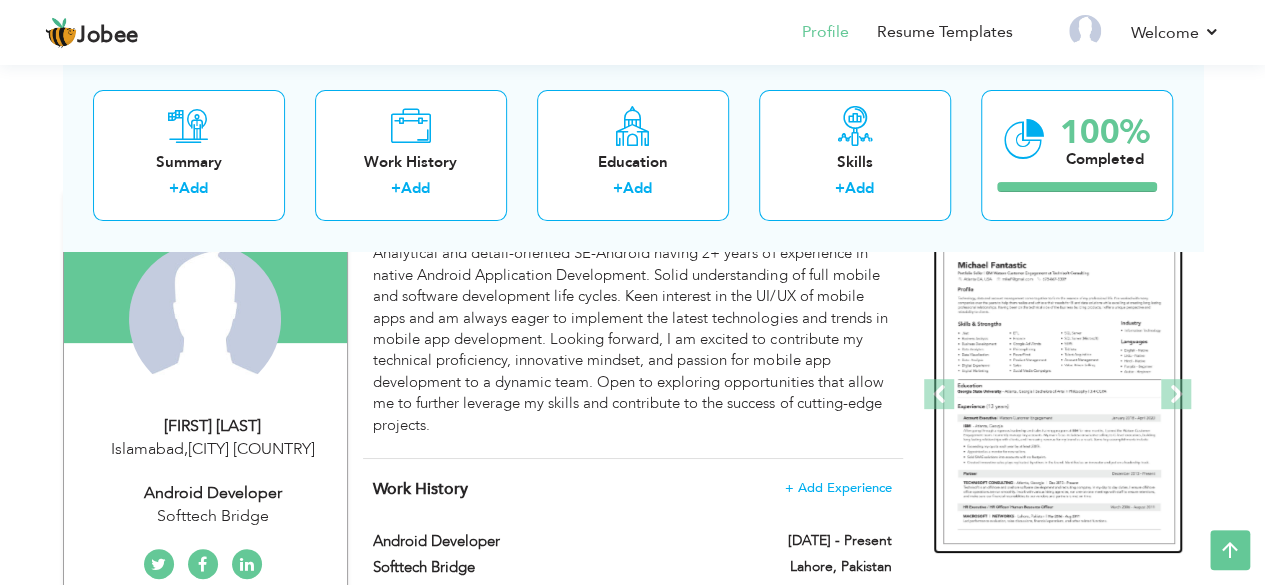 click at bounding box center (1059, 395) 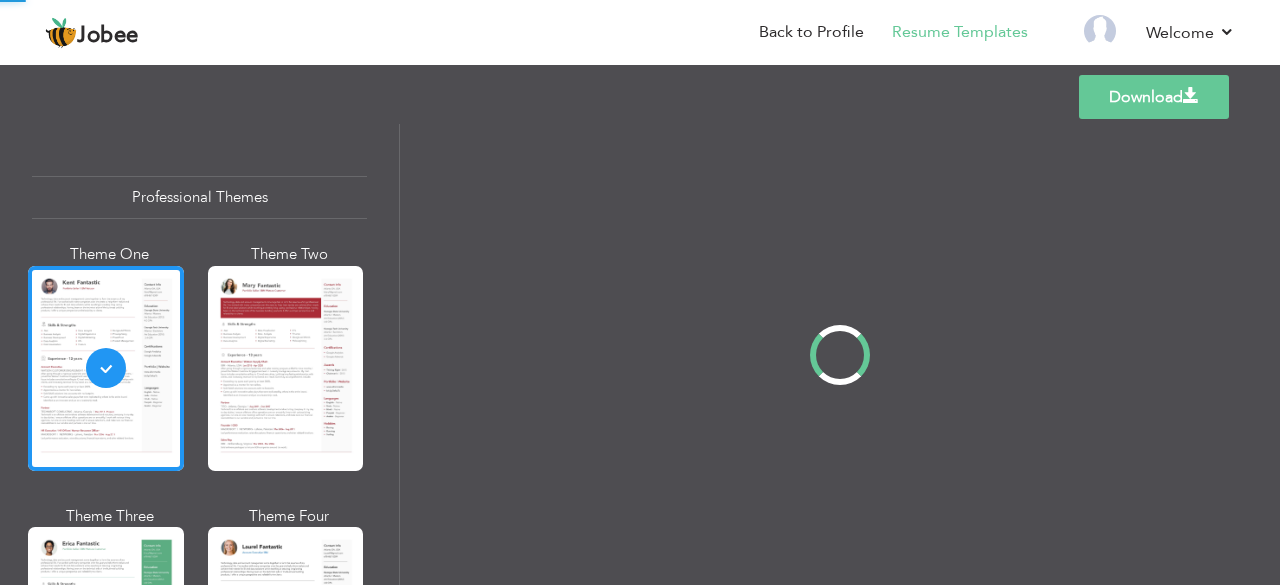 scroll, scrollTop: 0, scrollLeft: 0, axis: both 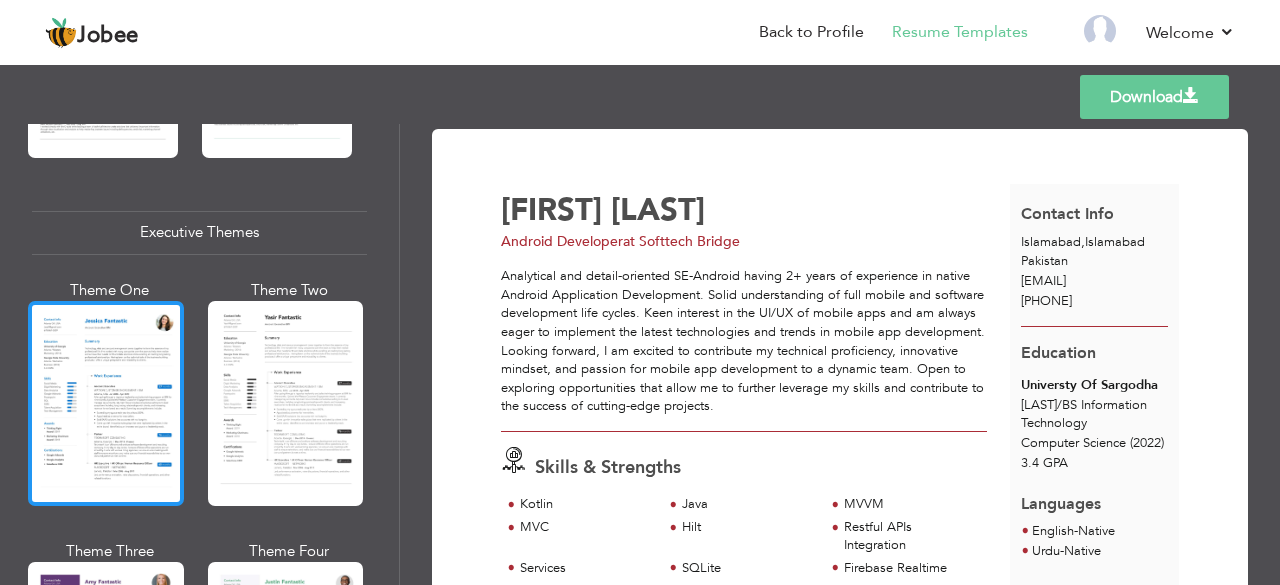 click at bounding box center [106, 403] 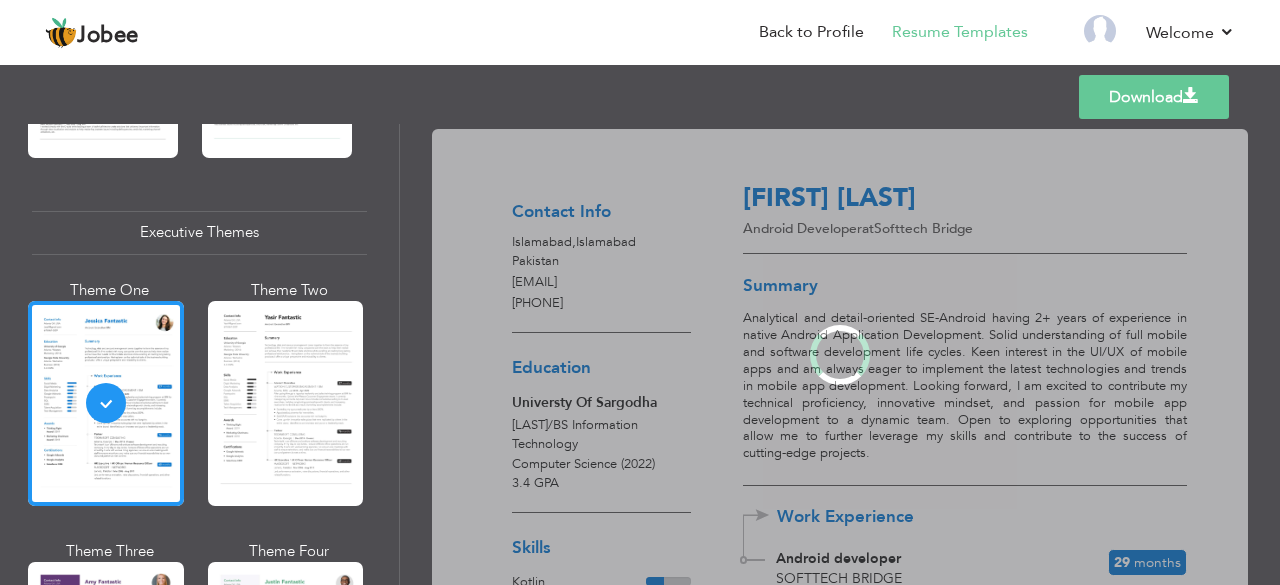 scroll, scrollTop: 1431, scrollLeft: 0, axis: vertical 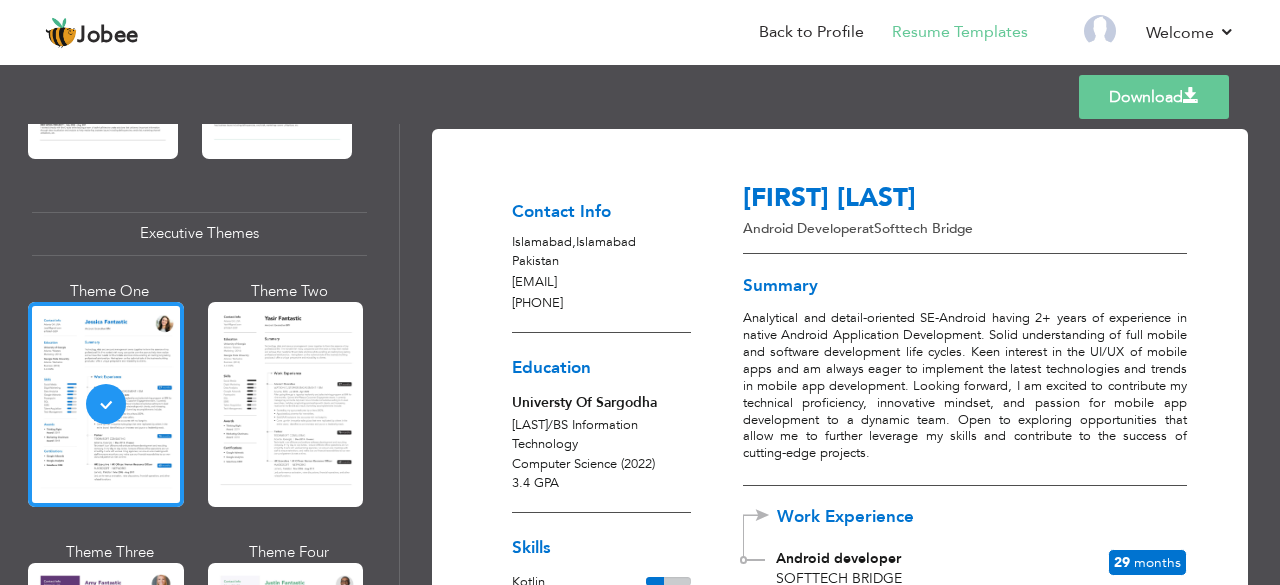 click on "[EMAIL]" at bounding box center [601, 283] 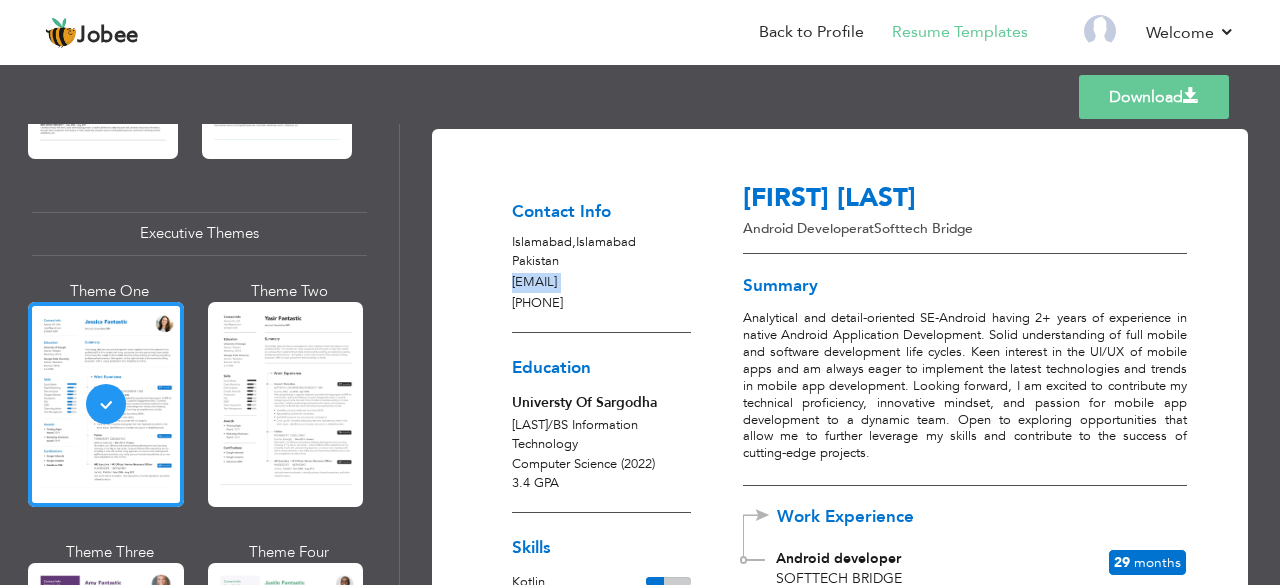 click on "[EMAIL]" at bounding box center (601, 283) 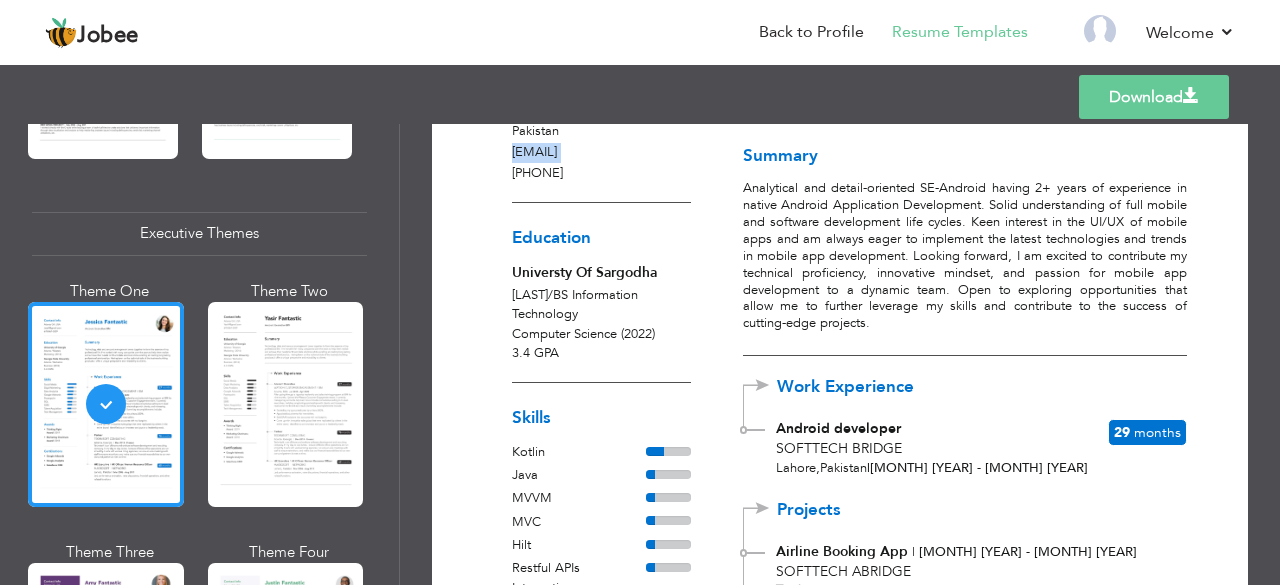 scroll, scrollTop: 0, scrollLeft: 0, axis: both 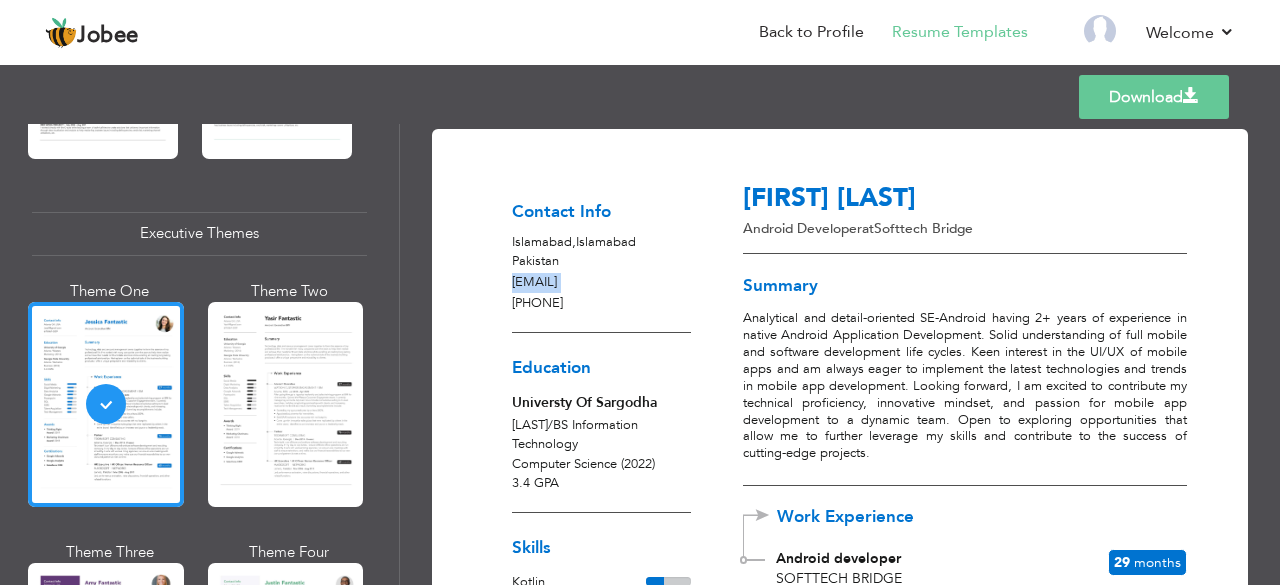 click on "Download" at bounding box center (1154, 97) 